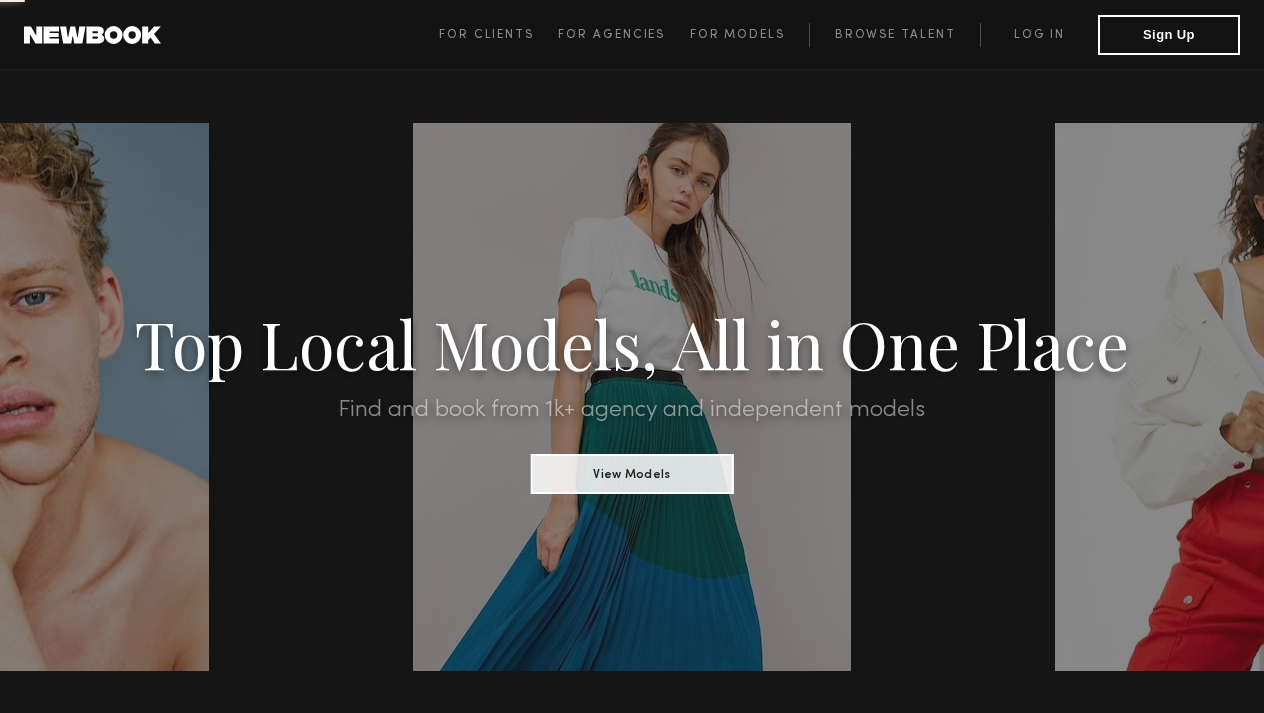 scroll, scrollTop: 0, scrollLeft: 0, axis: both 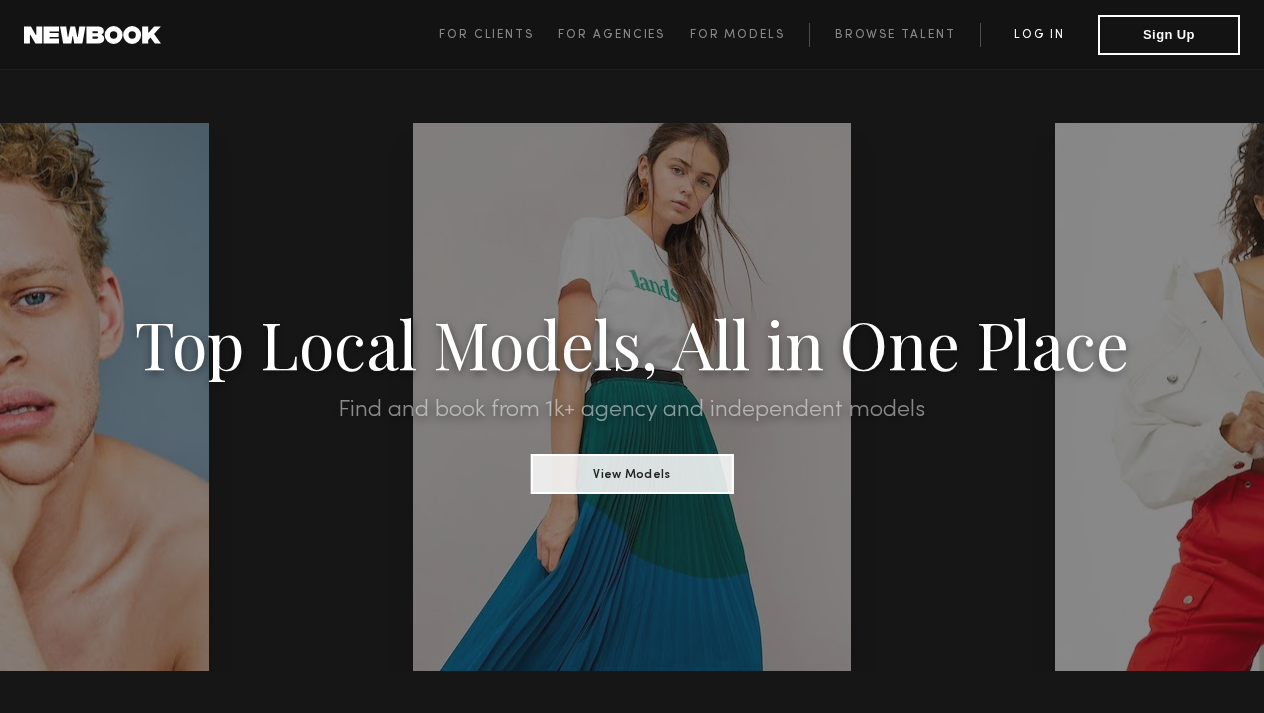 click on "Log in" 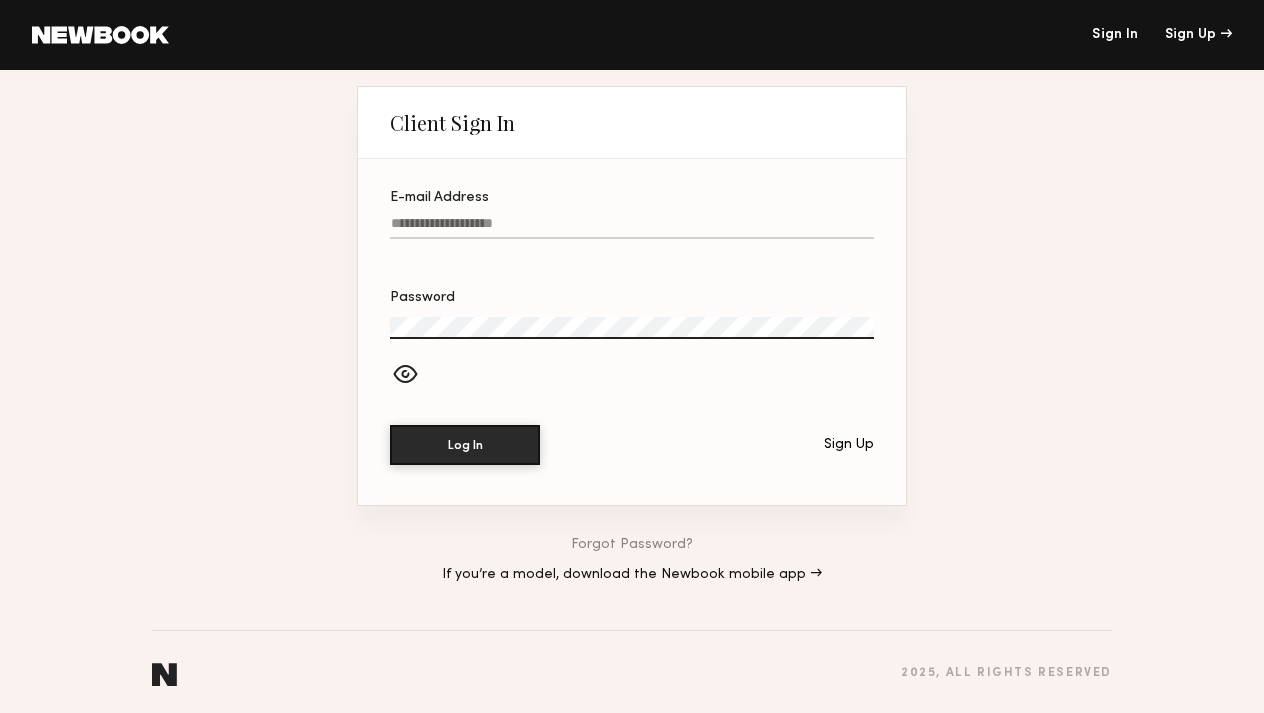 paste on "**********" 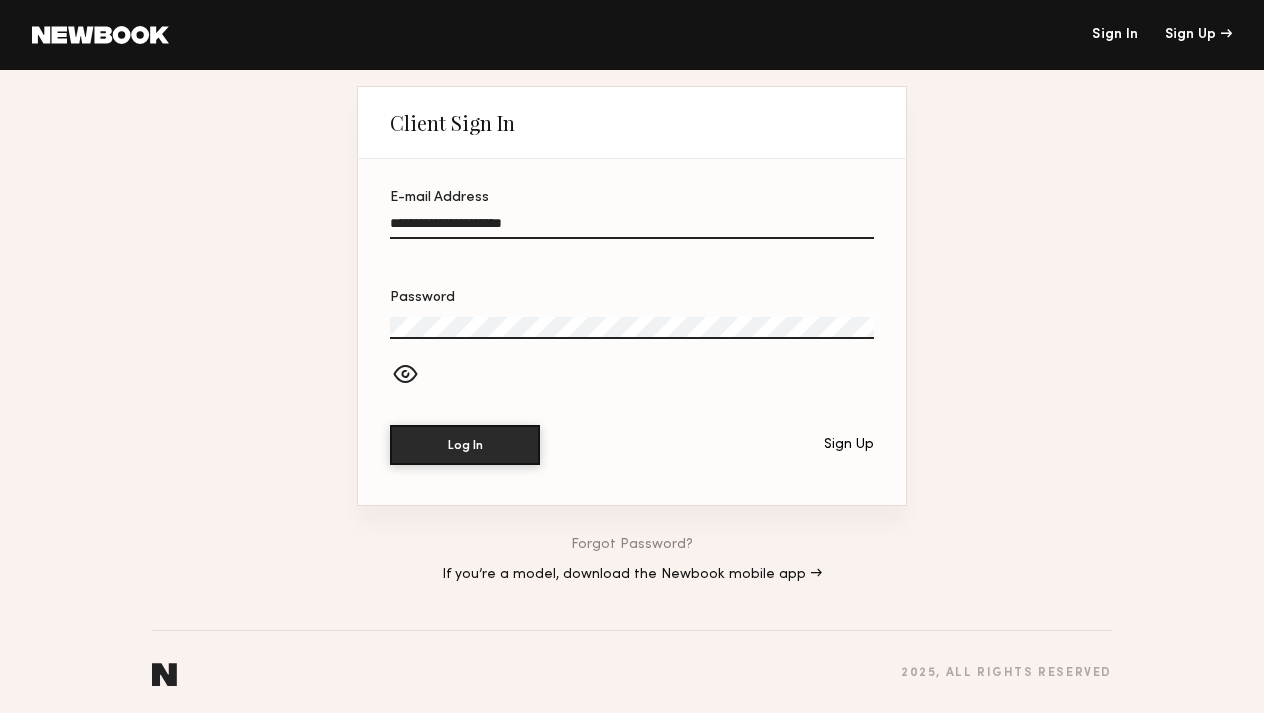 type on "**********" 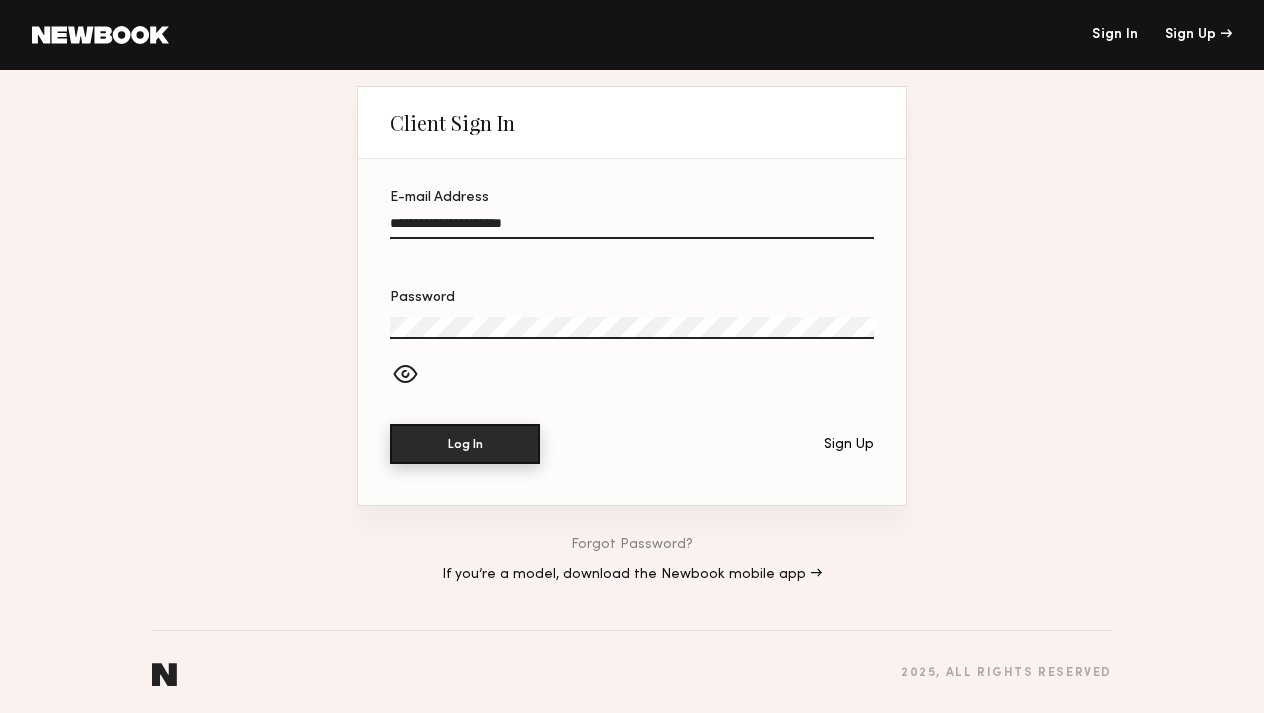 click on "Log In" 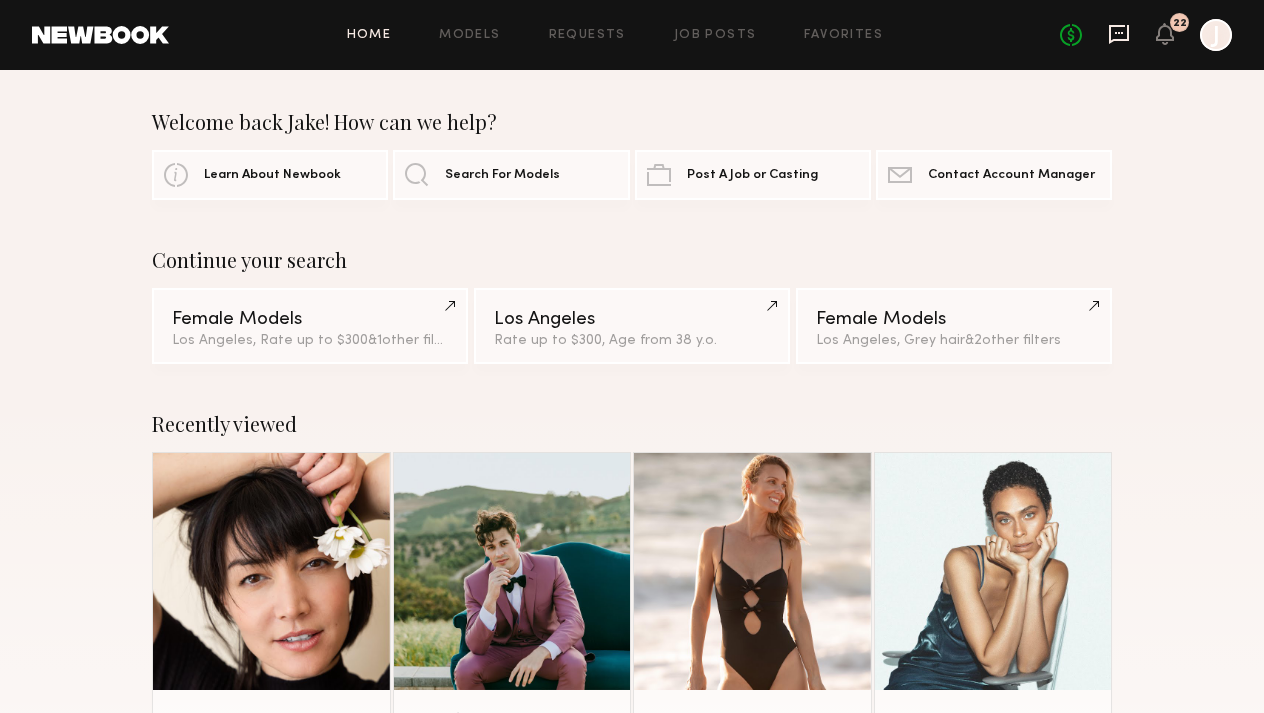 click 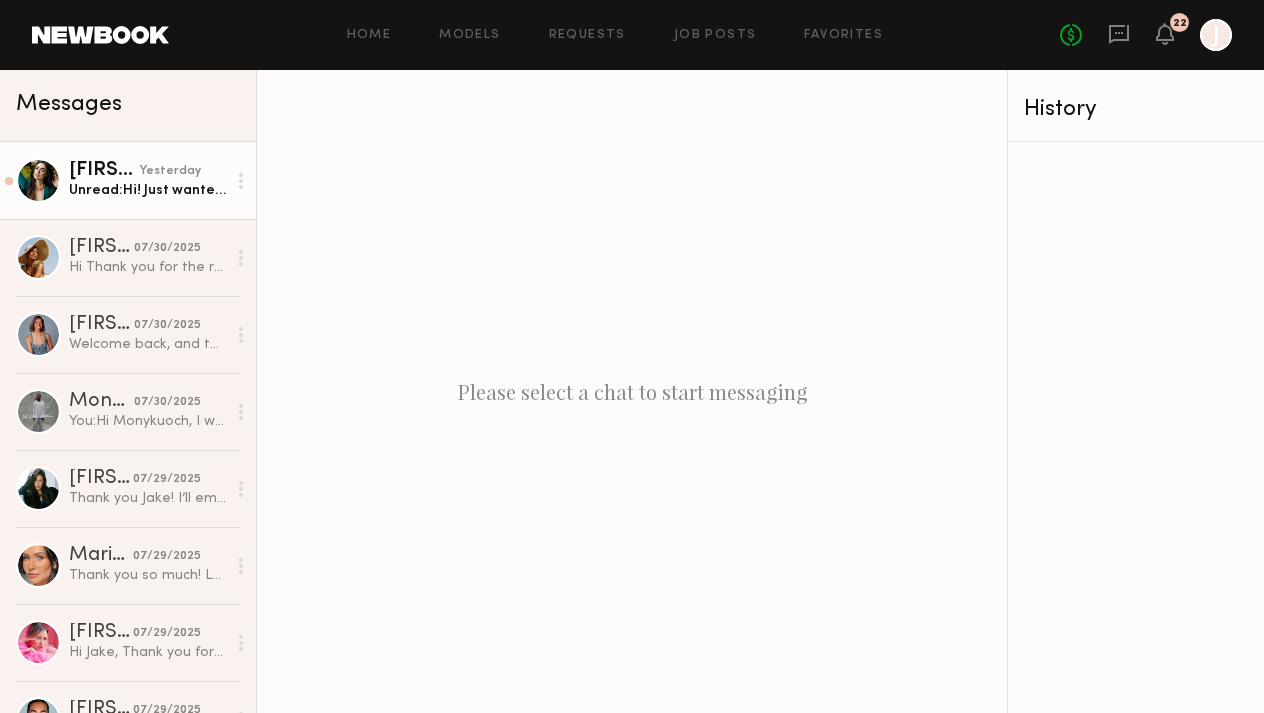 click on "yesterday" 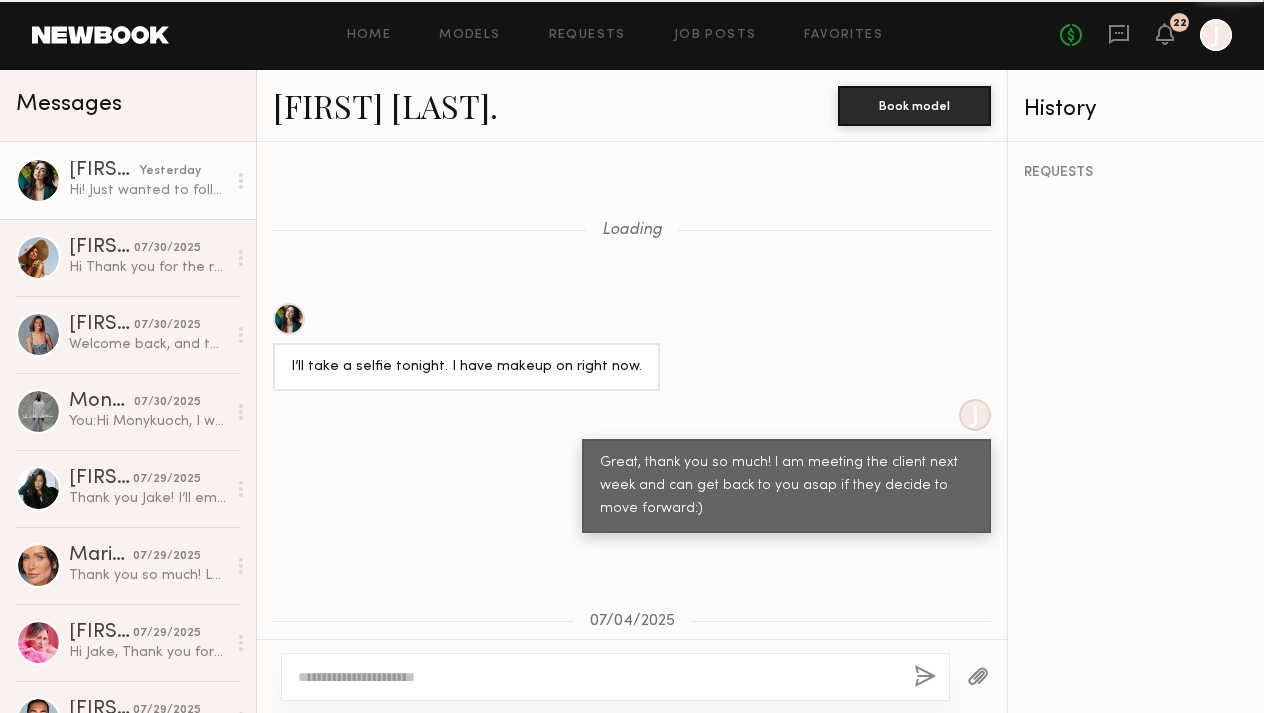 scroll, scrollTop: 2219, scrollLeft: 0, axis: vertical 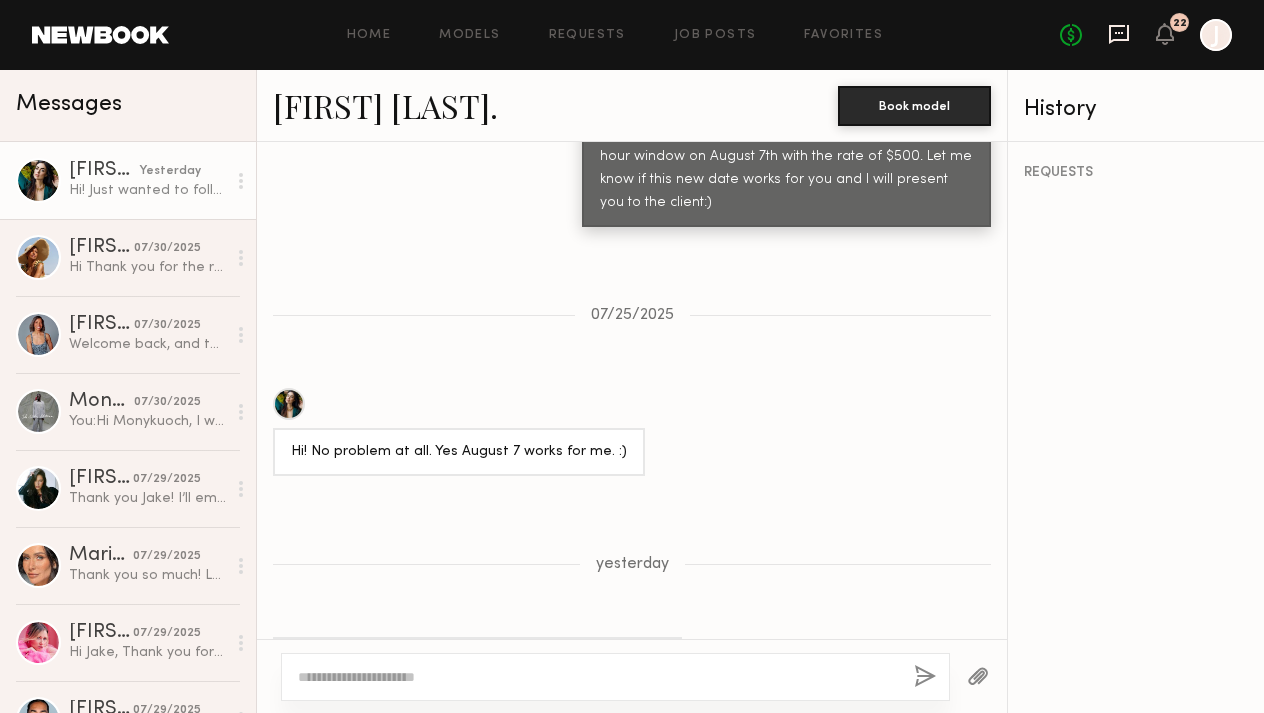 click 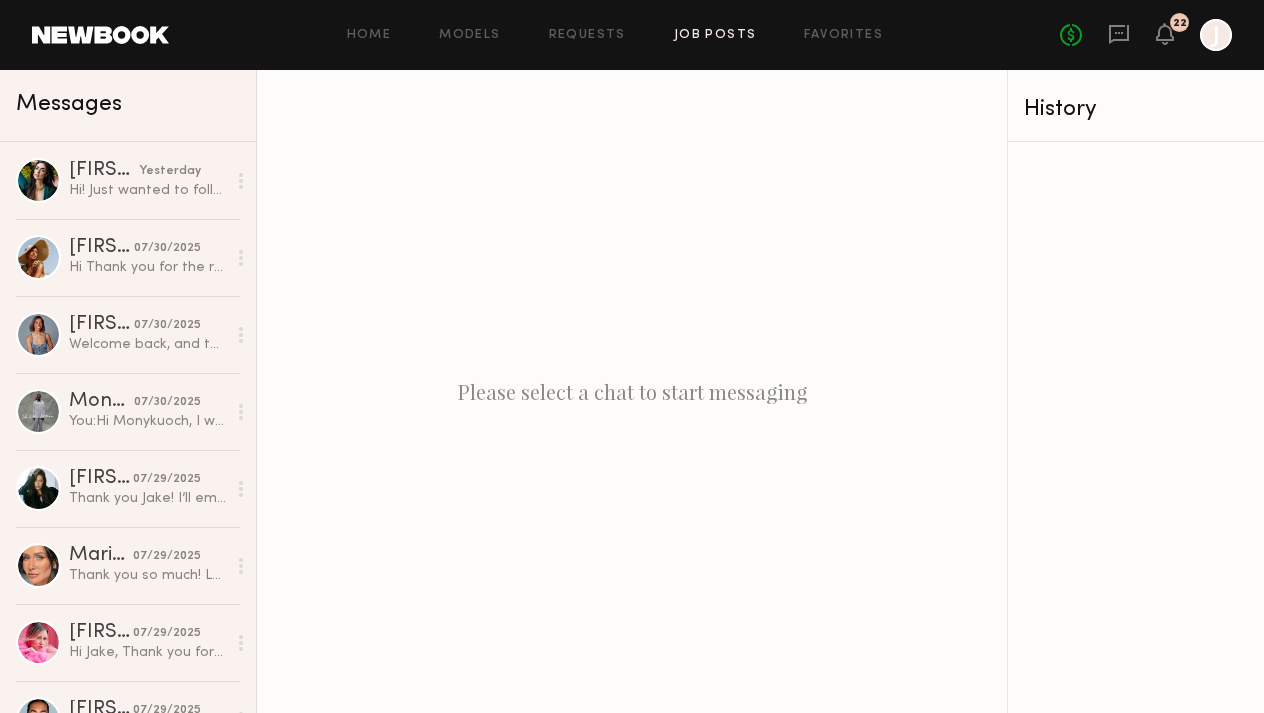 click on "Job Posts" 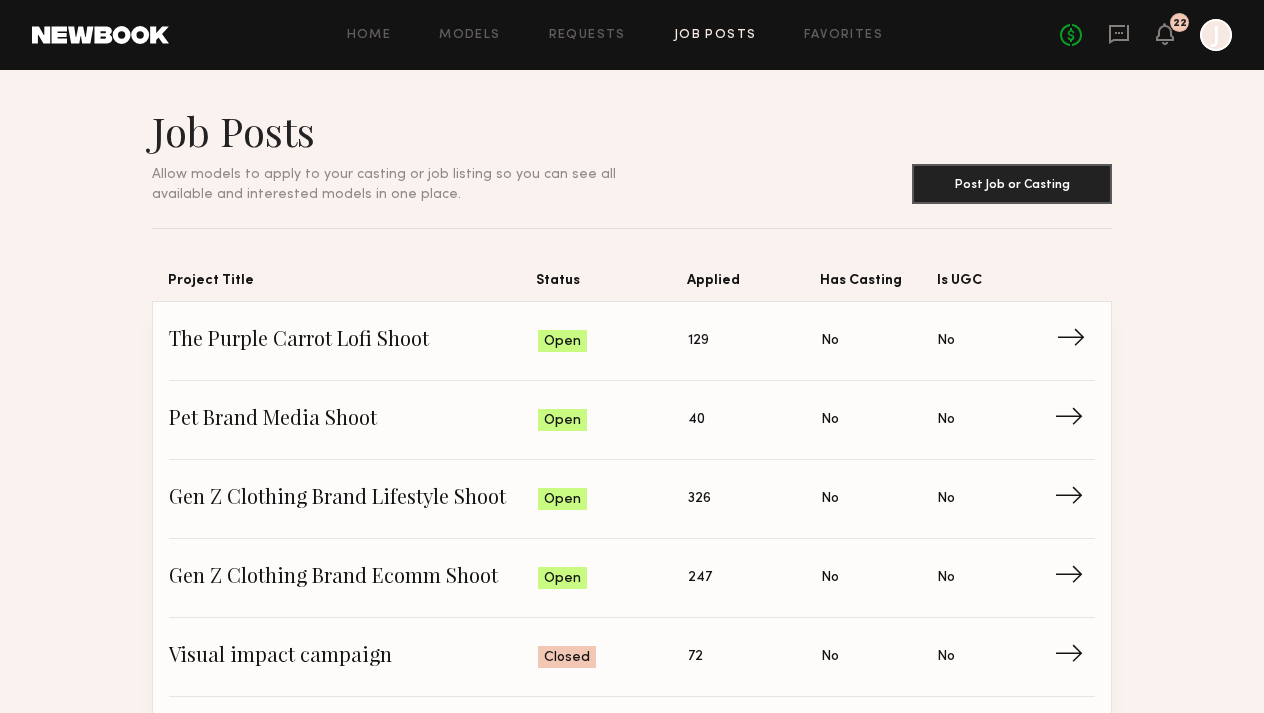 click on "→" 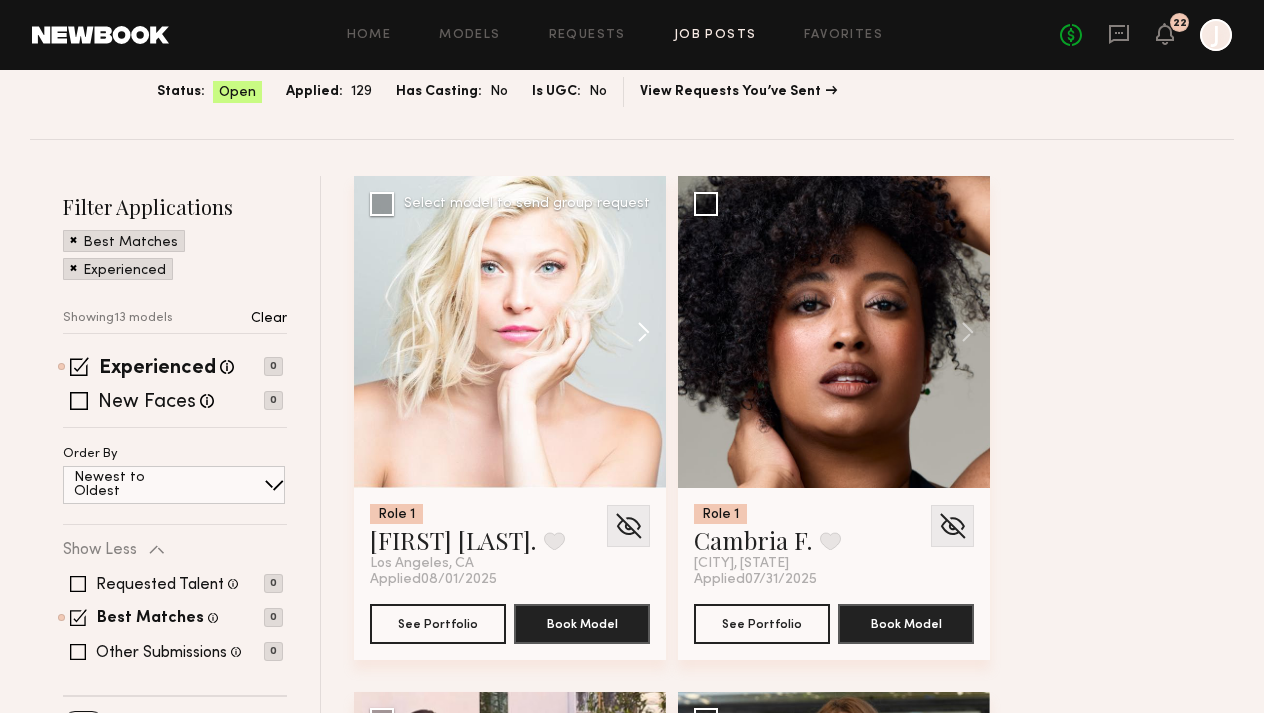 scroll, scrollTop: 186, scrollLeft: 0, axis: vertical 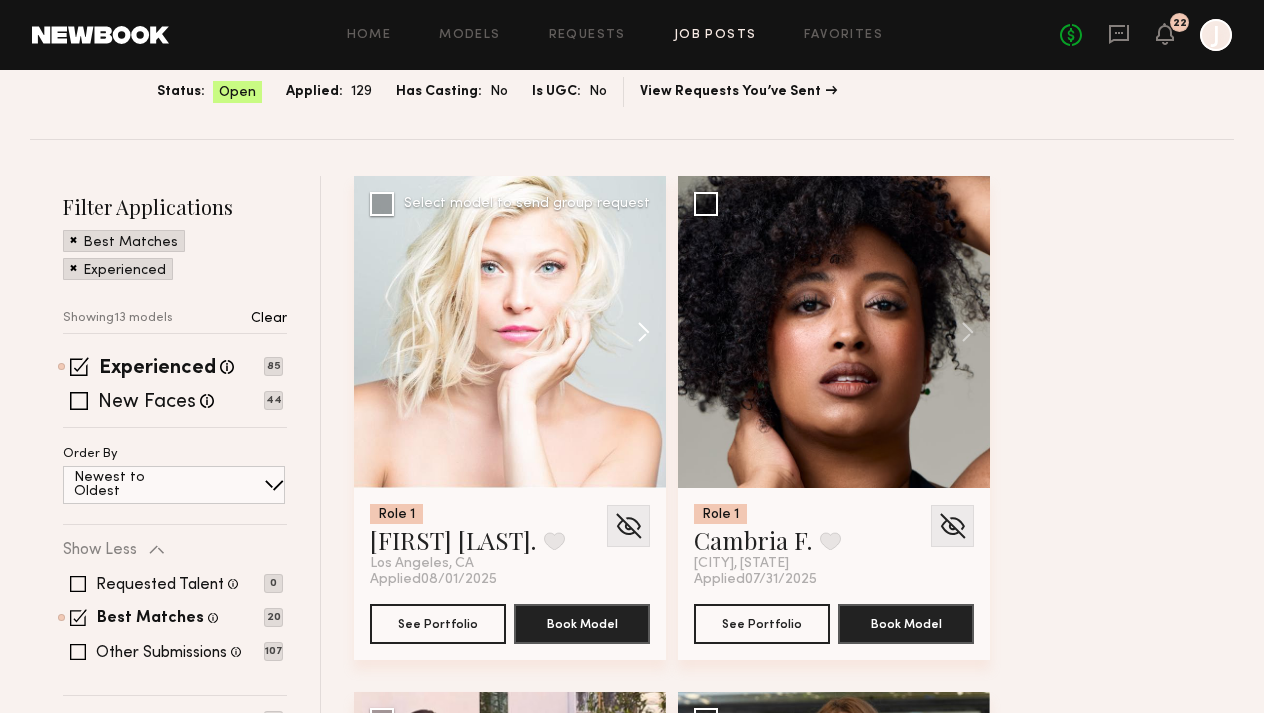 click on "Role 1 Erika A. Favorite Los Angeles, CA Applied  08/01/2025 See Portfolio Book Model Select model to send group request Role 1 Cambria F. Favorite Culver City, CA Applied  07/31/2025 See Portfolio Book Model Select model to send group request Role 1 Luca D. Favorite Los Angeles, CA Applied  07/30/2025 See Portfolio Book Model Select model to send group request Role 1 Deena T. Favorited Los Angeles, CA Applied  07/29/2025 See Portfolio Book Model Select model to send group request Role 1 Alejandro R. Favorited Los Angeles, CA Applied  07/29/2025 See Portfolio Book Model Select model to send group request Role 1 Monique B. Favorited Los Angeles, CA Applied  07/28/2025 See Portfolio Book Model Select model to send group request Role 1 Gloria E. Favorited Los Angeles, CA Applied  07/28/2025 See Portfolio Book Model Select model to send group request Role 1 Aaron V. Favorite Los Angeles, CA Applied  07/28/2025 See Portfolio Book Model Select model to send group request Role 1 Cédric C. Favorited Role 1" 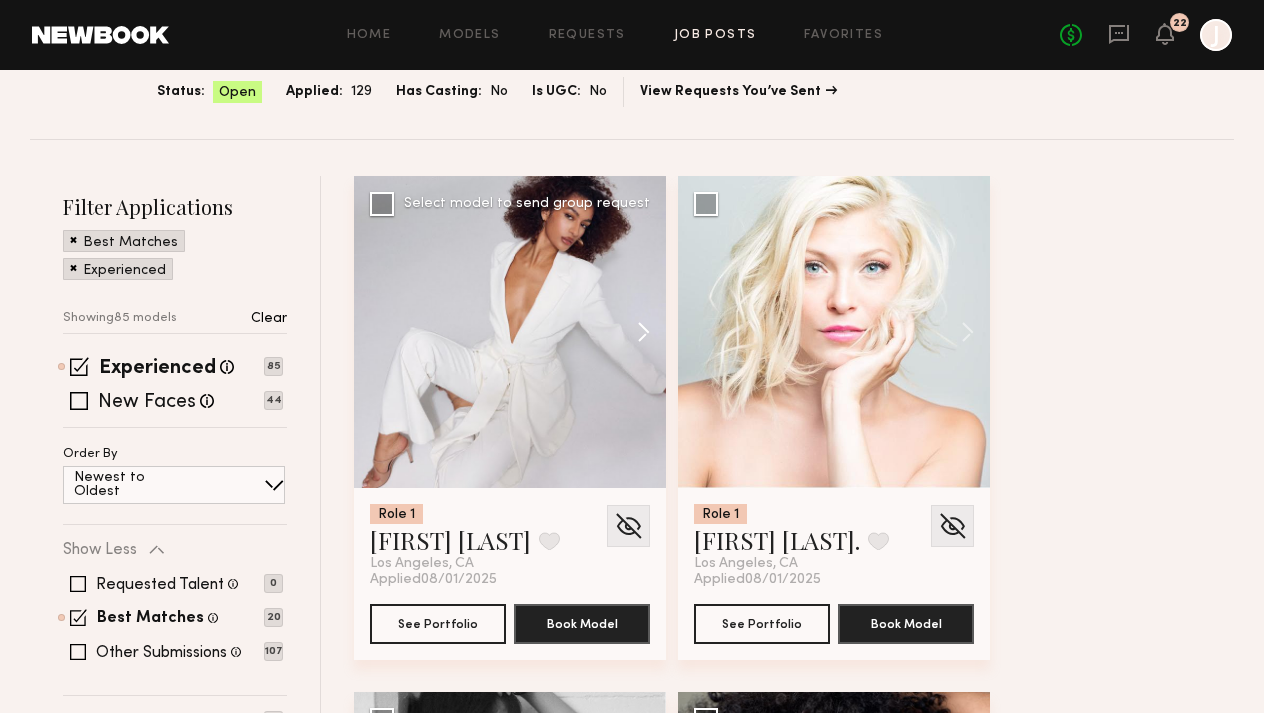 click 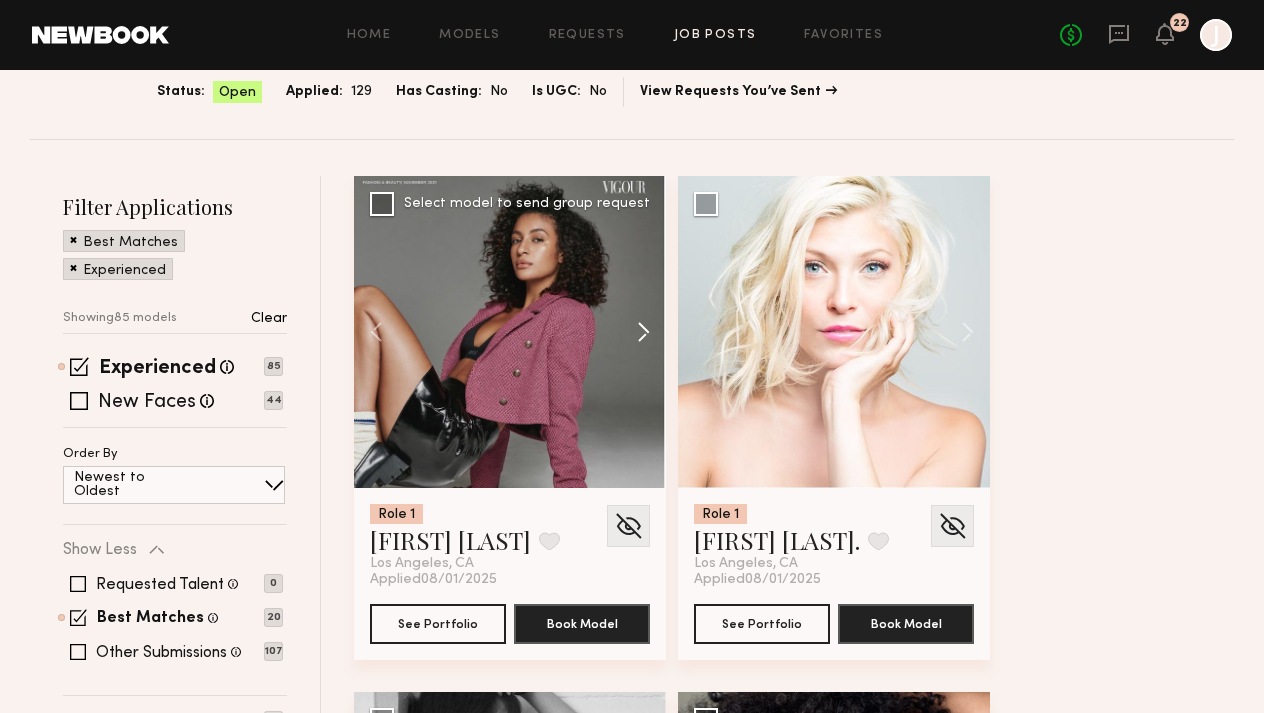 click 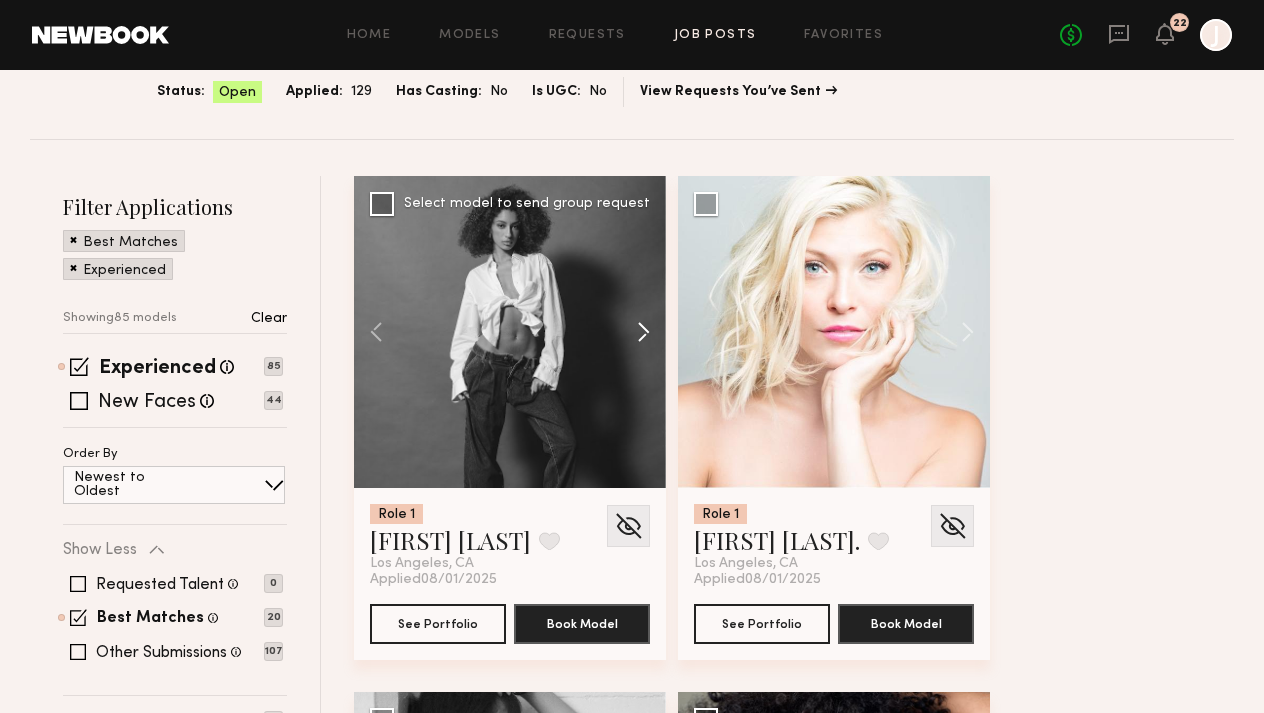 scroll, scrollTop: 553, scrollLeft: 0, axis: vertical 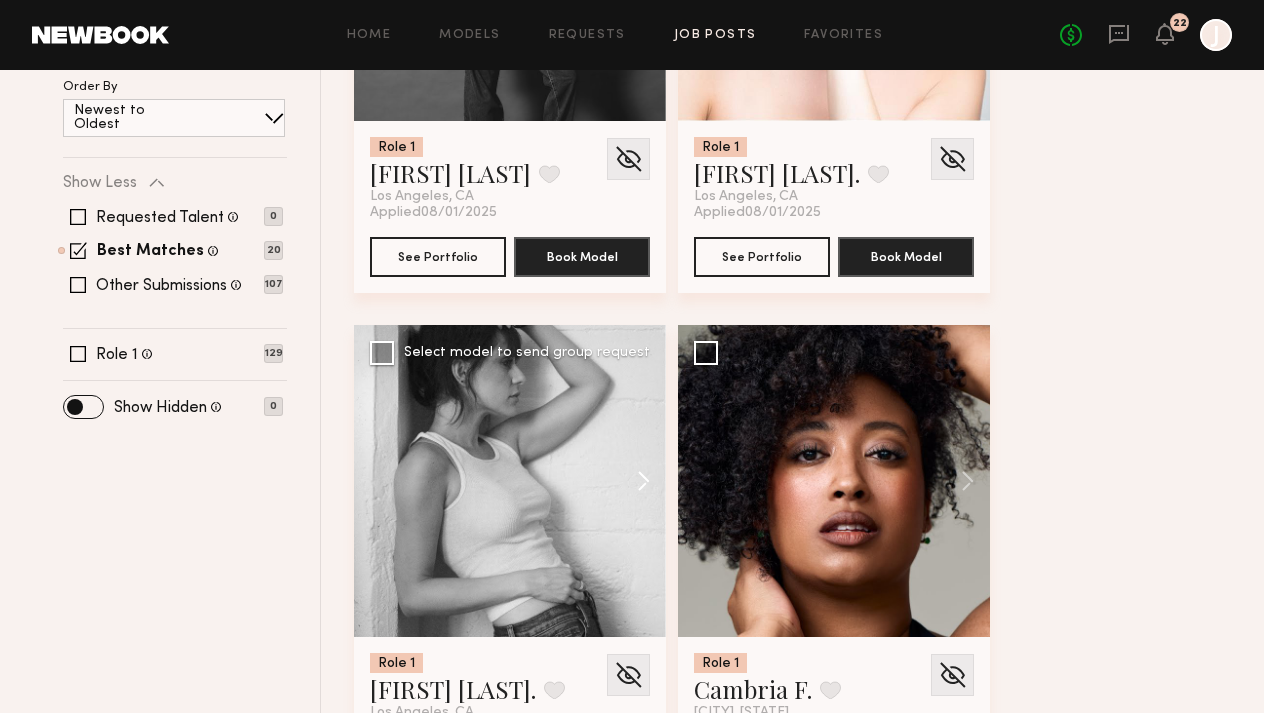 click 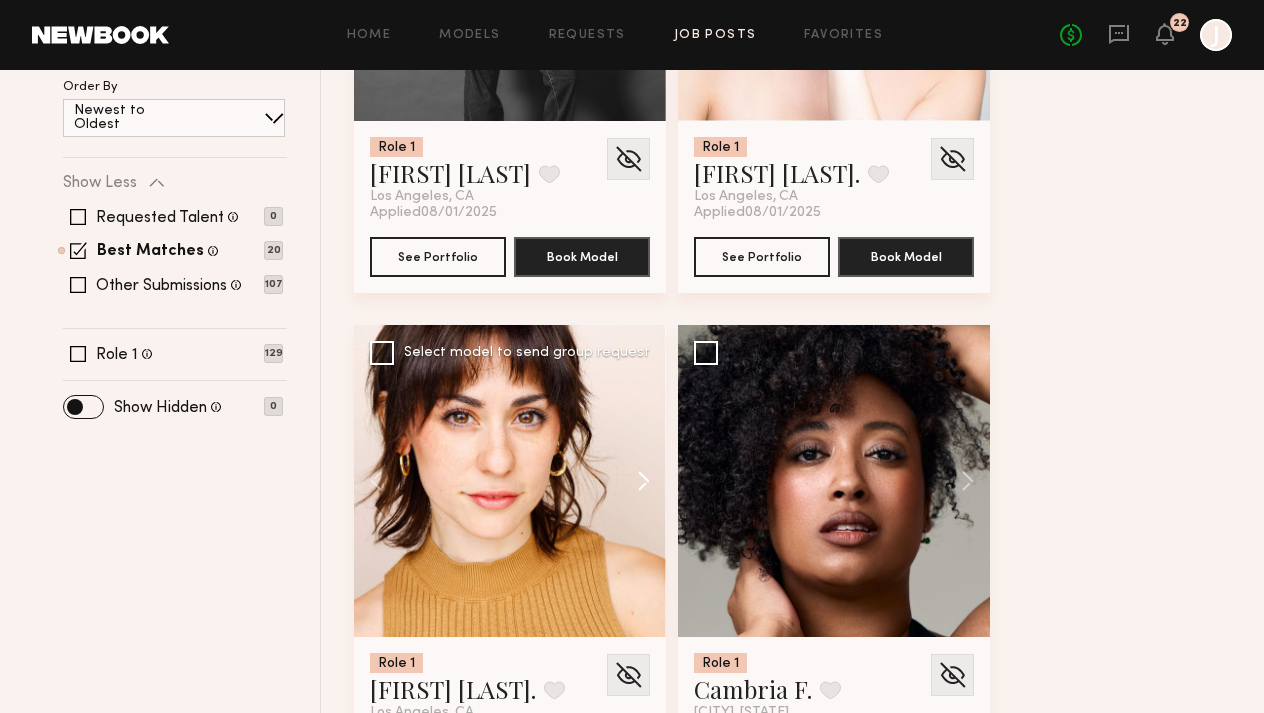 click 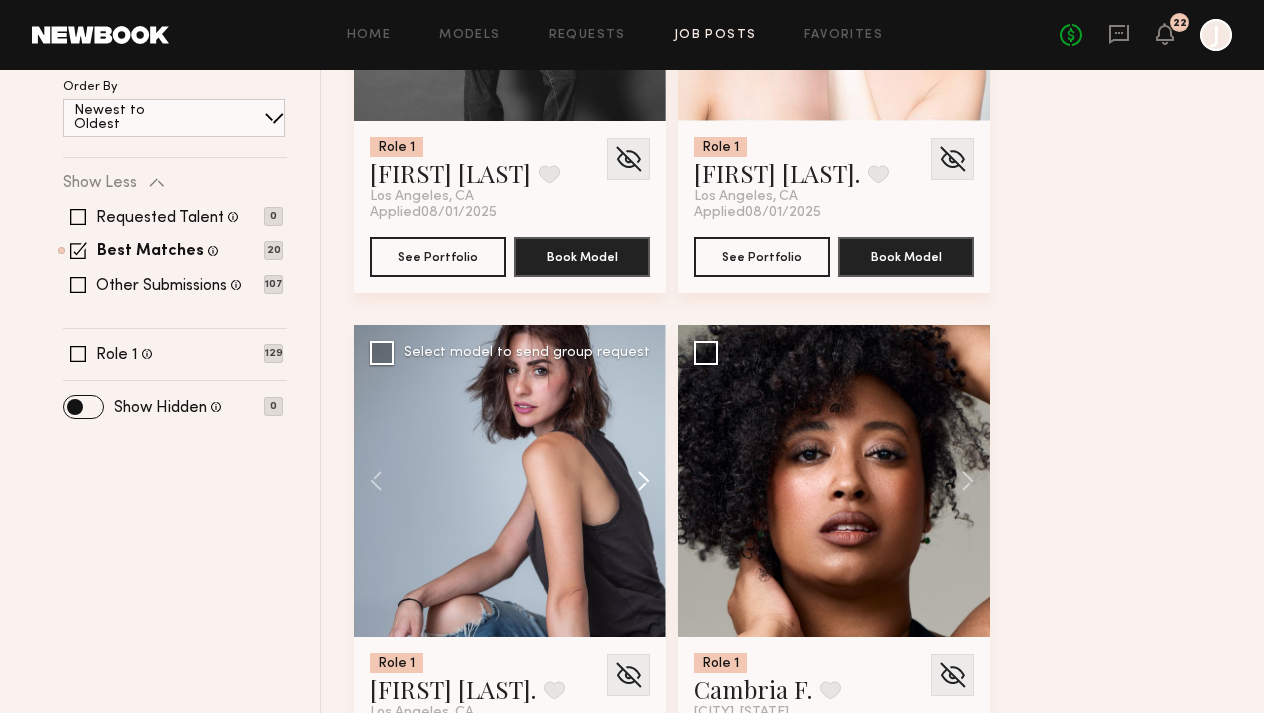 click 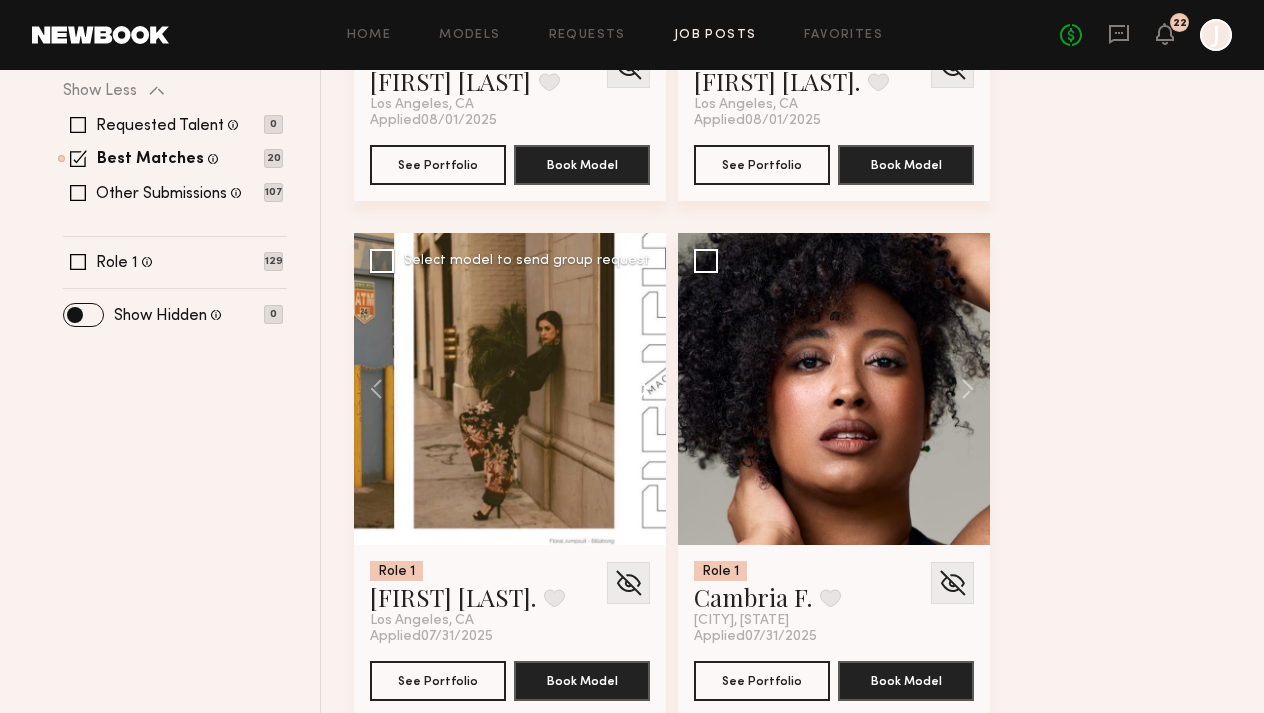 scroll, scrollTop: 668, scrollLeft: 0, axis: vertical 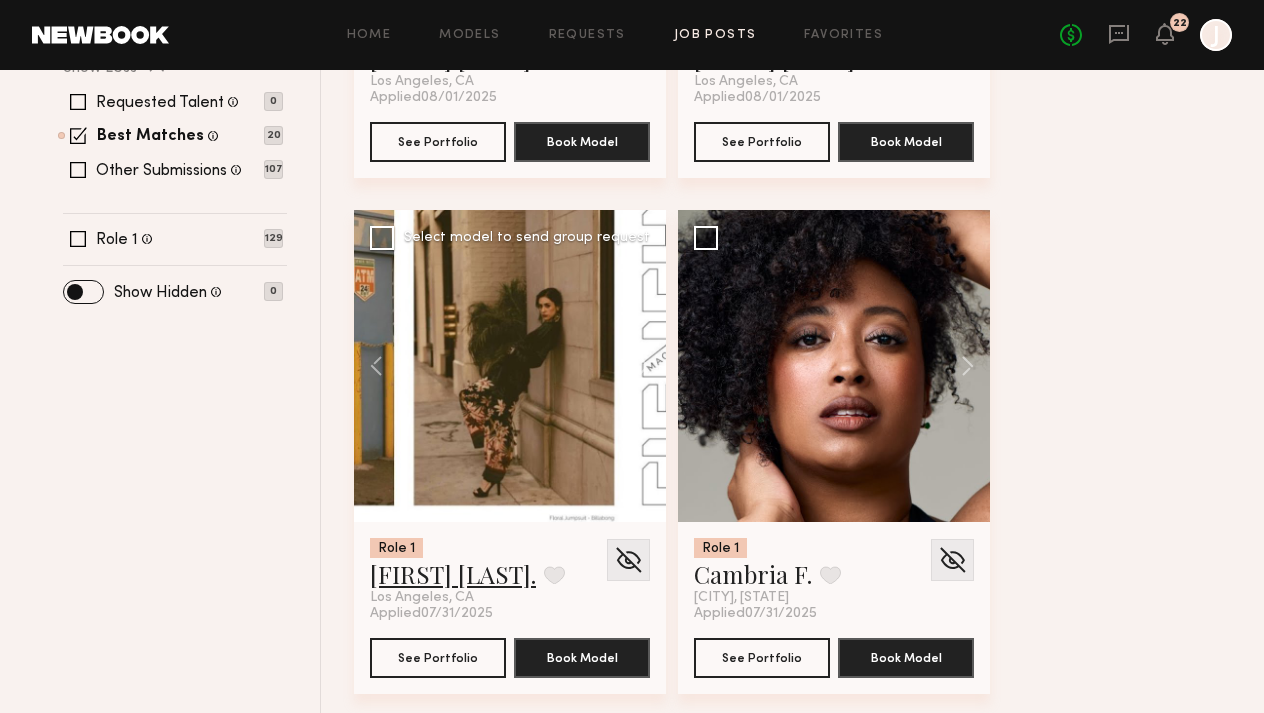 click on "Natalie D." 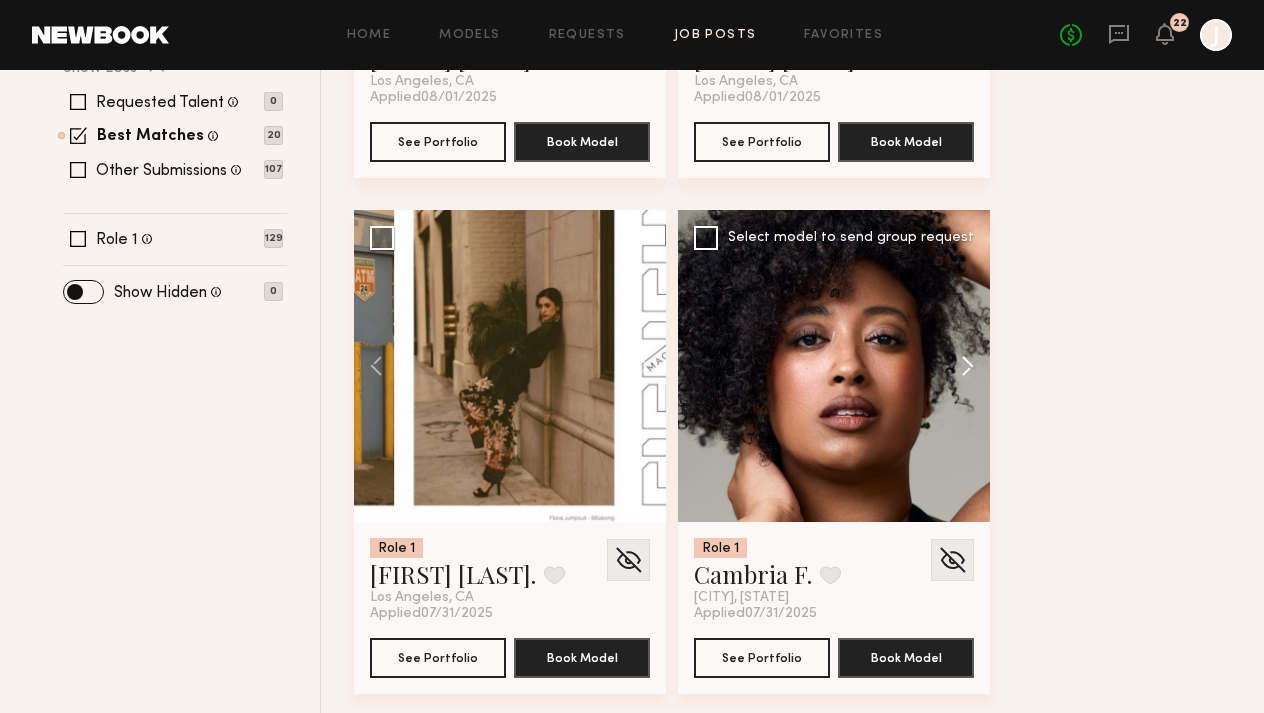 click 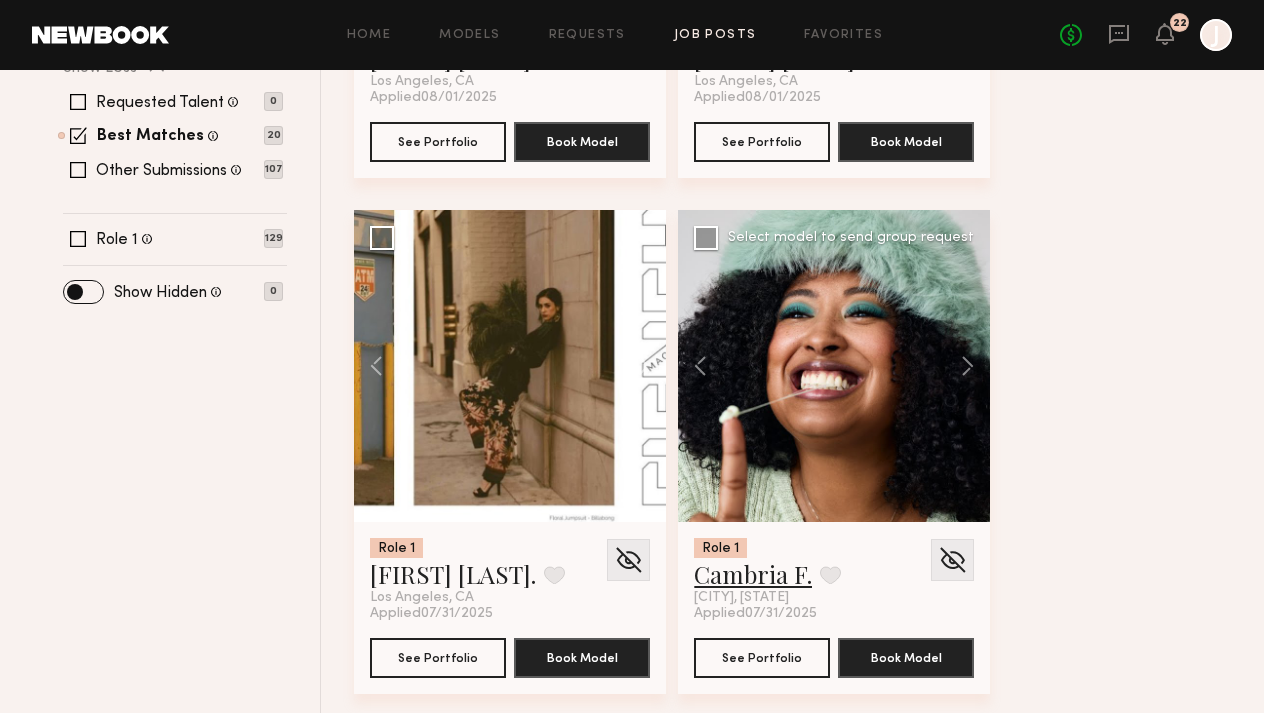 click on "Cambria F." 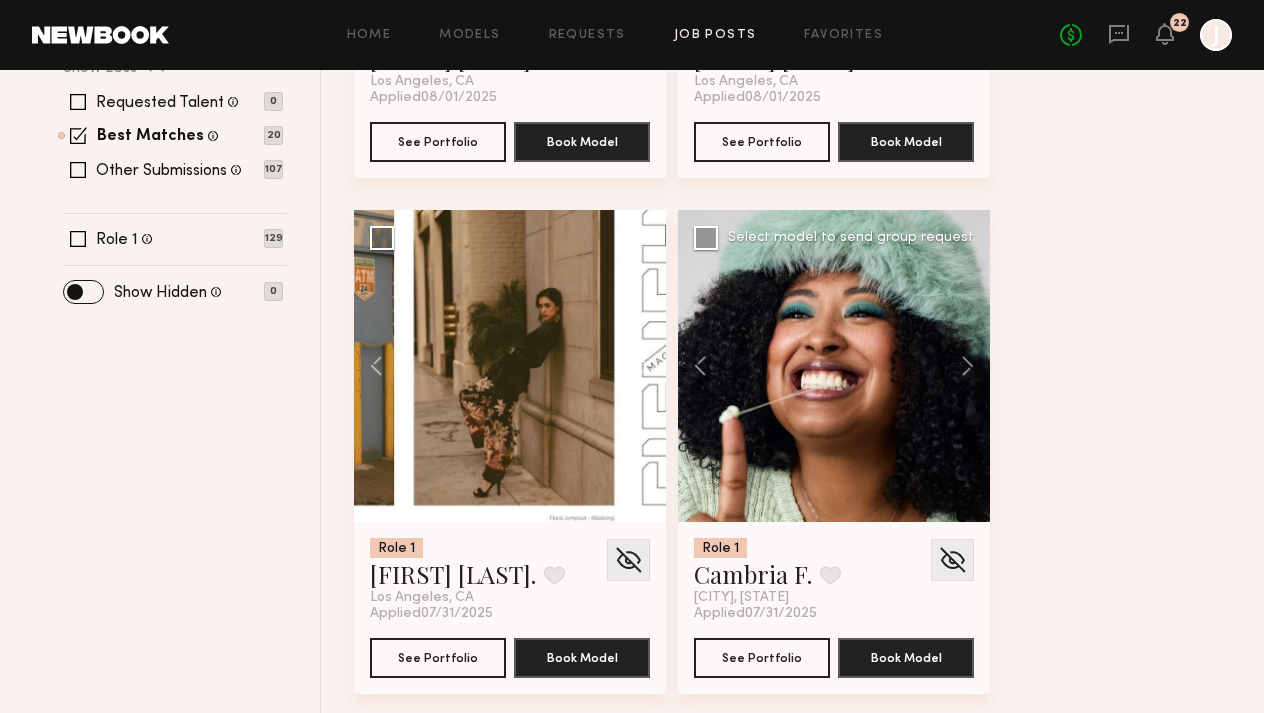 scroll, scrollTop: 1176, scrollLeft: 0, axis: vertical 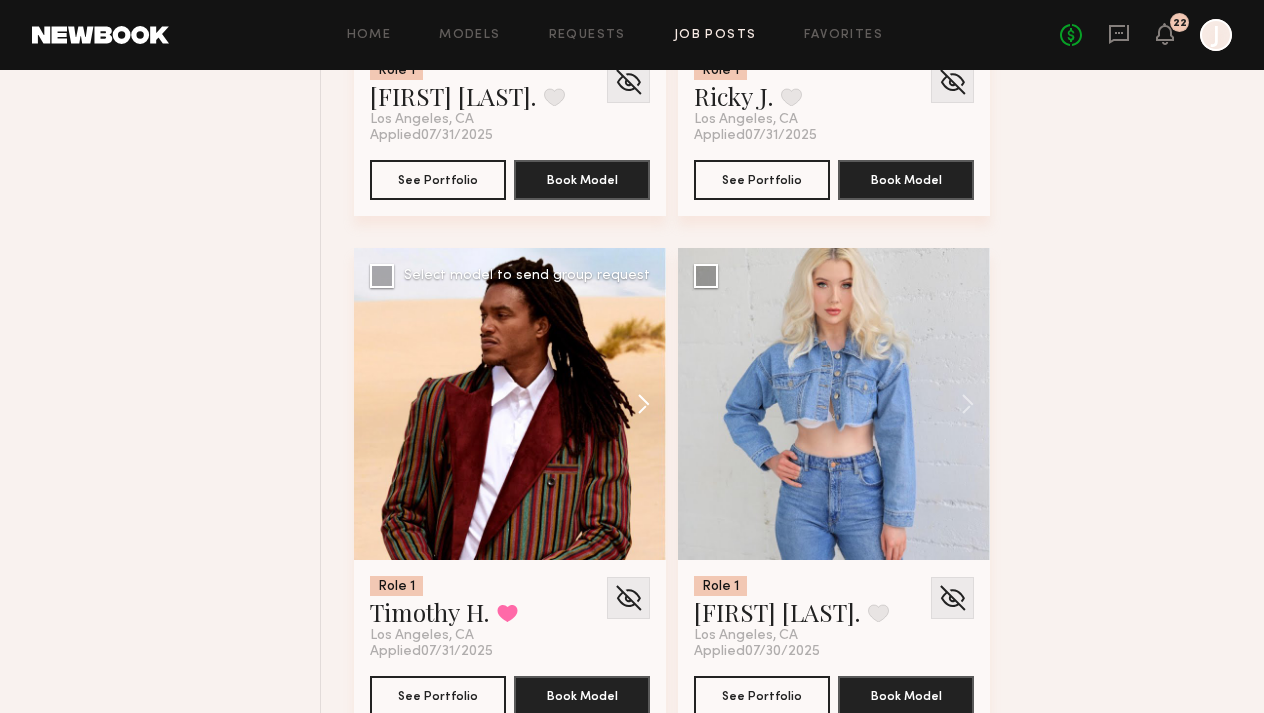 click 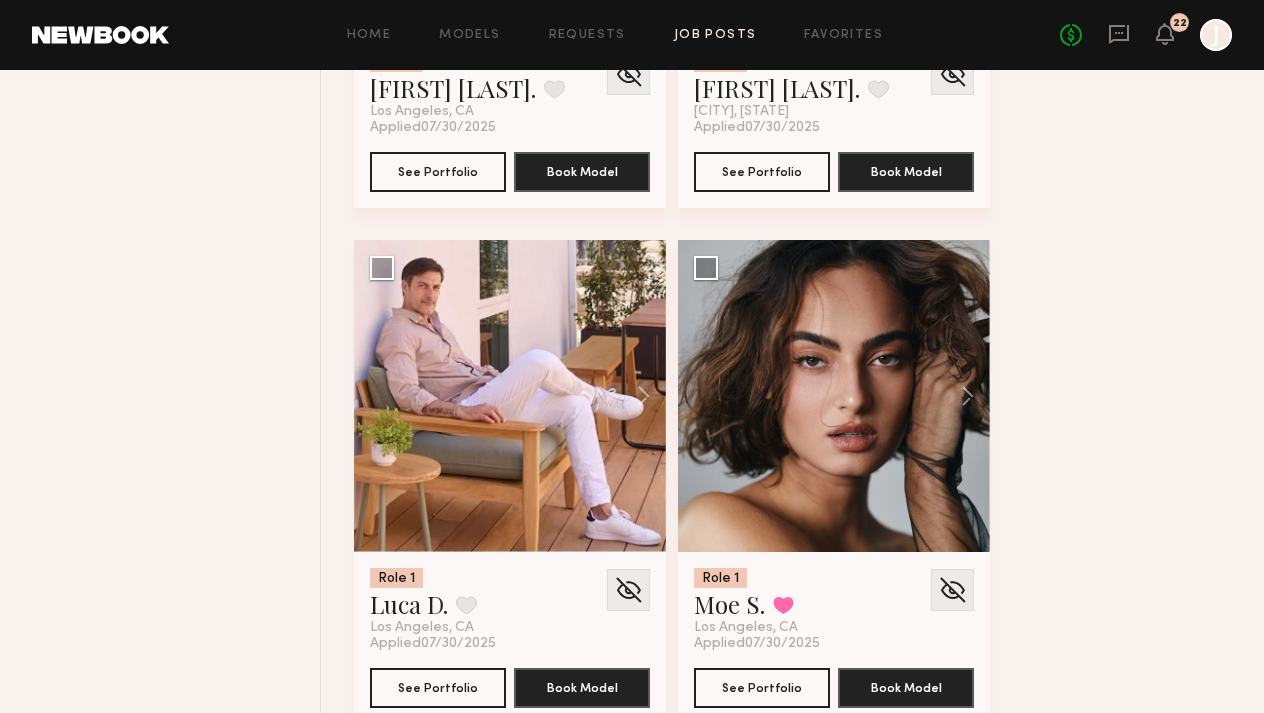 scroll, scrollTop: 3735, scrollLeft: 0, axis: vertical 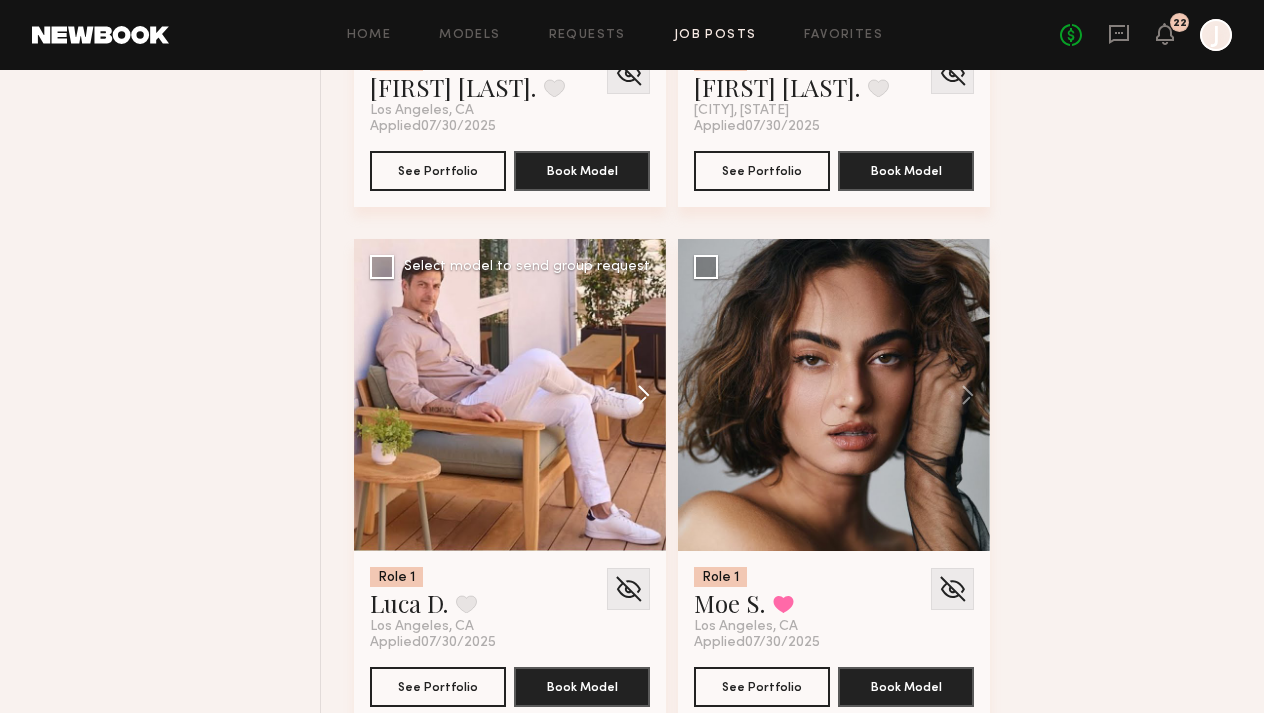 click 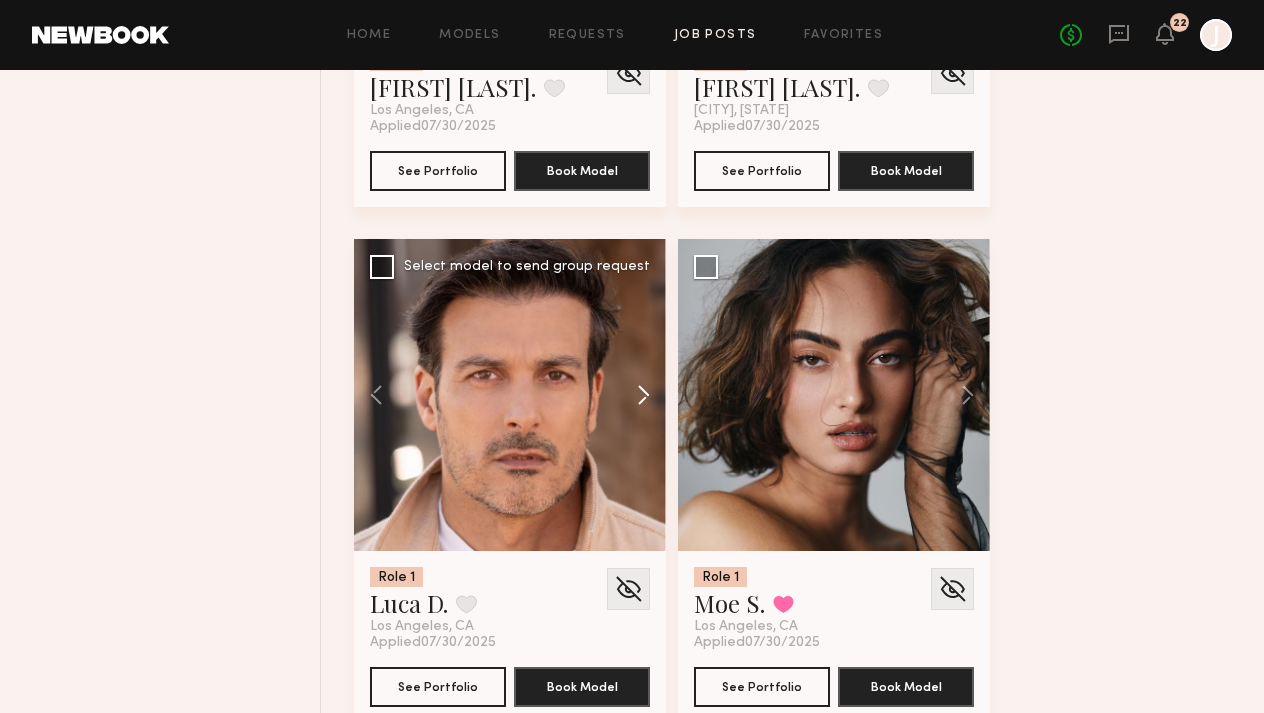 click 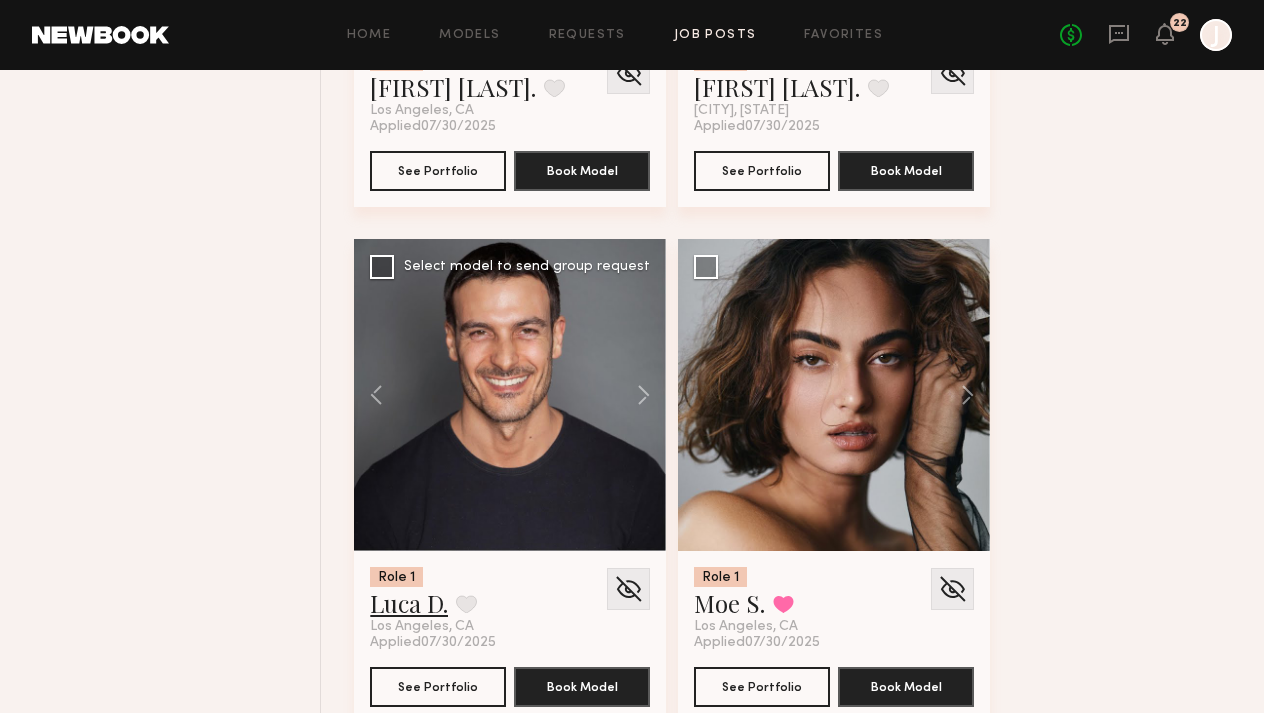 click on "Luca D." 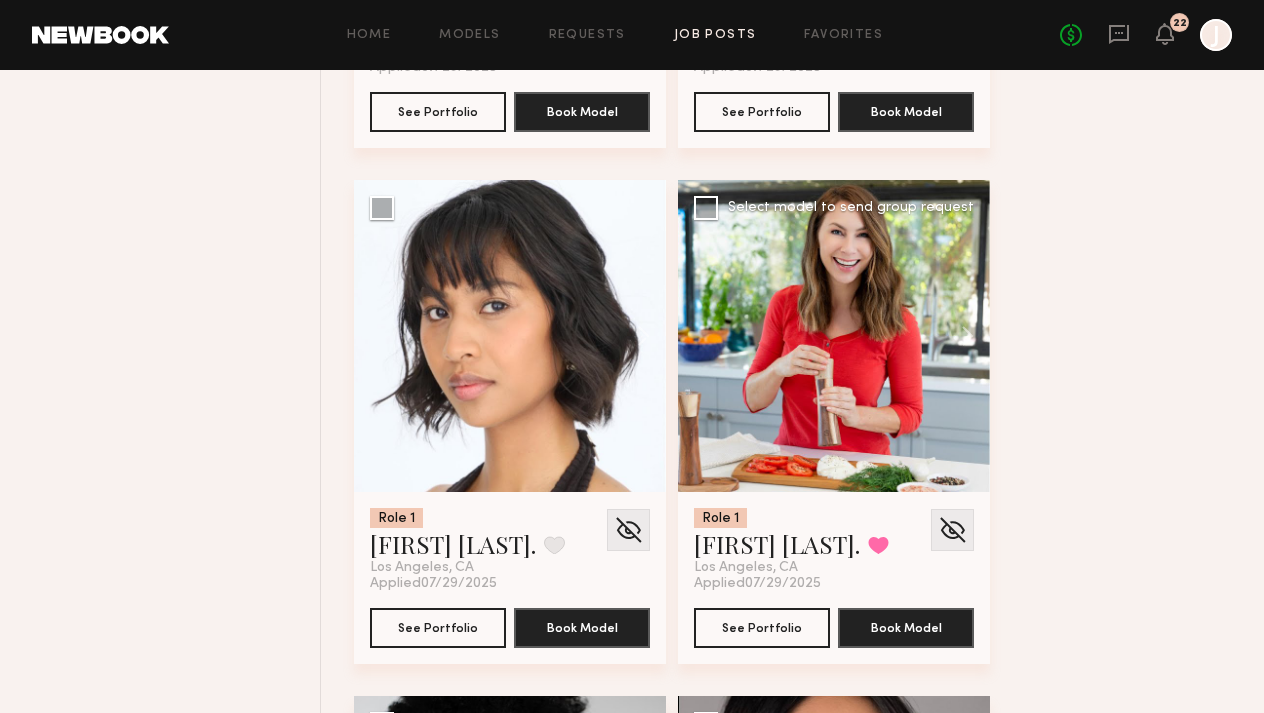 scroll, scrollTop: 5358, scrollLeft: 0, axis: vertical 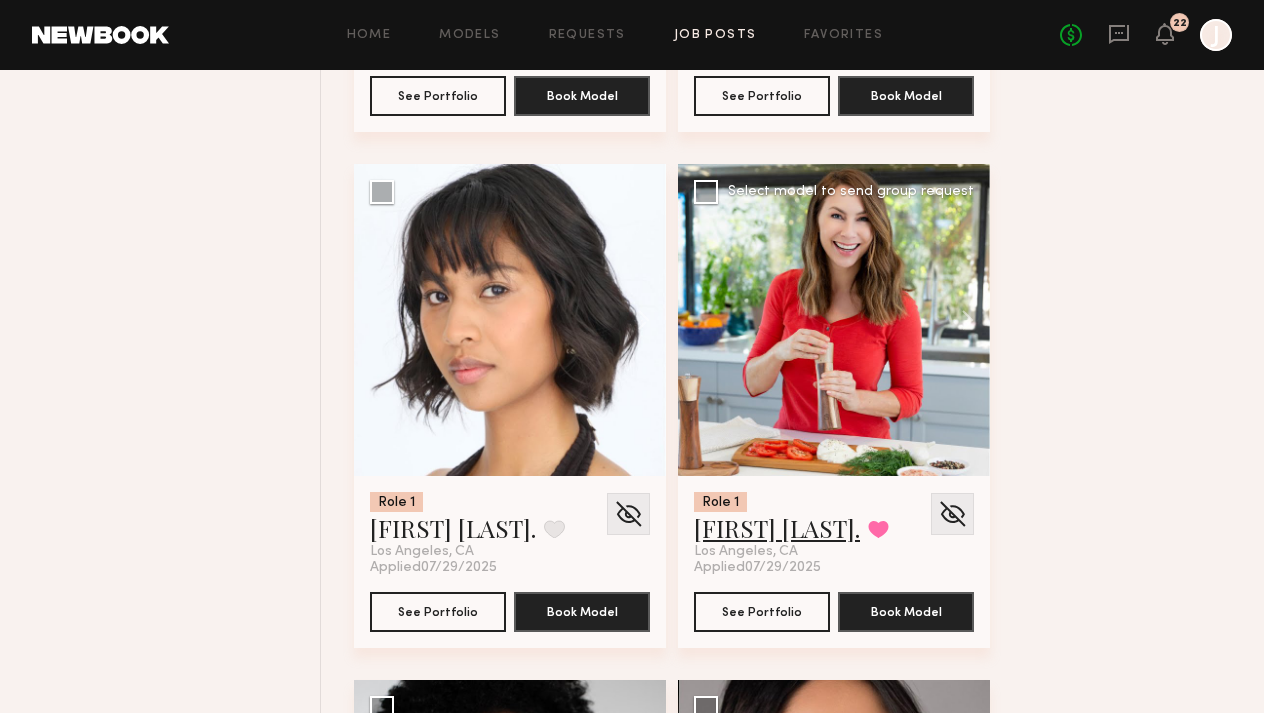 click on "Deena T." 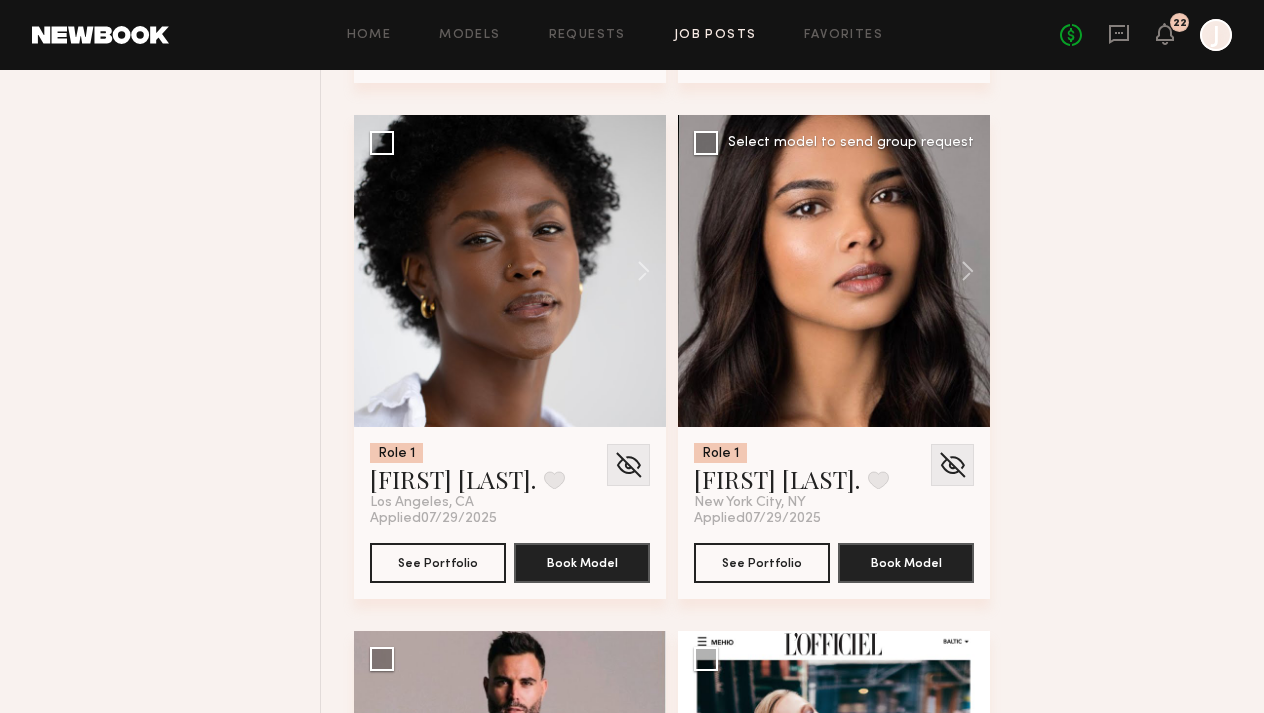 scroll, scrollTop: 6274, scrollLeft: 0, axis: vertical 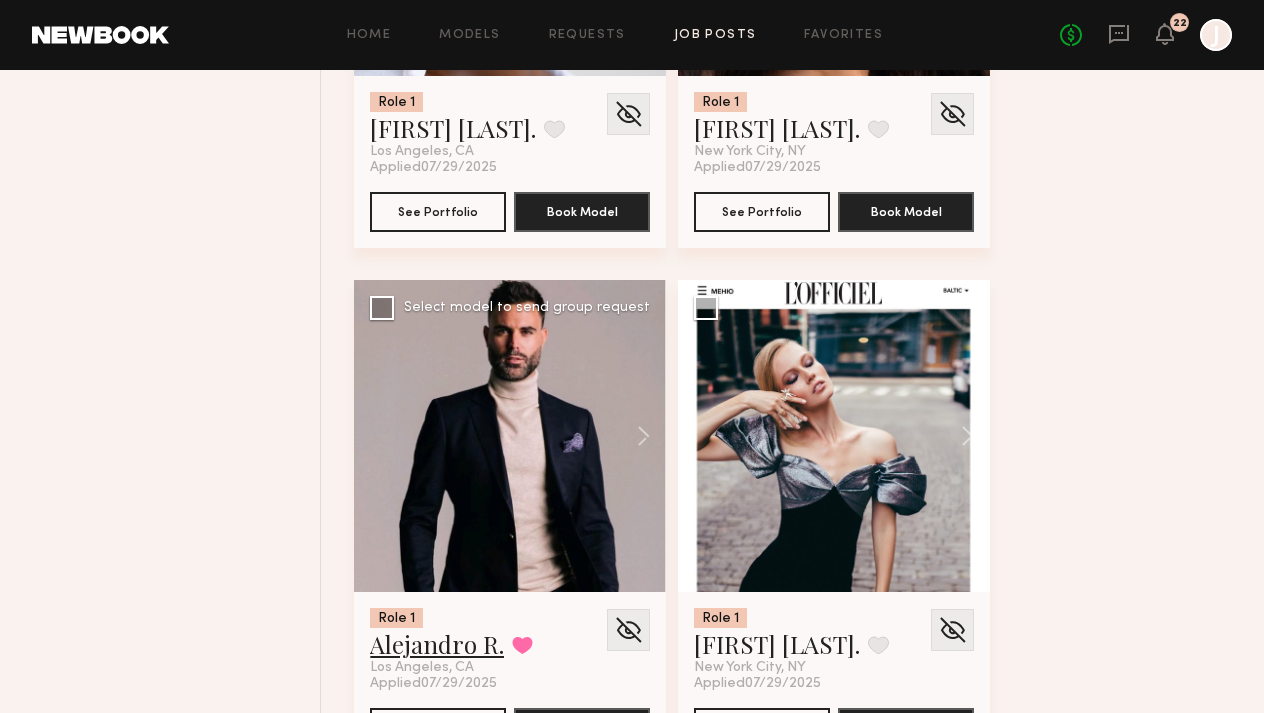 click on "Alejandro R." 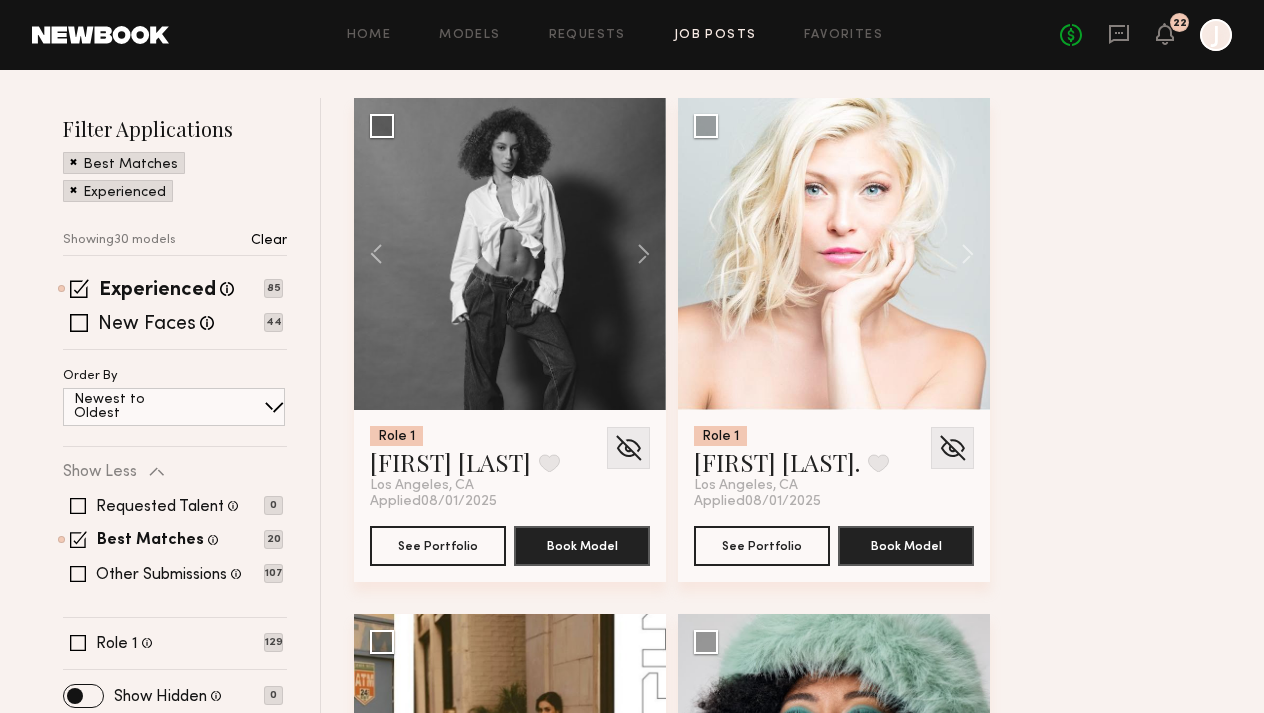scroll, scrollTop: 264, scrollLeft: 0, axis: vertical 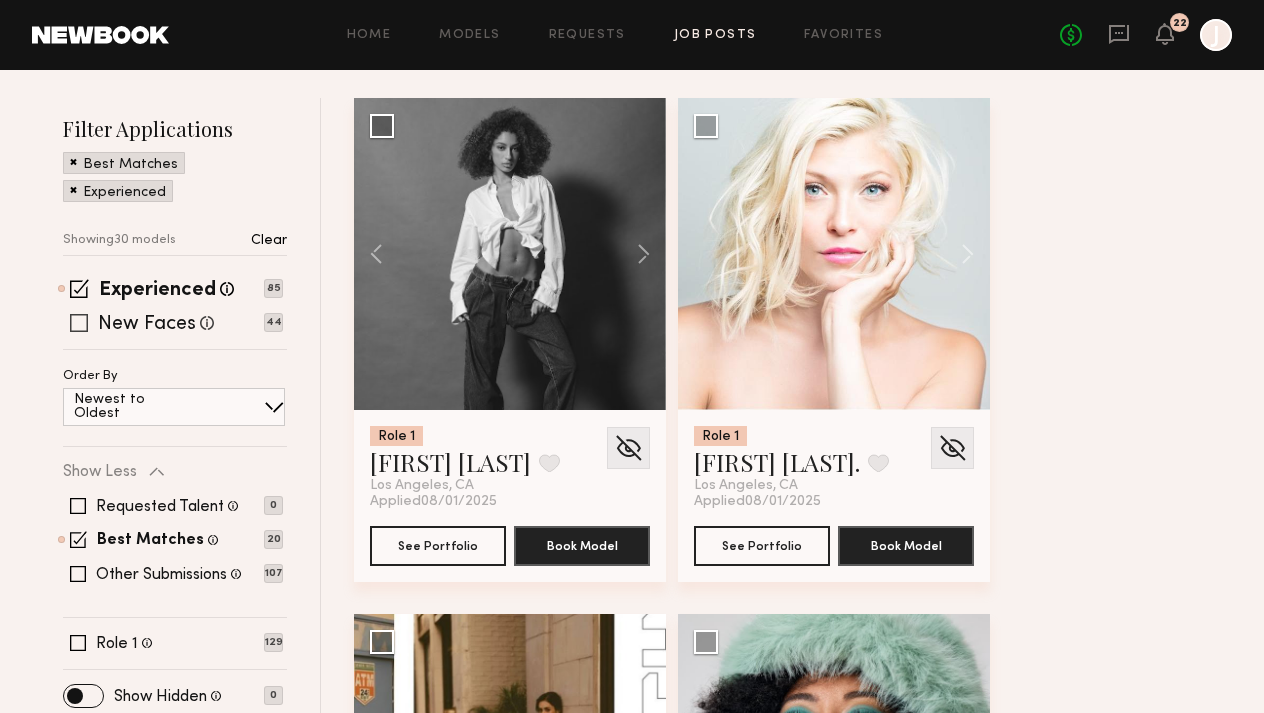 click 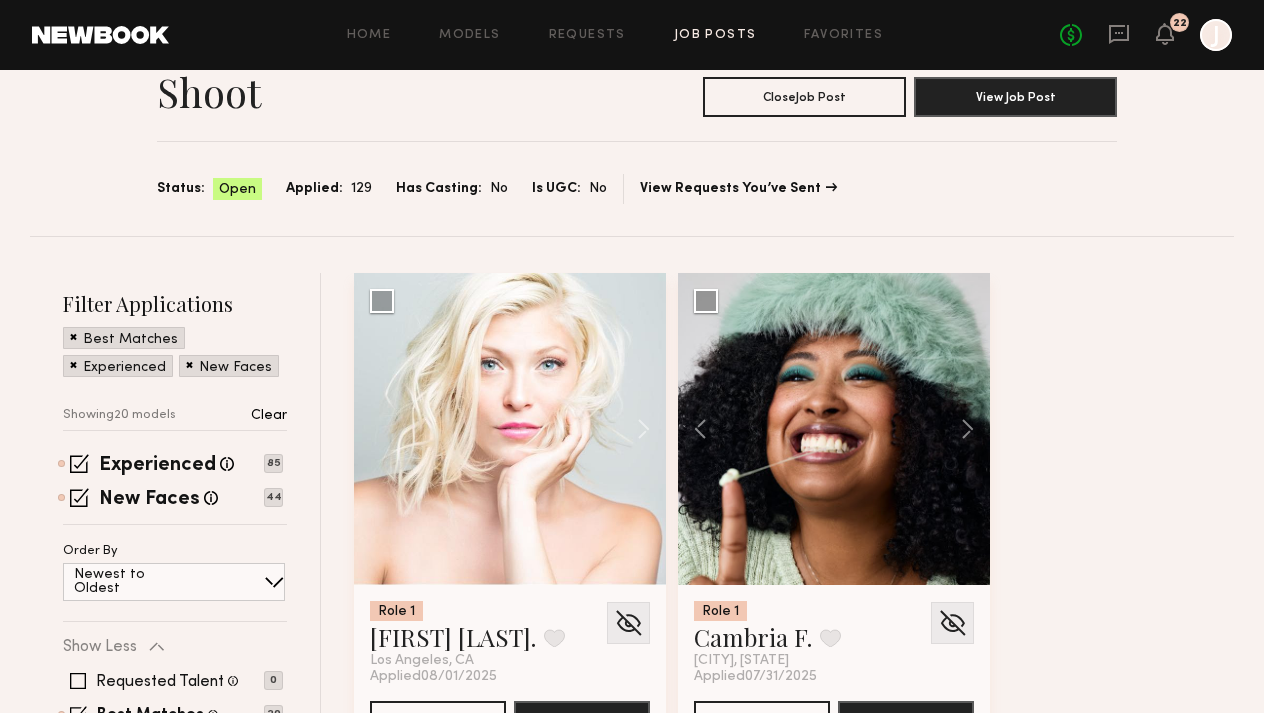 scroll, scrollTop: 108, scrollLeft: 0, axis: vertical 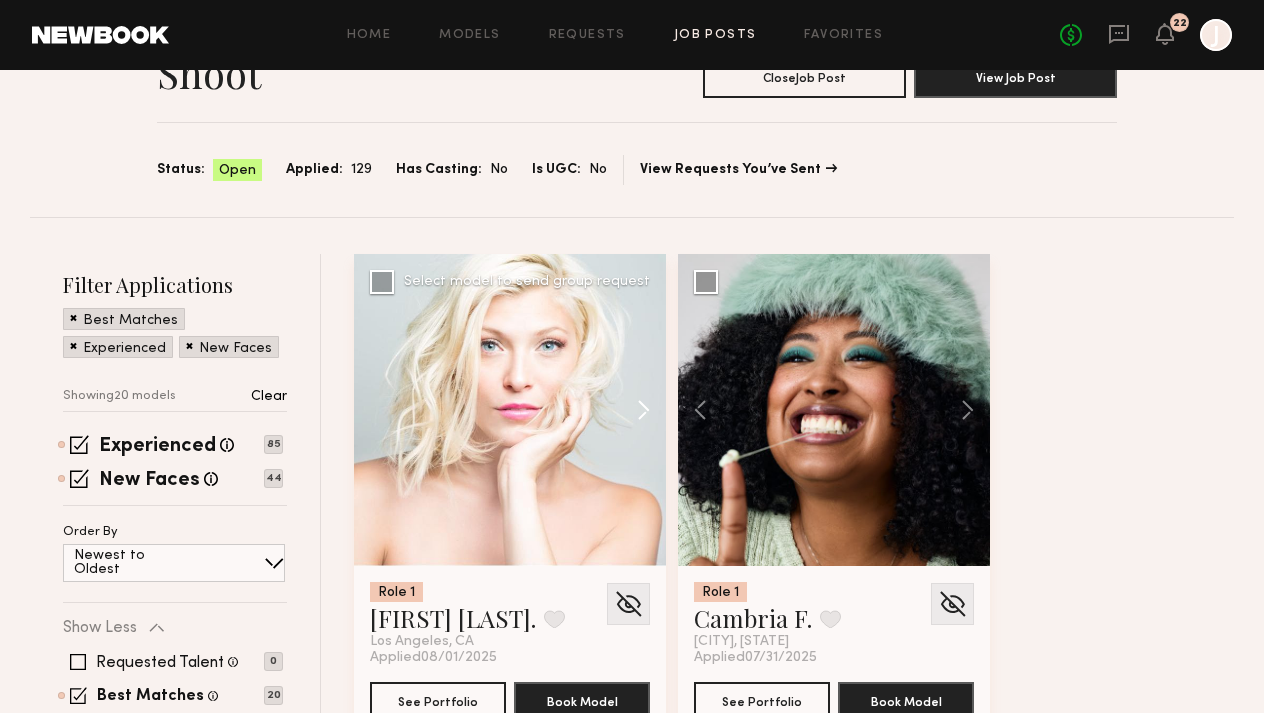 click 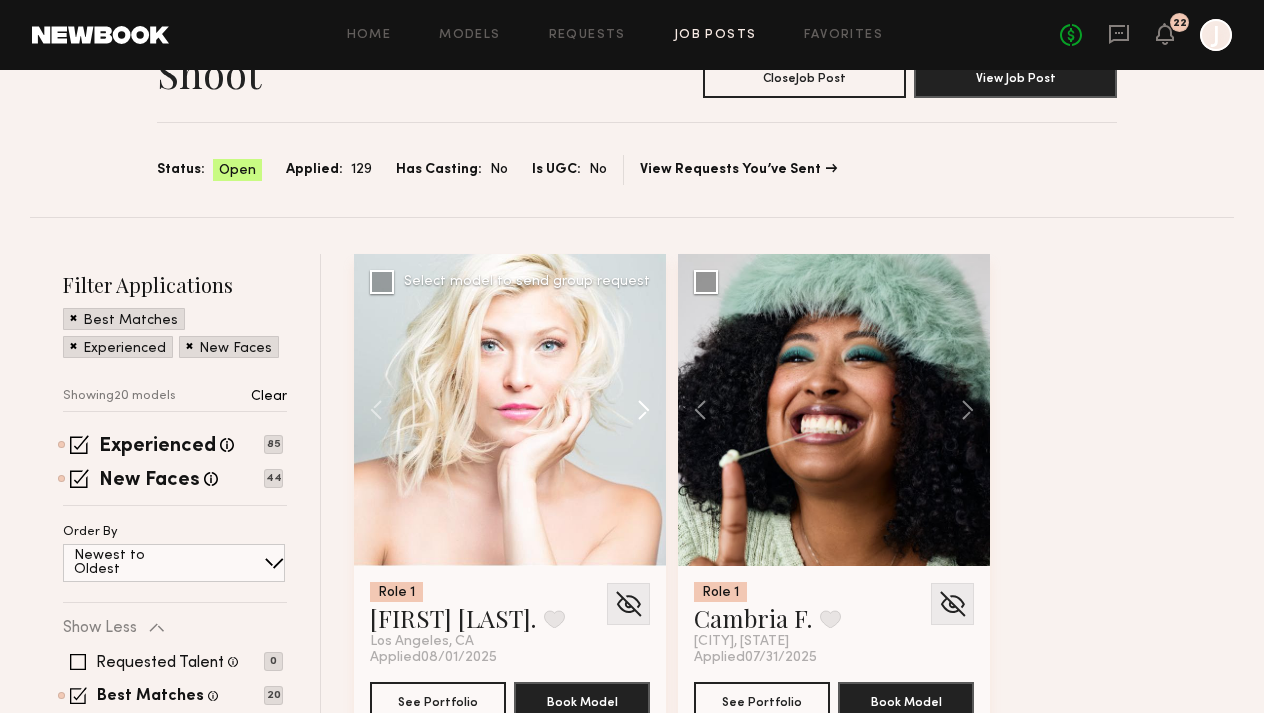 click 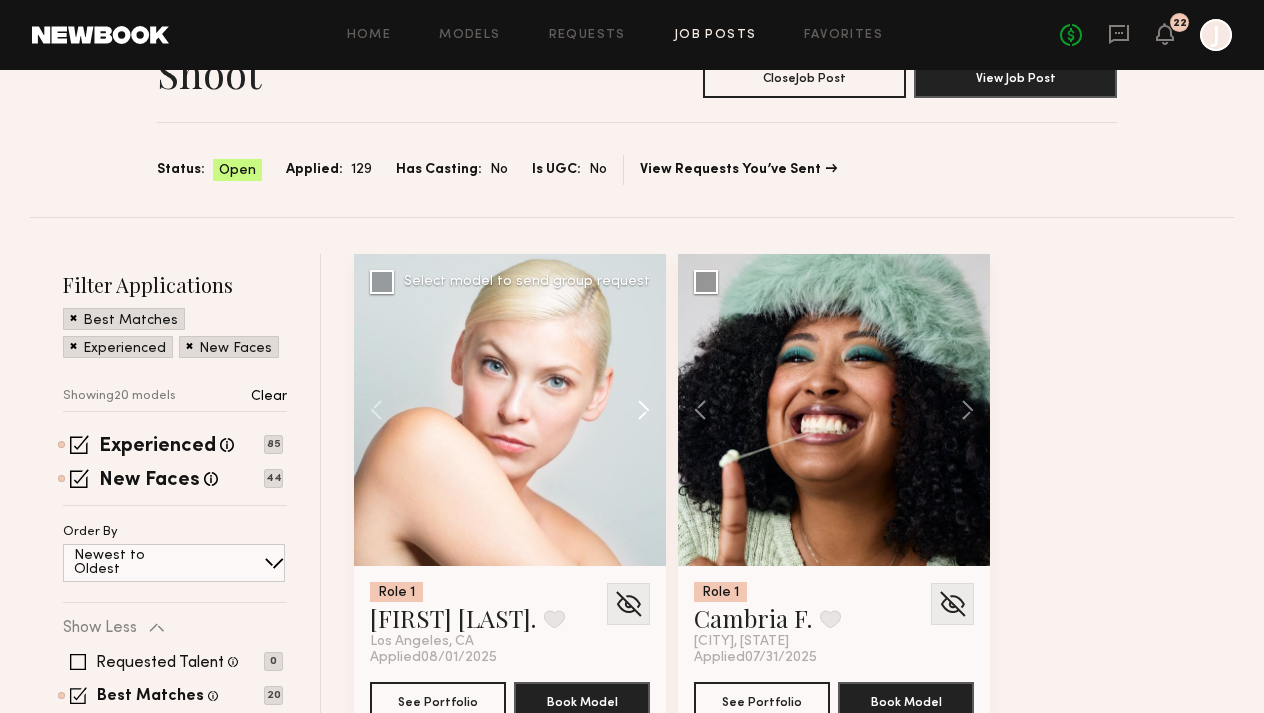 click 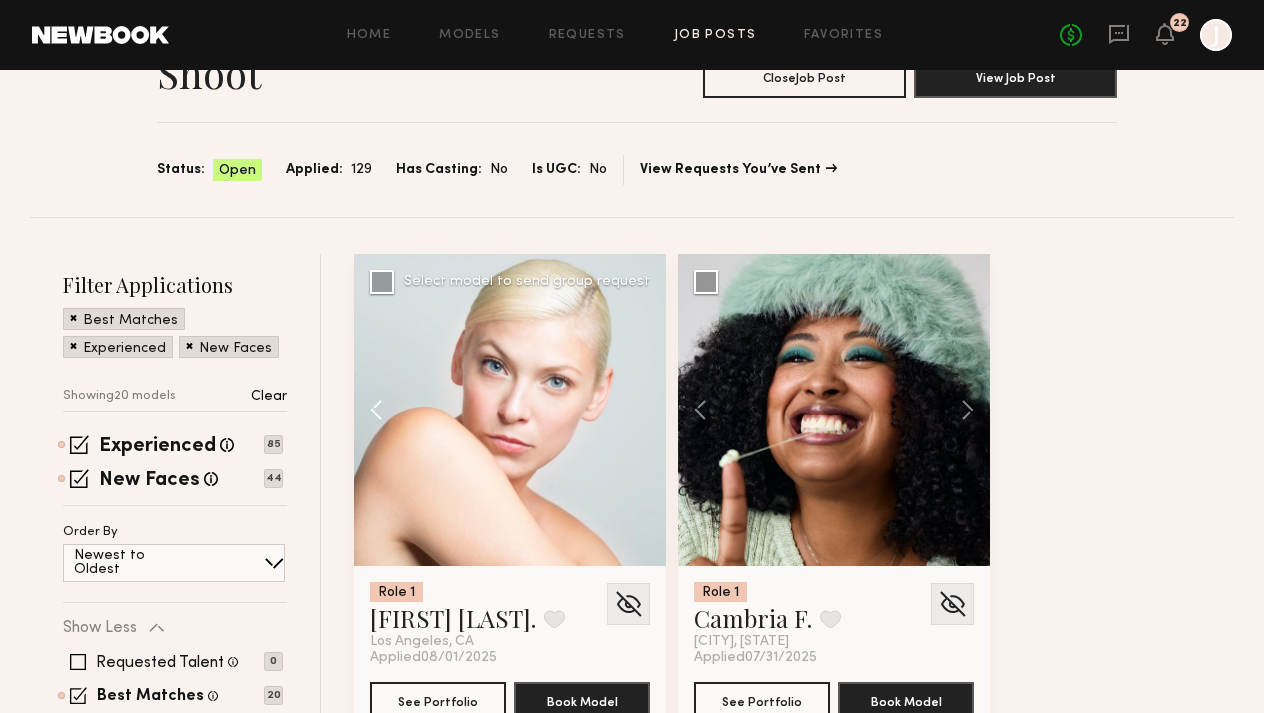 click 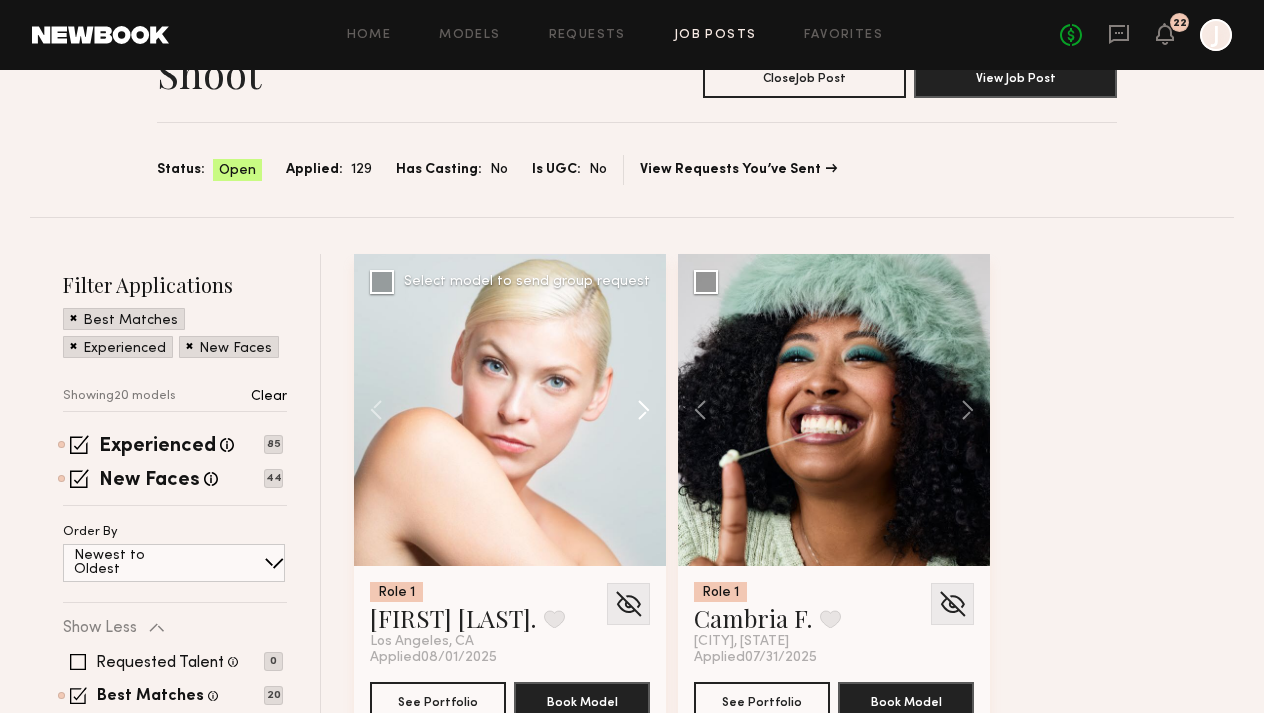 click 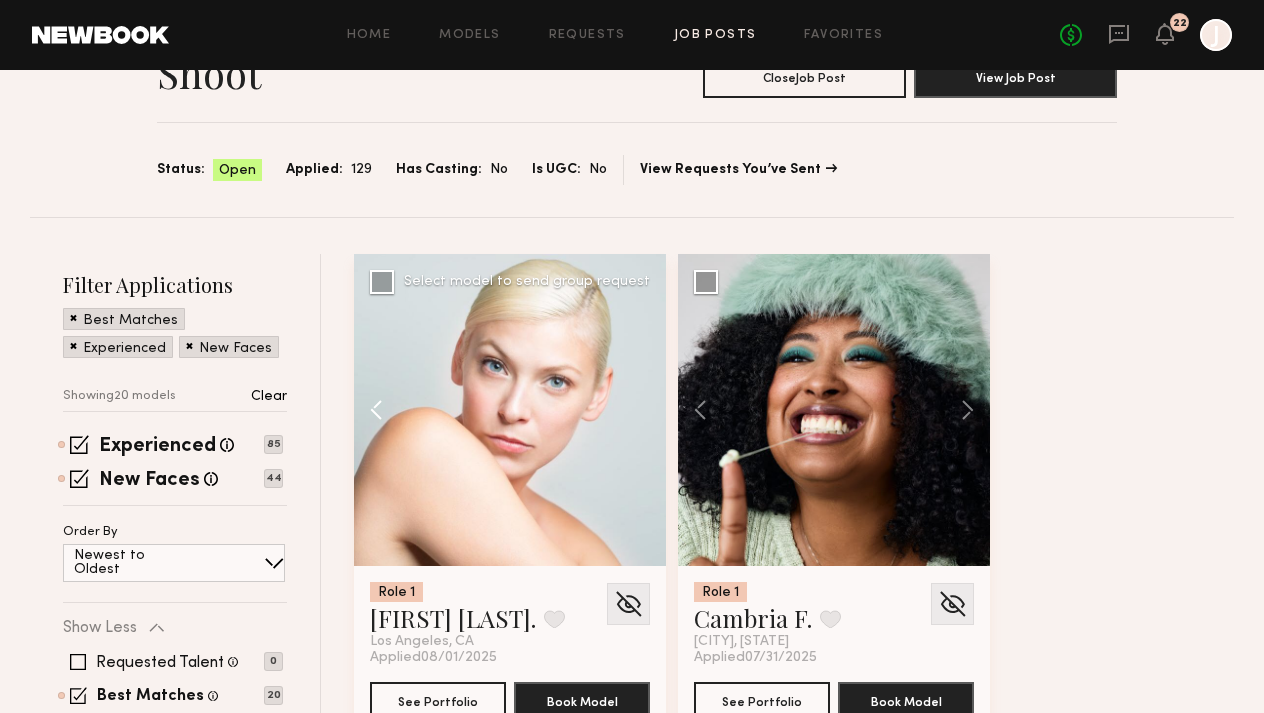 click 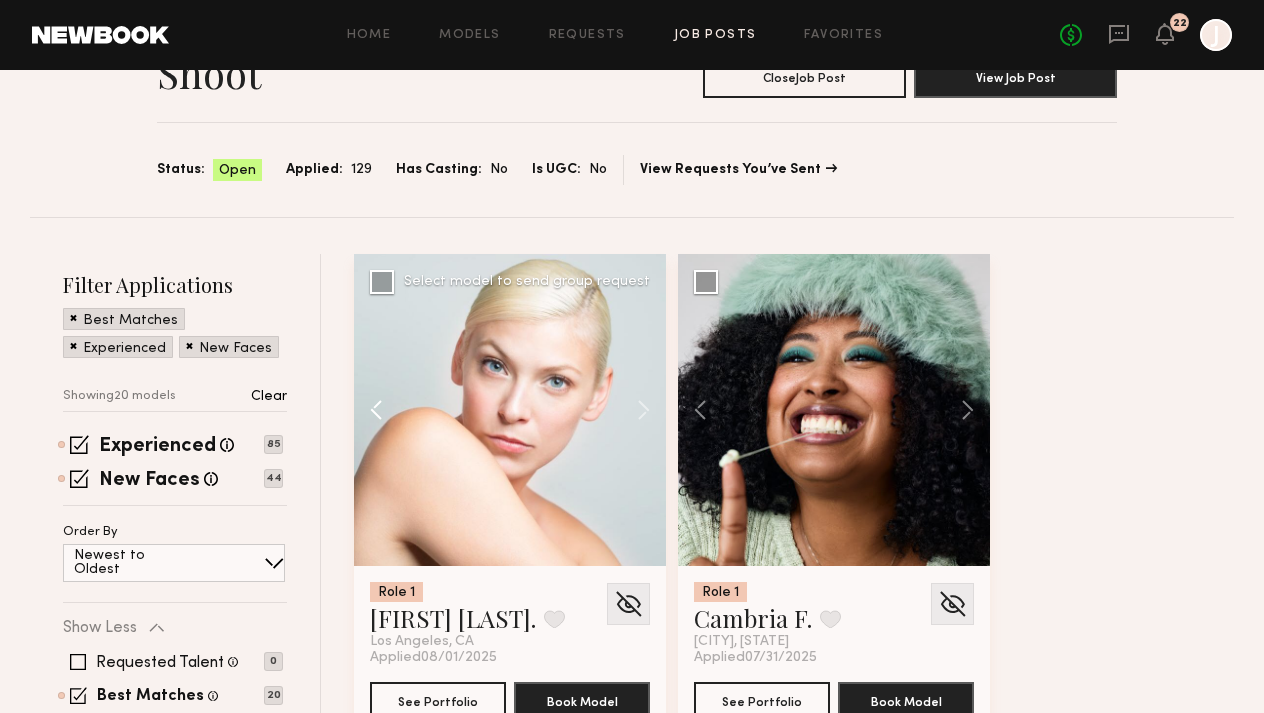 click 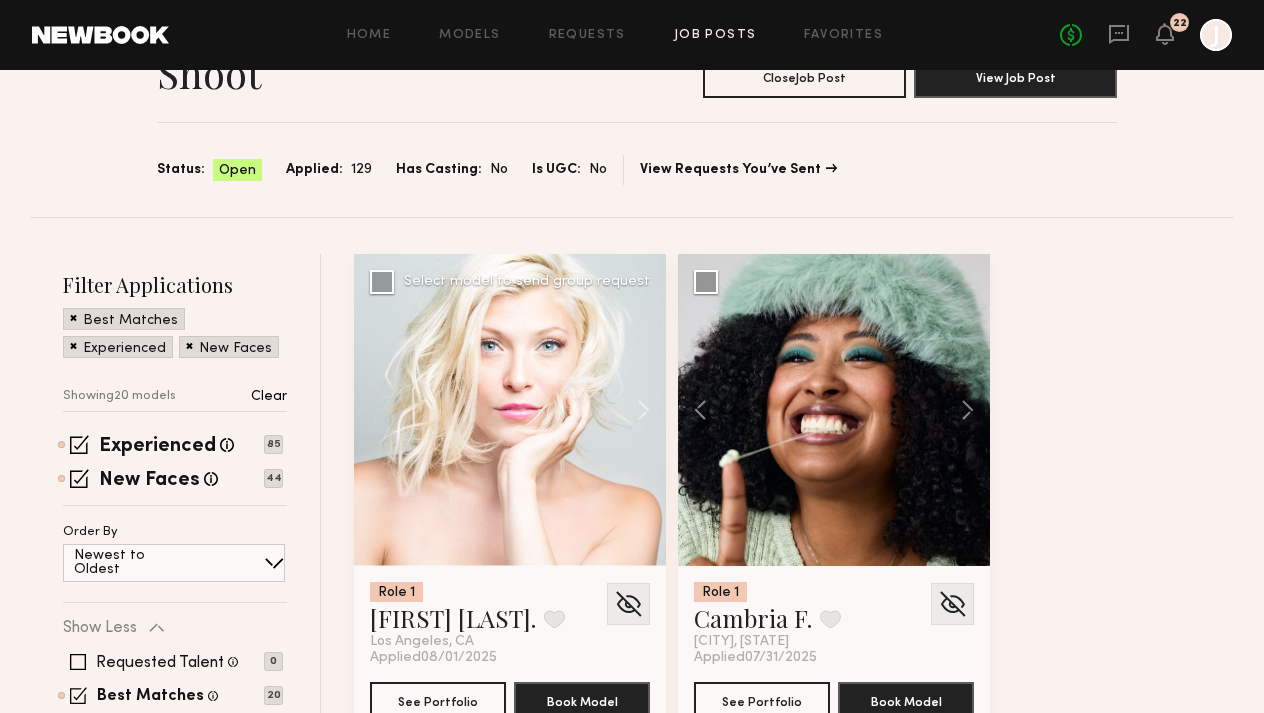scroll, scrollTop: 675, scrollLeft: 0, axis: vertical 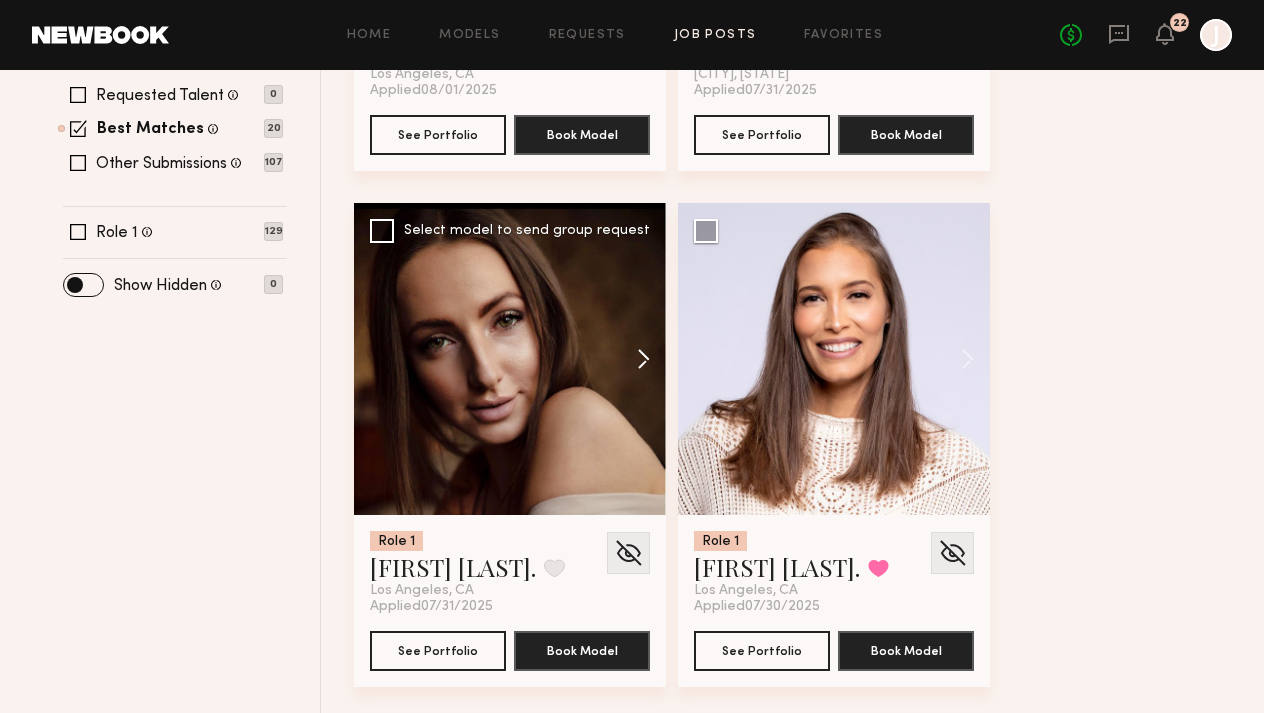 click 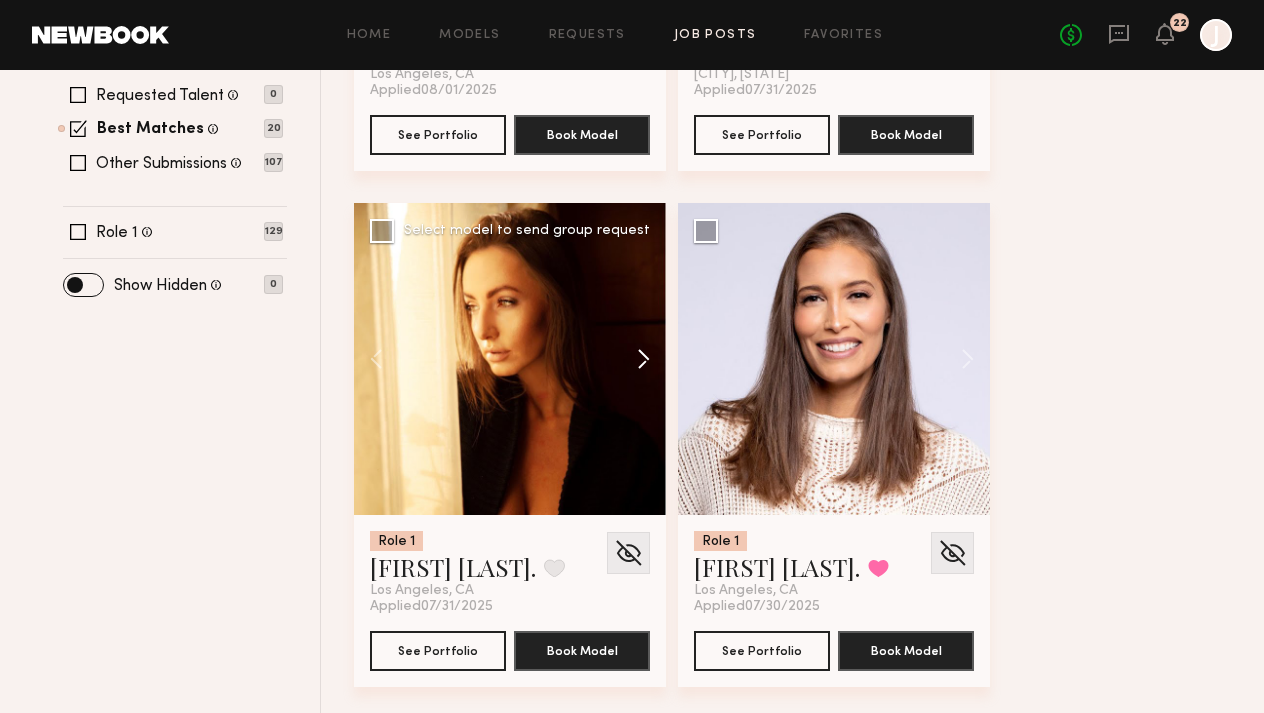click 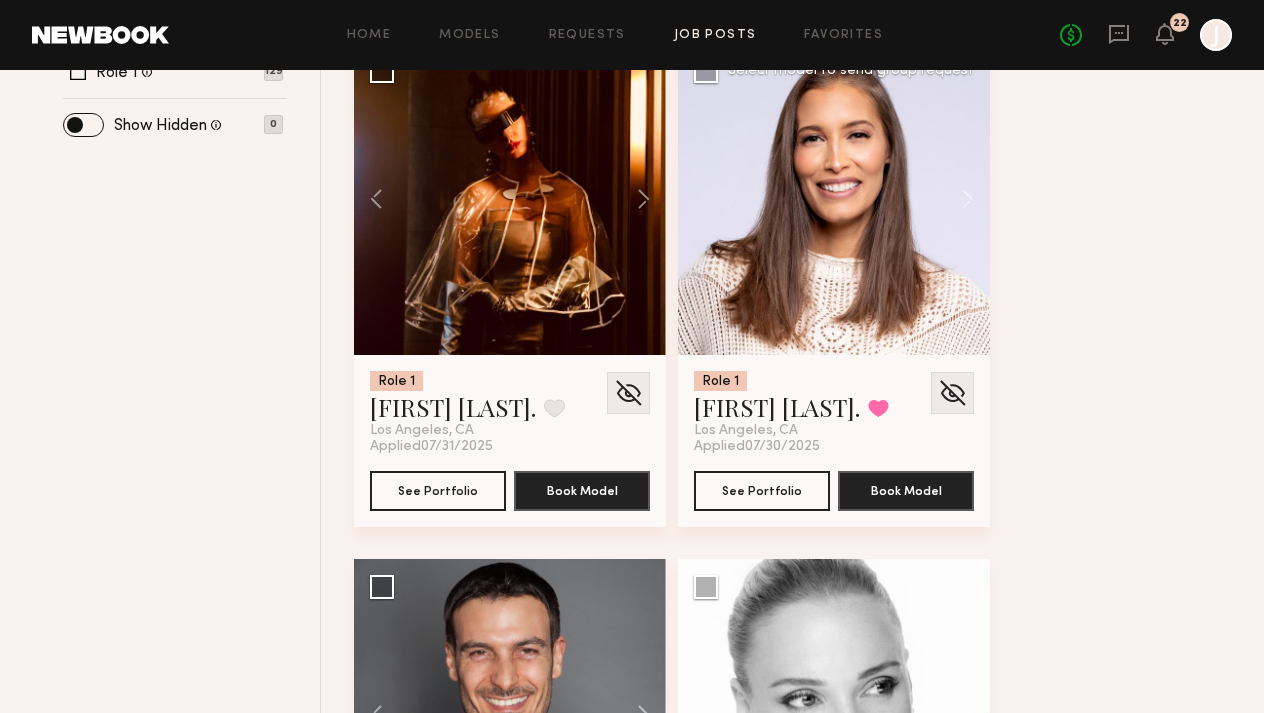 scroll, scrollTop: 809, scrollLeft: 0, axis: vertical 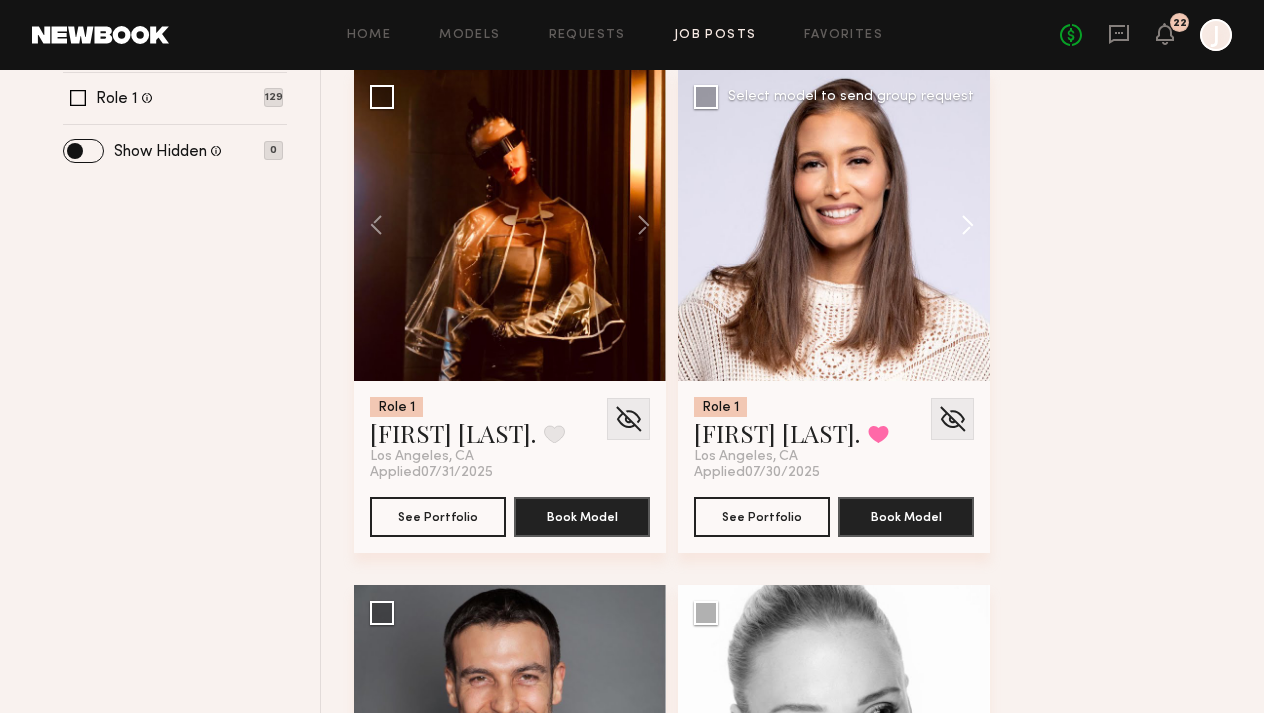 click 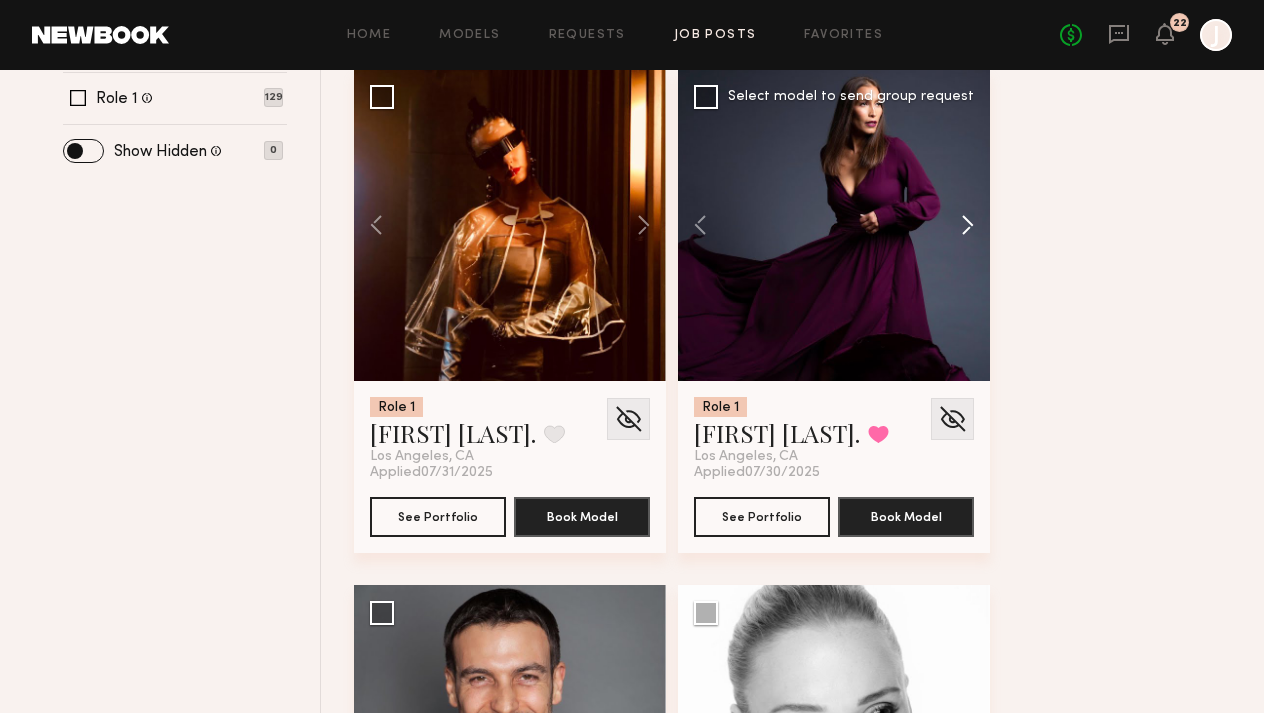 click 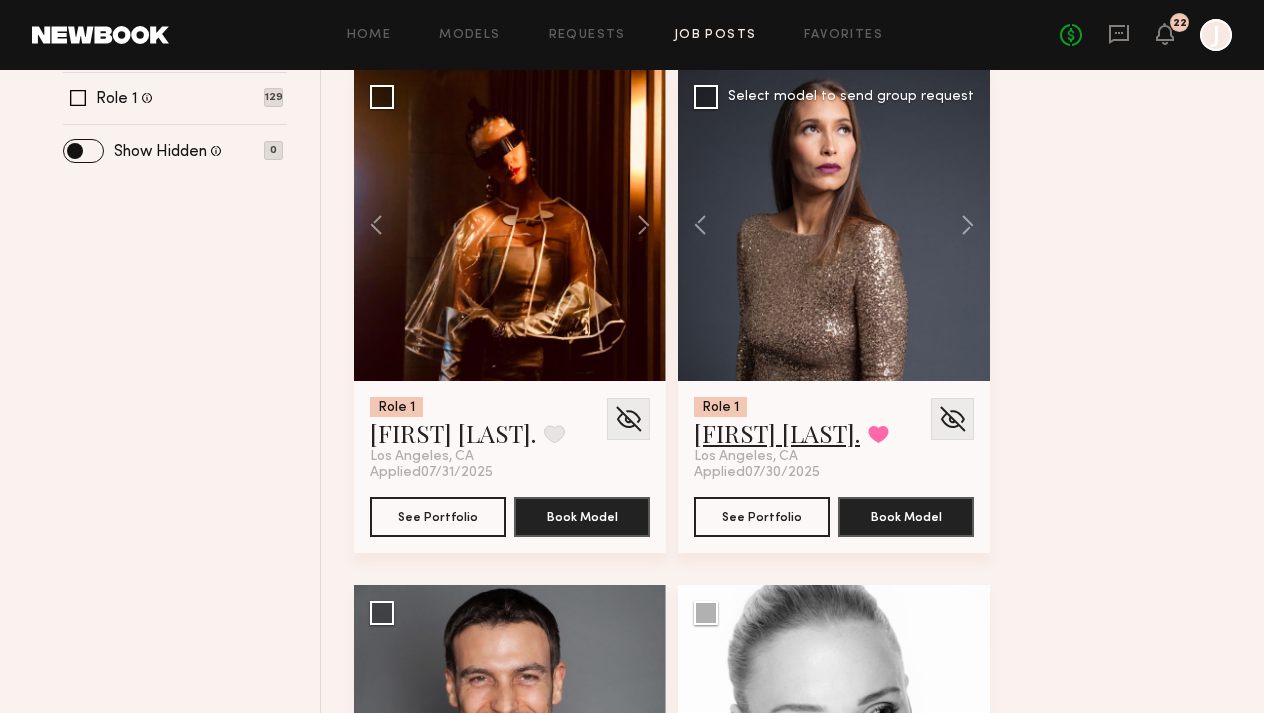 click on "Wendy T." 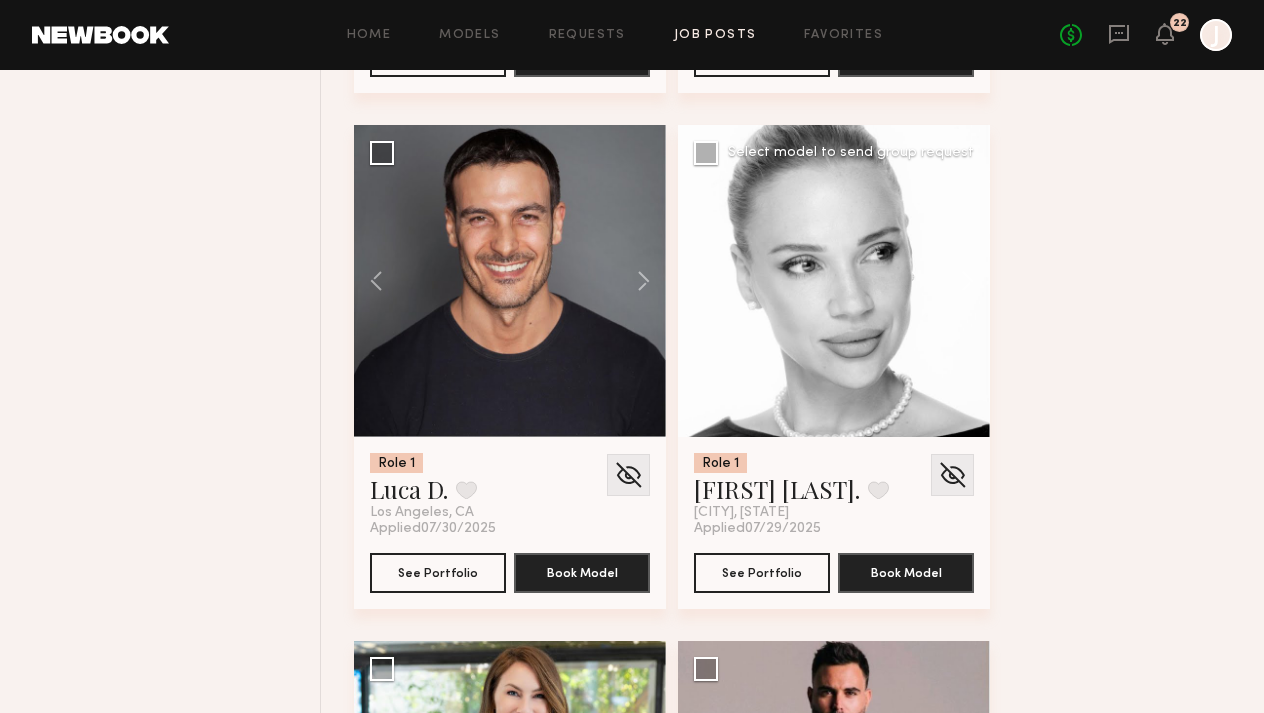 scroll, scrollTop: 1220, scrollLeft: 0, axis: vertical 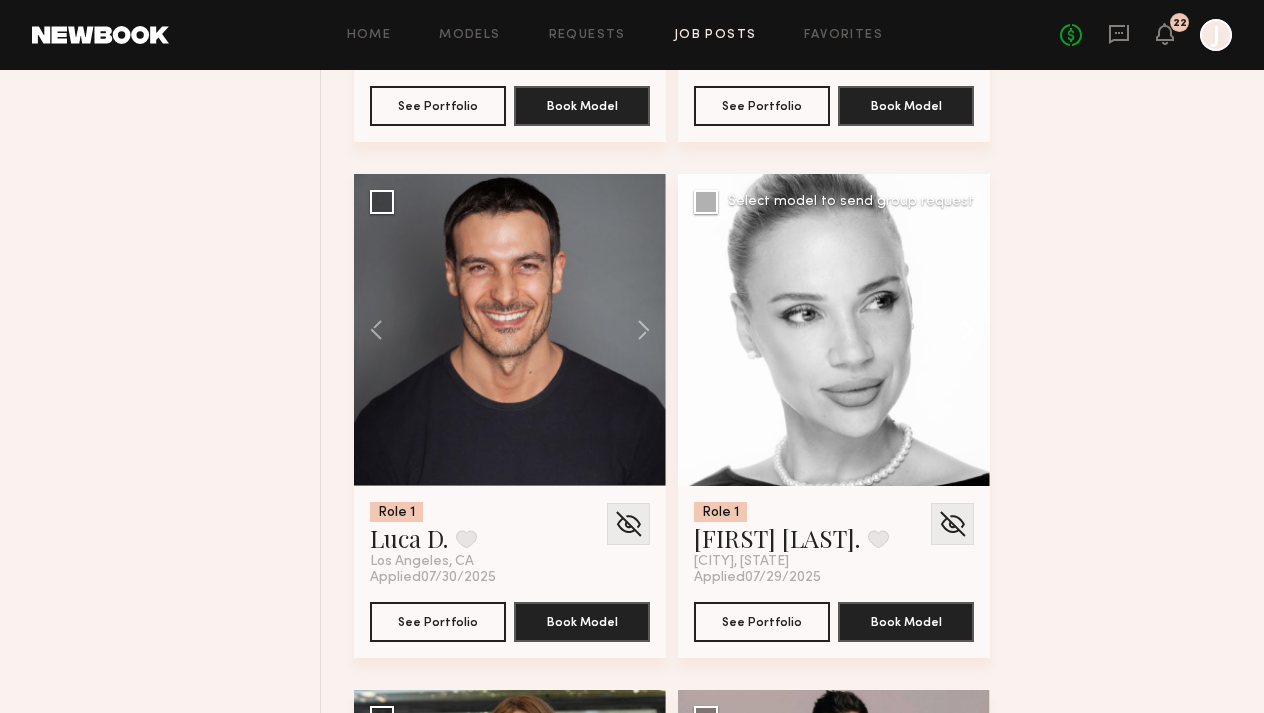 click 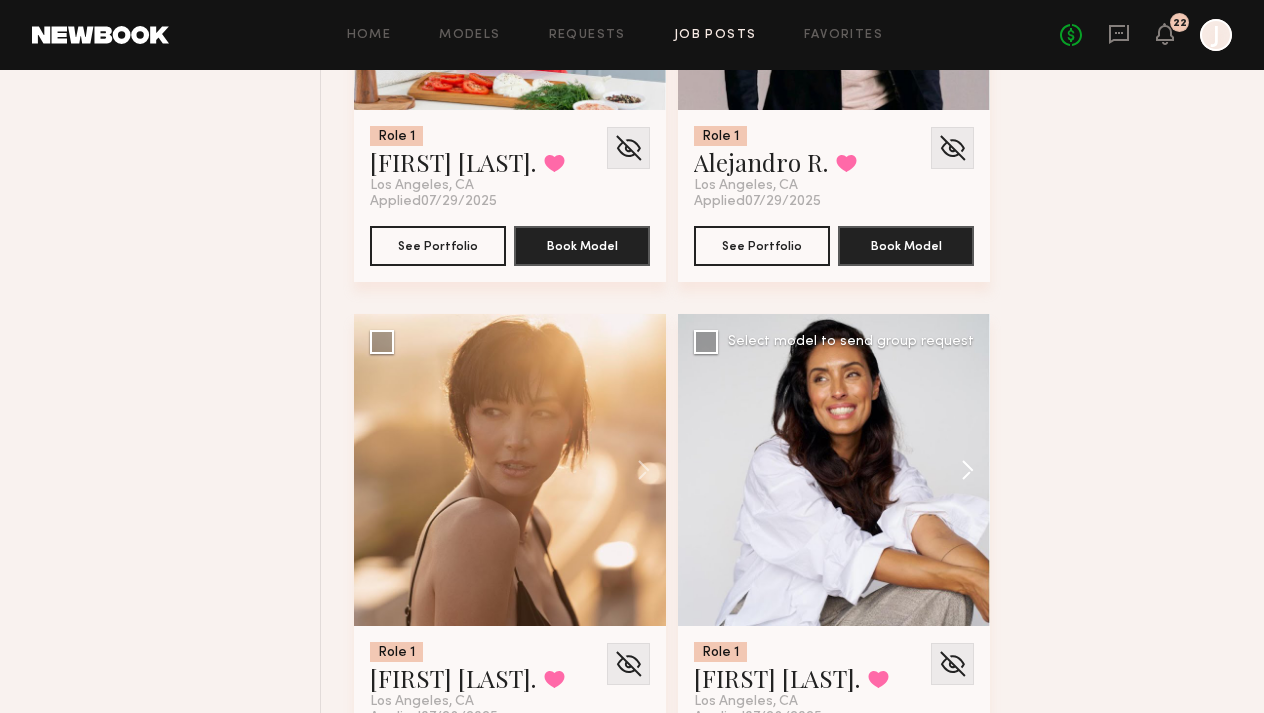 scroll, scrollTop: 2266, scrollLeft: 0, axis: vertical 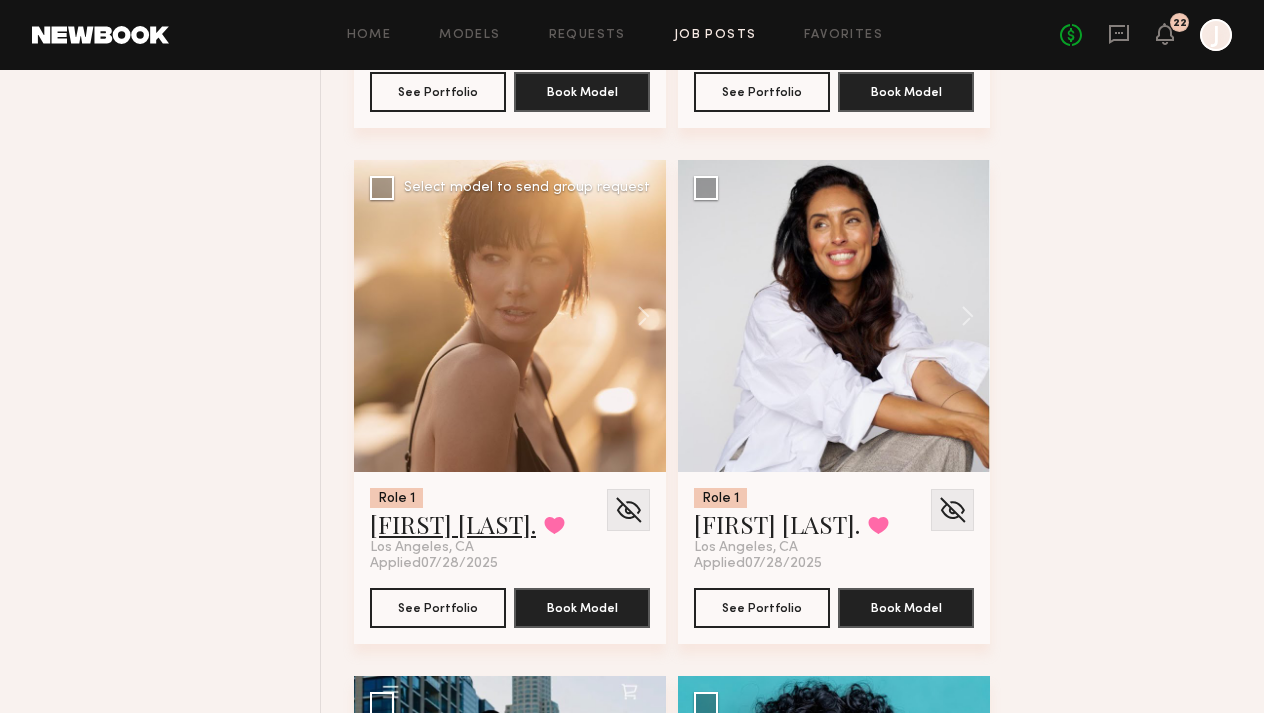 click on "Monique B." 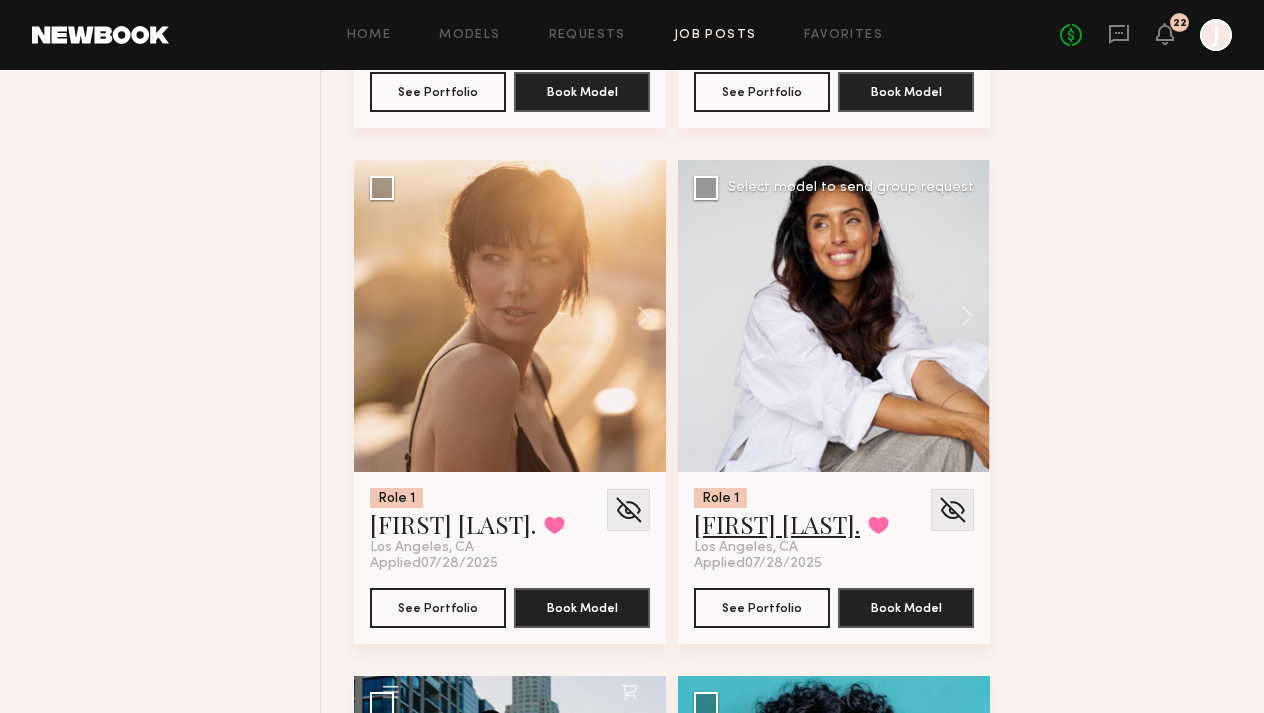 click on "Gloria E." 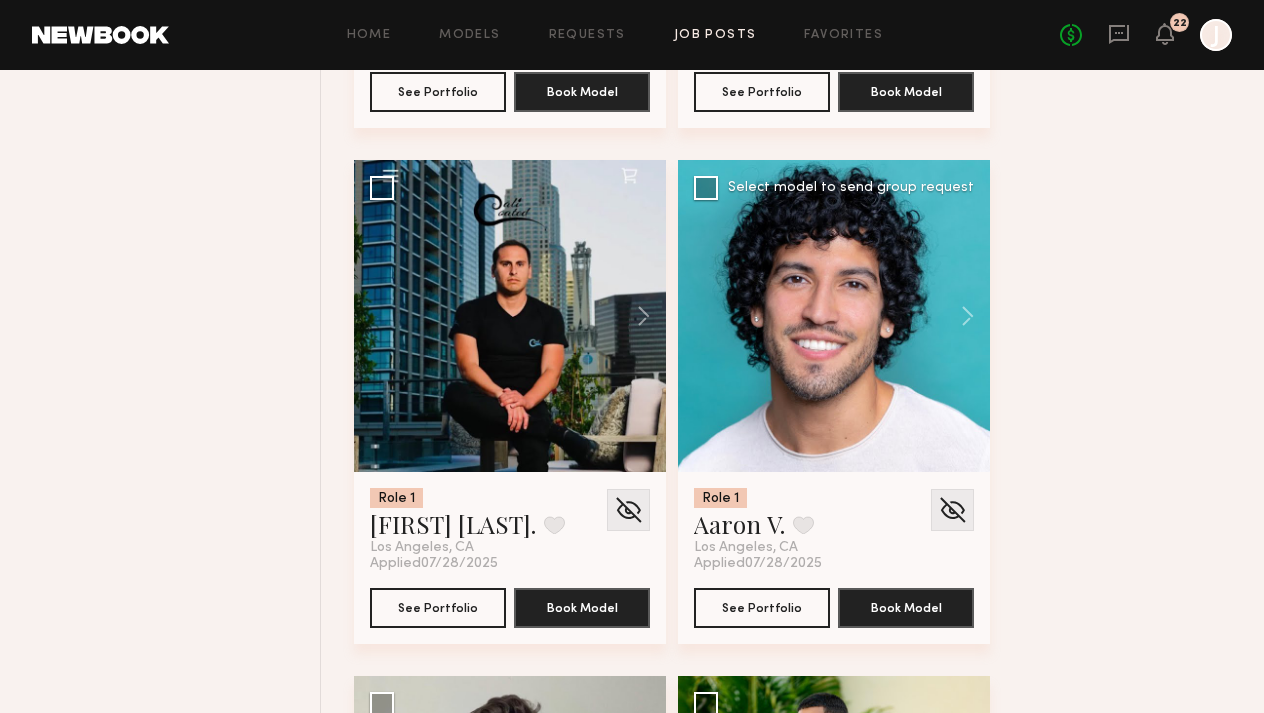 scroll, scrollTop: 3339, scrollLeft: 0, axis: vertical 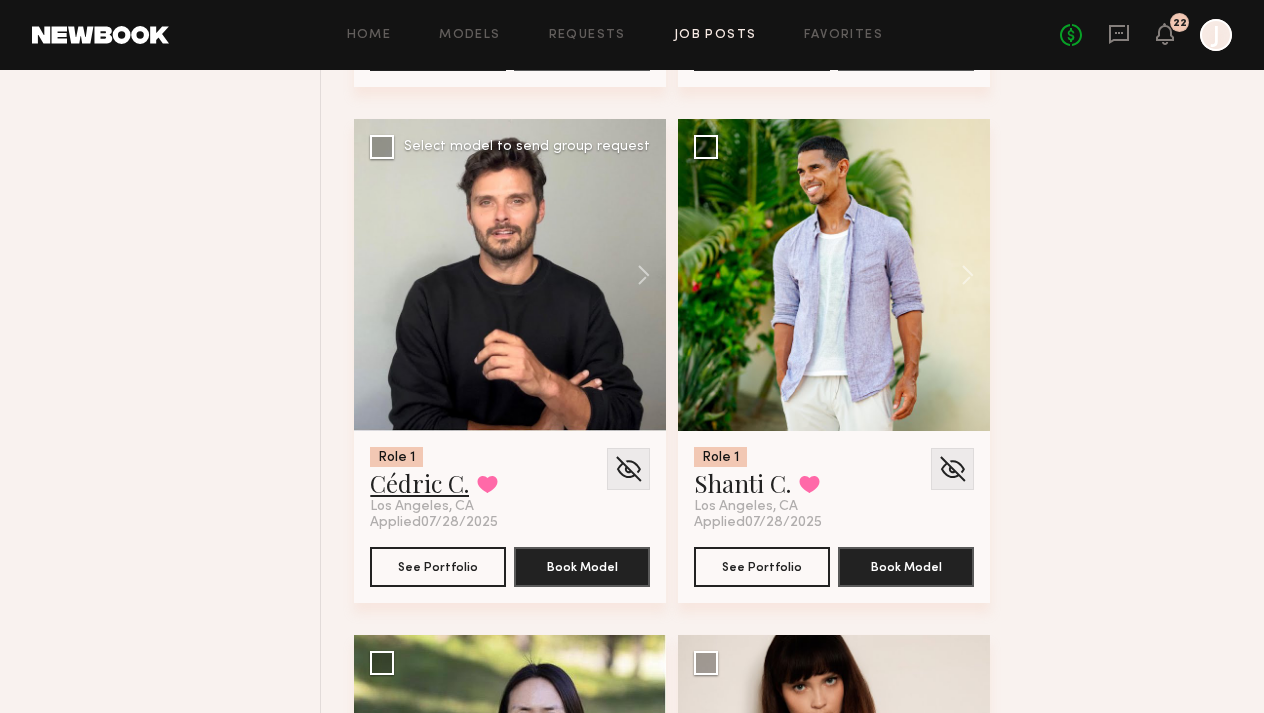 click on "Cédric C." 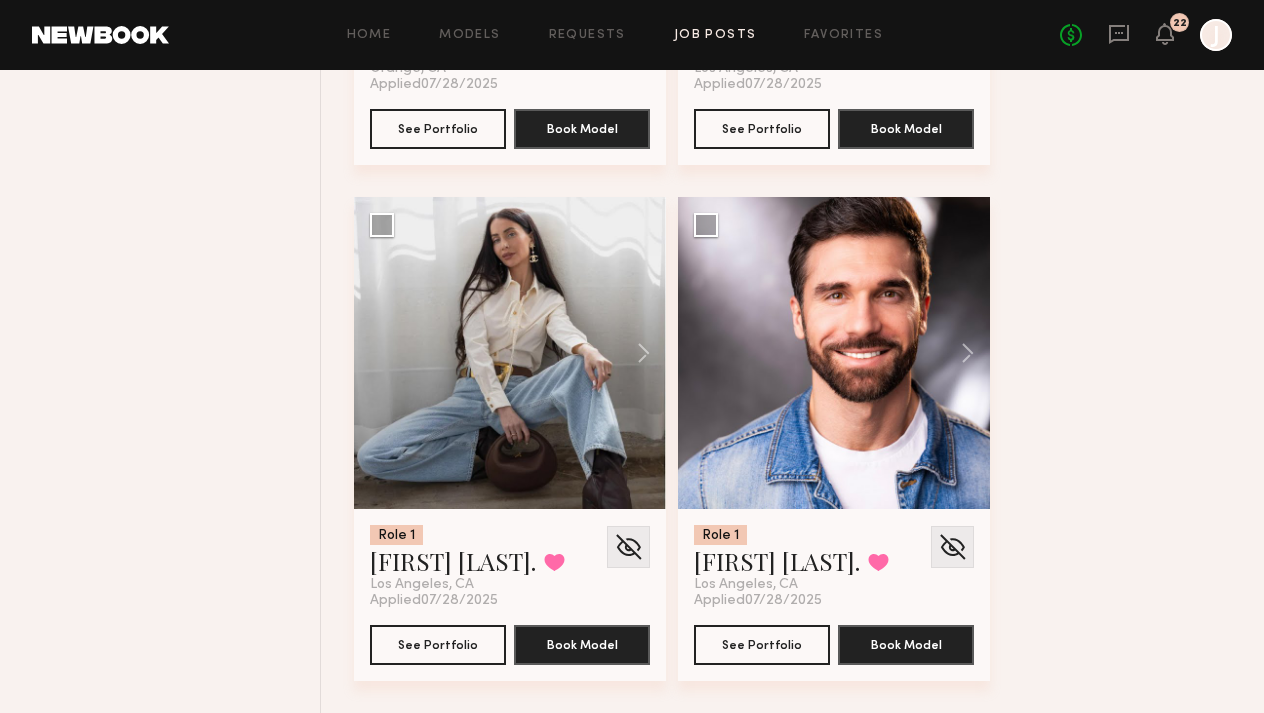 scroll, scrollTop: 4809, scrollLeft: 0, axis: vertical 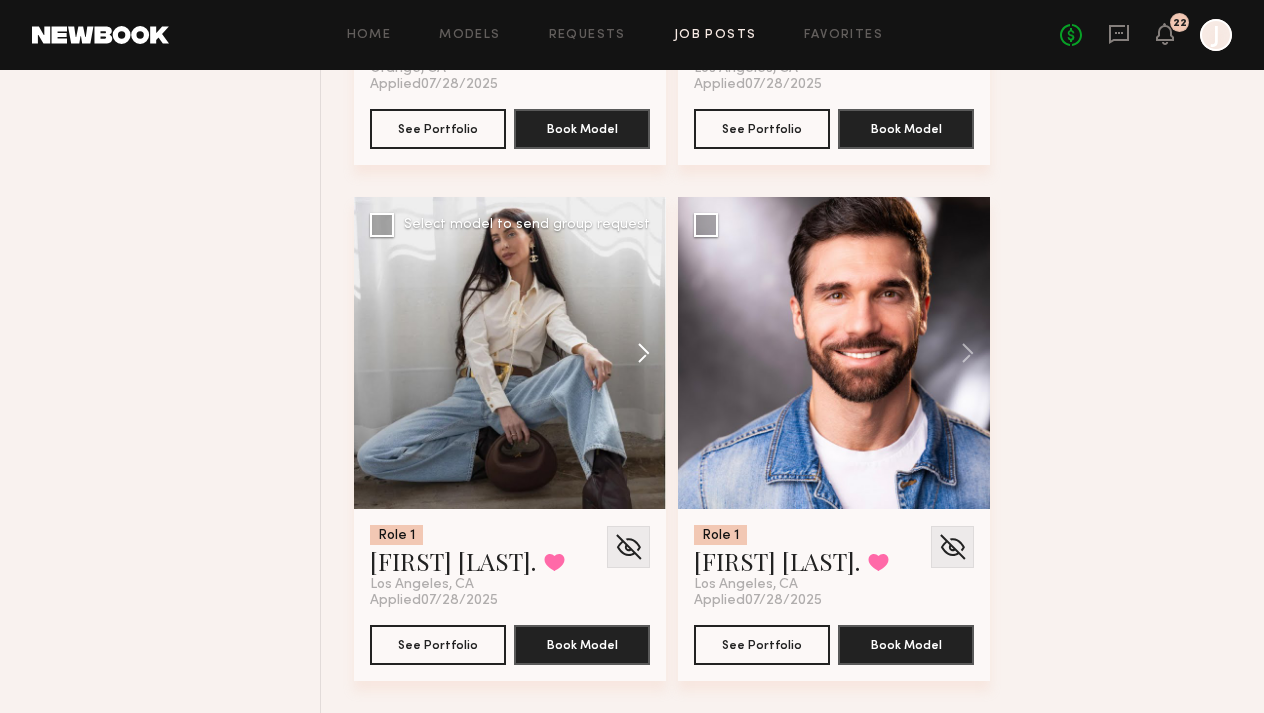 click 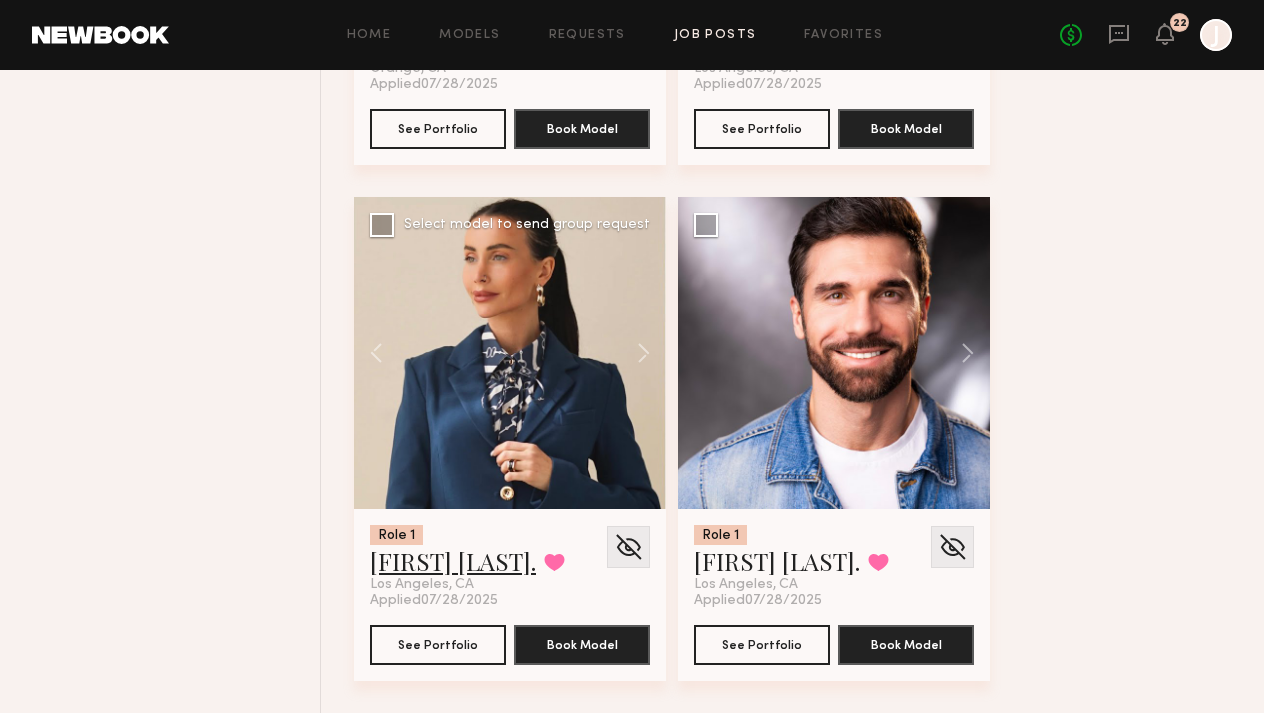 click on "Maria M." 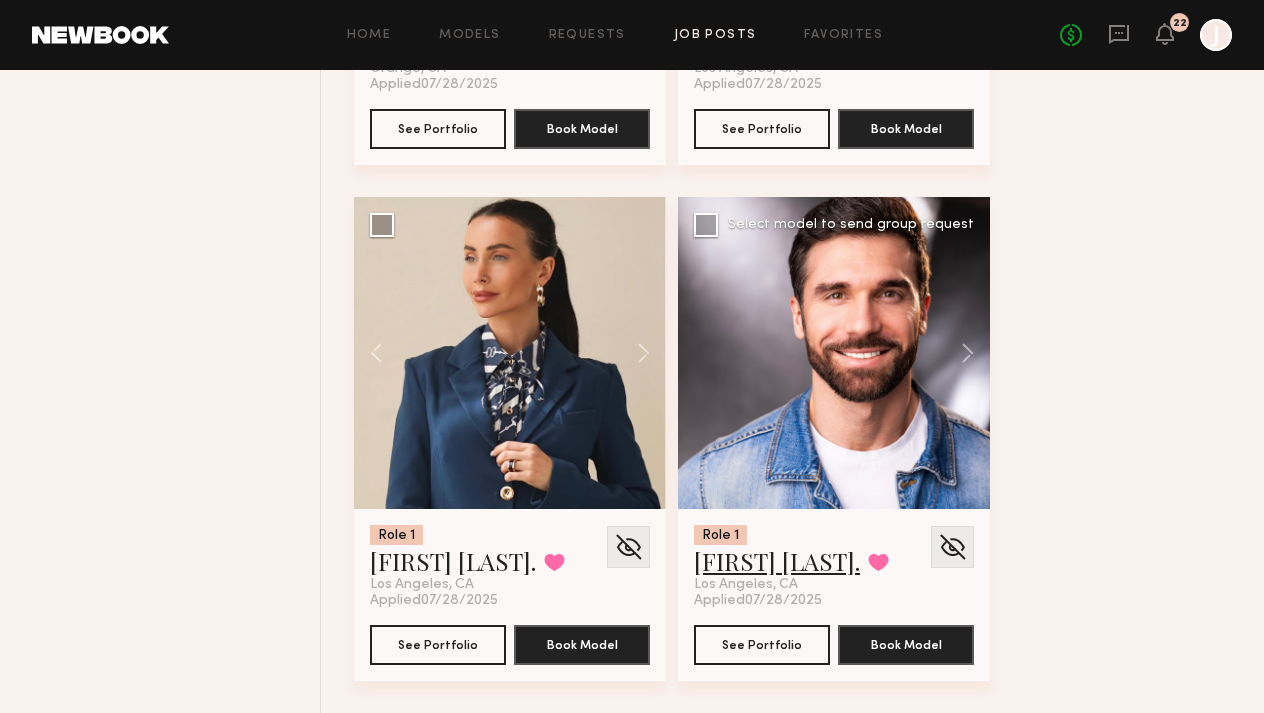 click on "[FIRST] [LAST]" 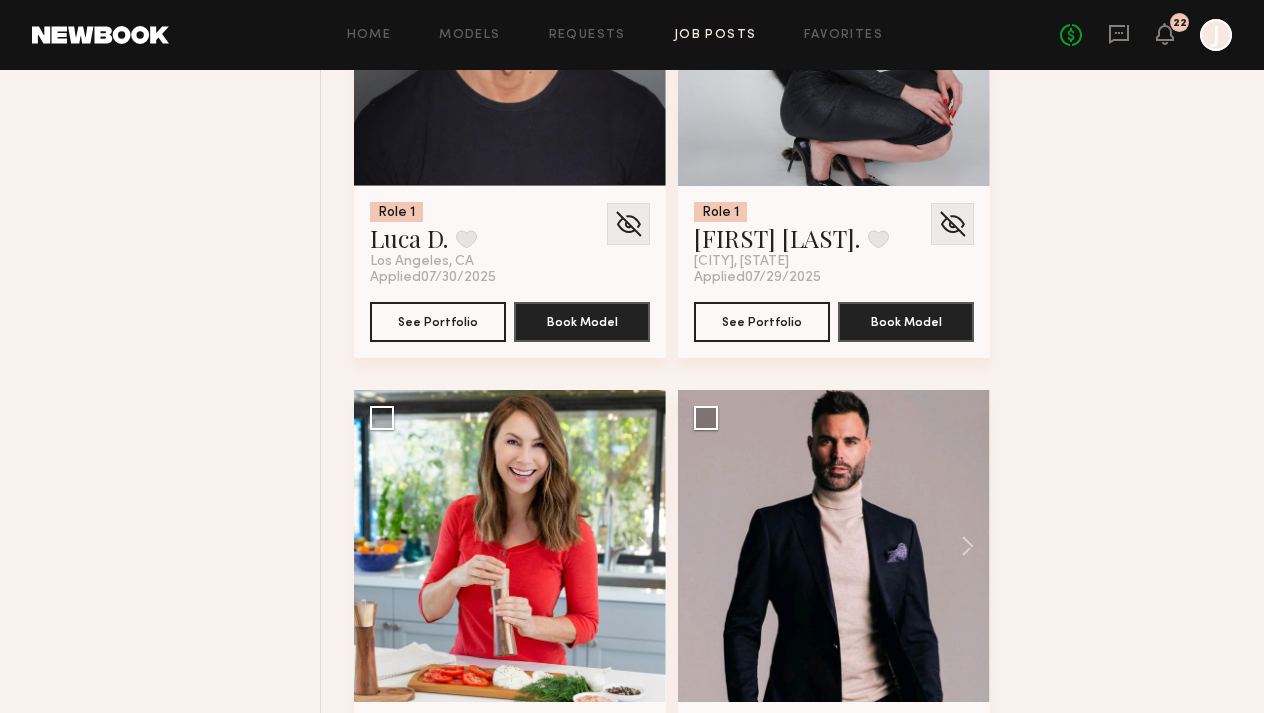 scroll, scrollTop: 1181, scrollLeft: 0, axis: vertical 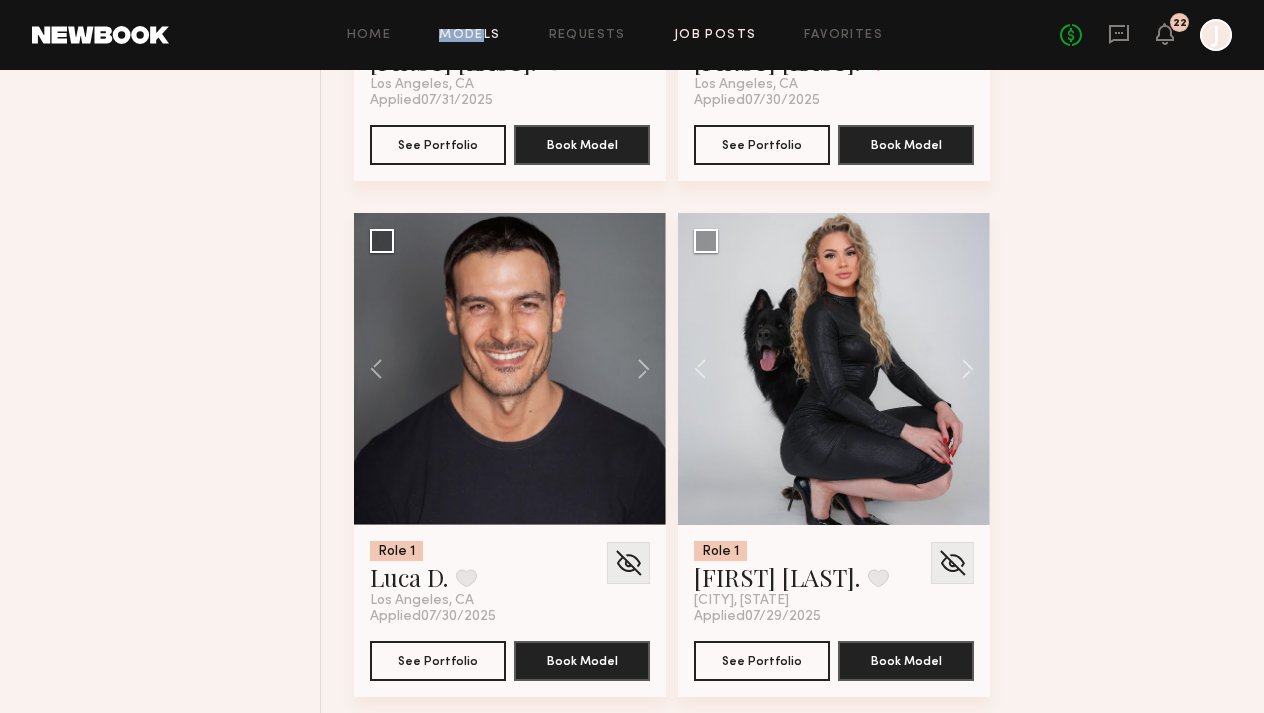 click on "Home Models Requests Job Posts Favorites Sign Out No fees up to $5,000 22 J" 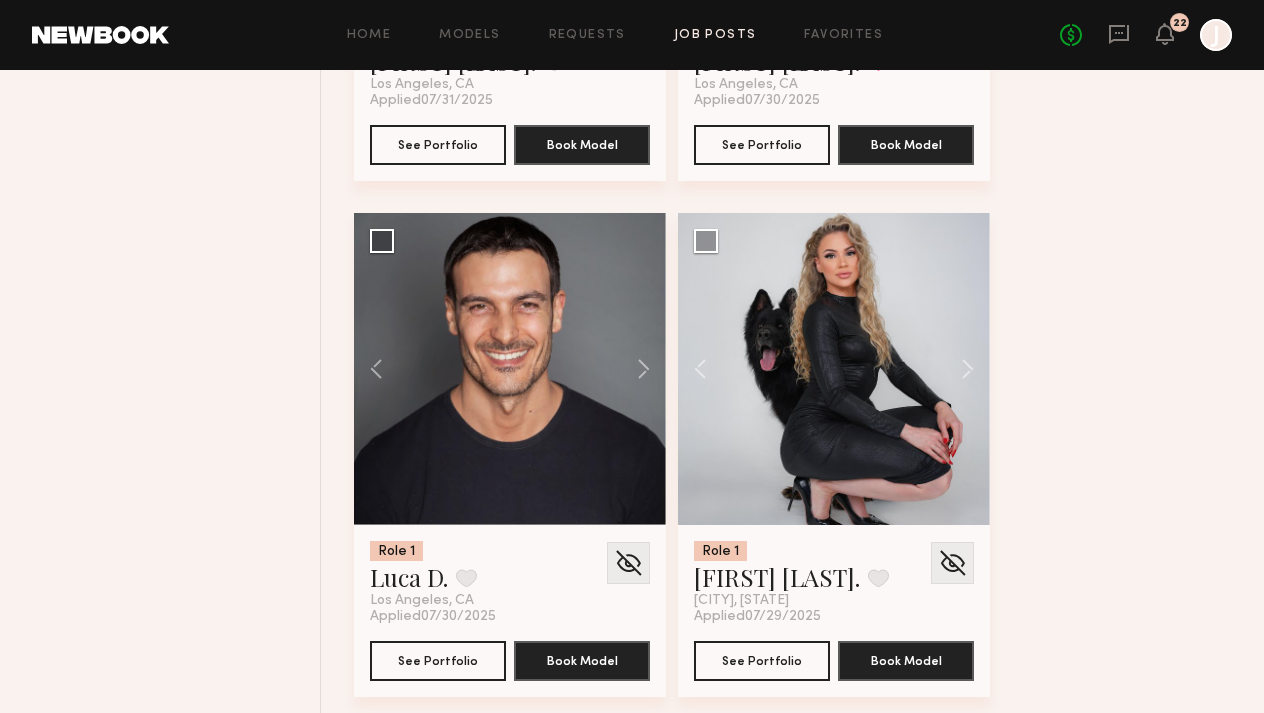 click on "Filter Applications Best Matches Experienced New Faces Showing  20   models Clear Experienced Talent we've deemed to have ample paid, professional modeling experience 85 New Faces Talent we've deemed to be in the early stages of their professional careers 44 Order By Newest to Oldest Newest to Oldest Oldest to Newest Show Less Requested Talent Models you have reached out to with requests 0 Best Matches Models shown below match all requirements specified in your job post 20 Other Submissions Models shown below have applied to this job but do not match all requirements specified in your job posting 107 Role 1 All genders, 35–45, All ethnicities 129 Show Hidden Talent you've removed from consideration 0" 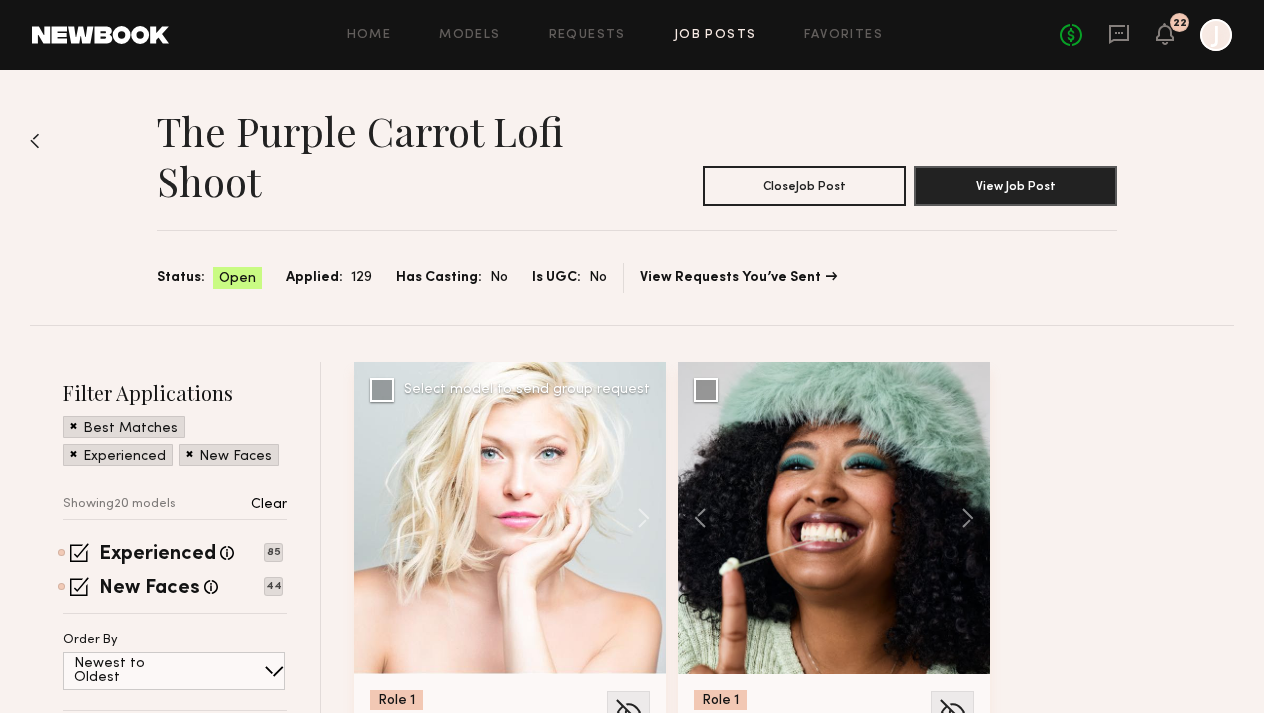 scroll, scrollTop: 0, scrollLeft: 0, axis: both 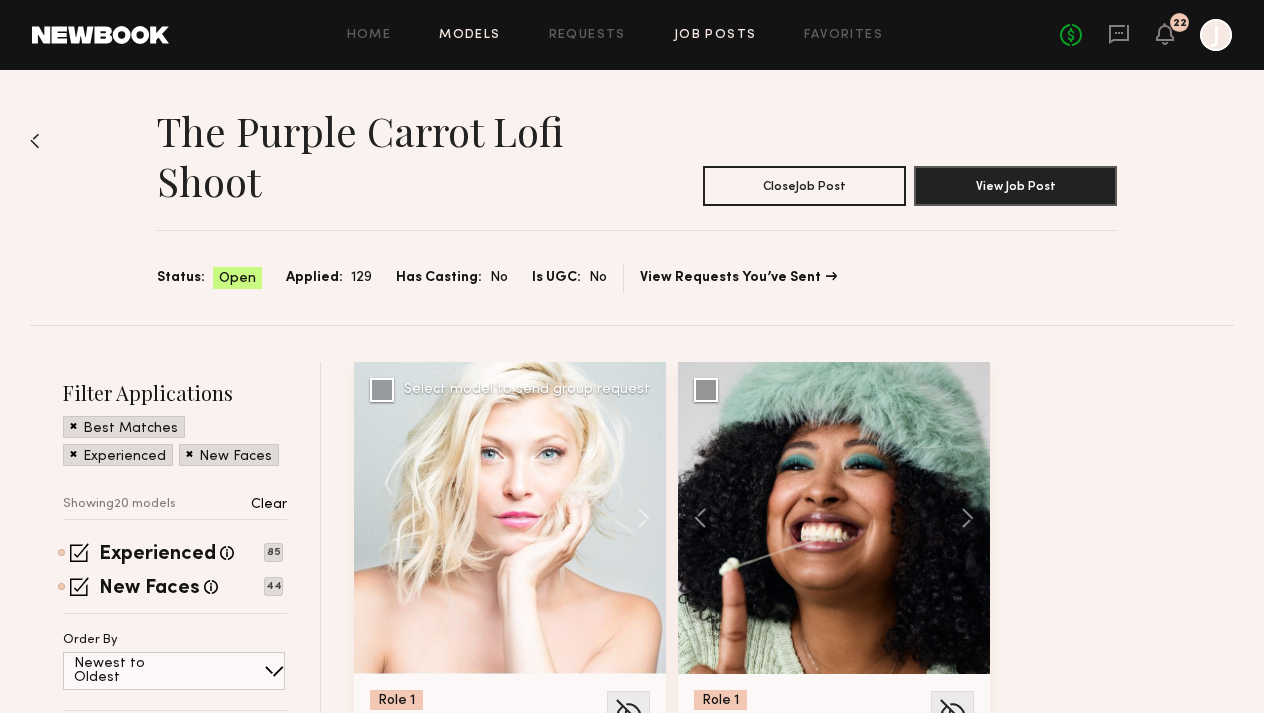 click on "Models" 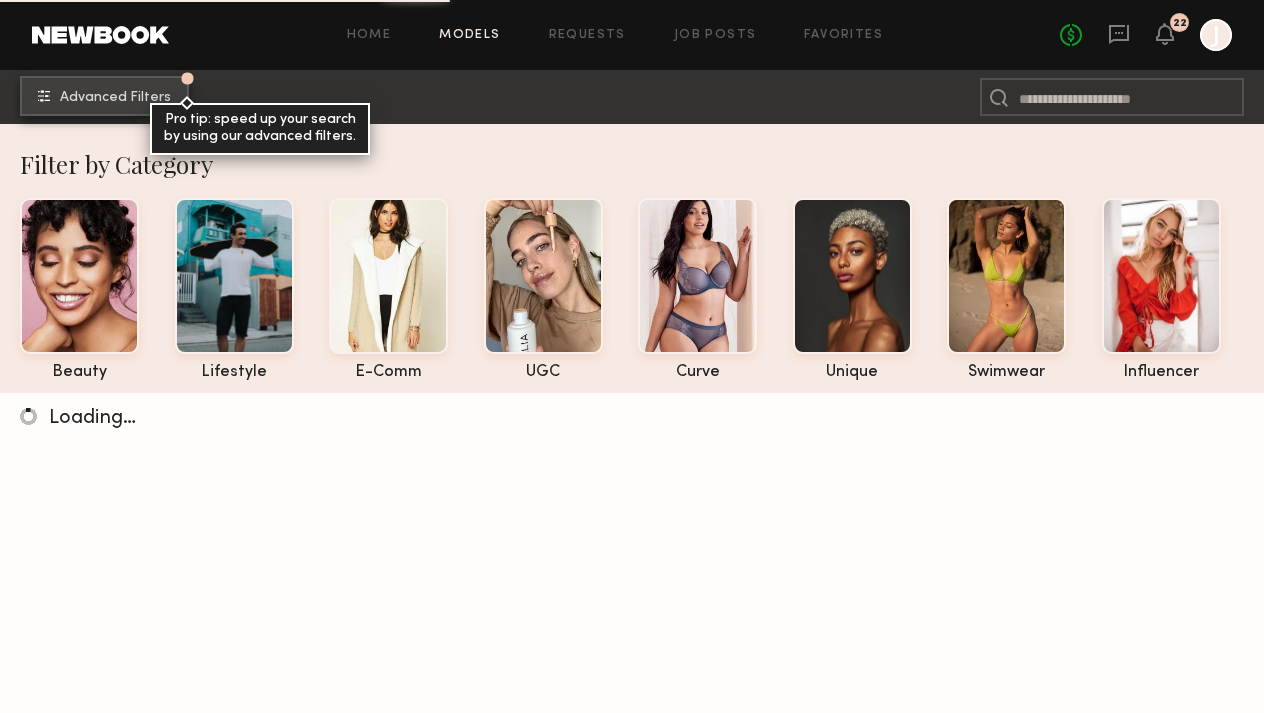 click on "Advanced Filters Pro tip: speed up your search by using our advanced filters." 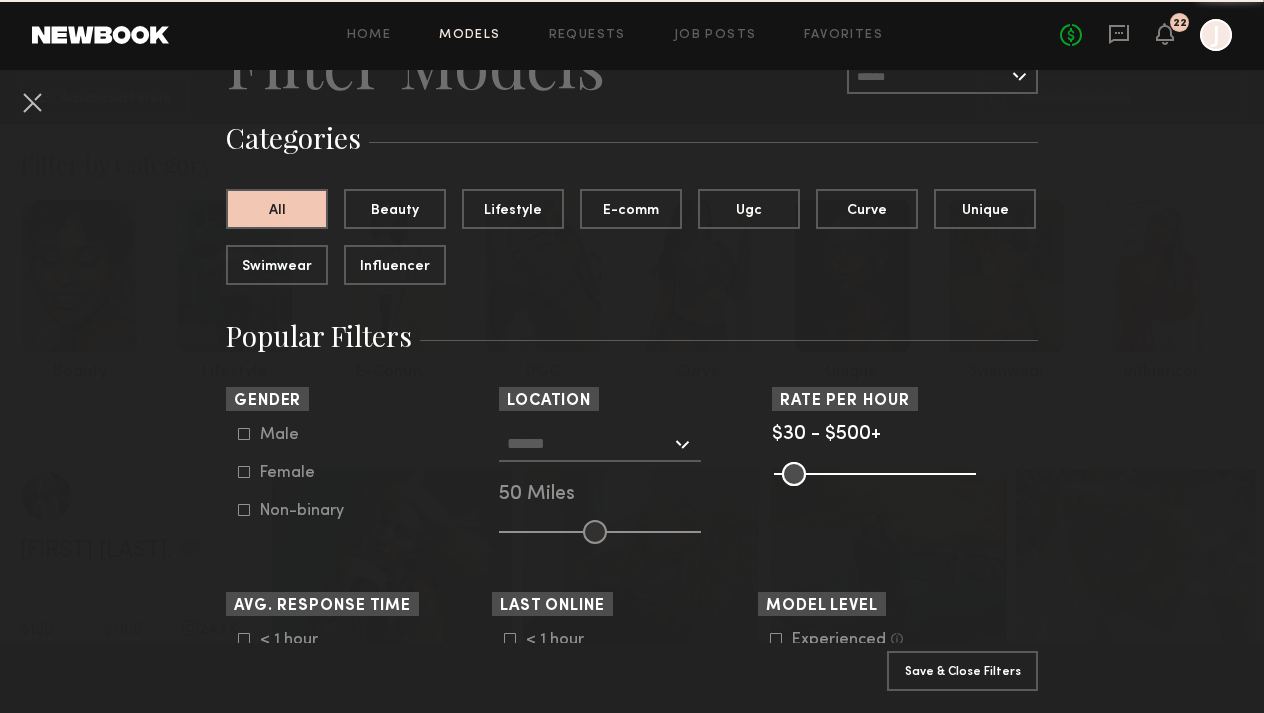 scroll, scrollTop: 136, scrollLeft: 0, axis: vertical 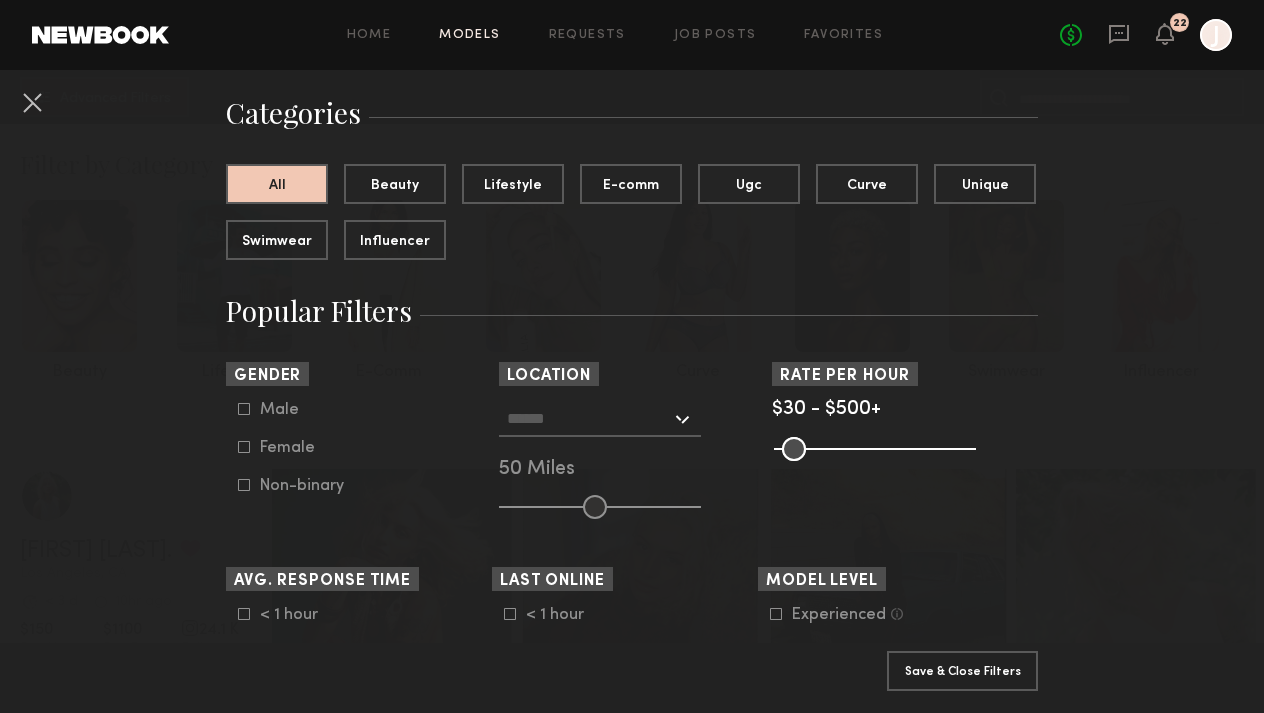 drag, startPoint x: 966, startPoint y: 461, endPoint x: 943, endPoint y: 461, distance: 23 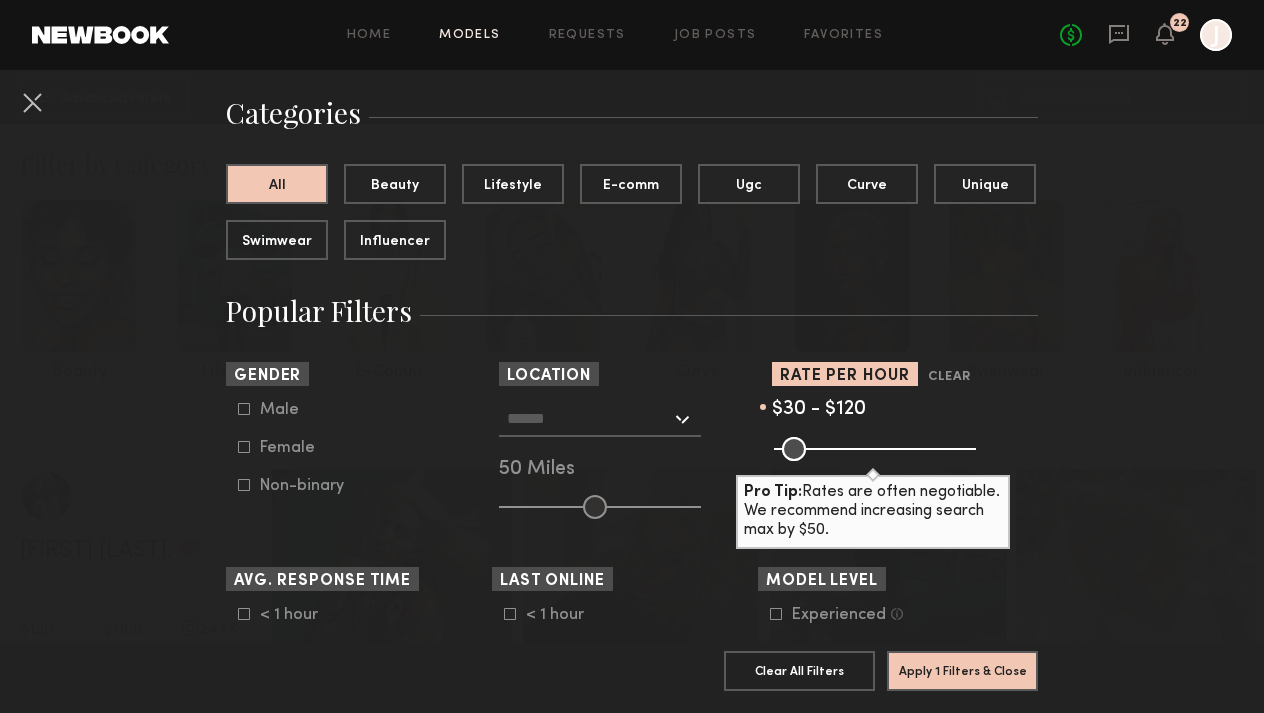 drag, startPoint x: 958, startPoint y: 456, endPoint x: 820, endPoint y: 464, distance: 138.23169 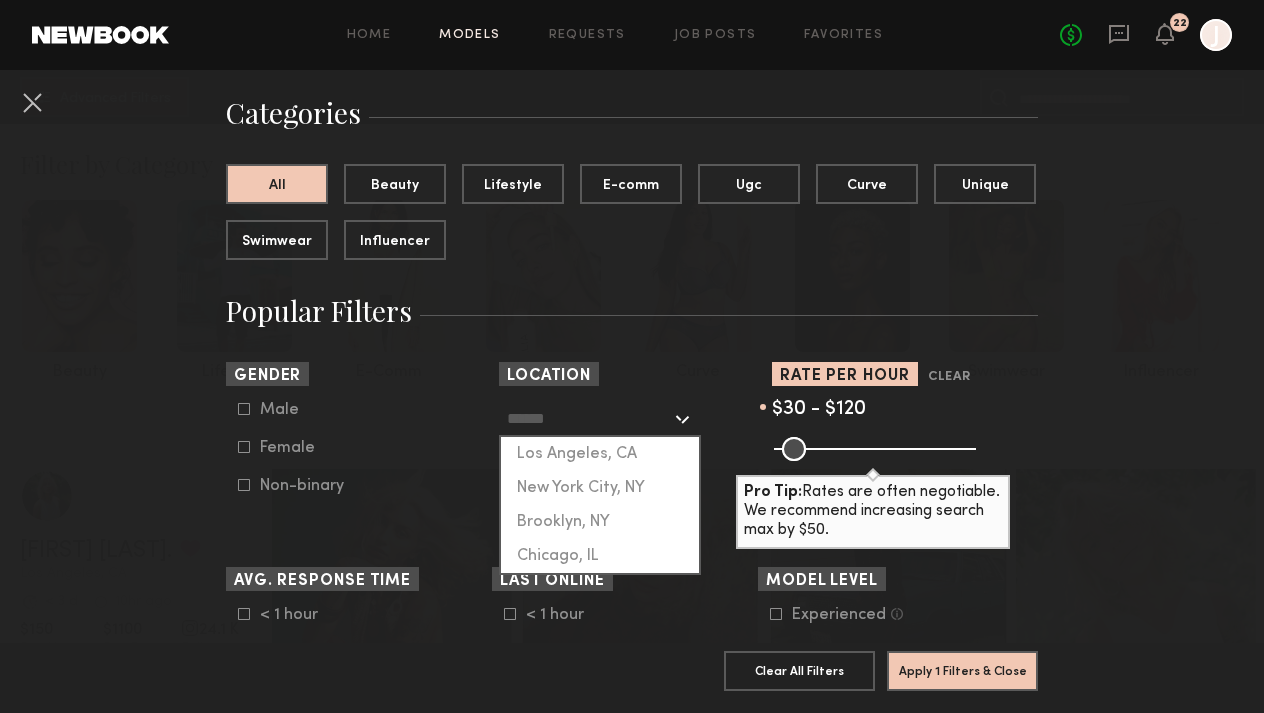 click on "Los Angeles, CA" 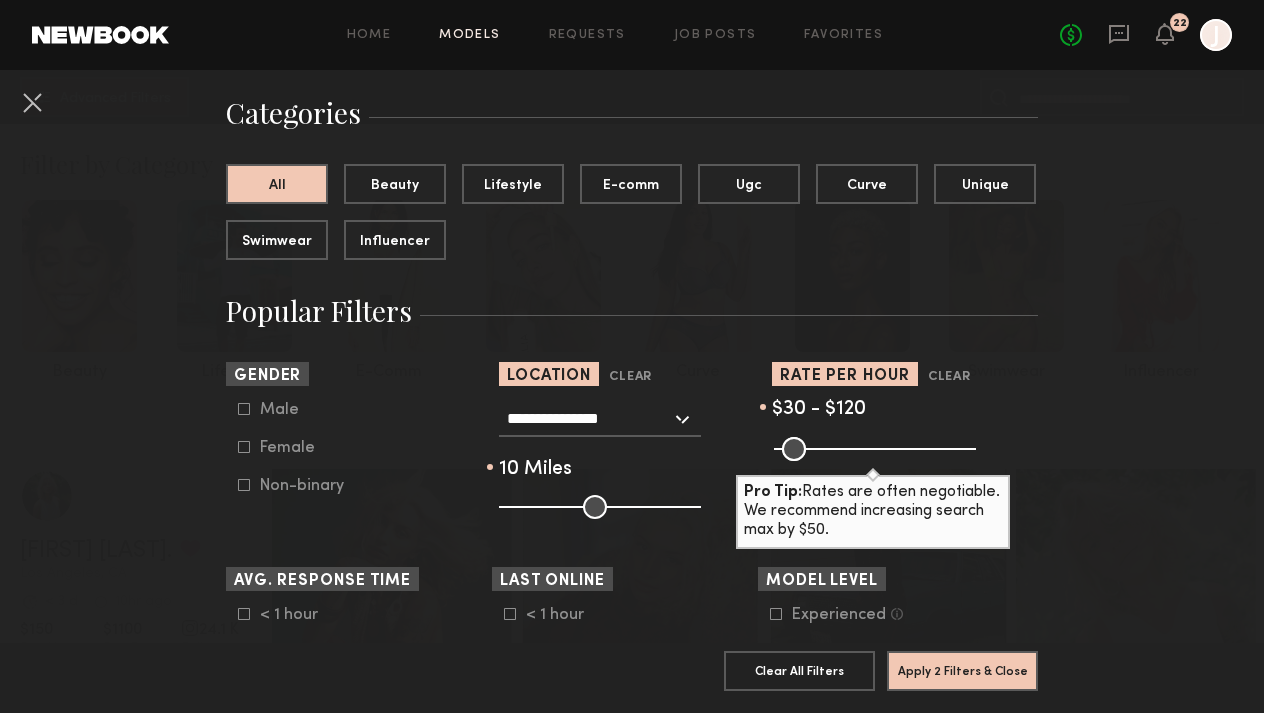 drag, startPoint x: 594, startPoint y: 513, endPoint x: 523, endPoint y: 514, distance: 71.00704 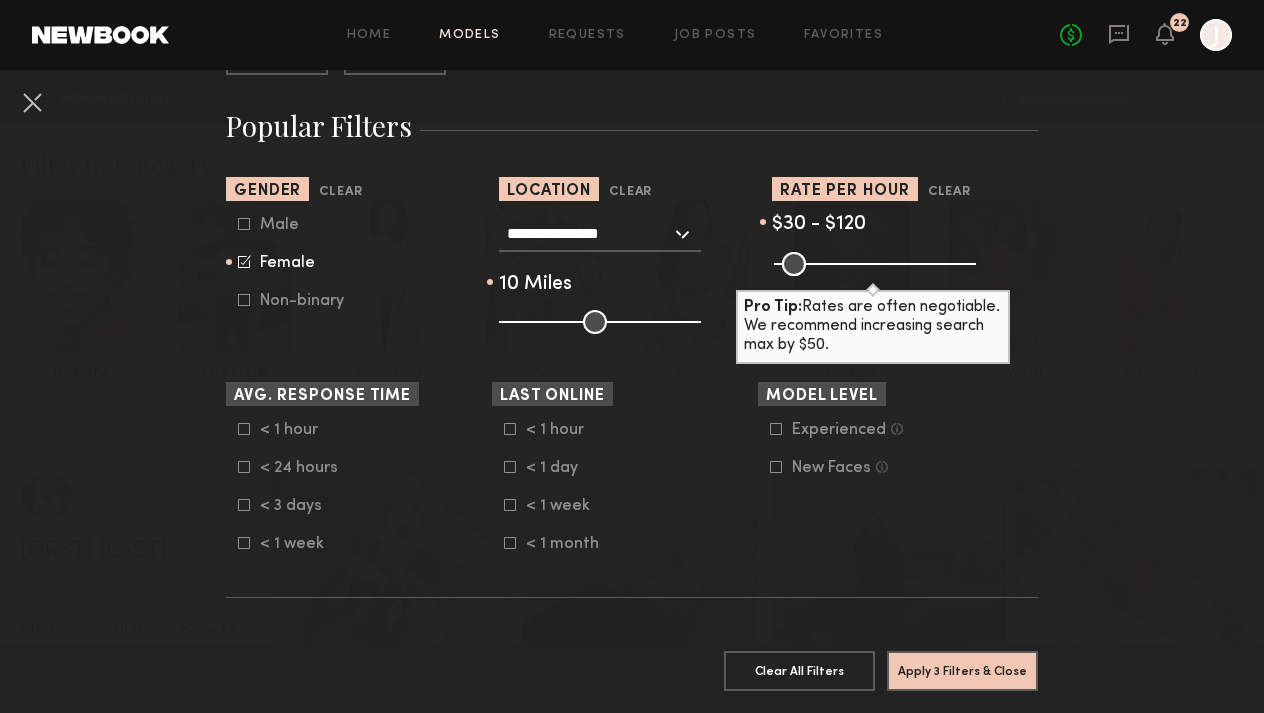 scroll, scrollTop: 322, scrollLeft: 0, axis: vertical 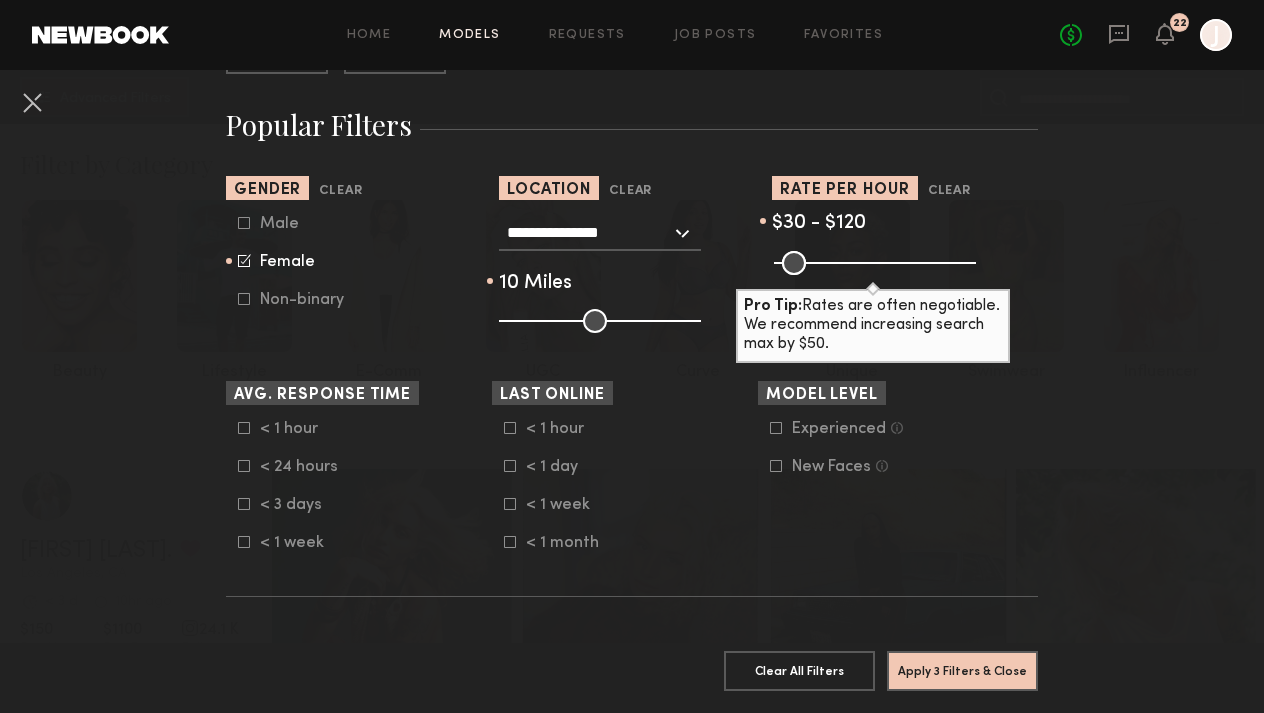 click 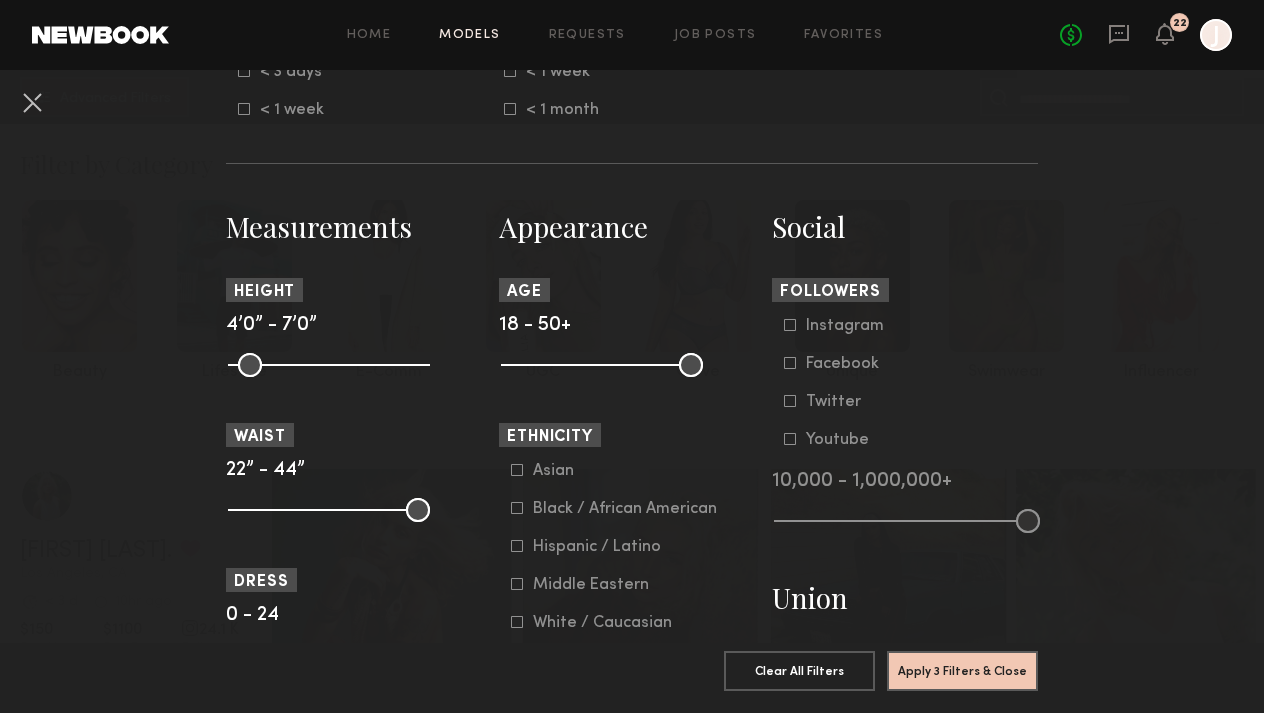 scroll, scrollTop: 893, scrollLeft: 0, axis: vertical 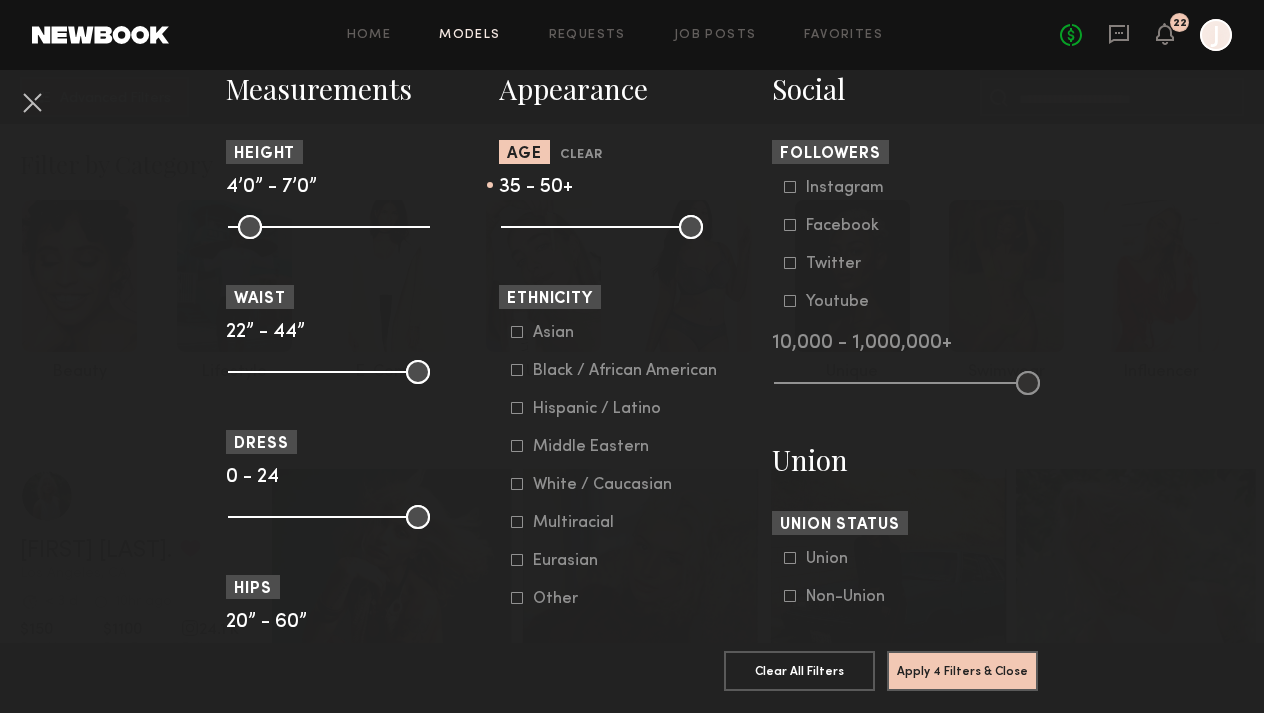 drag, startPoint x: 518, startPoint y: 230, endPoint x: 605, endPoint y: 231, distance: 87.005745 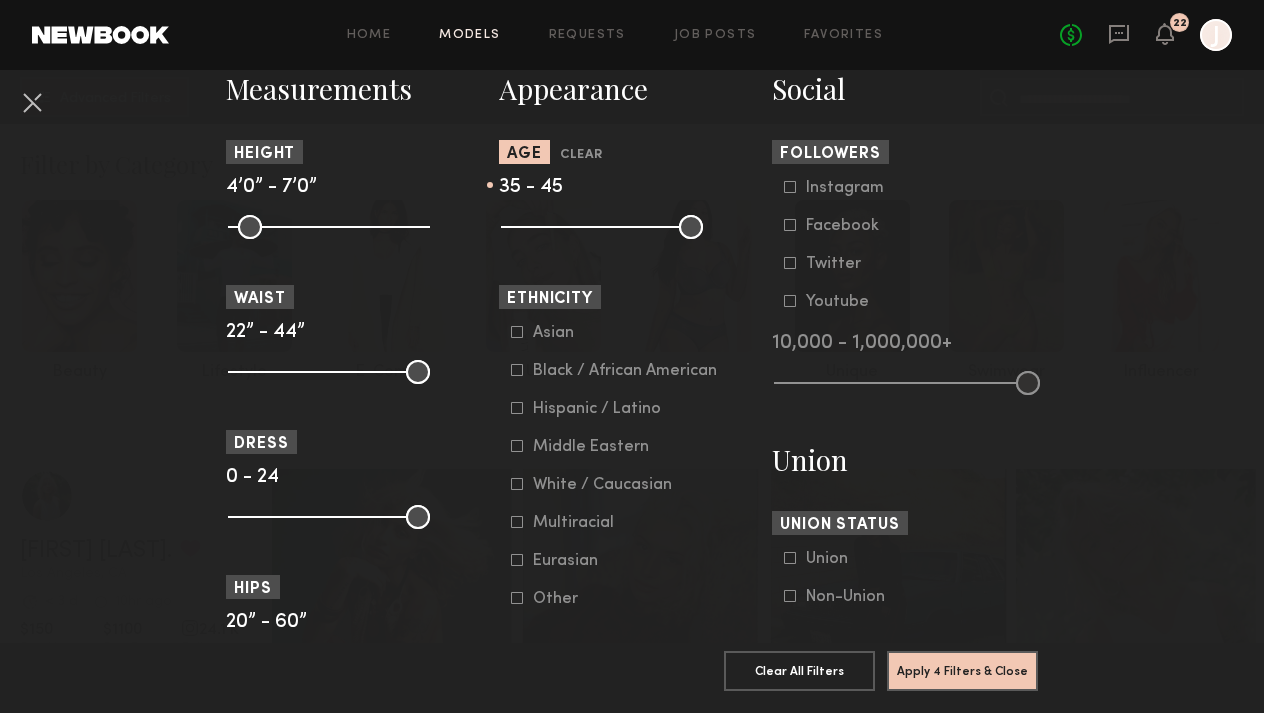drag, startPoint x: 684, startPoint y: 237, endPoint x: 665, endPoint y: 238, distance: 19.026299 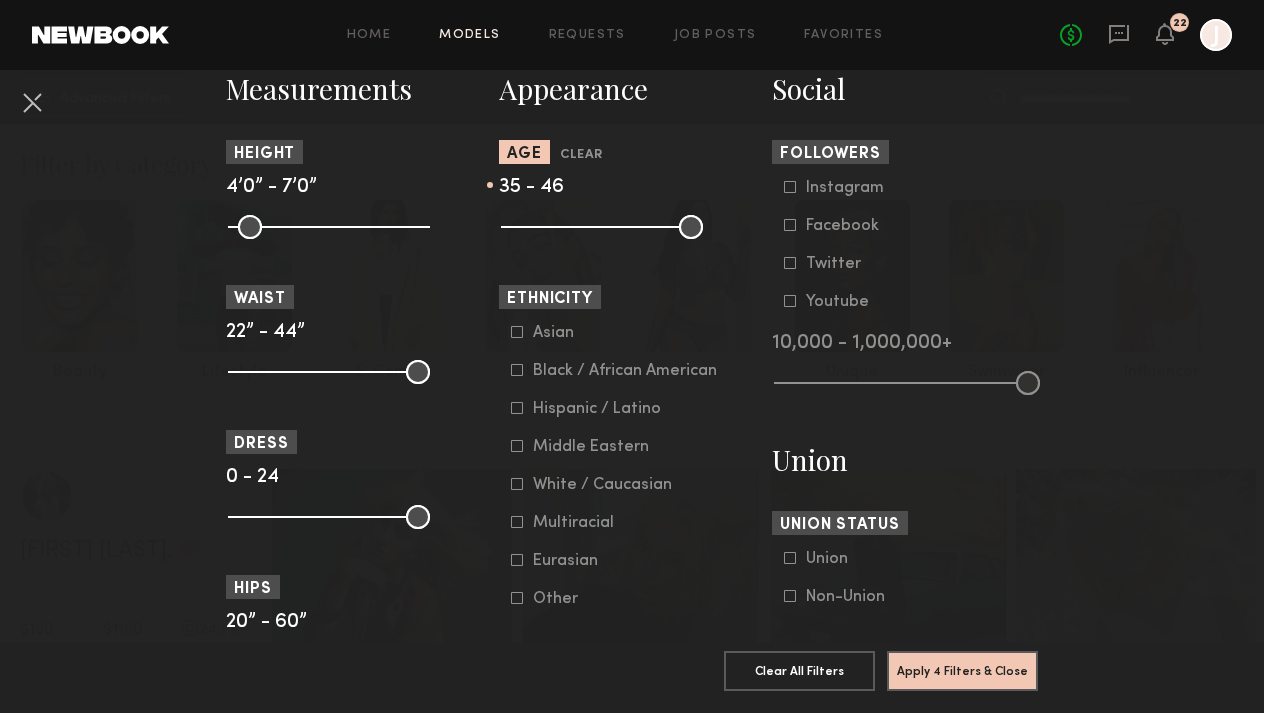 click 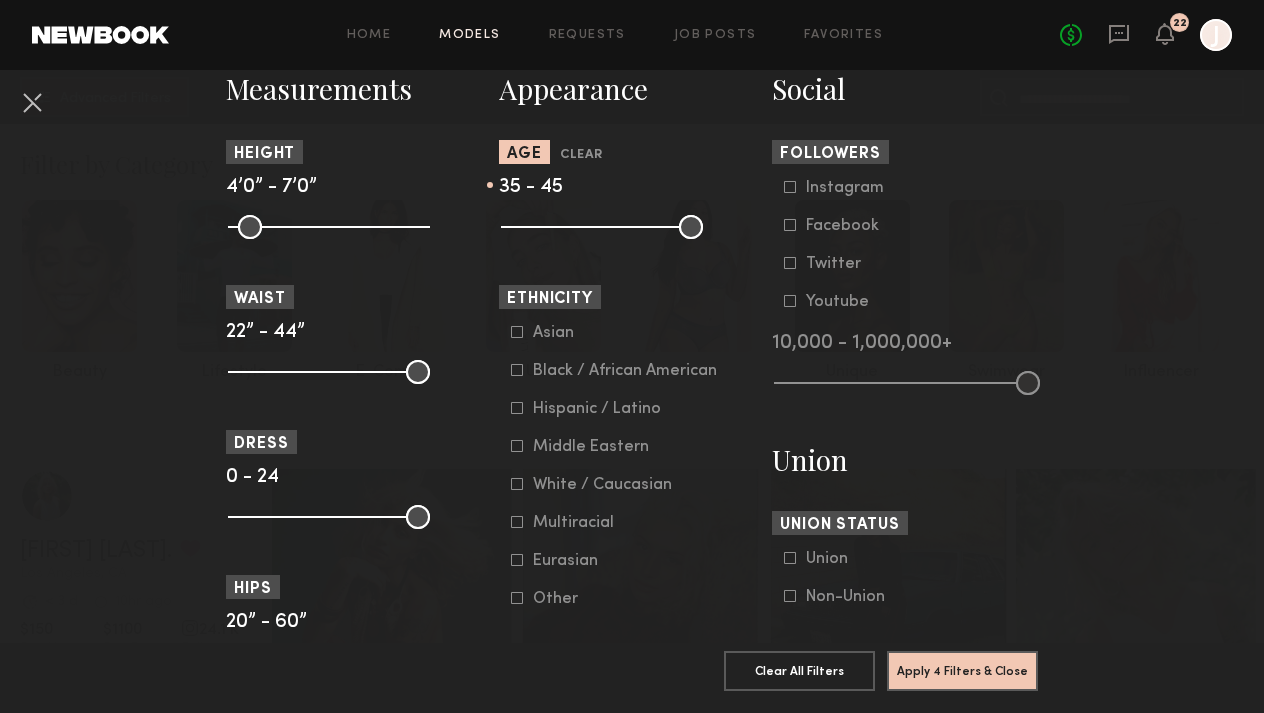 type on "**" 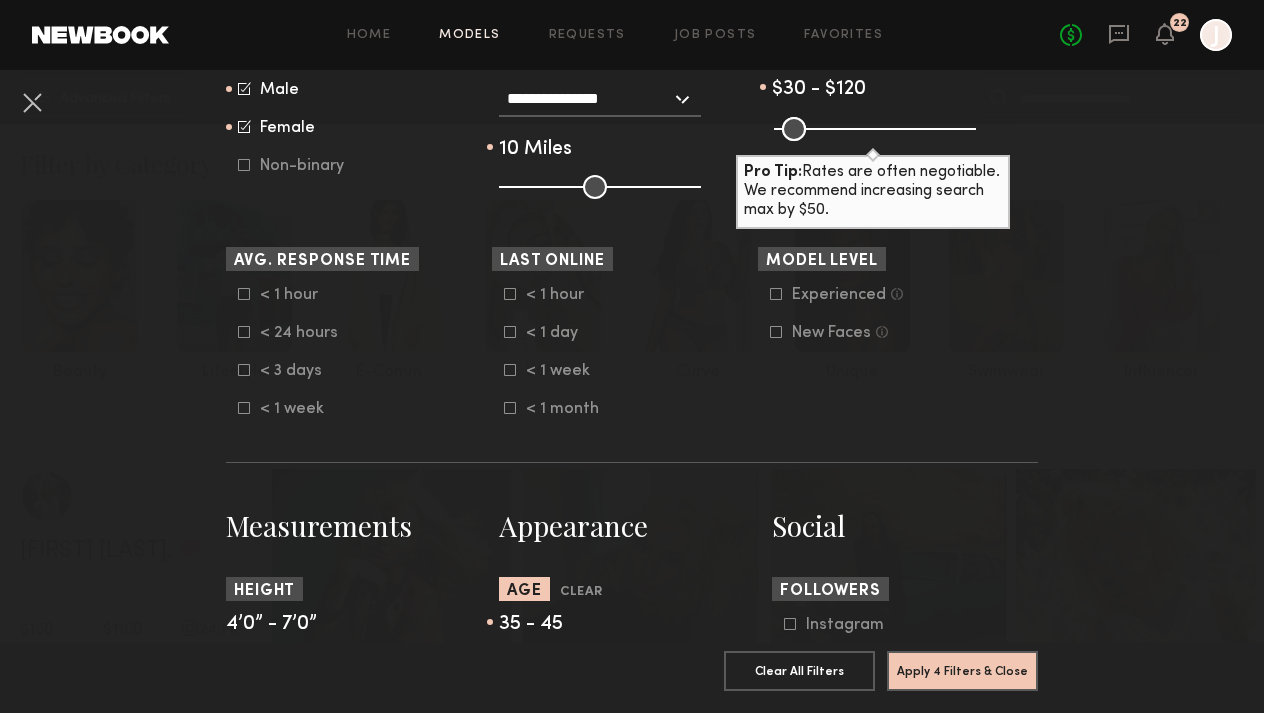 scroll, scrollTop: 138, scrollLeft: 0, axis: vertical 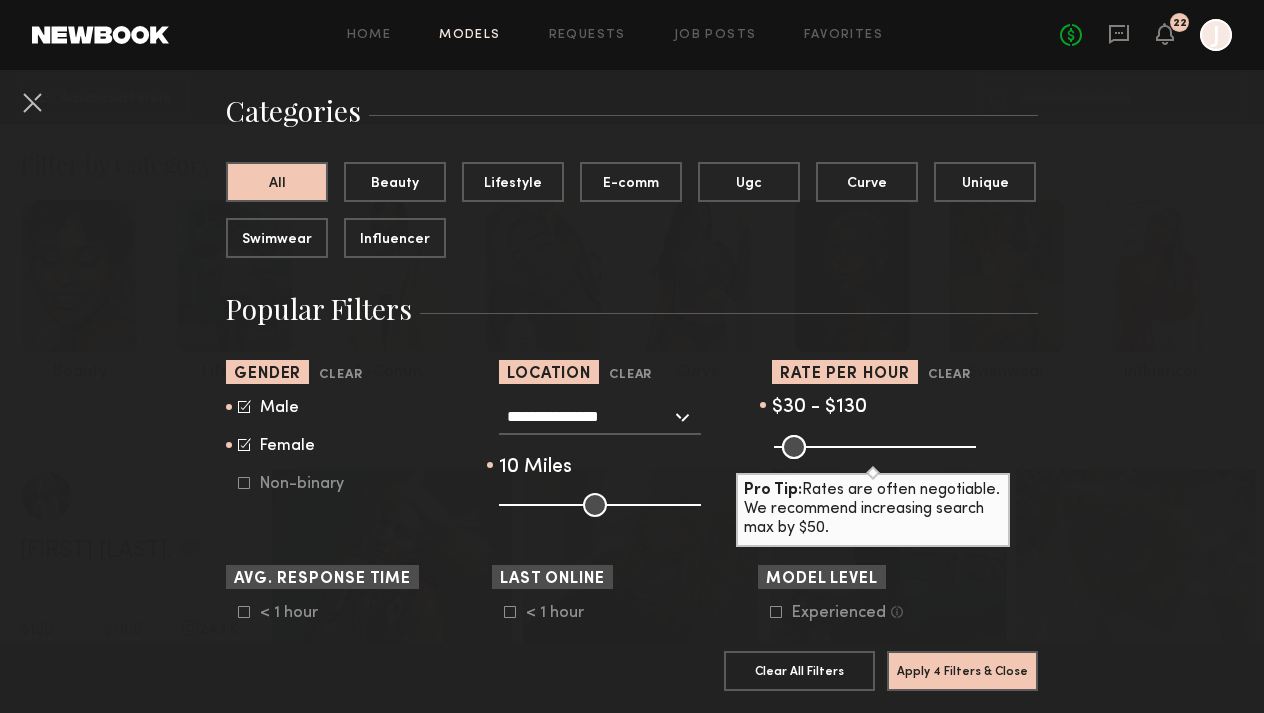 drag, startPoint x: 813, startPoint y: 454, endPoint x: 824, endPoint y: 454, distance: 11 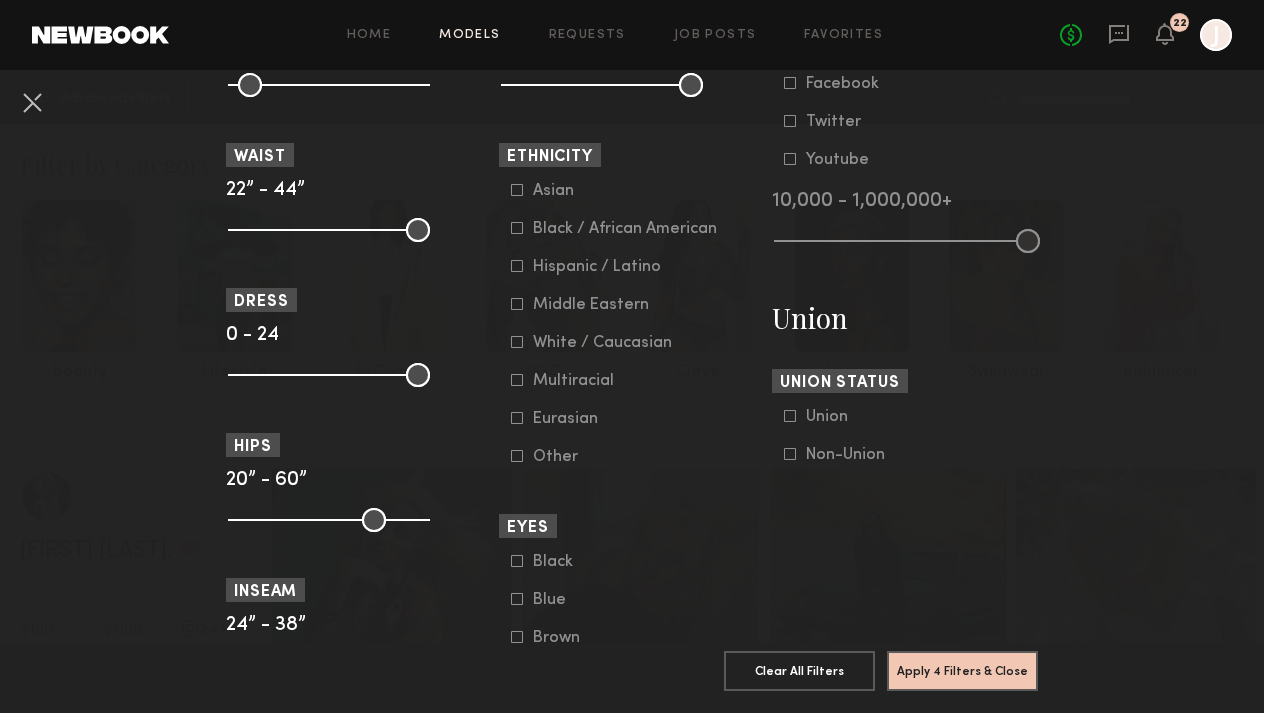 scroll, scrollTop: 1169, scrollLeft: 0, axis: vertical 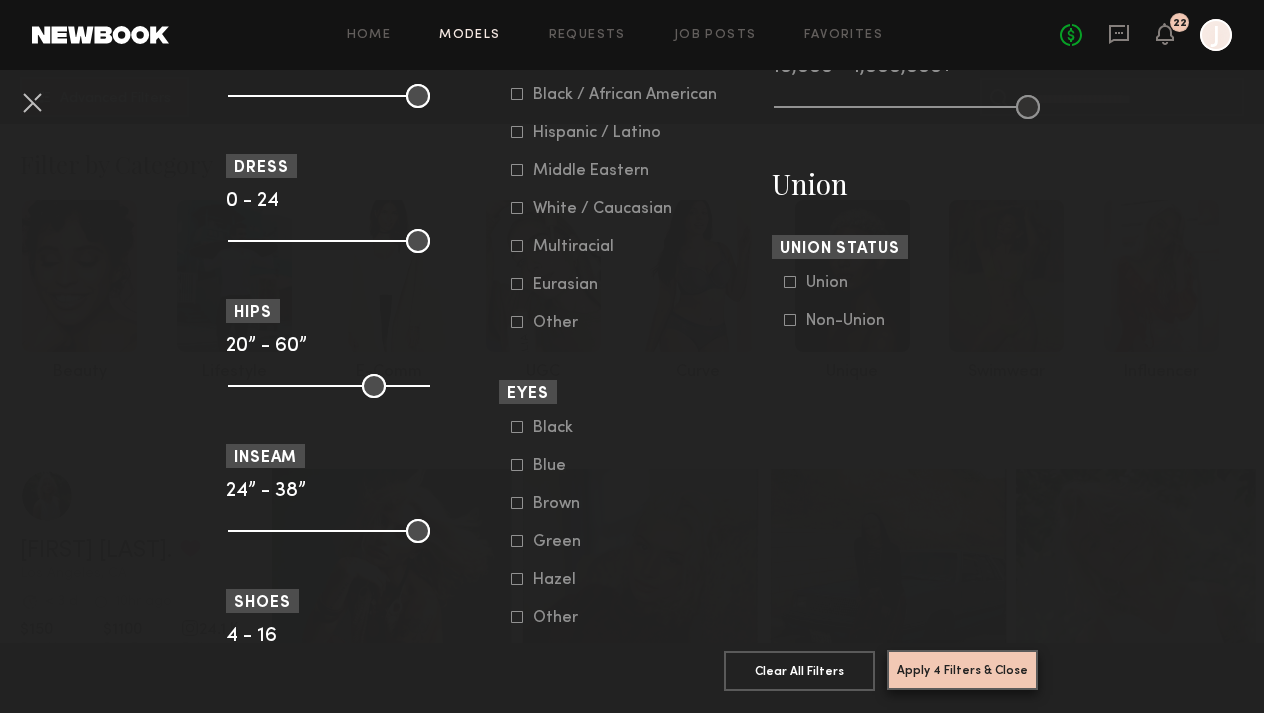 click on "Apply 4 Filters & Close" 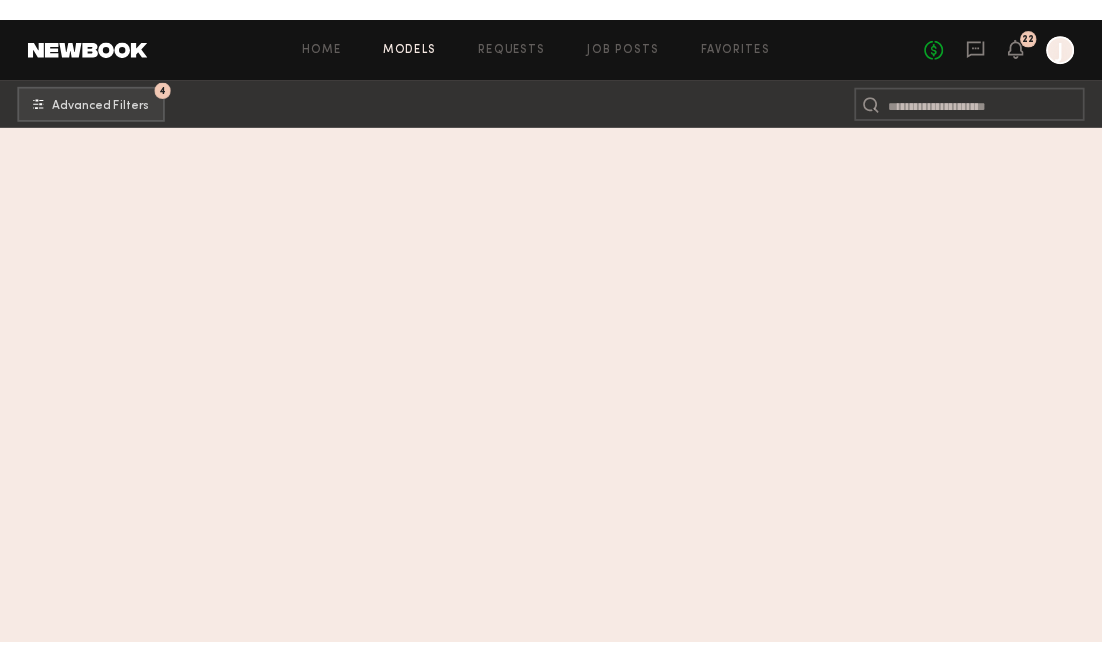 scroll, scrollTop: 10400, scrollLeft: 0, axis: vertical 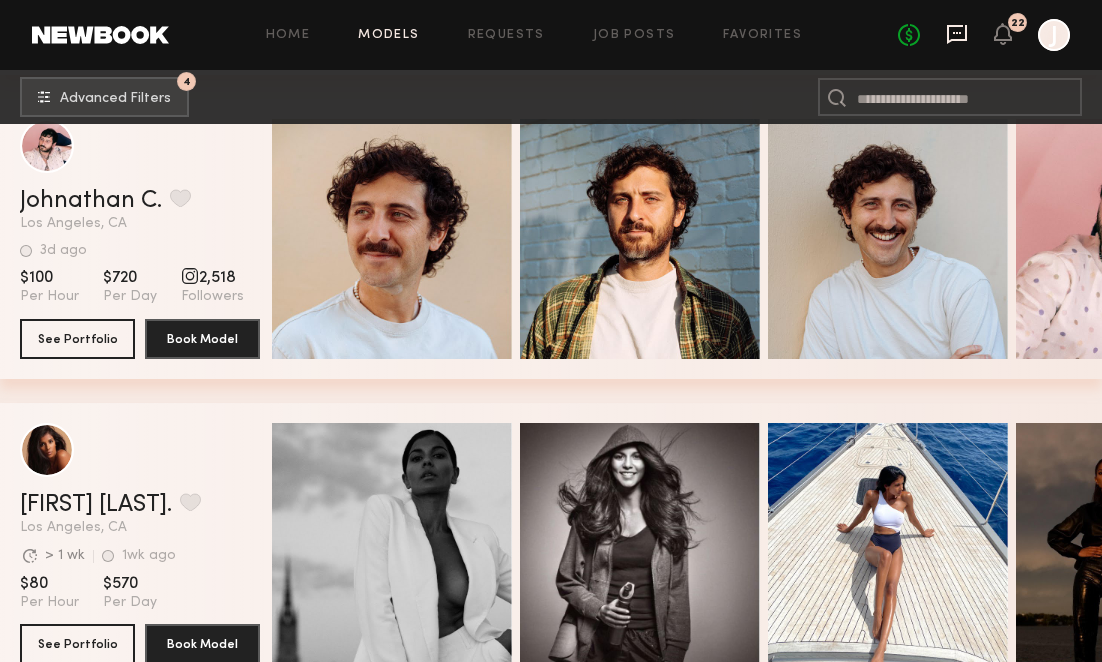 click 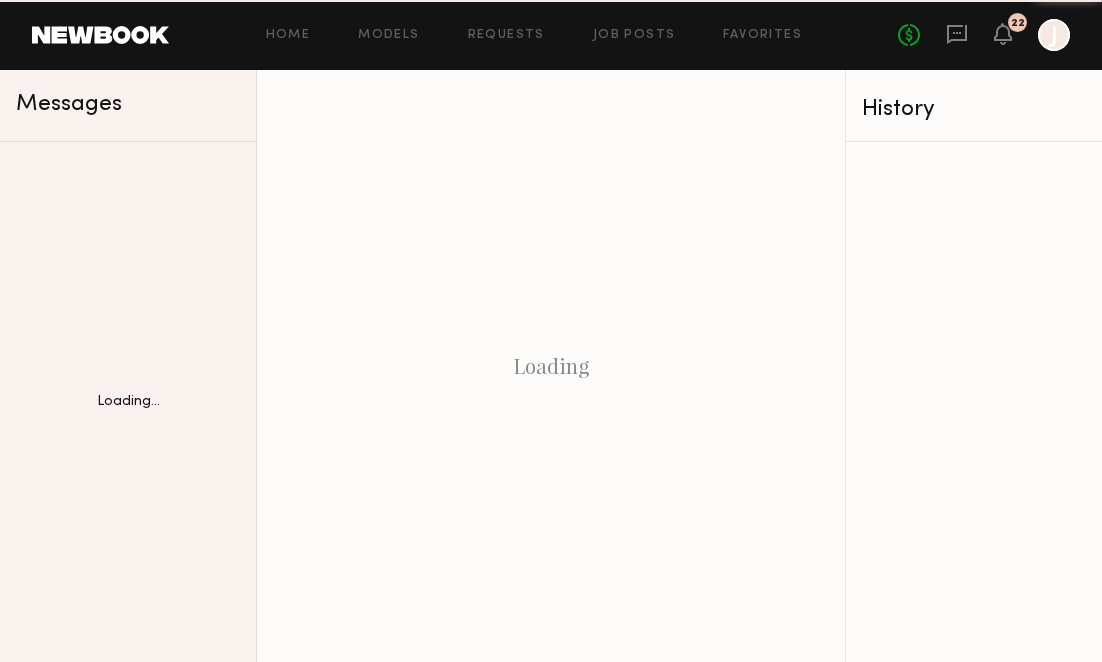scroll, scrollTop: 0, scrollLeft: 0, axis: both 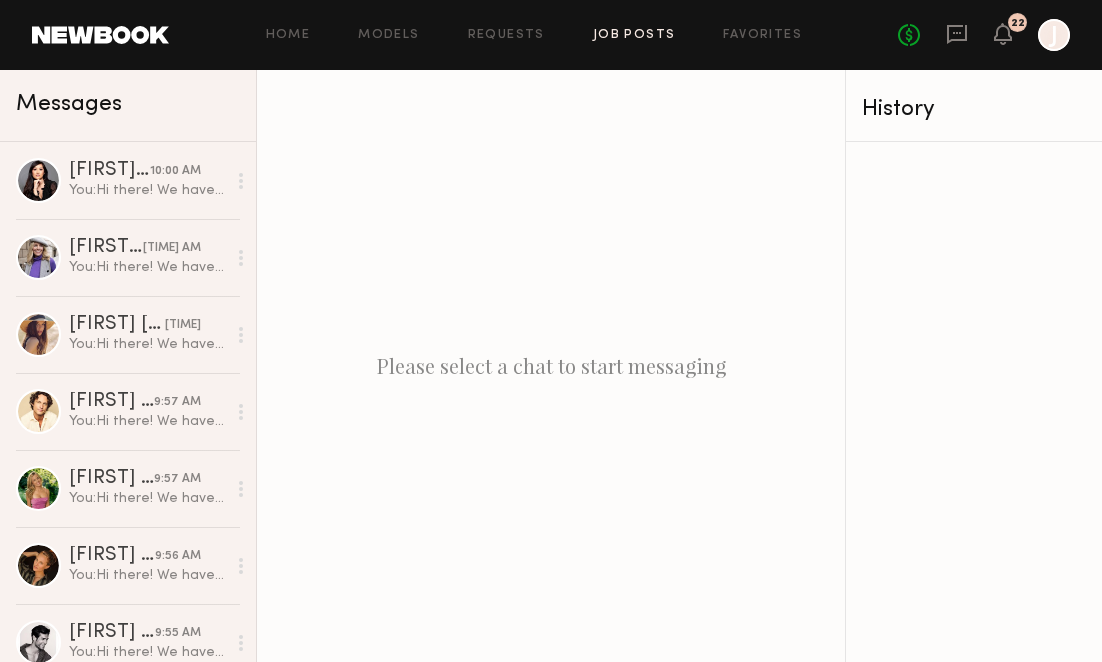 click on "Job Posts" 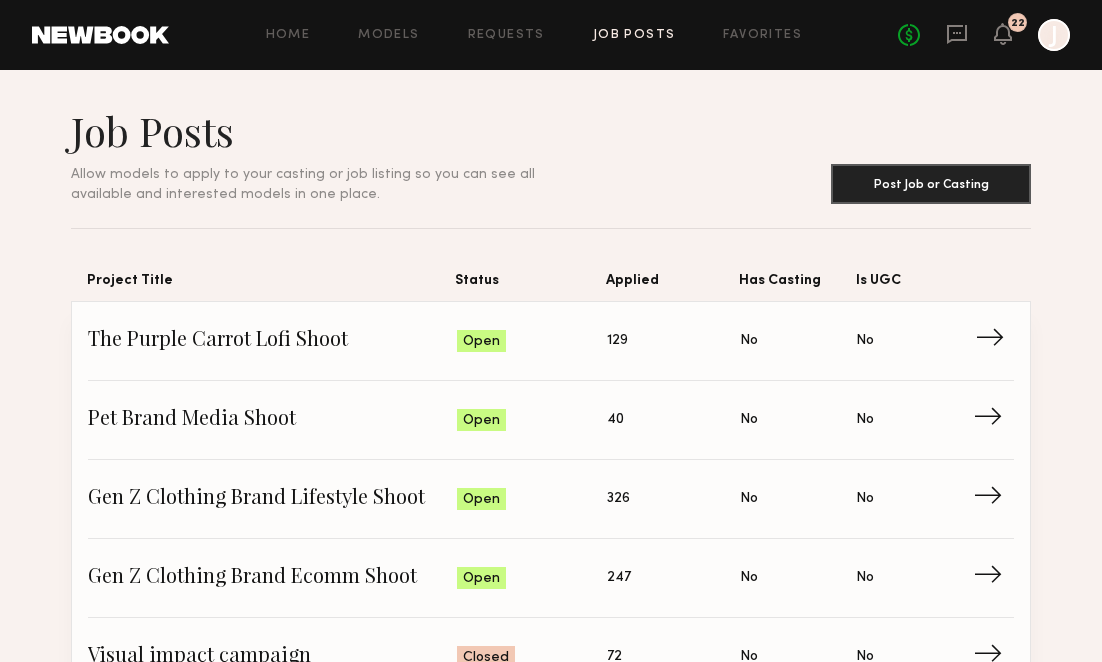 click on "→" 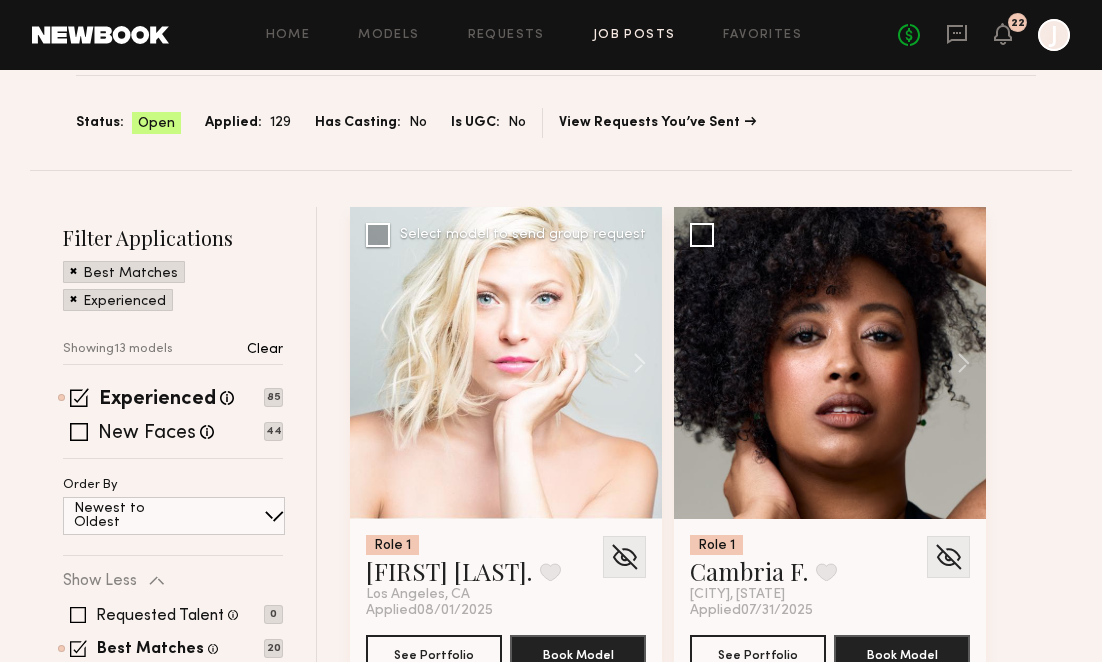 scroll, scrollTop: 218, scrollLeft: 0, axis: vertical 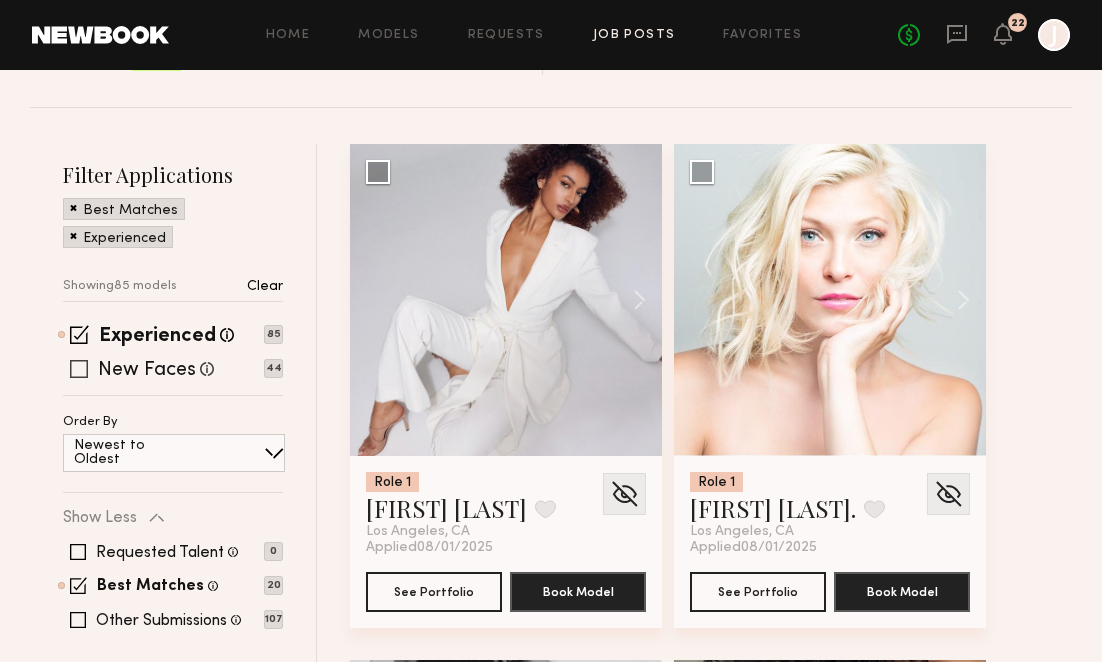 click 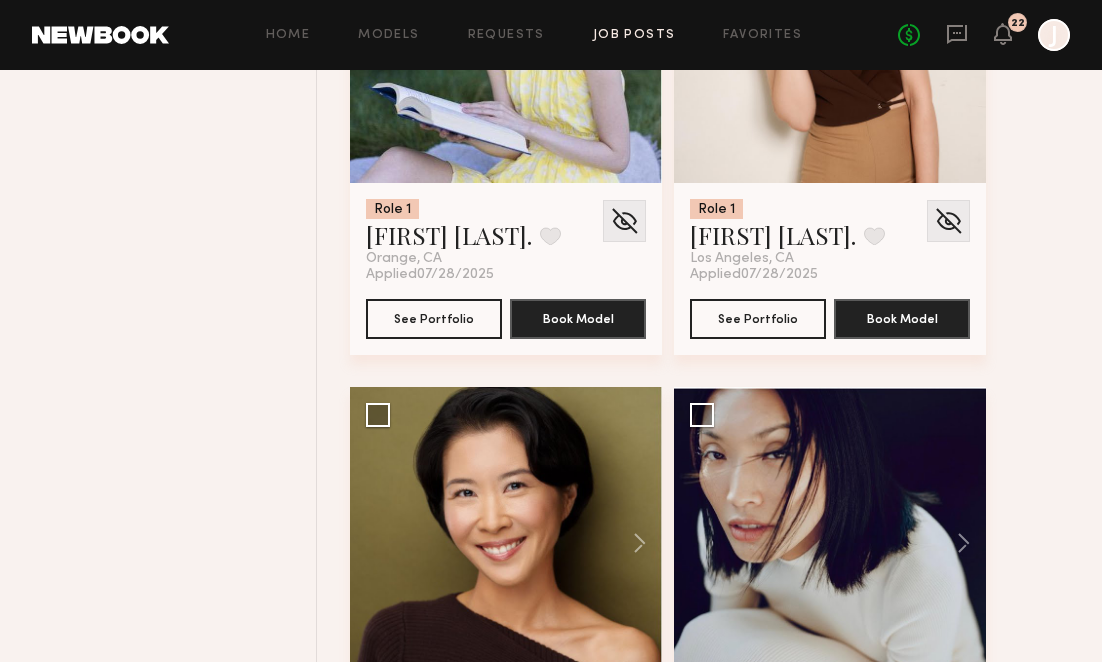 scroll, scrollTop: 4274, scrollLeft: 0, axis: vertical 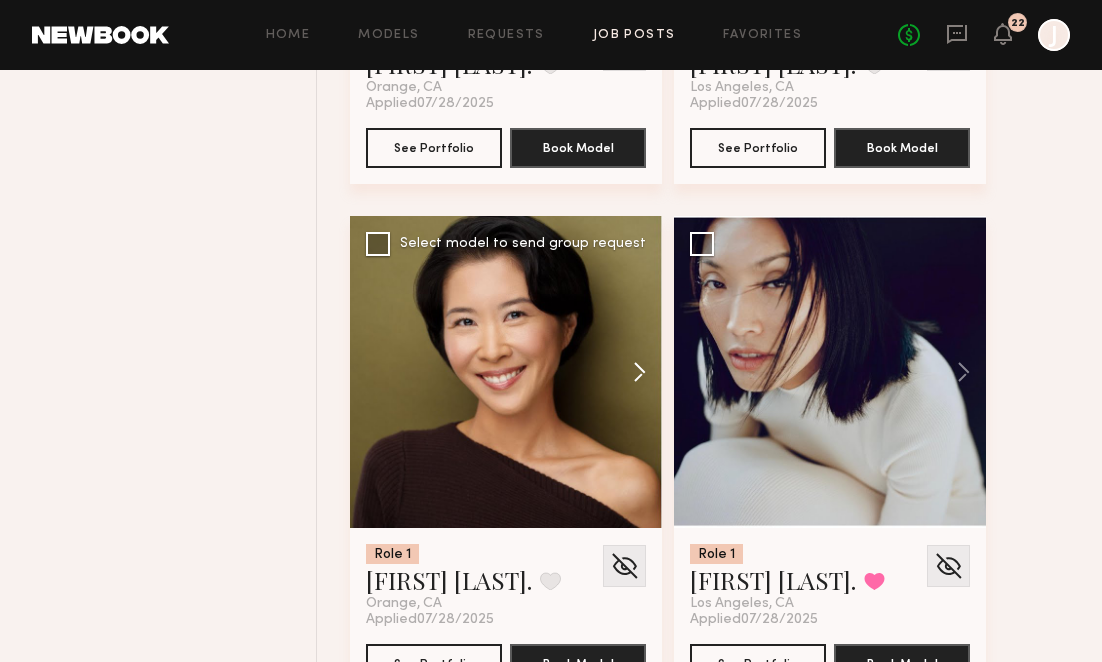 click 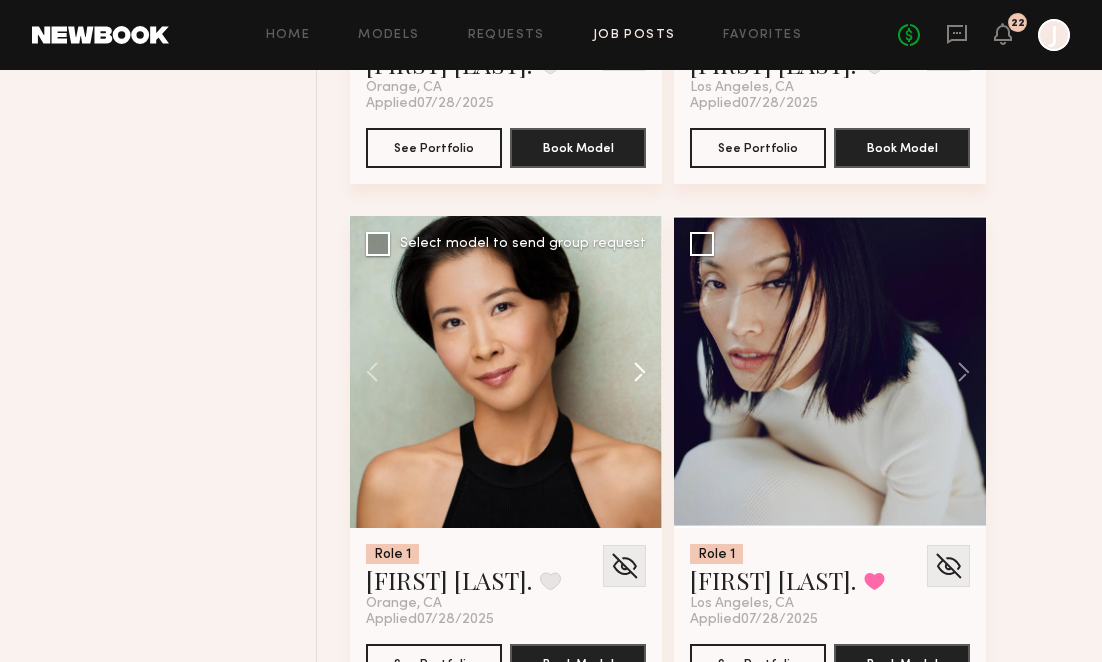 click 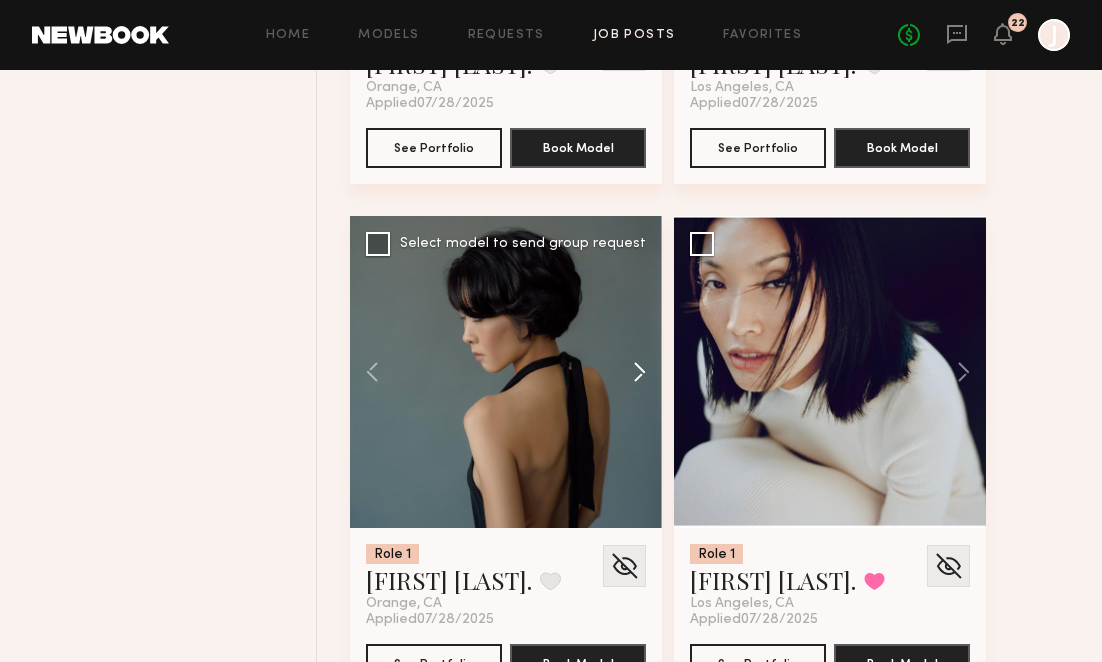 click 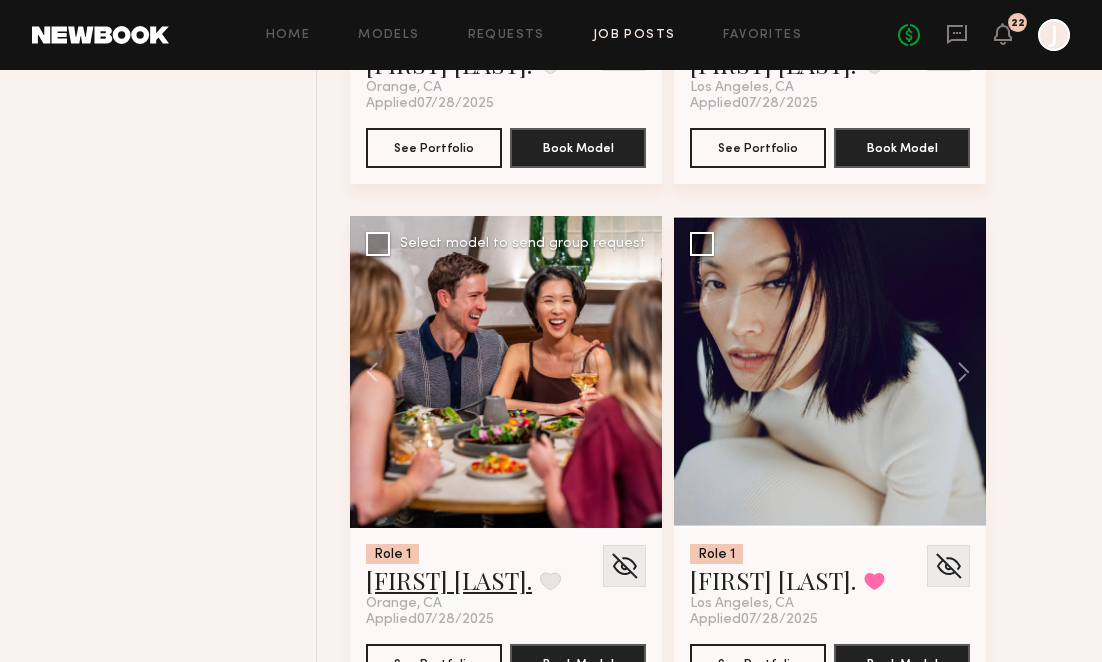 click on "Amy W." 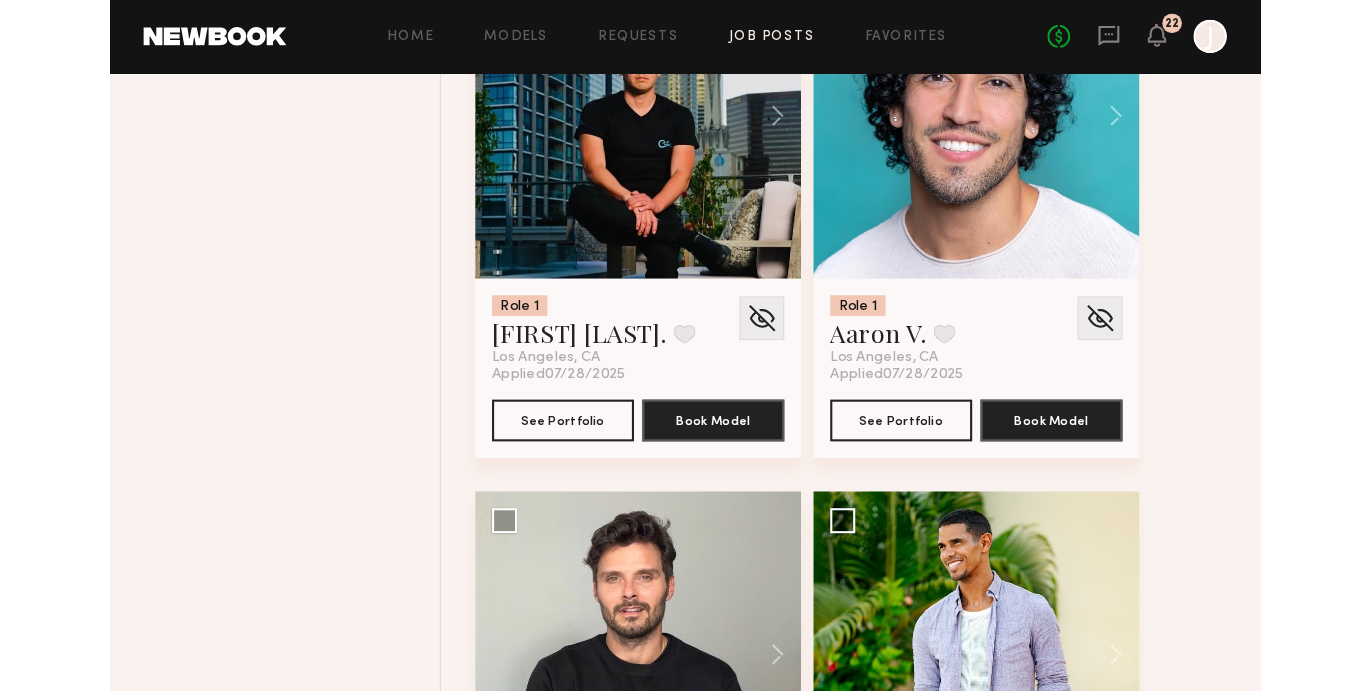 scroll, scrollTop: 3254, scrollLeft: 0, axis: vertical 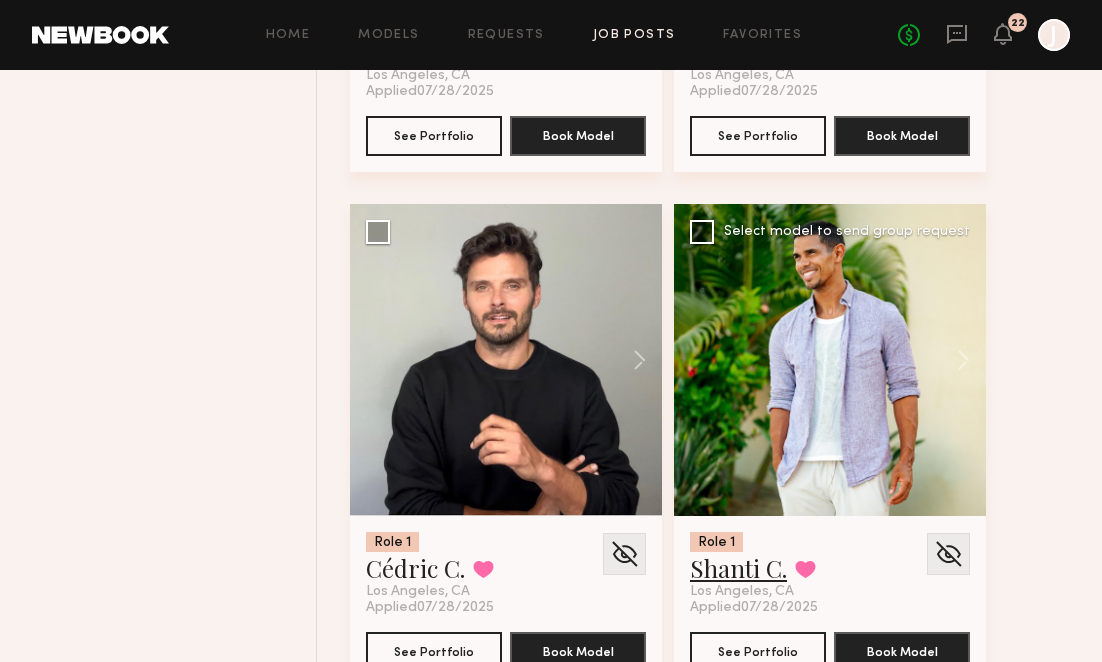 click on "Shanti C." 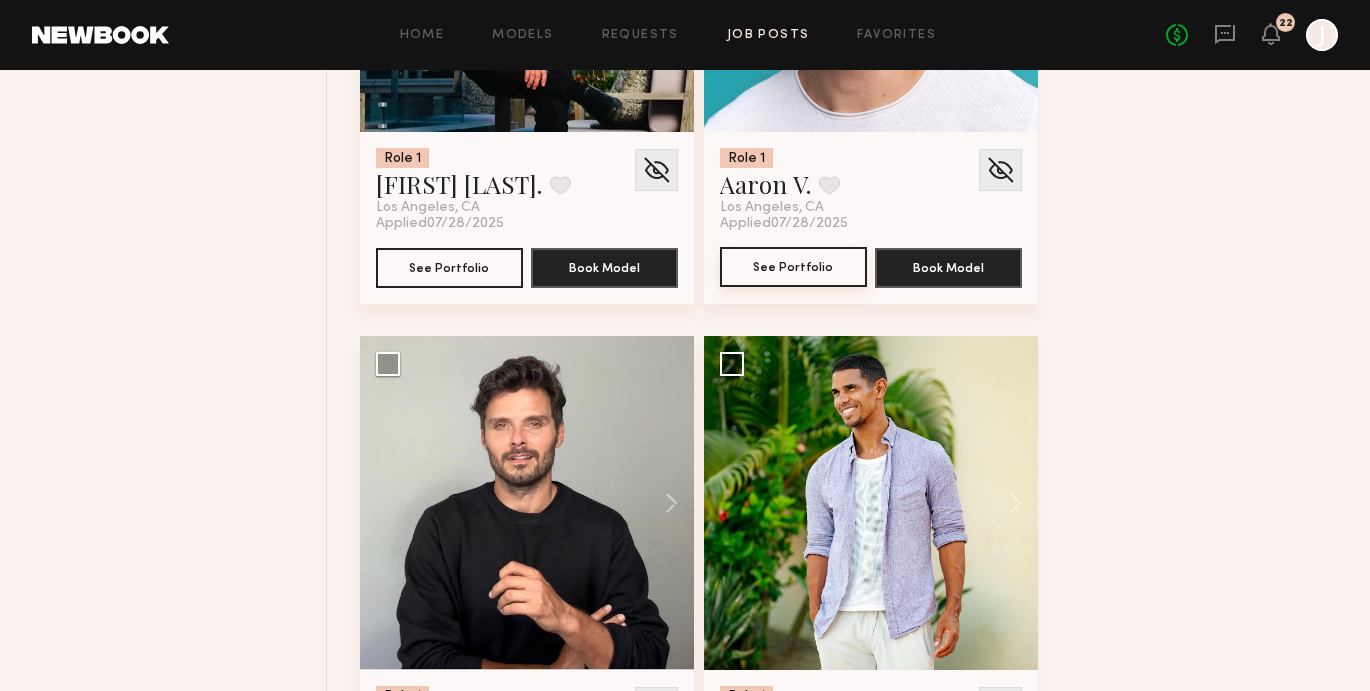 scroll, scrollTop: 1870, scrollLeft: 0, axis: vertical 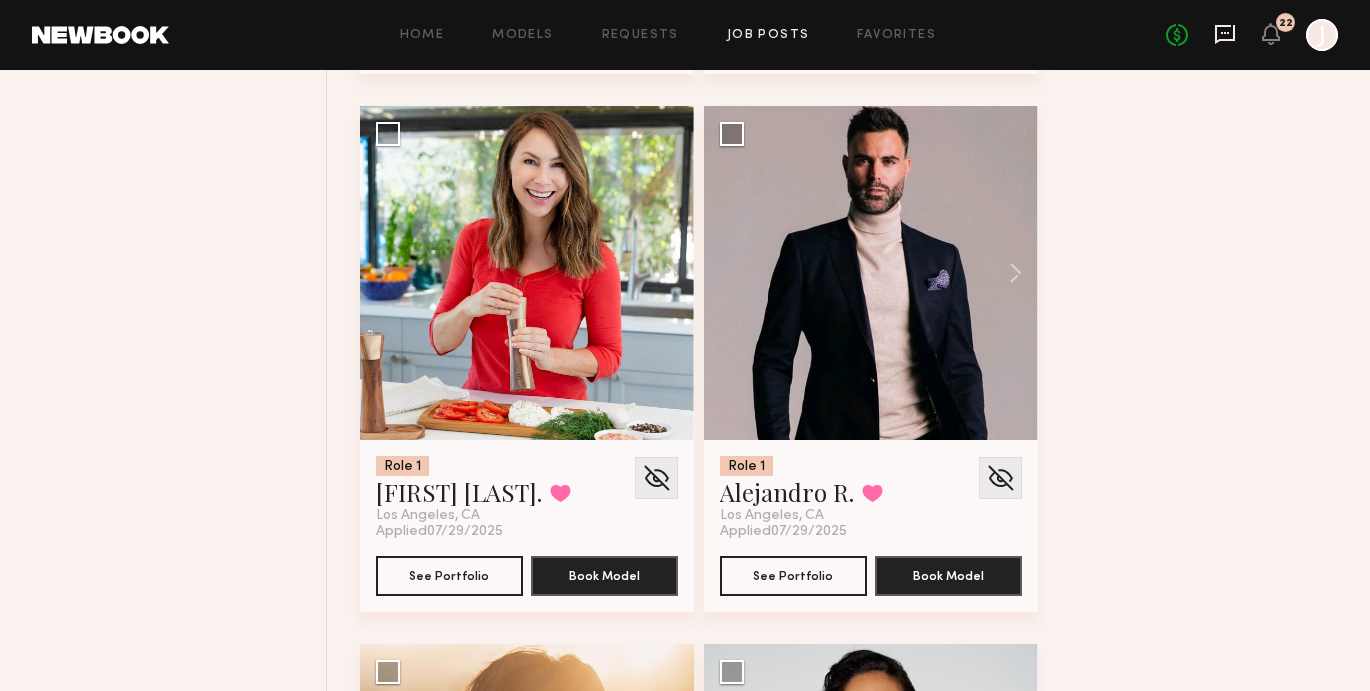 click 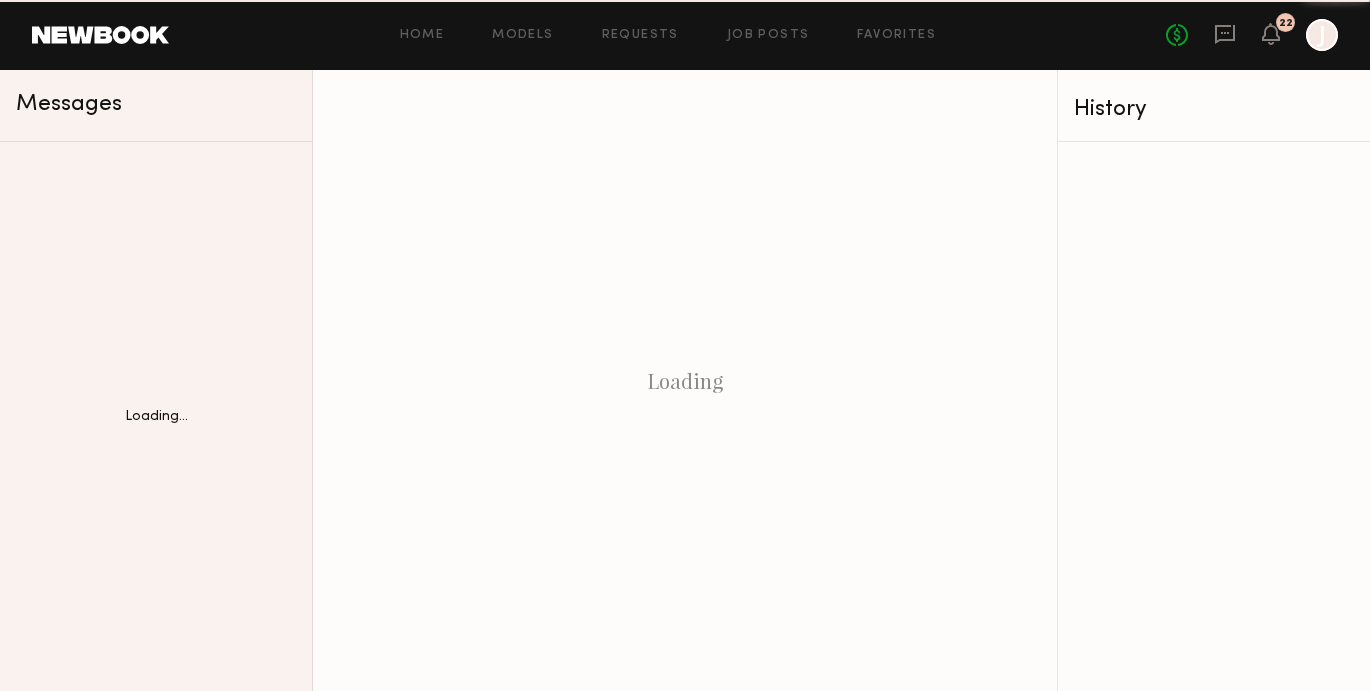 scroll, scrollTop: 0, scrollLeft: 0, axis: both 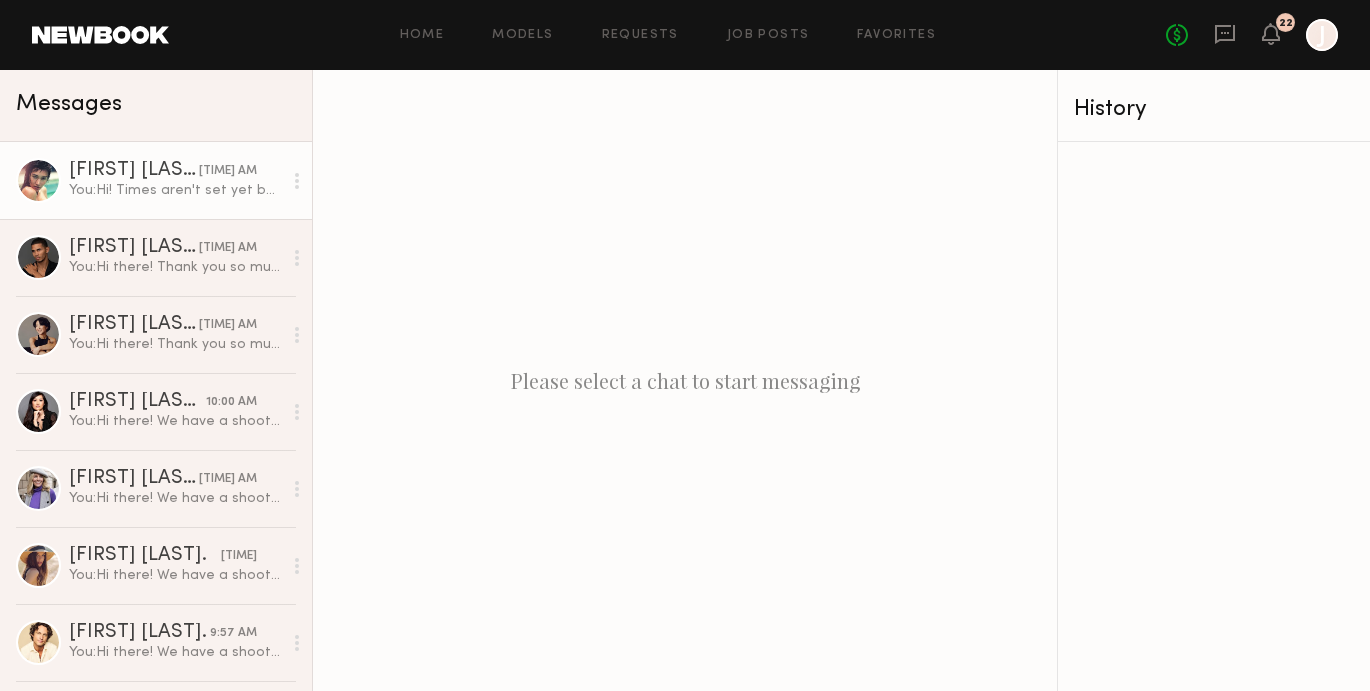 click on "You:  Hi! Times aren't set yet but I can make sure you are later in the day:)" 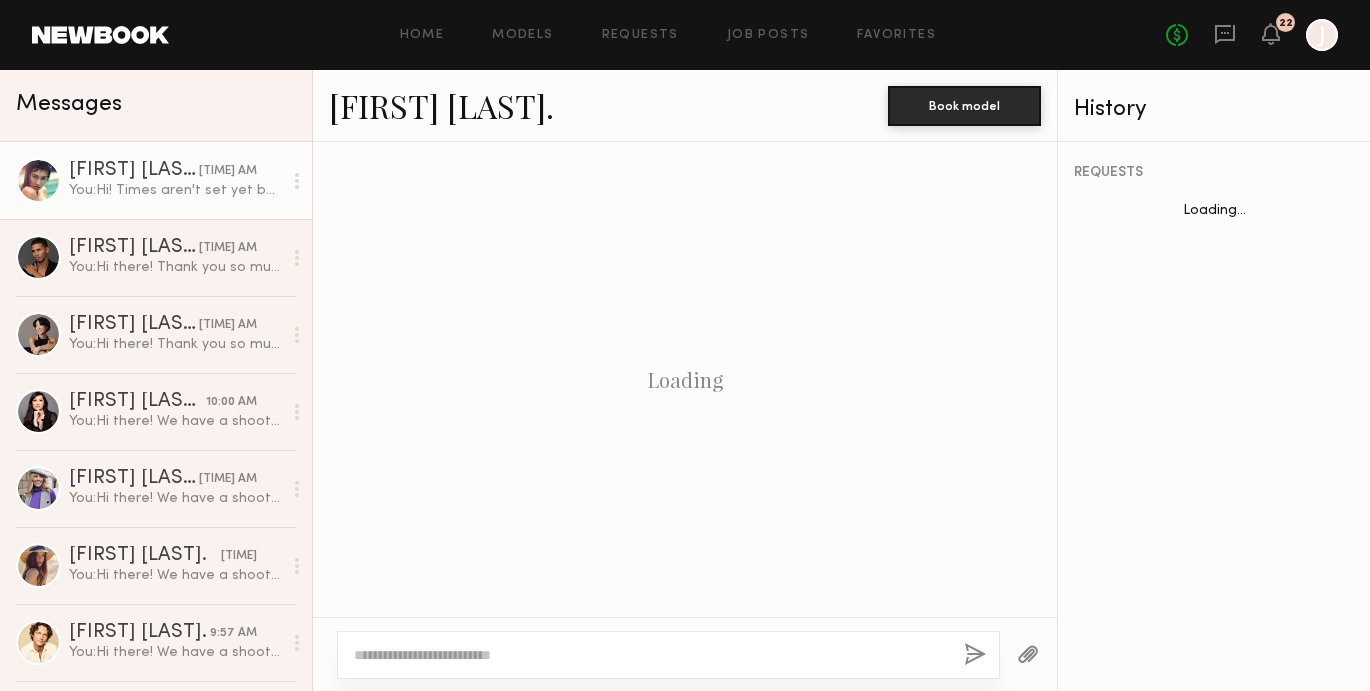 scroll, scrollTop: 0, scrollLeft: 0, axis: both 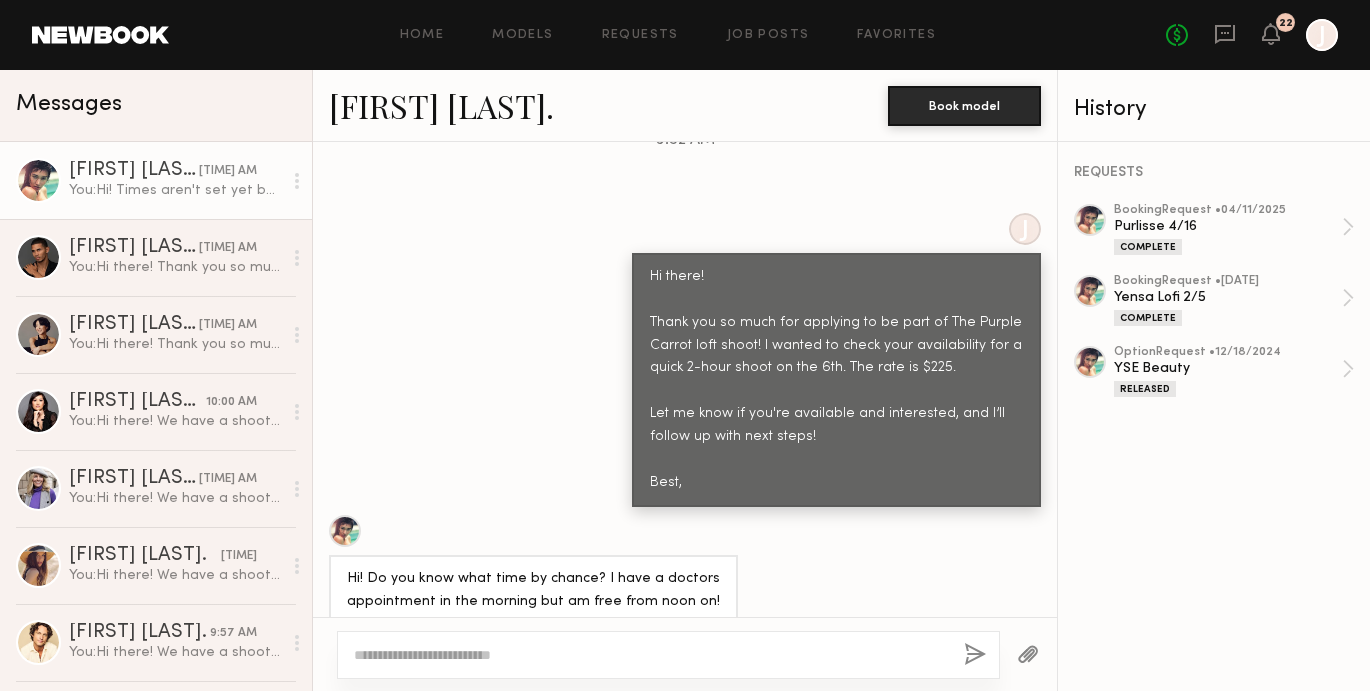 drag, startPoint x: 650, startPoint y: 227, endPoint x: 731, endPoint y: 412, distance: 201.95544 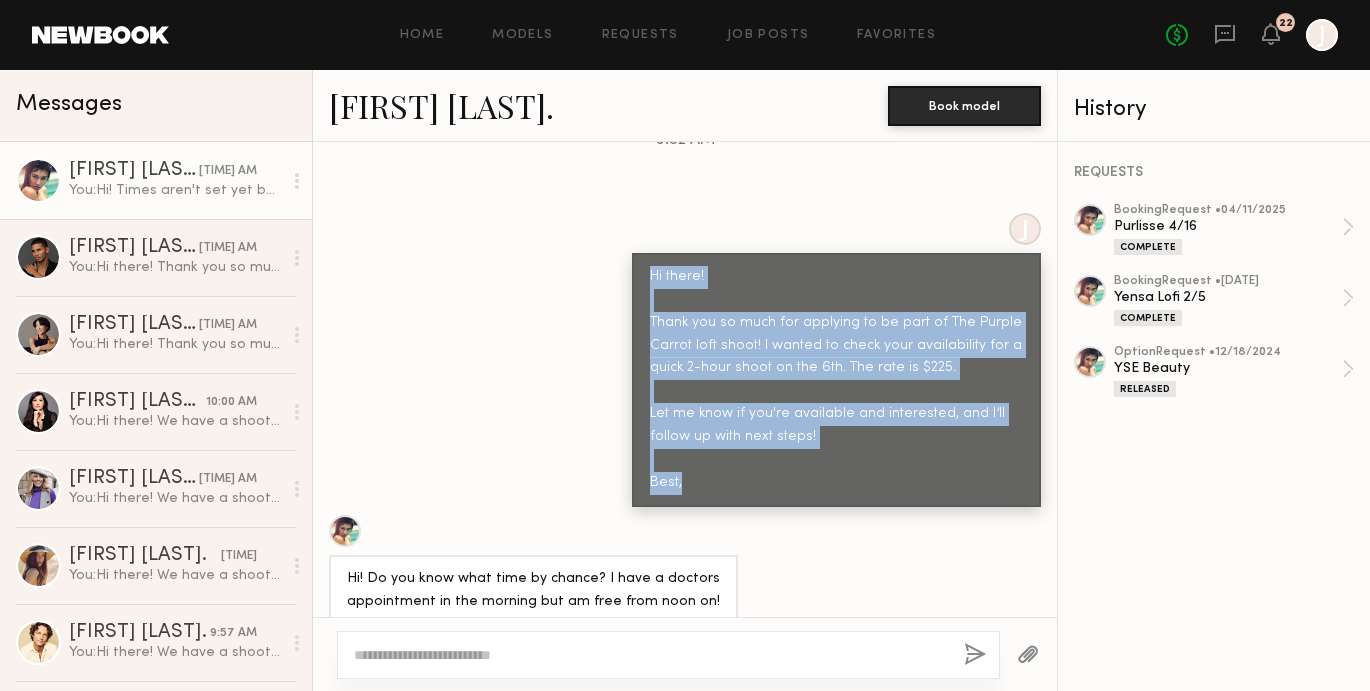 drag, startPoint x: 689, startPoint y: 426, endPoint x: 640, endPoint y: 220, distance: 211.7475 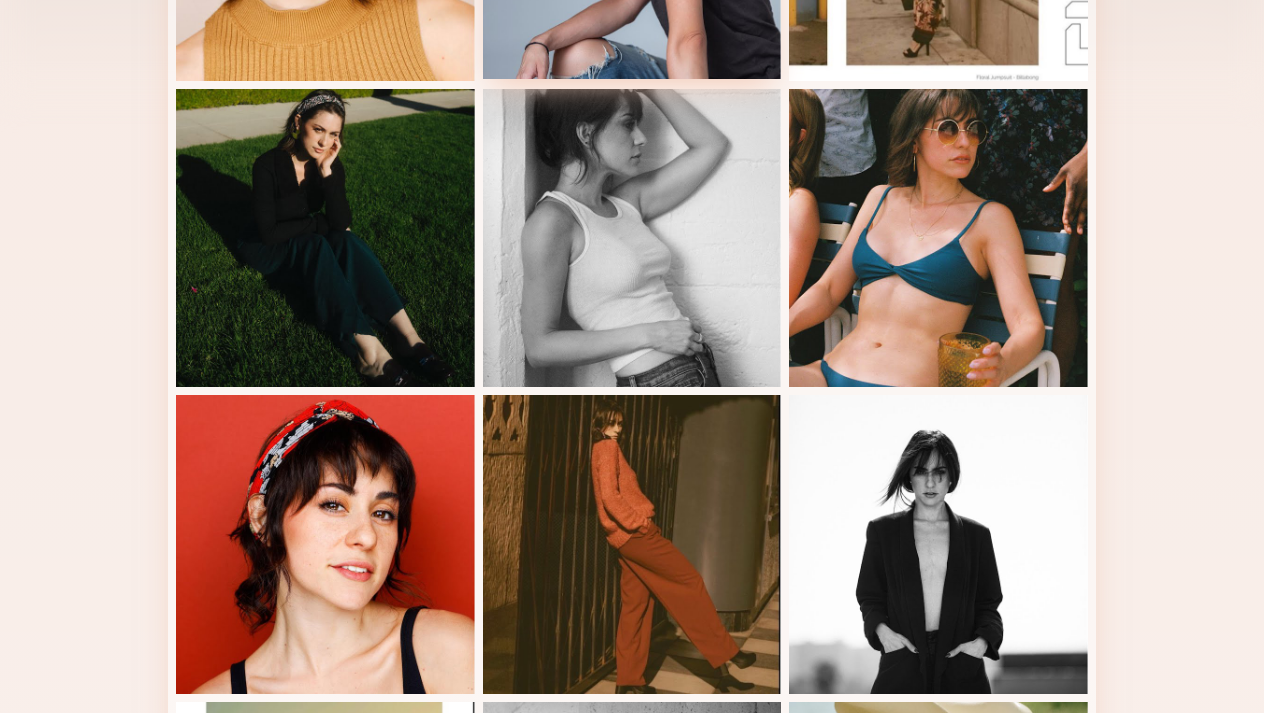 scroll, scrollTop: 1339, scrollLeft: 0, axis: vertical 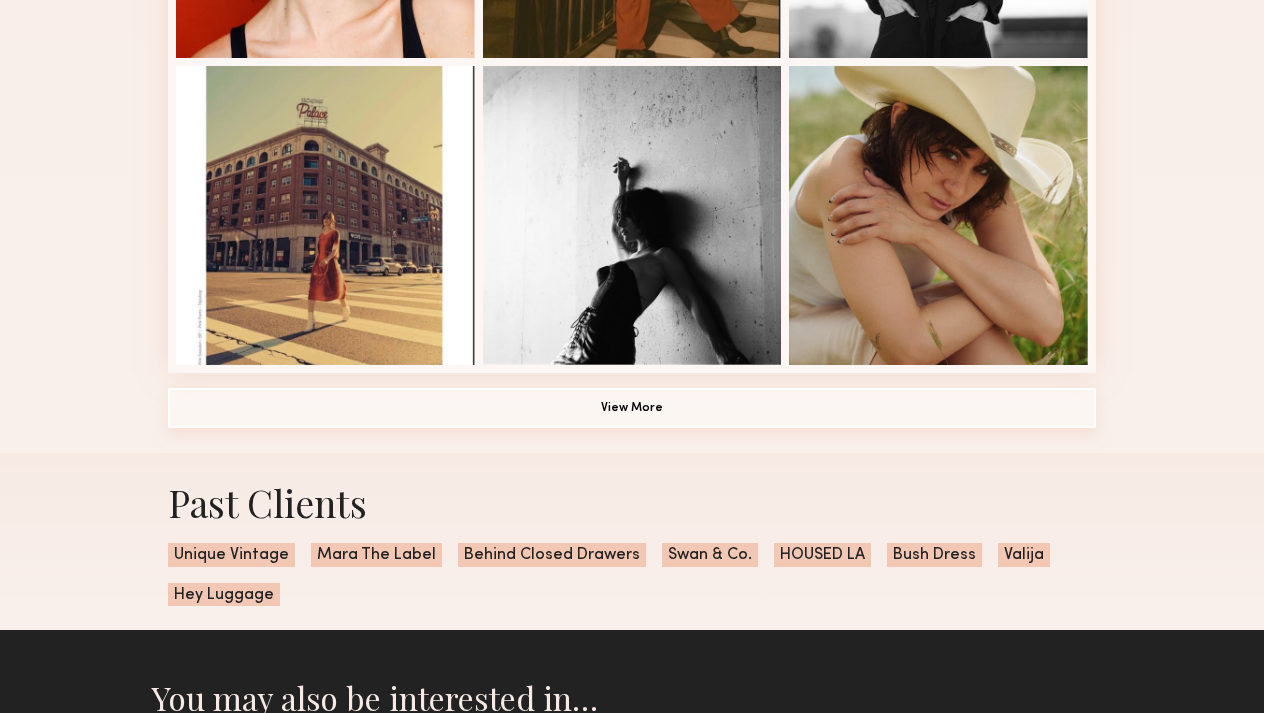 click on "View More" 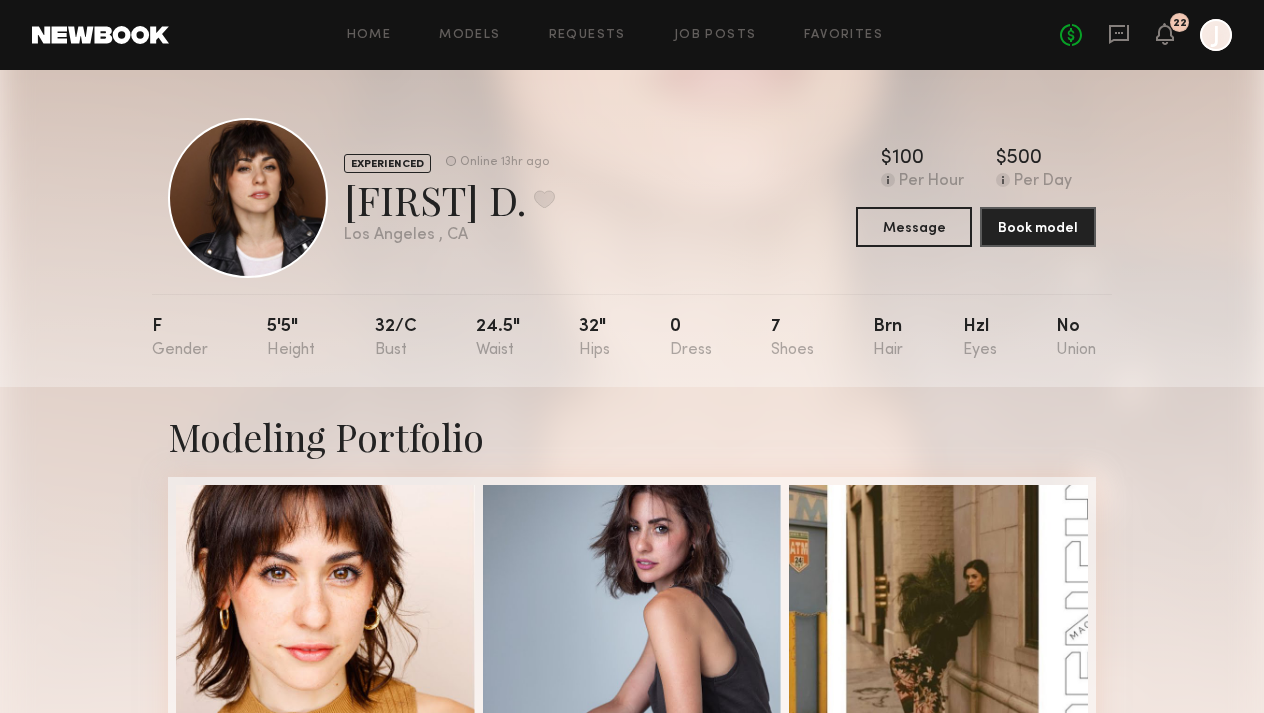scroll, scrollTop: 0, scrollLeft: 0, axis: both 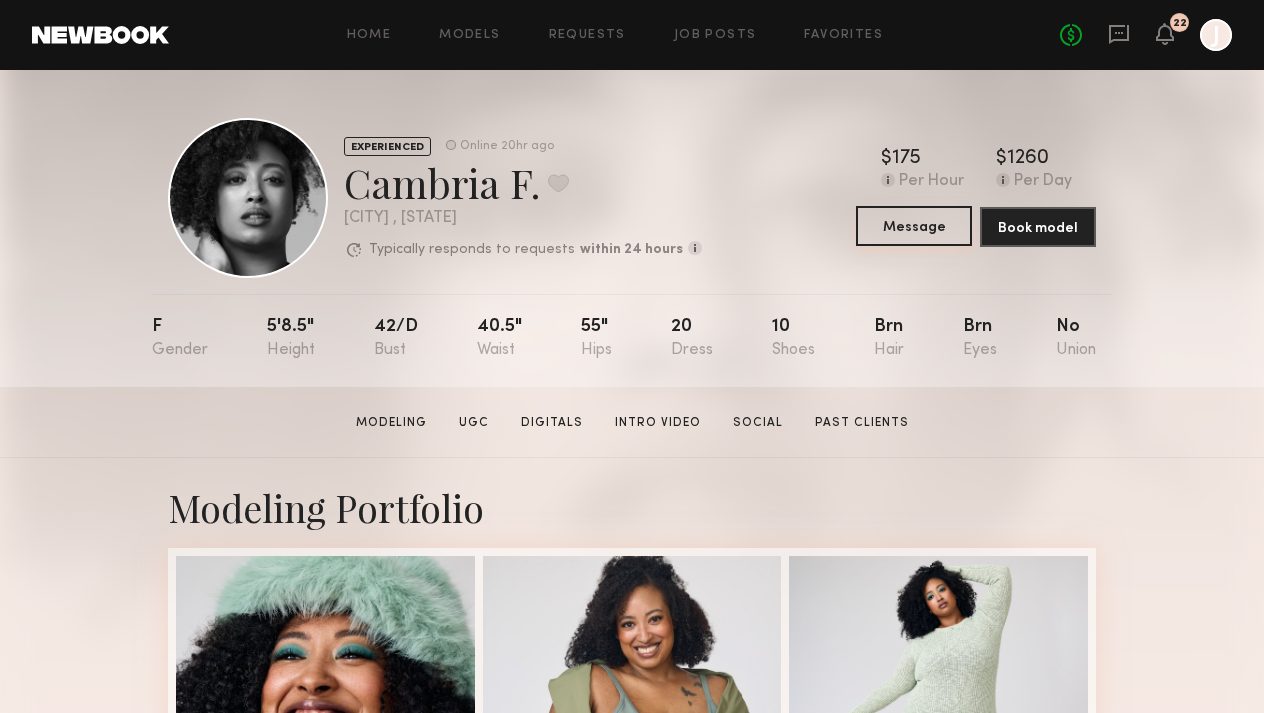 click on "Message" 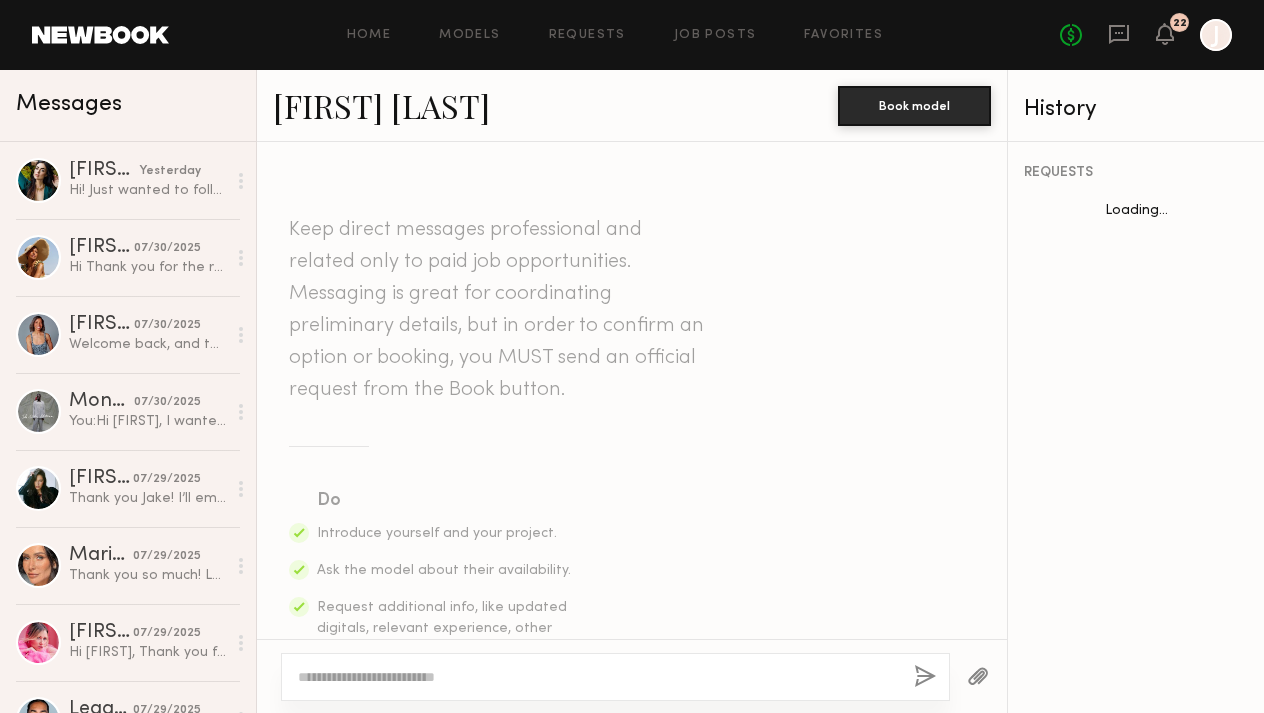 scroll, scrollTop: 1300, scrollLeft: 0, axis: vertical 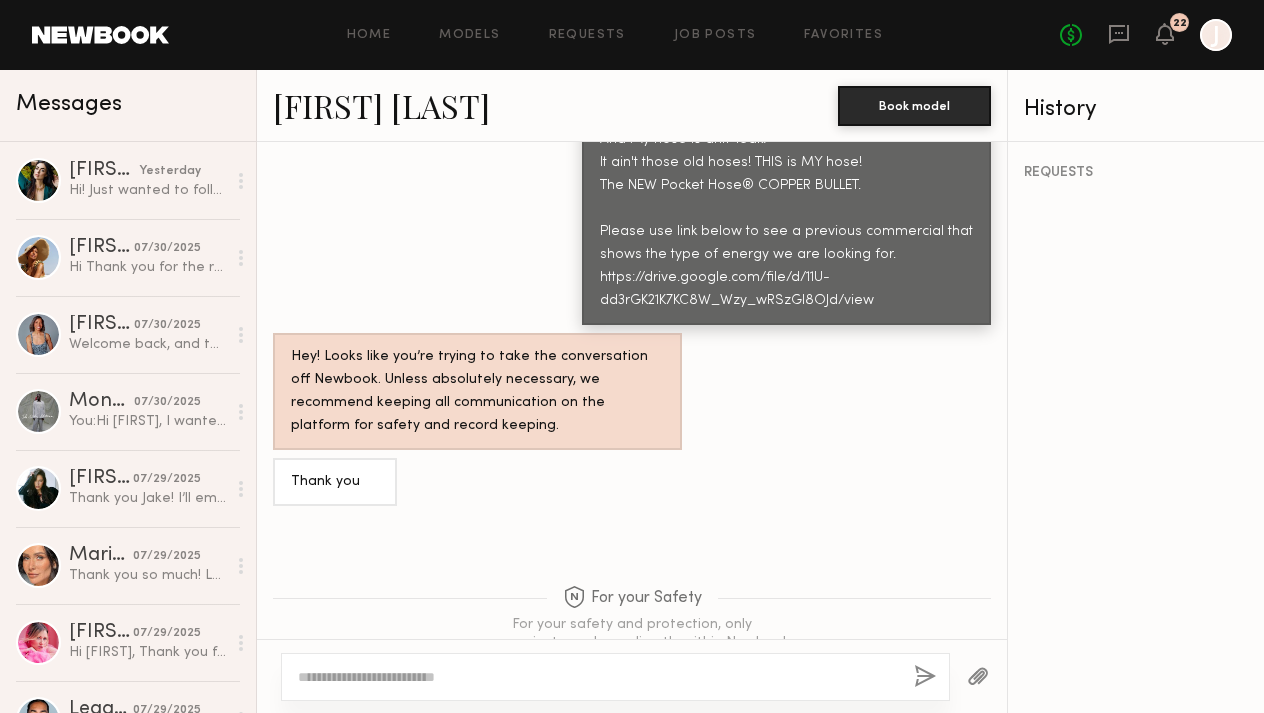 click 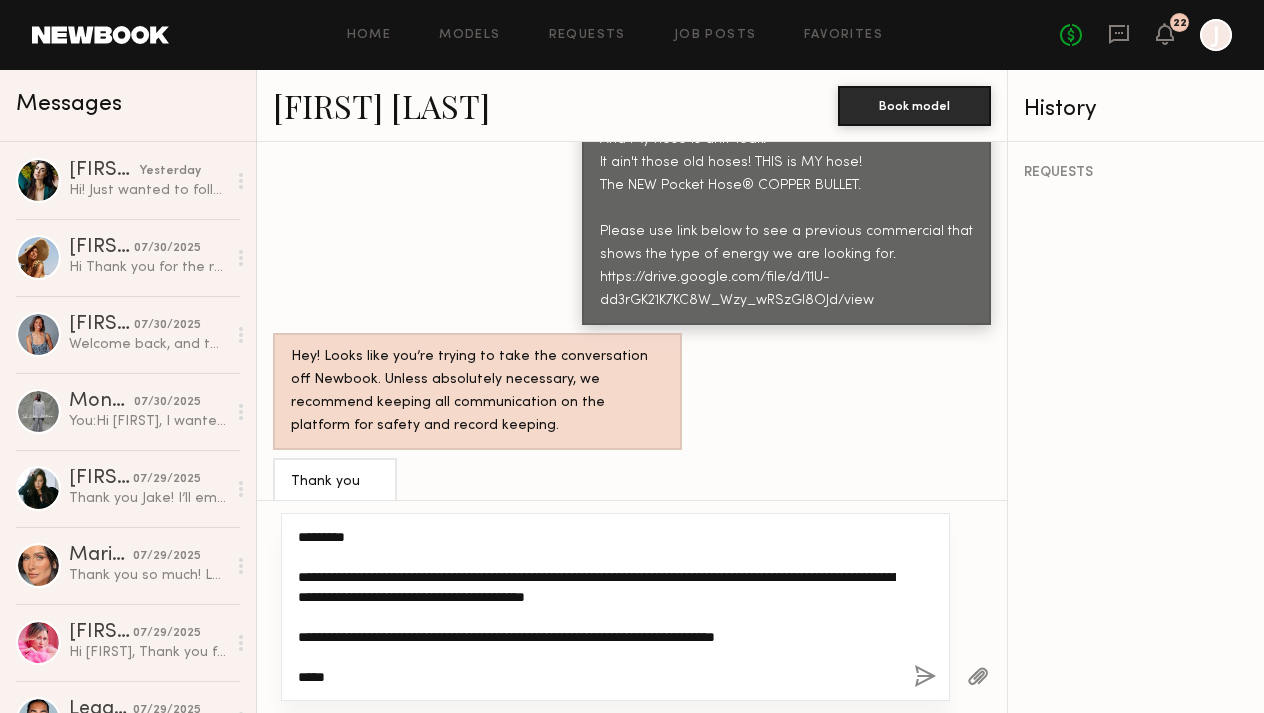 drag, startPoint x: 342, startPoint y: 681, endPoint x: 291, endPoint y: 529, distance: 160.32779 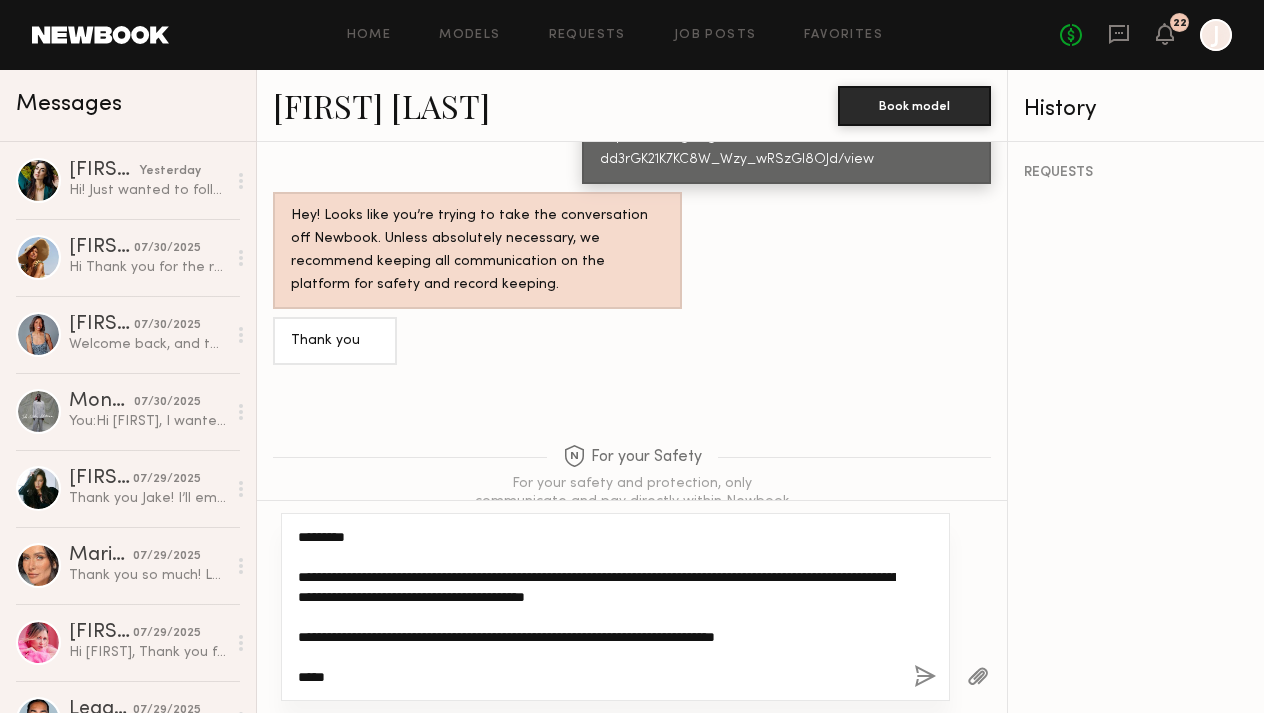 scroll, scrollTop: 1440, scrollLeft: 0, axis: vertical 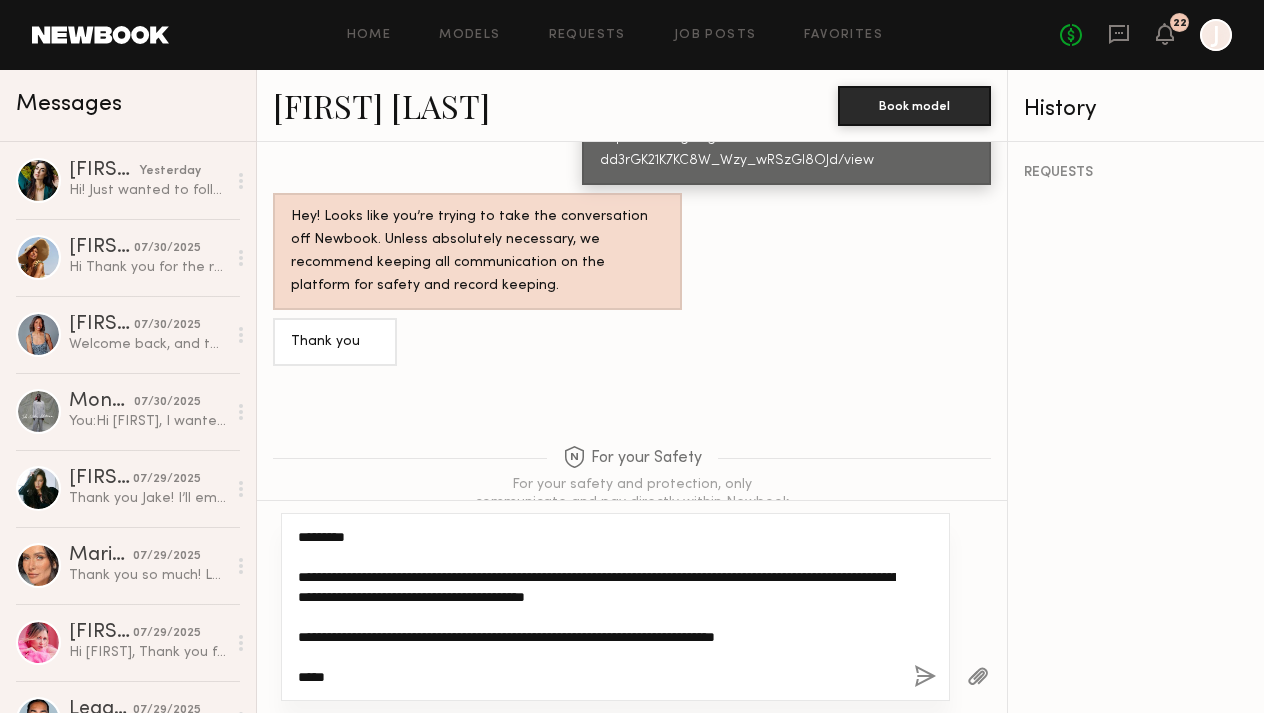 type on "**********" 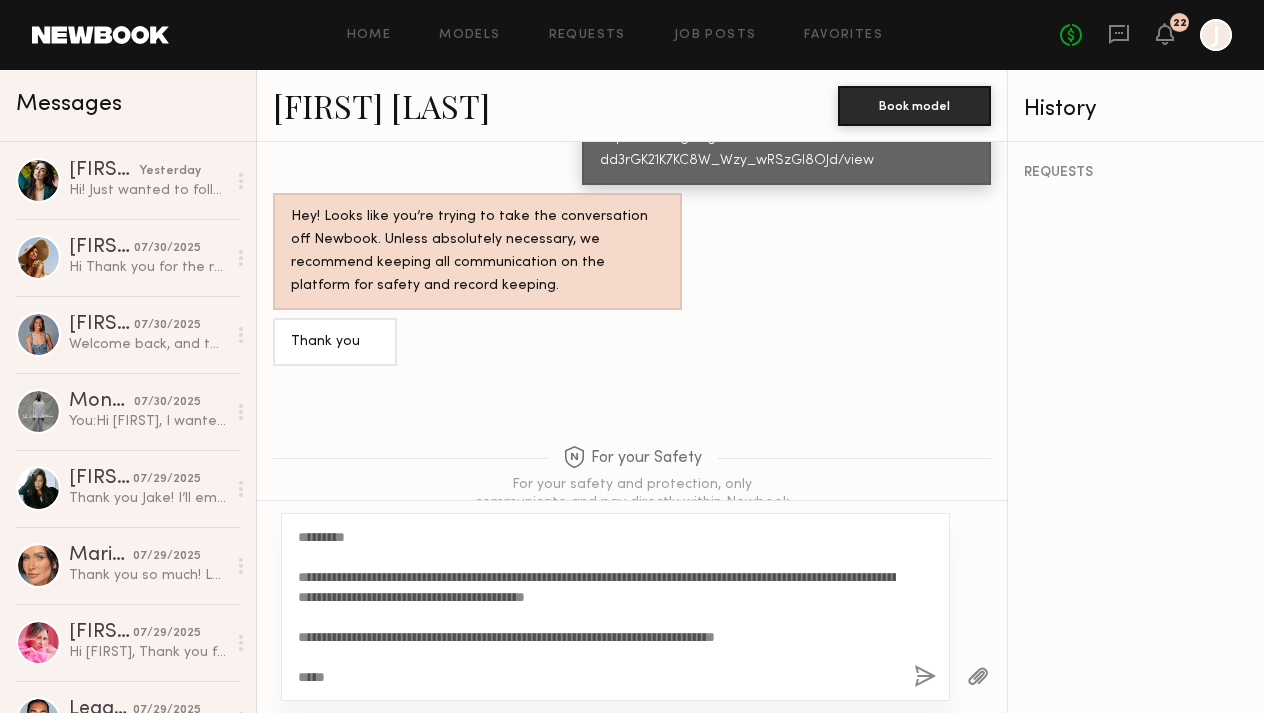 click on "**********" 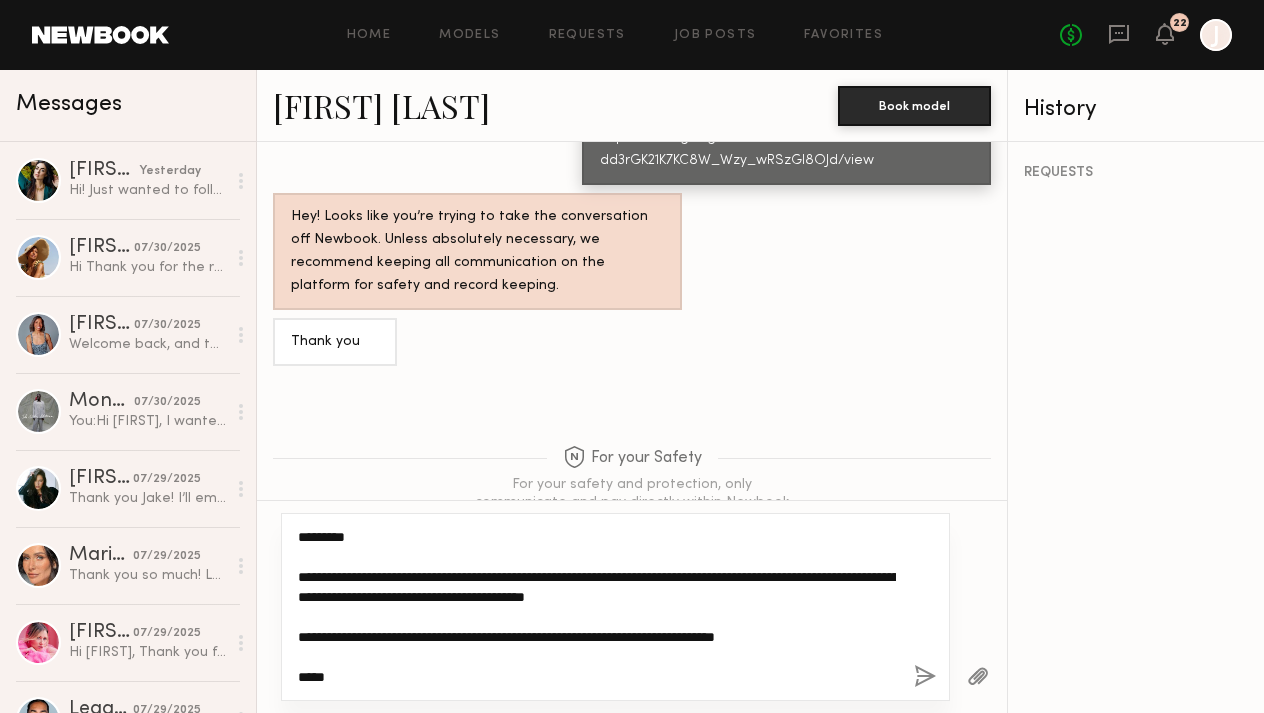 click on "**********" 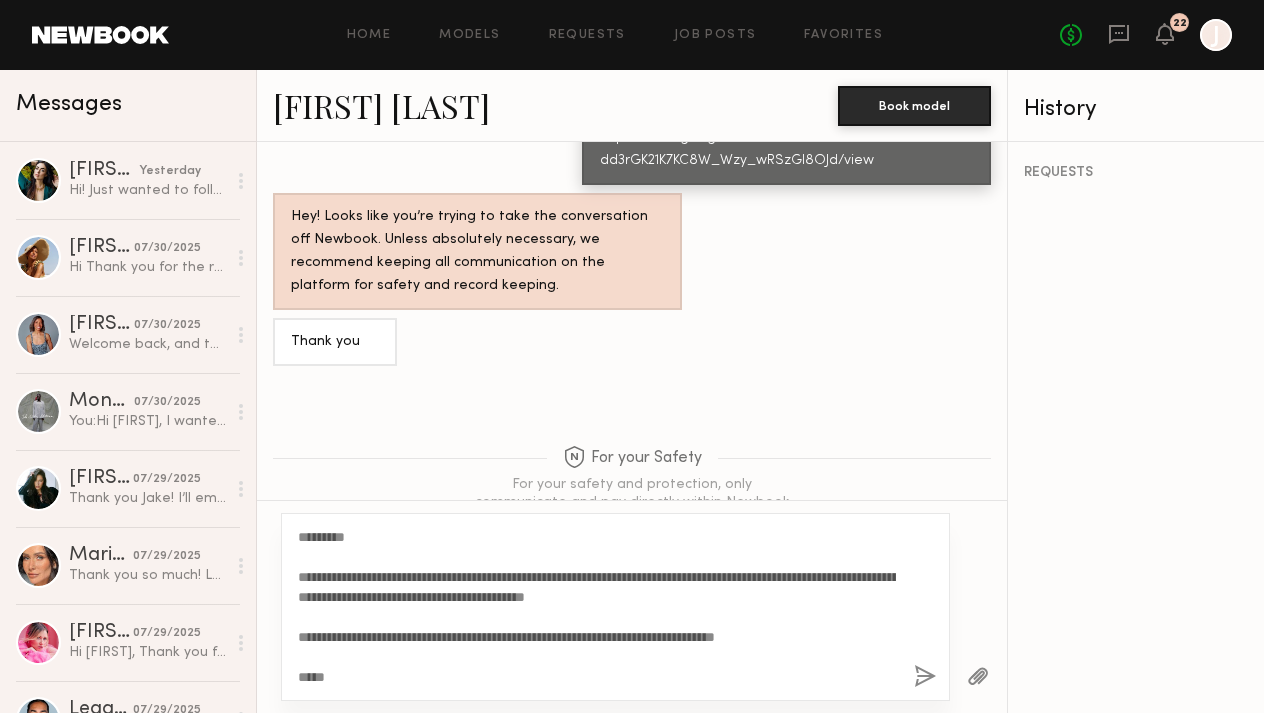 click 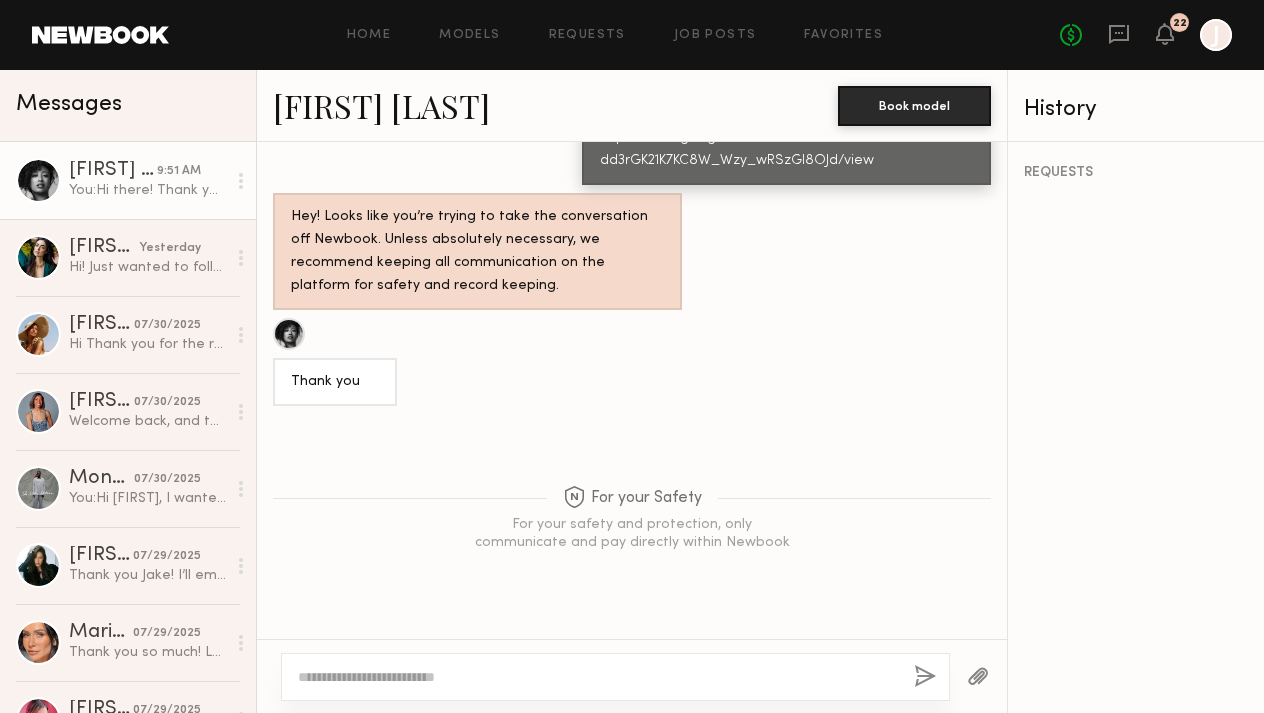 scroll, scrollTop: 1899, scrollLeft: 0, axis: vertical 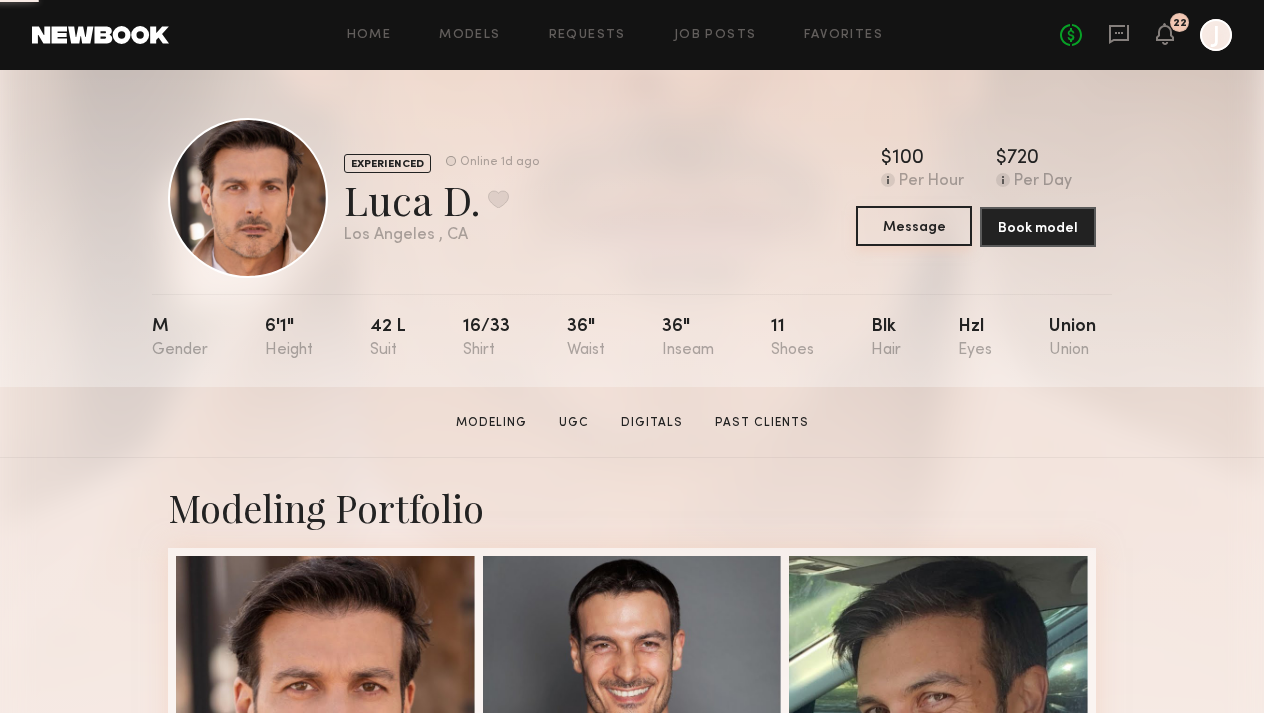 click on "Message" 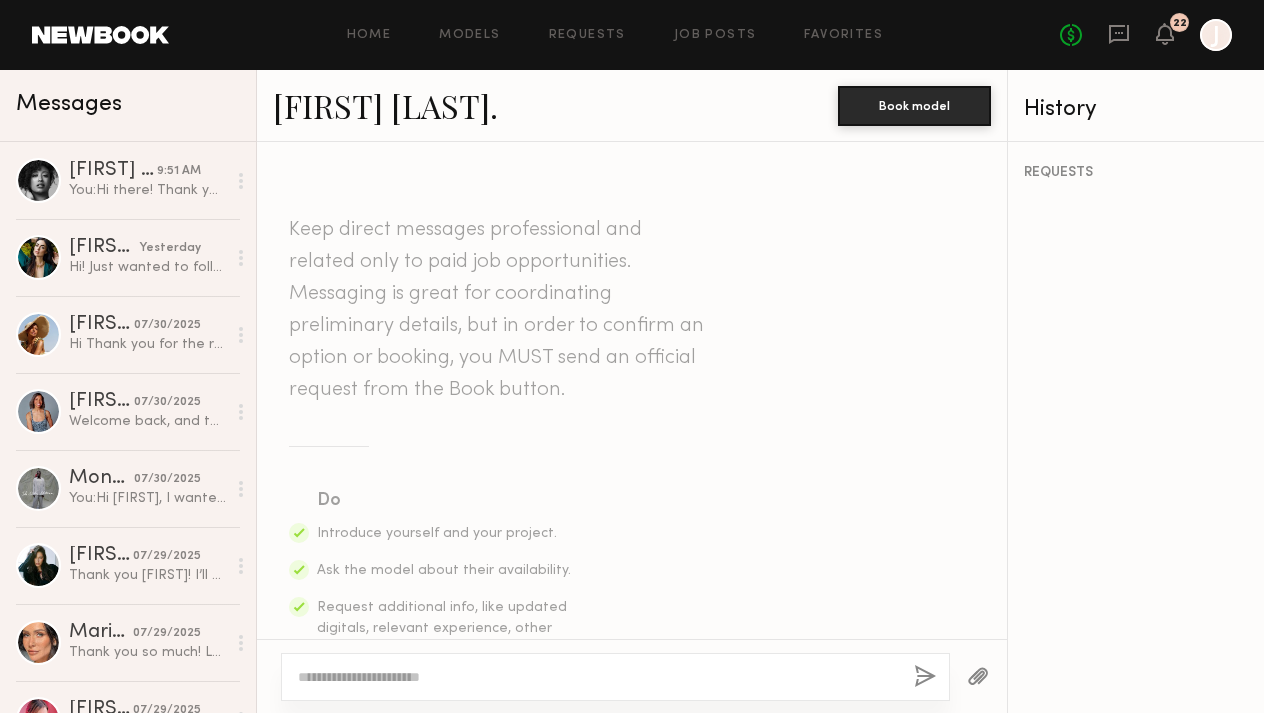 click 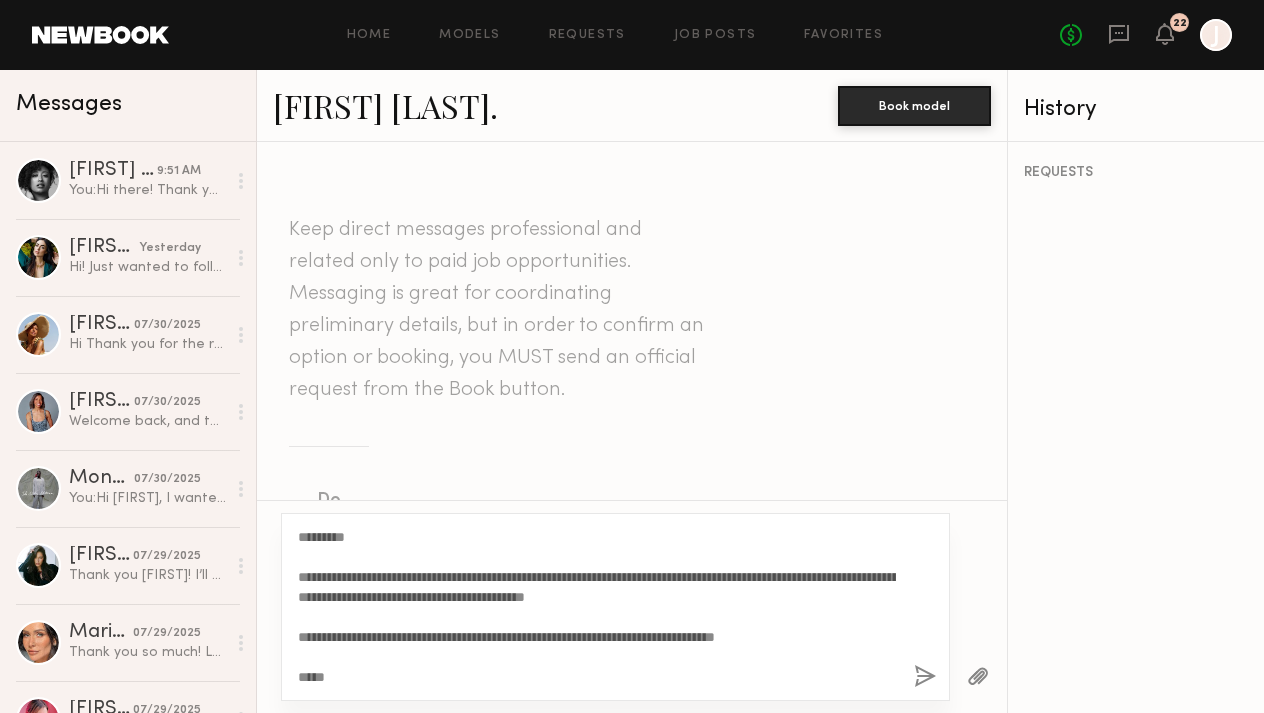 type on "**********" 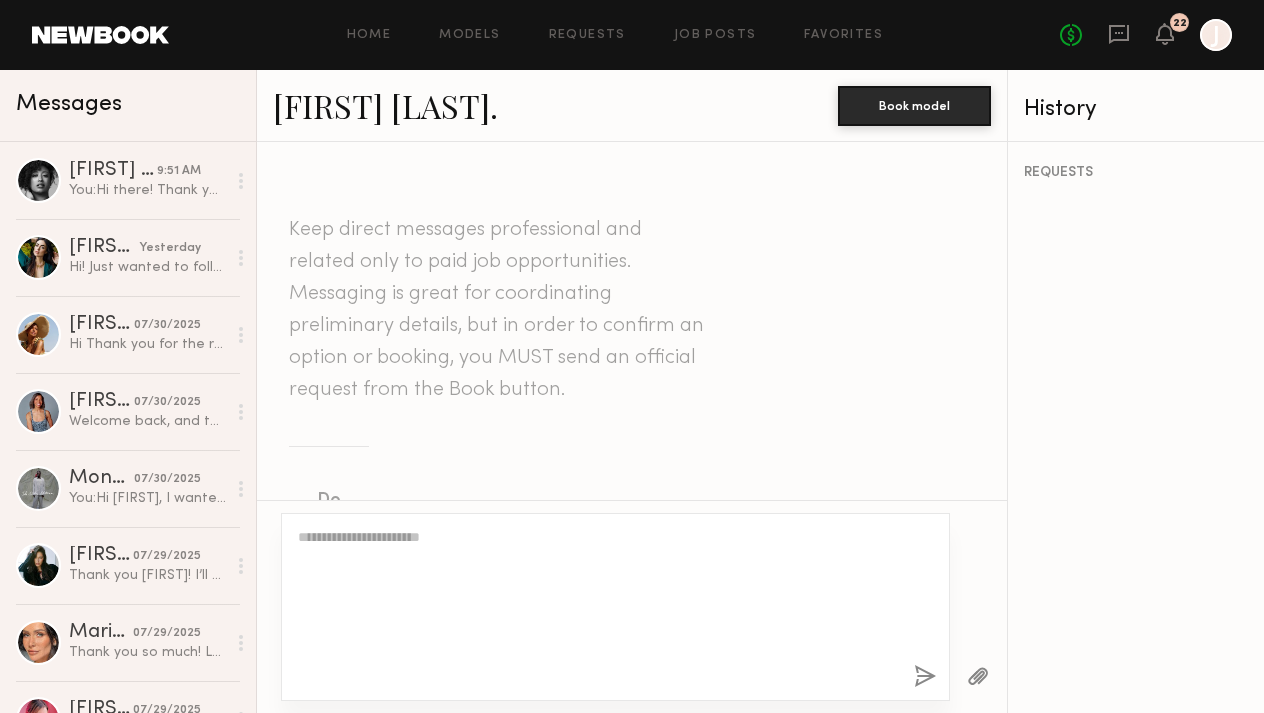 scroll, scrollTop: 743, scrollLeft: 0, axis: vertical 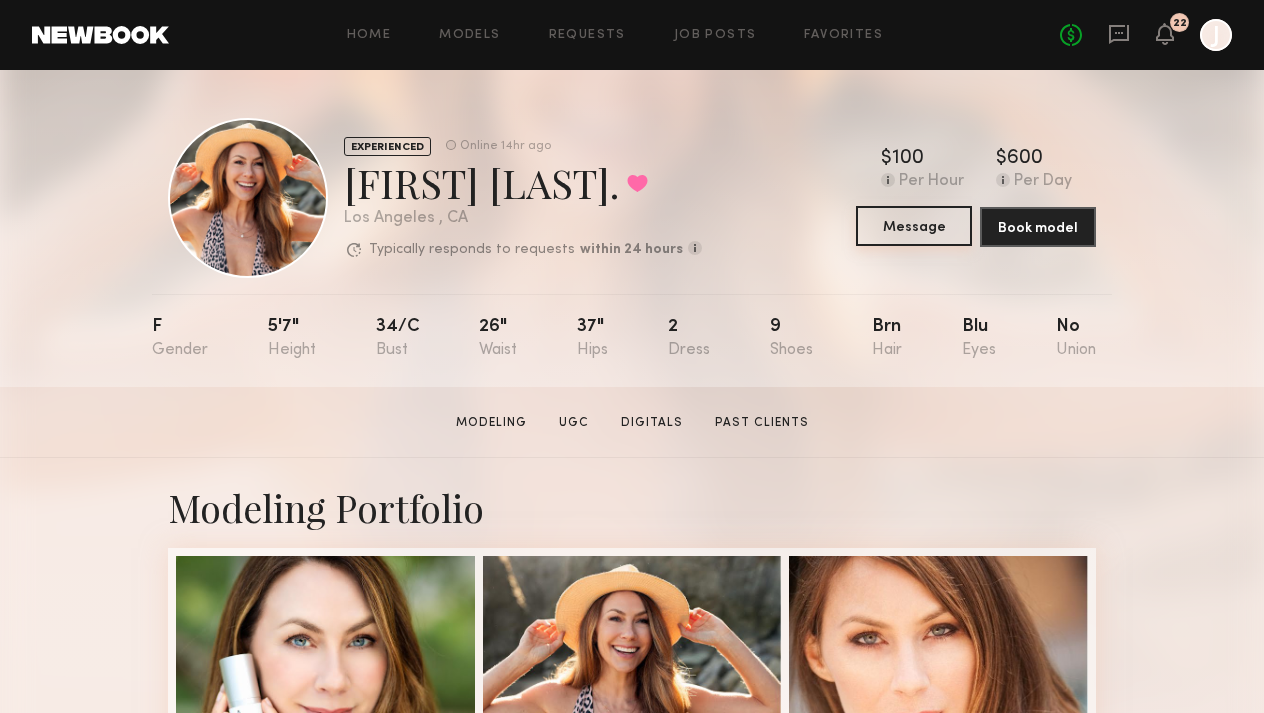 click on "Message" 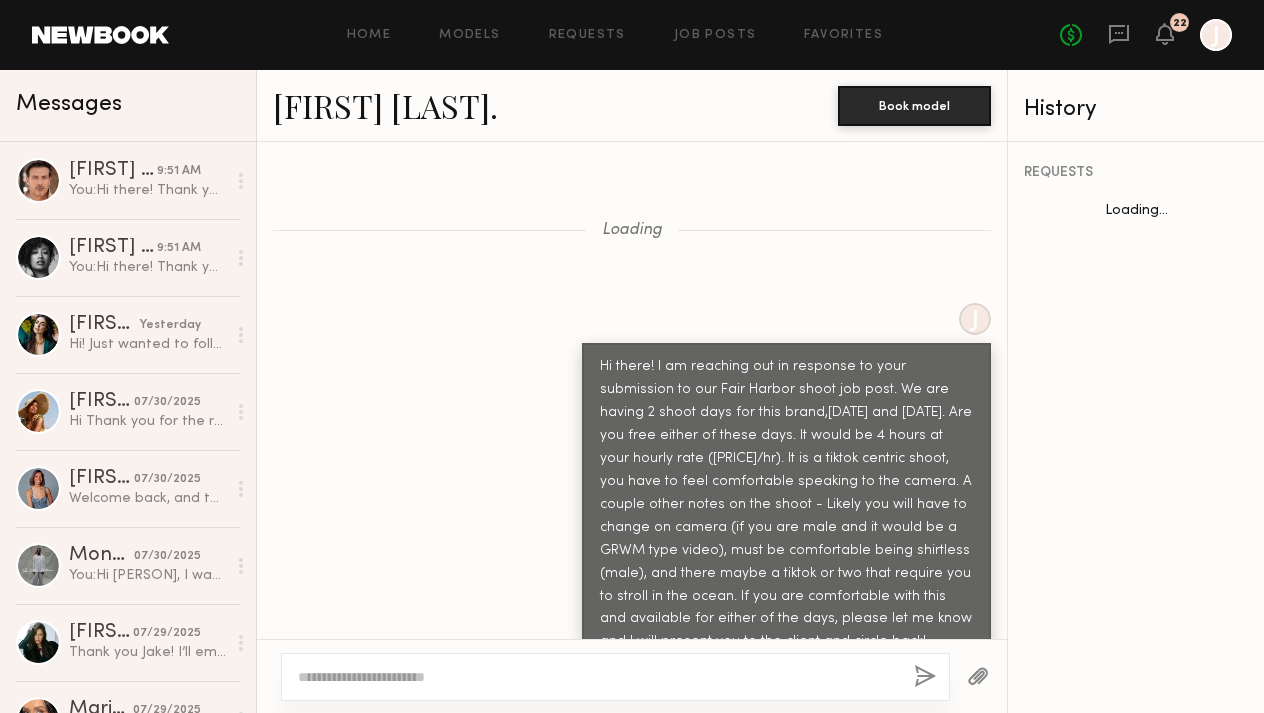 scroll, scrollTop: 1716, scrollLeft: 0, axis: vertical 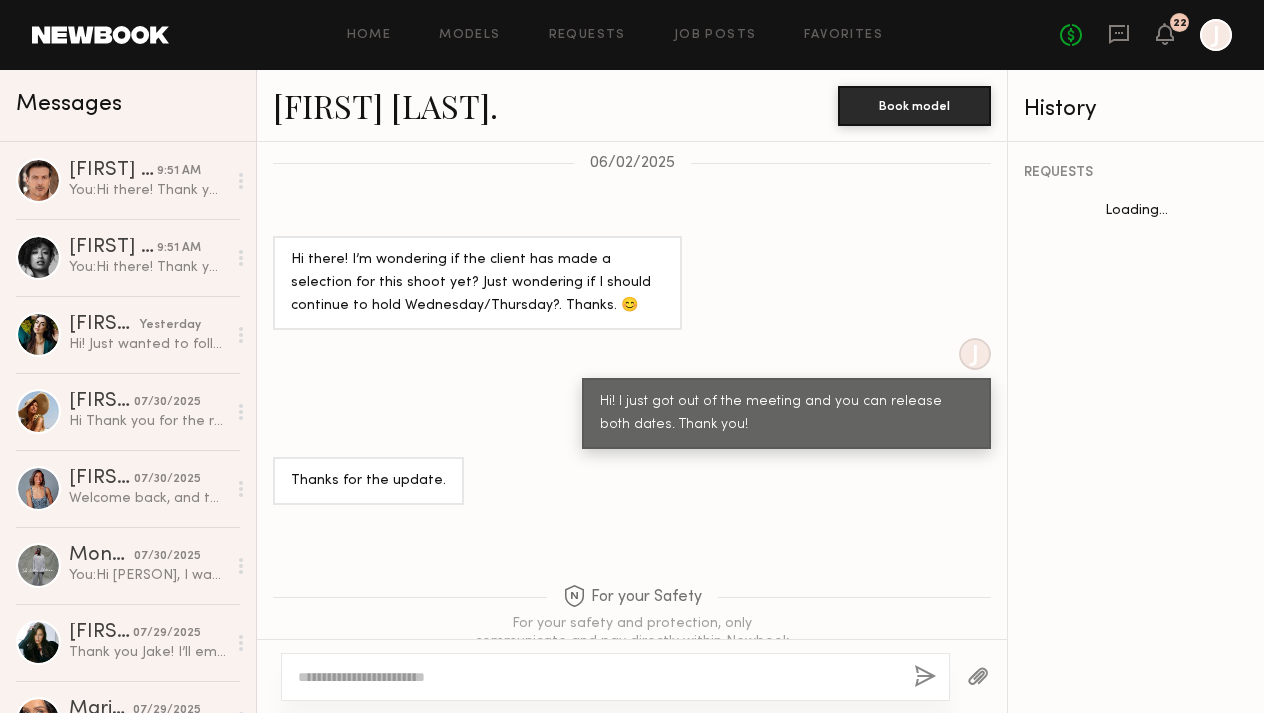 click 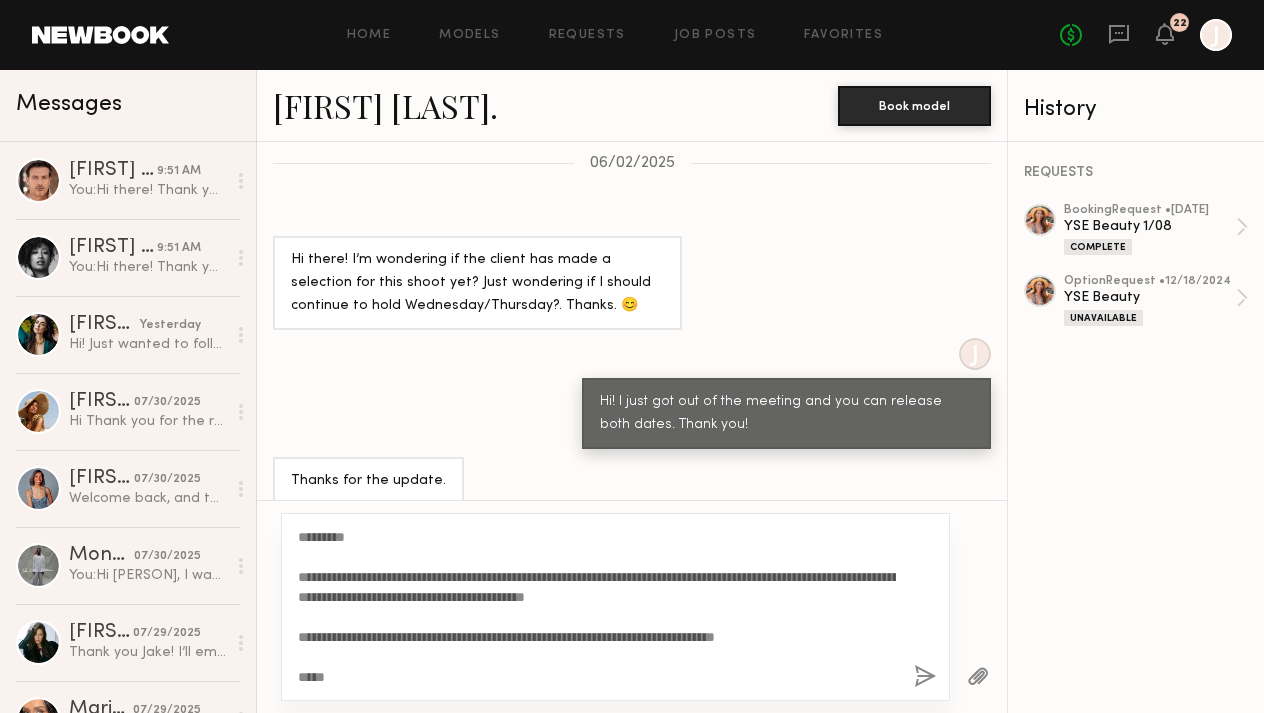 type on "**********" 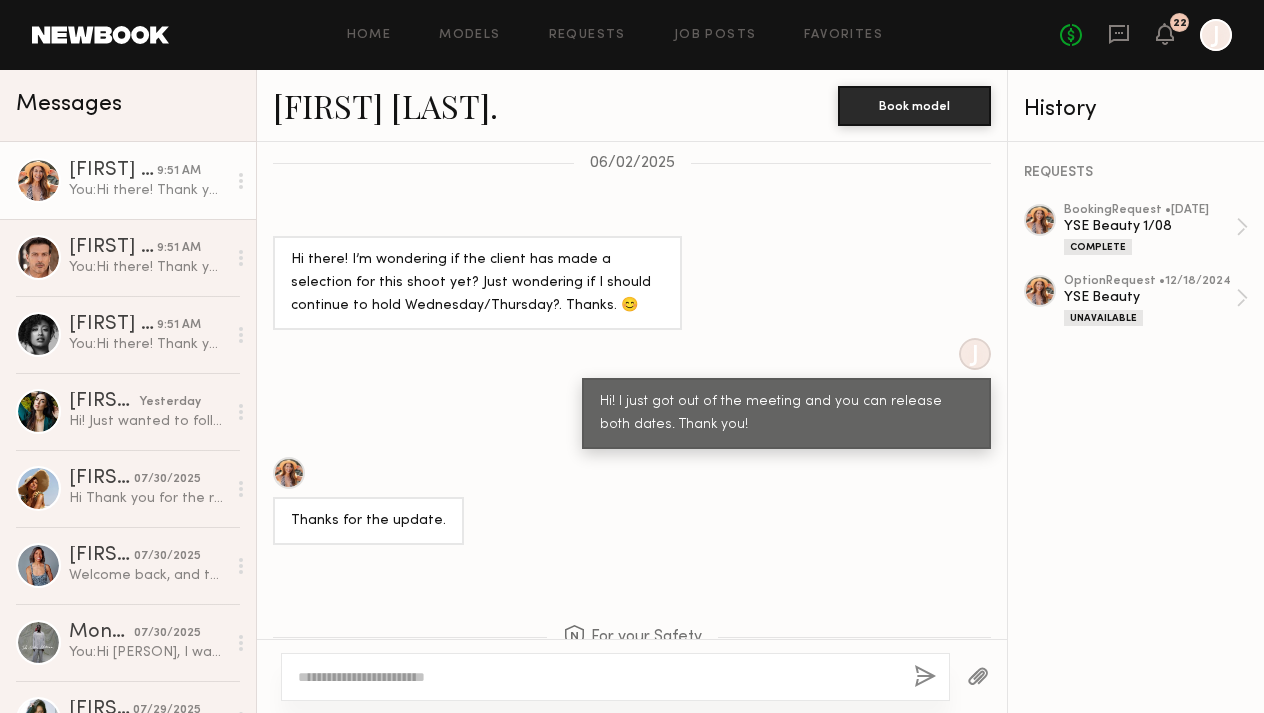 scroll, scrollTop: 2315, scrollLeft: 0, axis: vertical 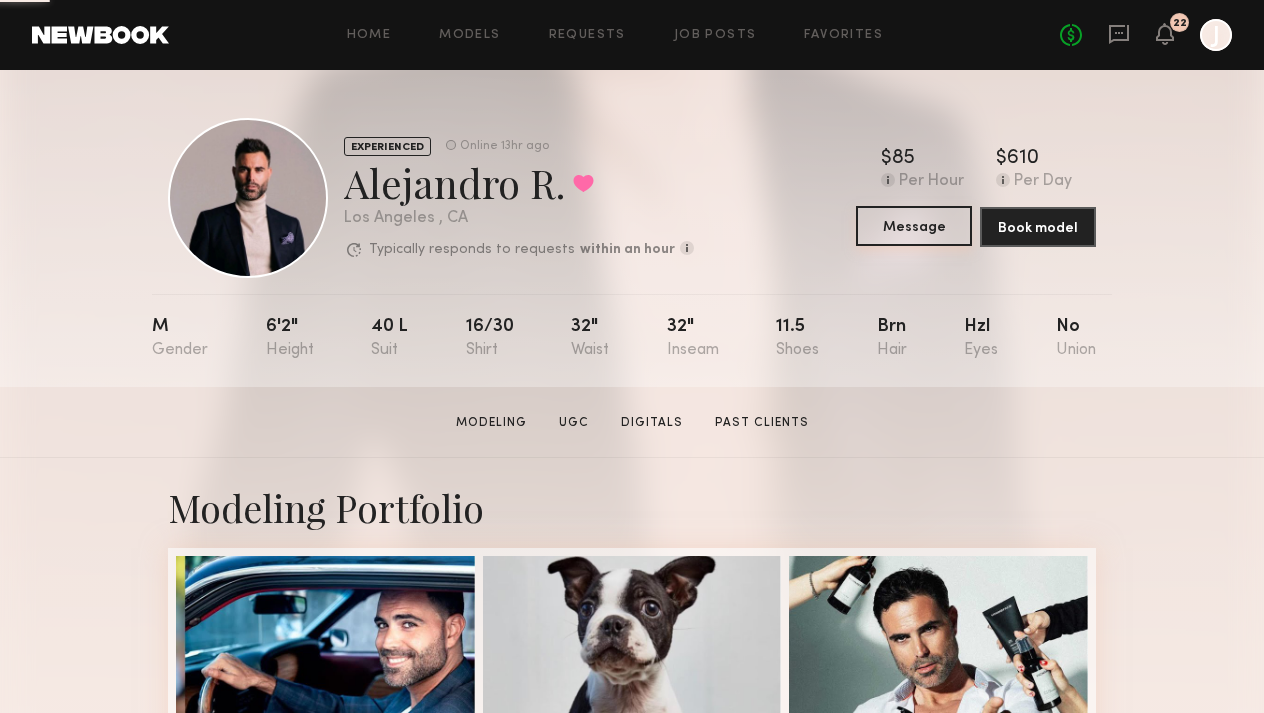 click on "Message" 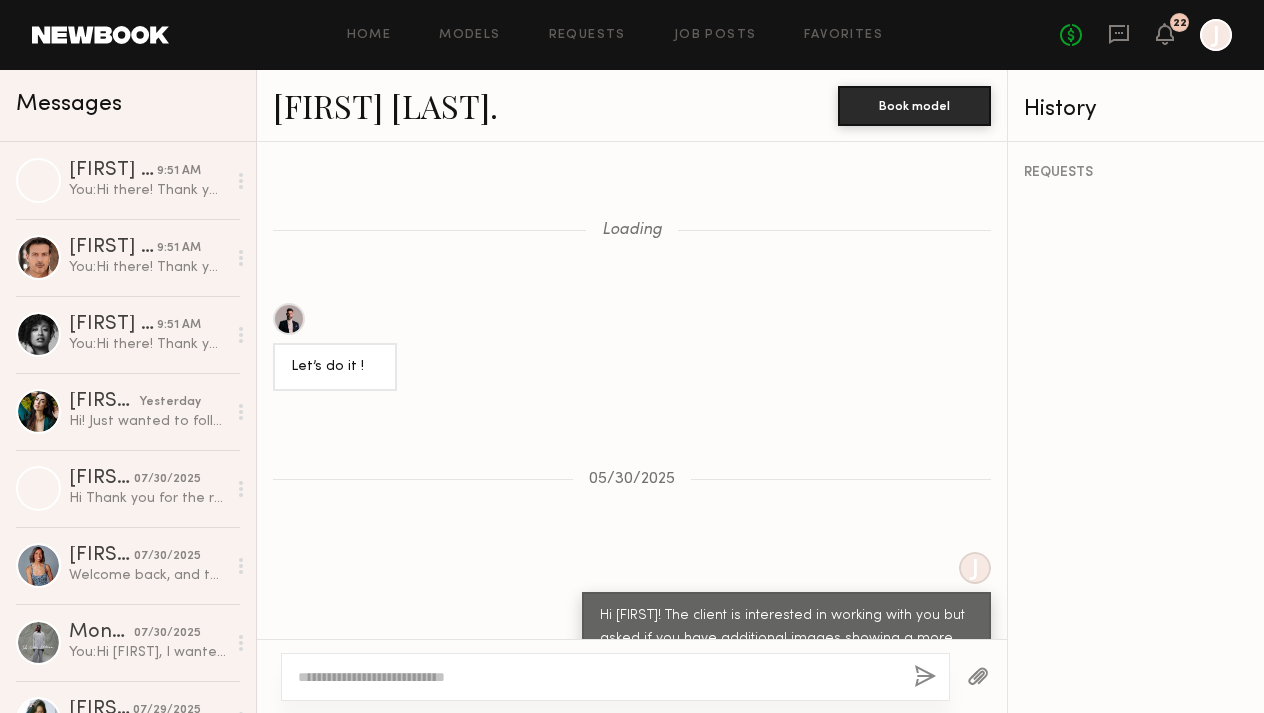 scroll, scrollTop: 2237, scrollLeft: 0, axis: vertical 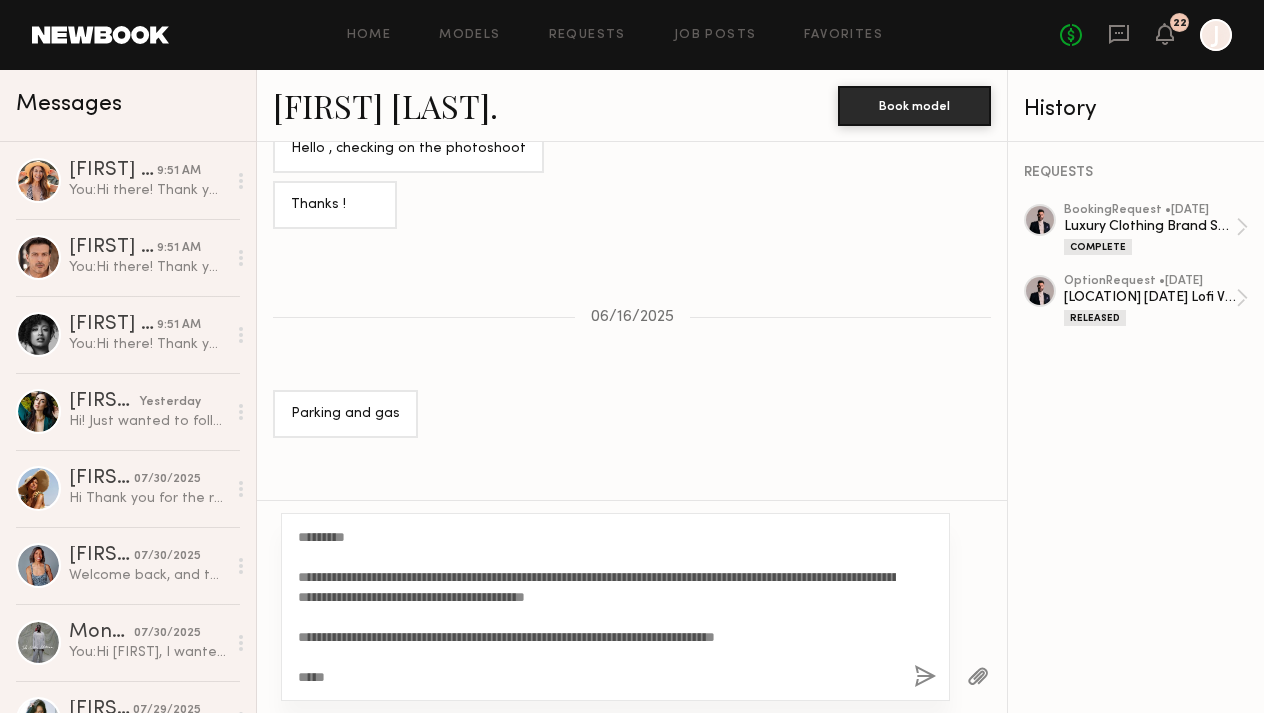 drag, startPoint x: 729, startPoint y: 596, endPoint x: 715, endPoint y: 596, distance: 14 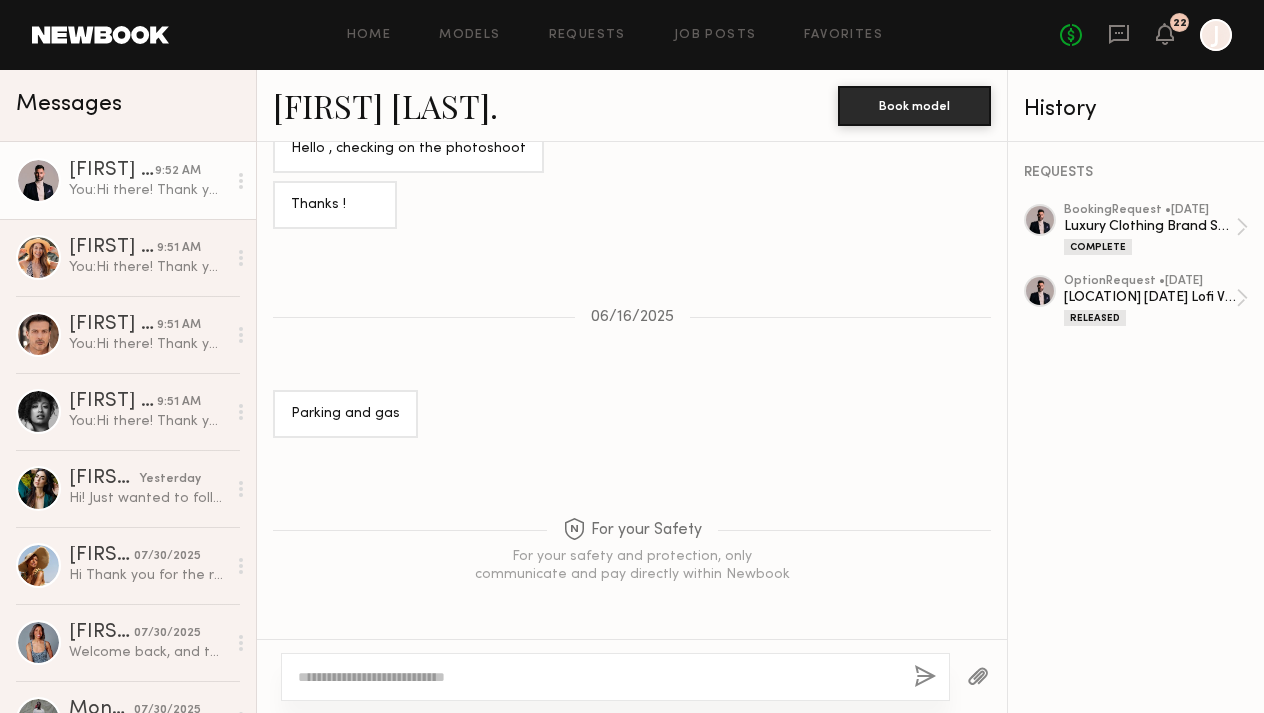 scroll, scrollTop: 2796, scrollLeft: 0, axis: vertical 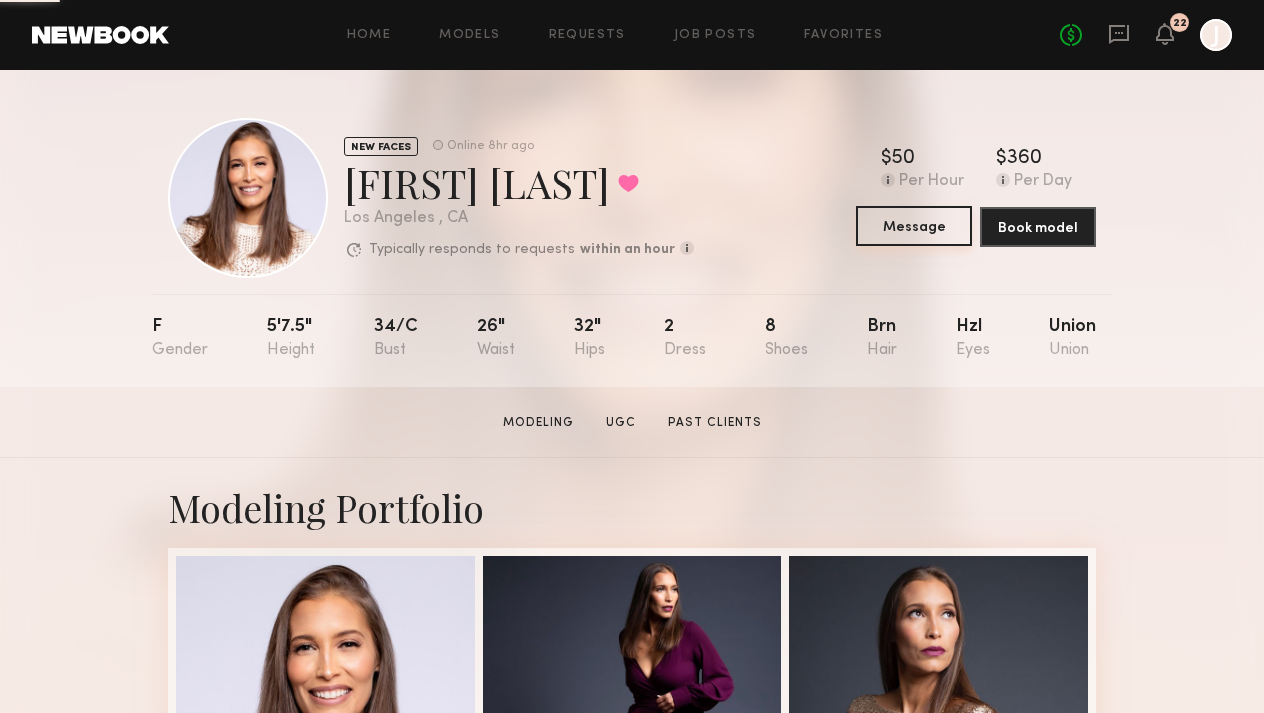 click on "Message" 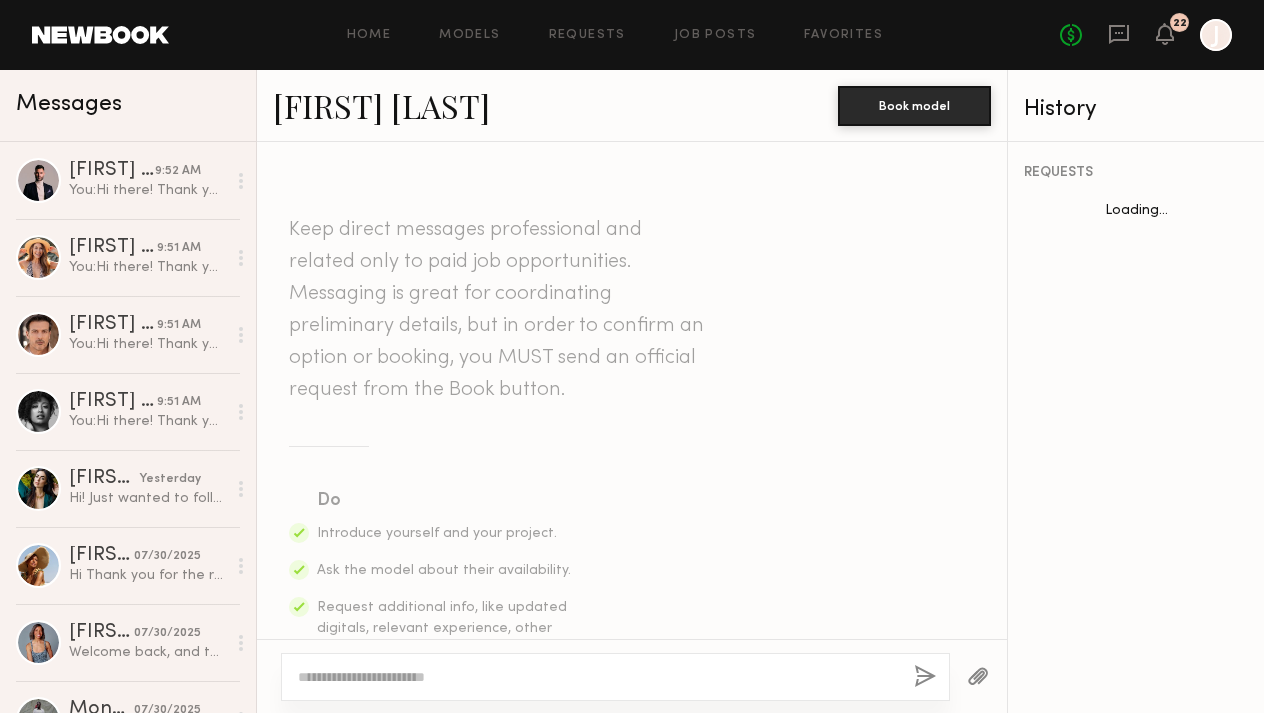 scroll, scrollTop: 1862, scrollLeft: 0, axis: vertical 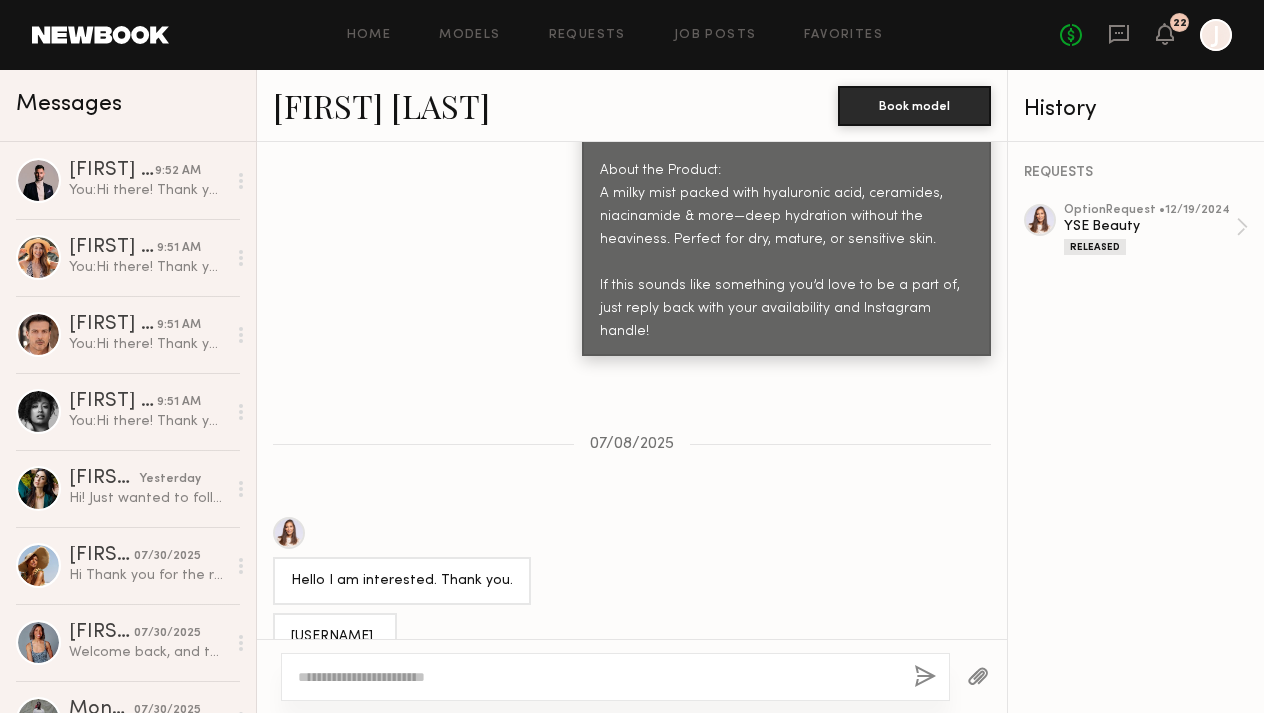 click 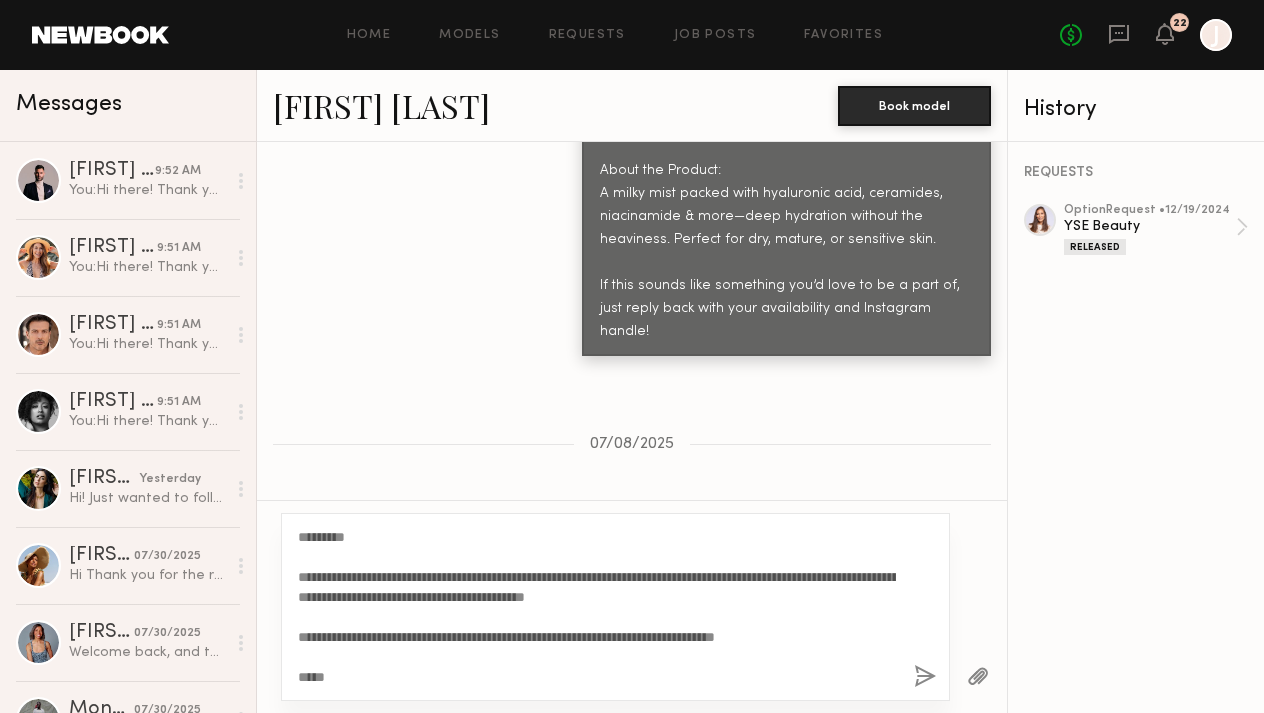 click on "**********" 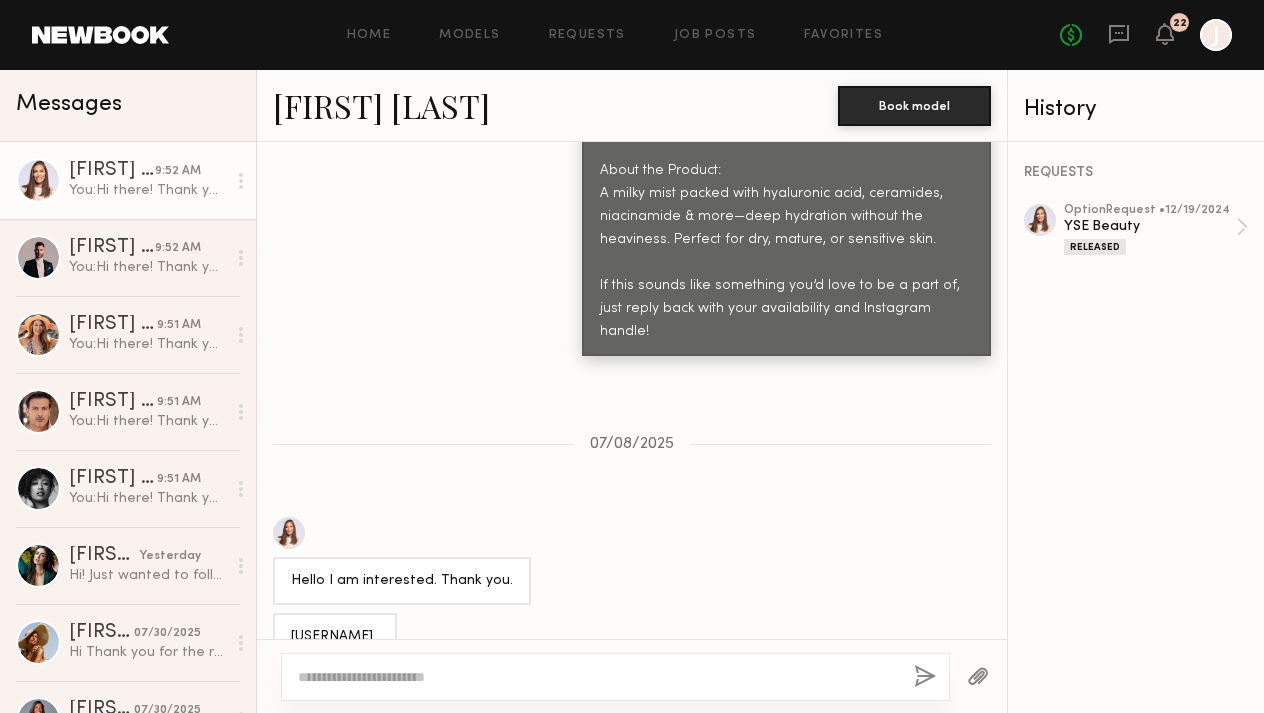 scroll, scrollTop: 2421, scrollLeft: 0, axis: vertical 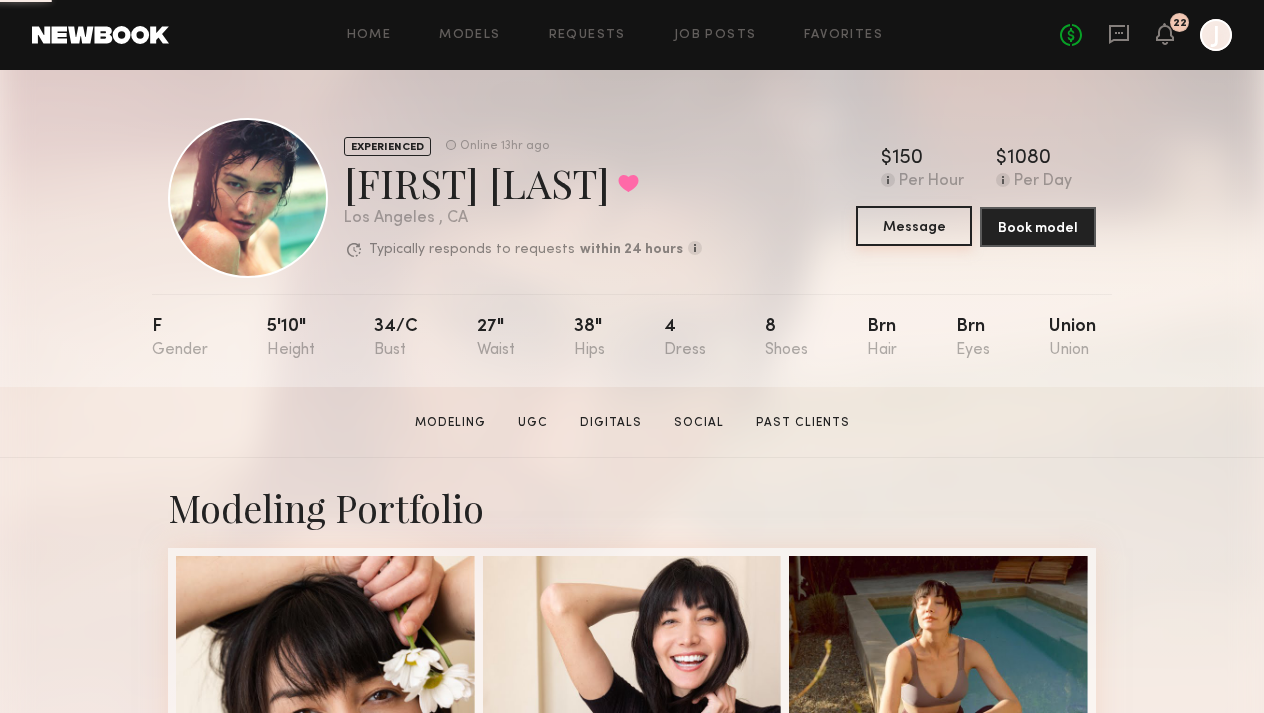 click on "Message" 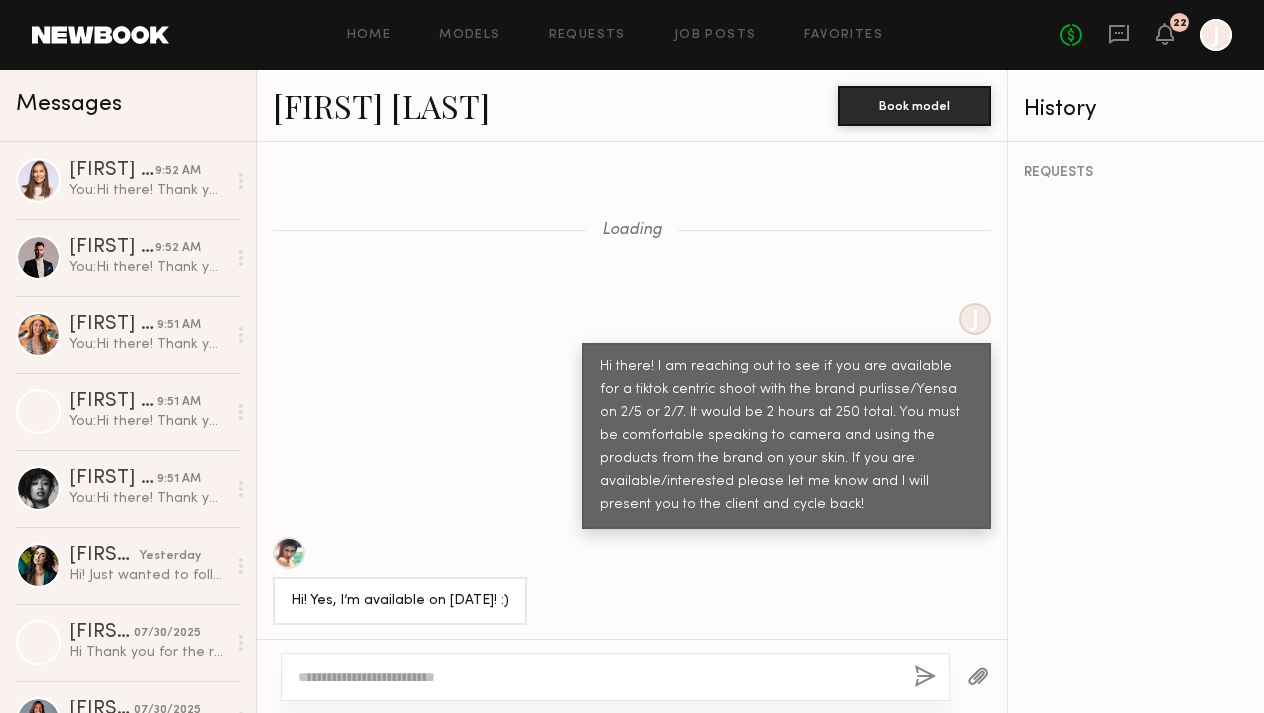 scroll, scrollTop: 2372, scrollLeft: 0, axis: vertical 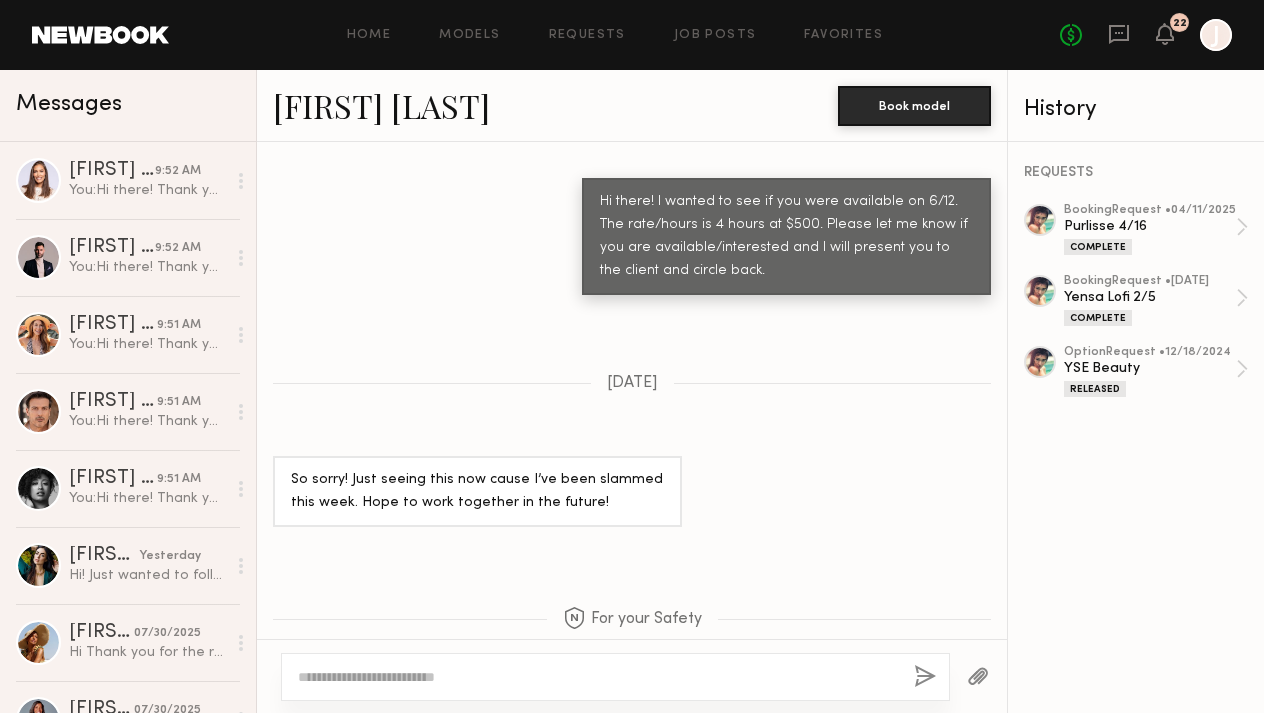 click 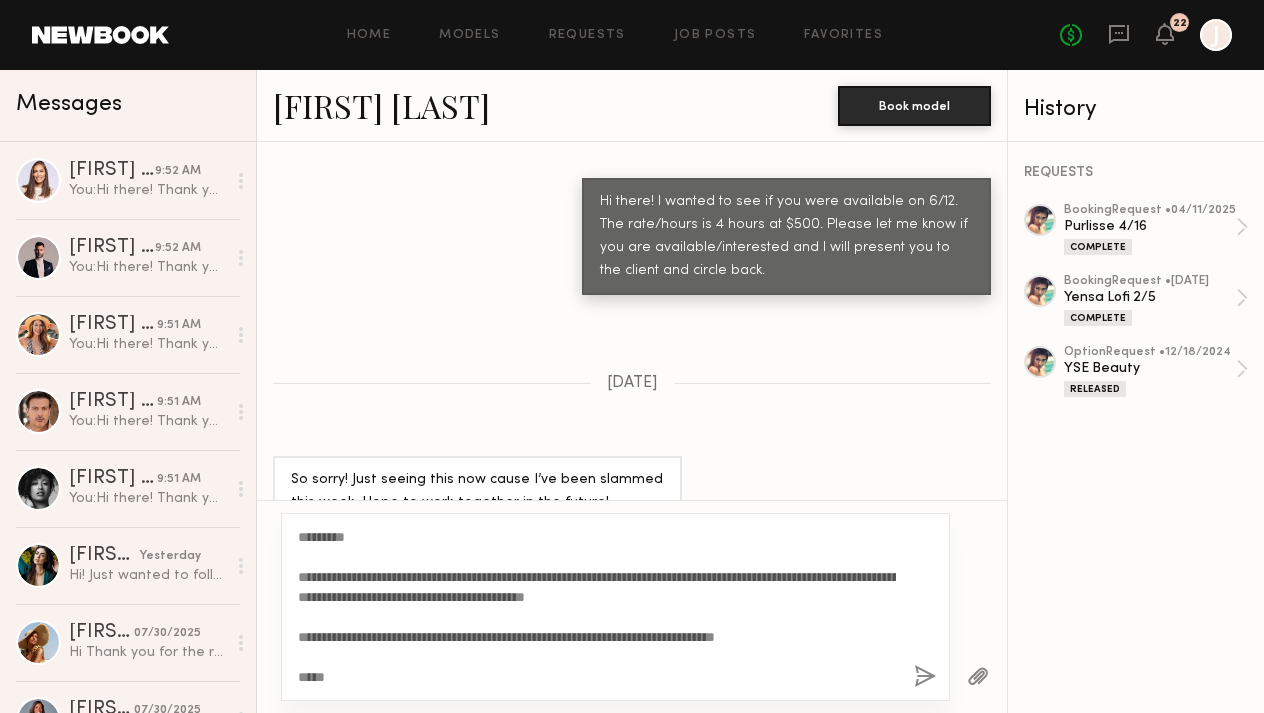type on "**********" 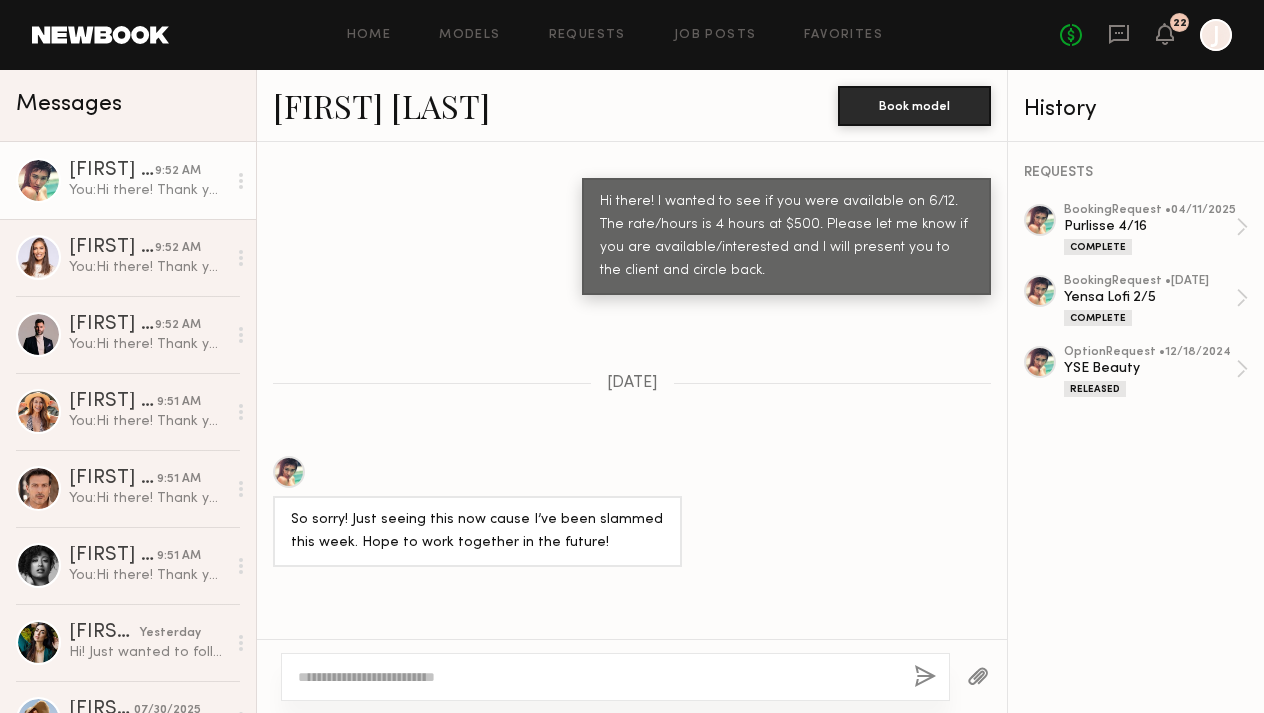 scroll, scrollTop: 2971, scrollLeft: 0, axis: vertical 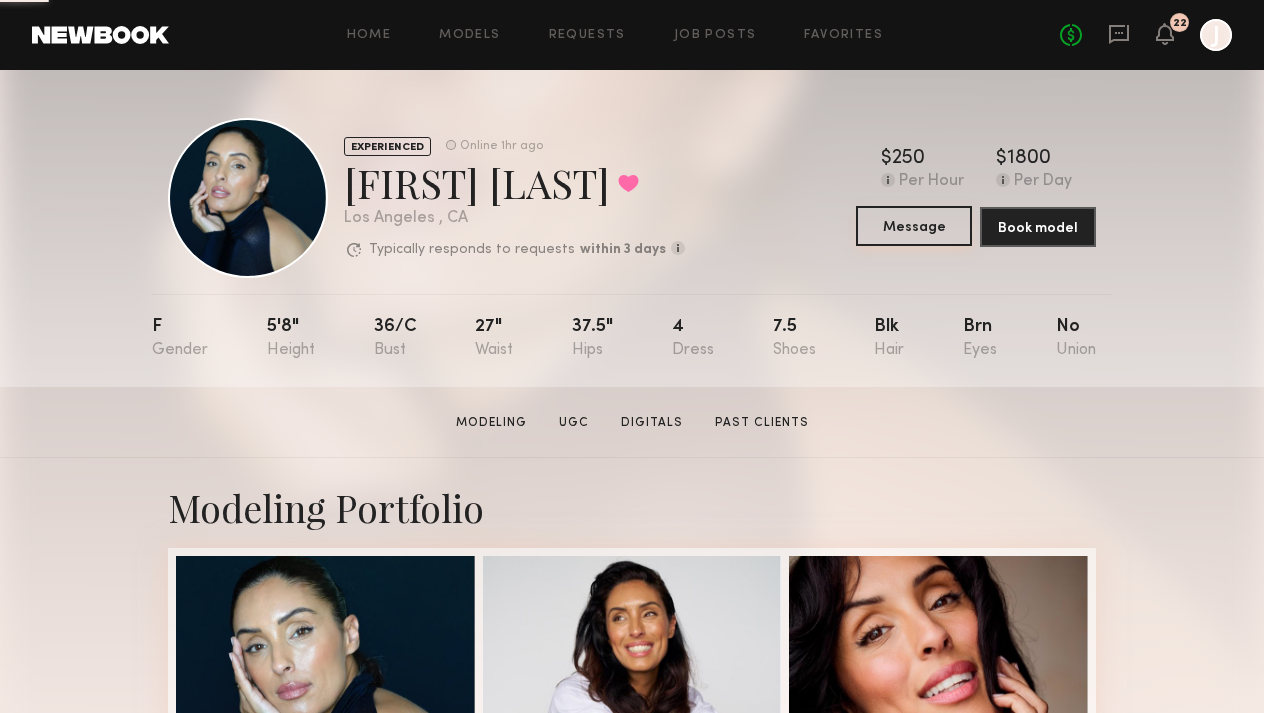 click on "Message" 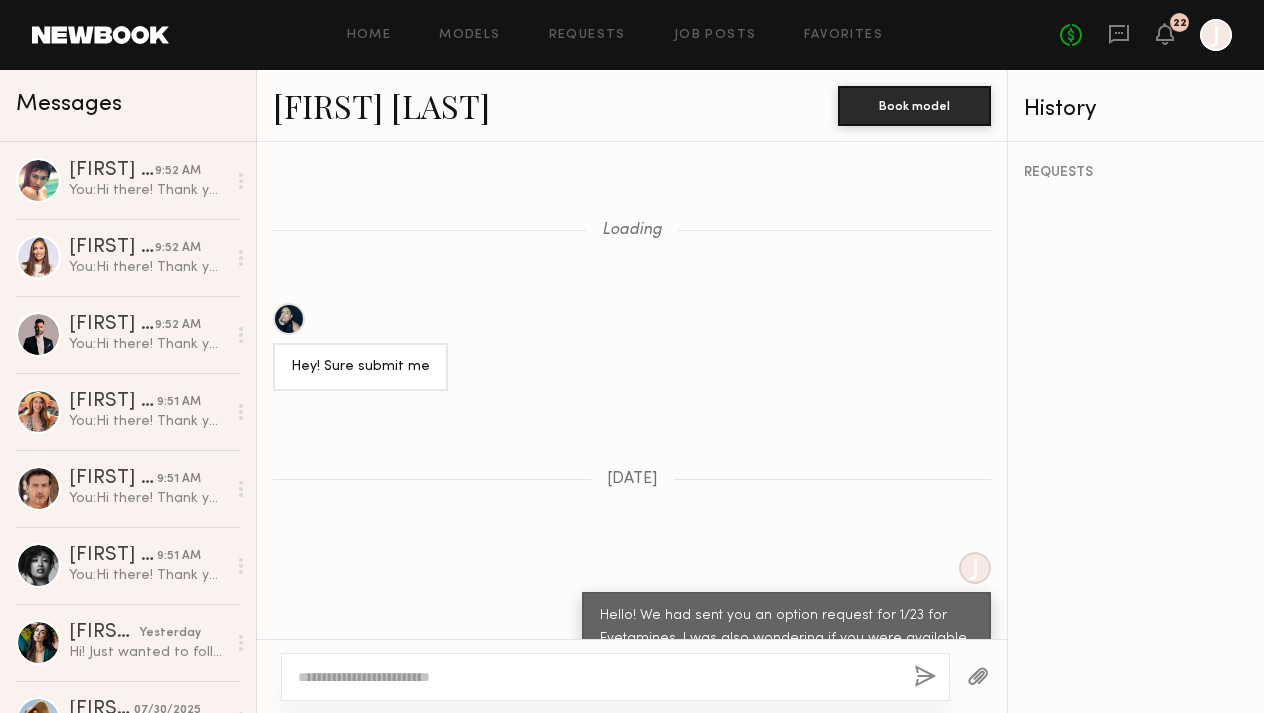 scroll, scrollTop: 2234, scrollLeft: 0, axis: vertical 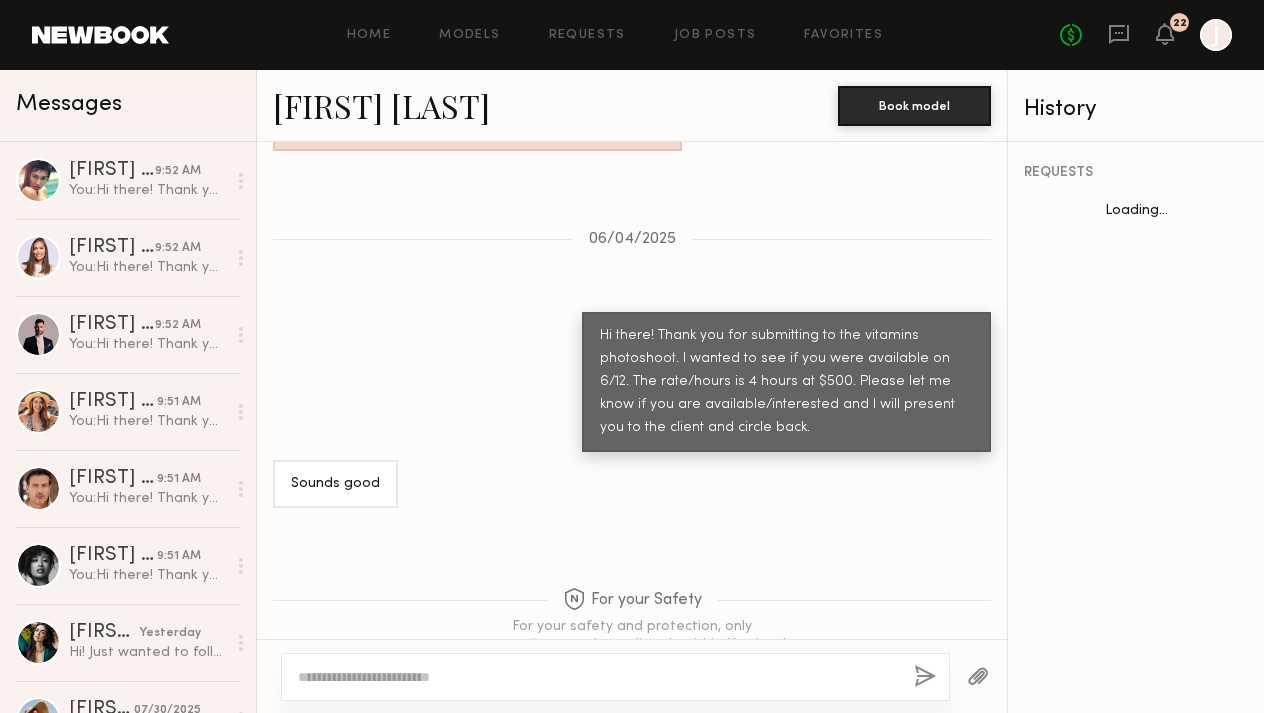 click 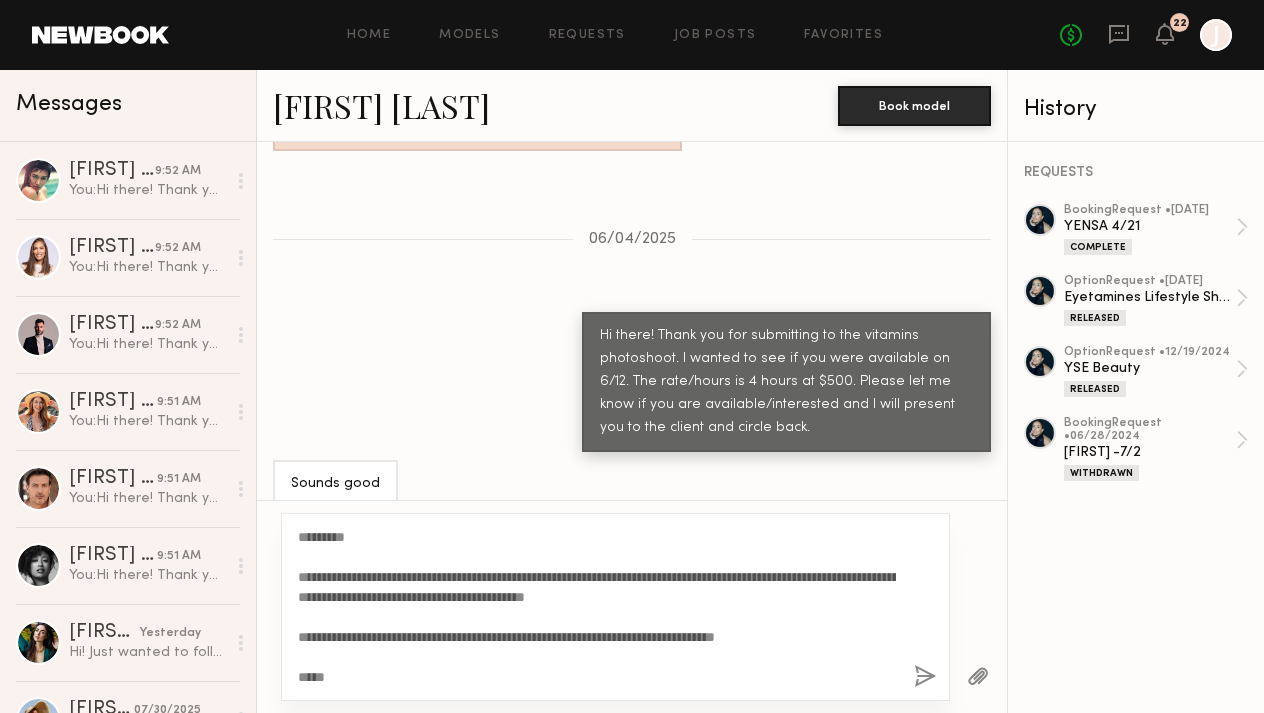 type on "**********" 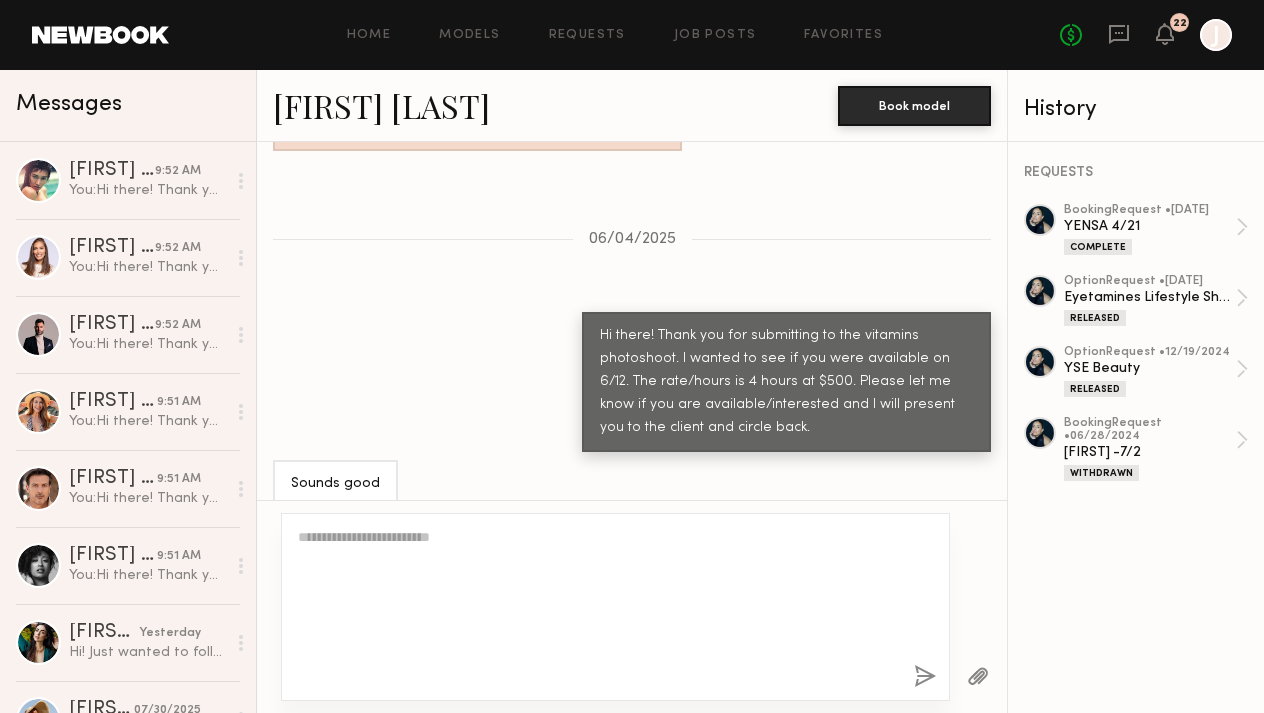 scroll, scrollTop: 2833, scrollLeft: 0, axis: vertical 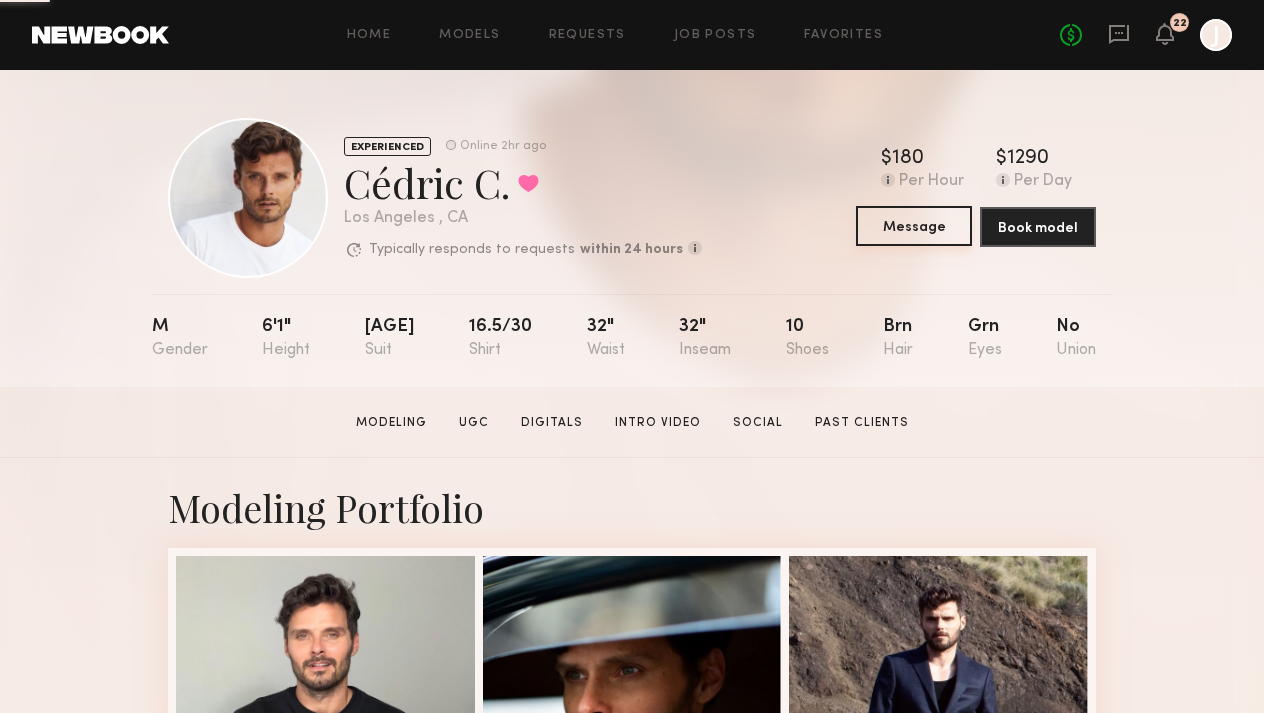 click on "Message" 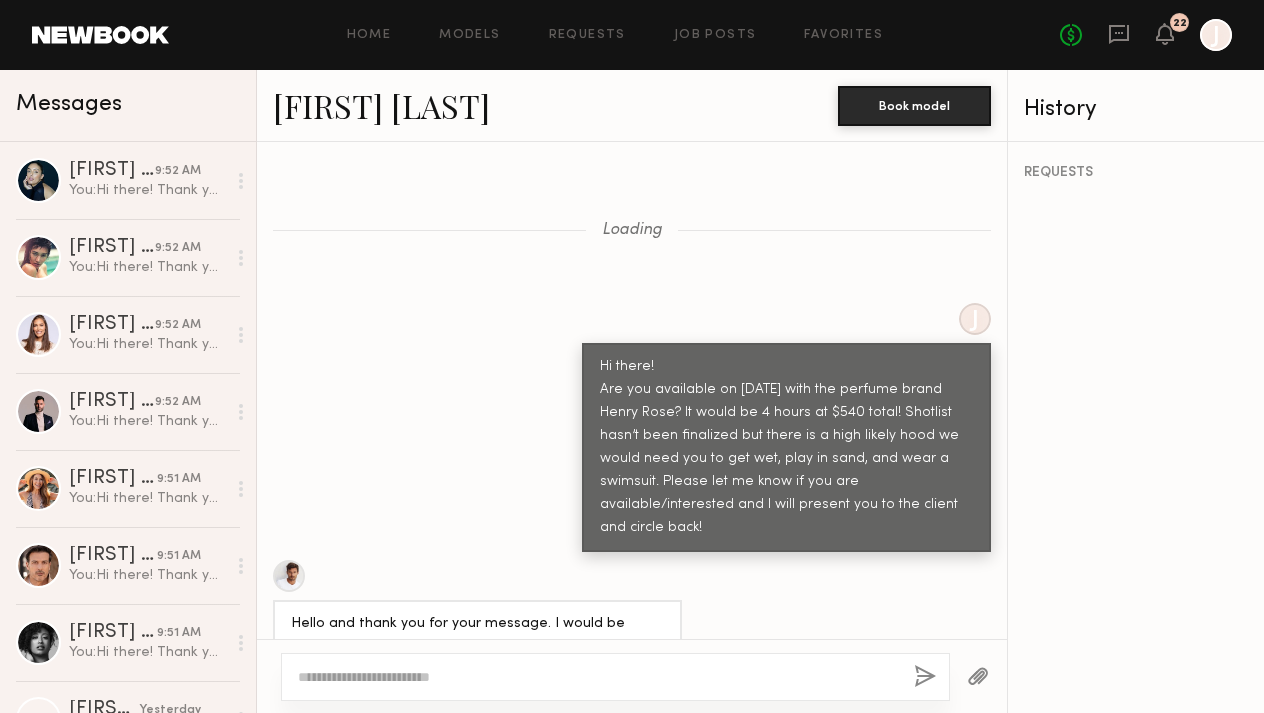 scroll, scrollTop: 1519, scrollLeft: 0, axis: vertical 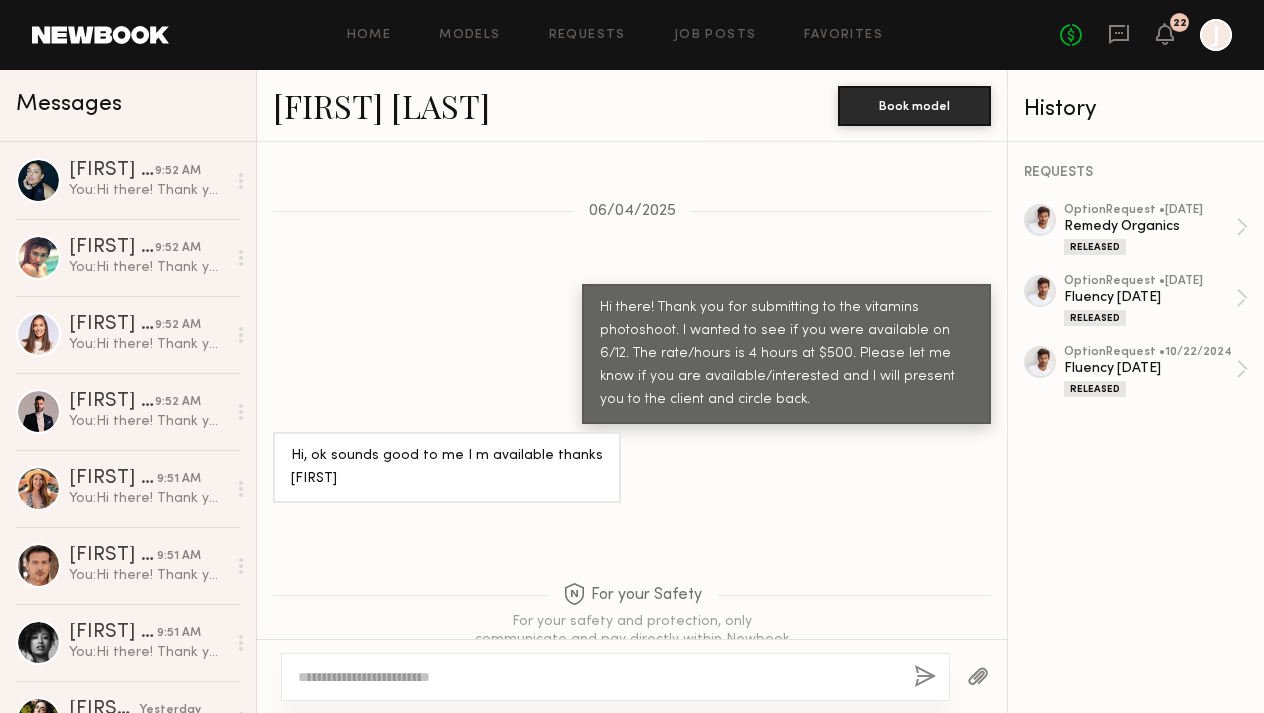 click 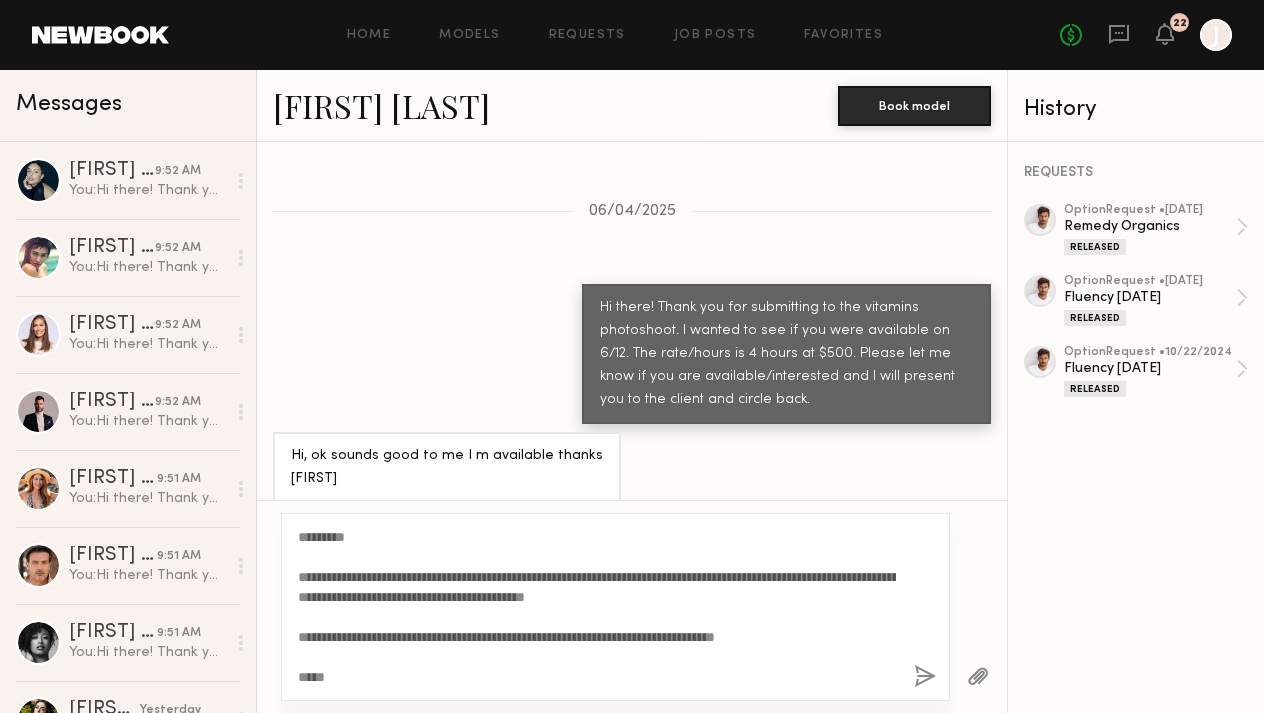 type on "**********" 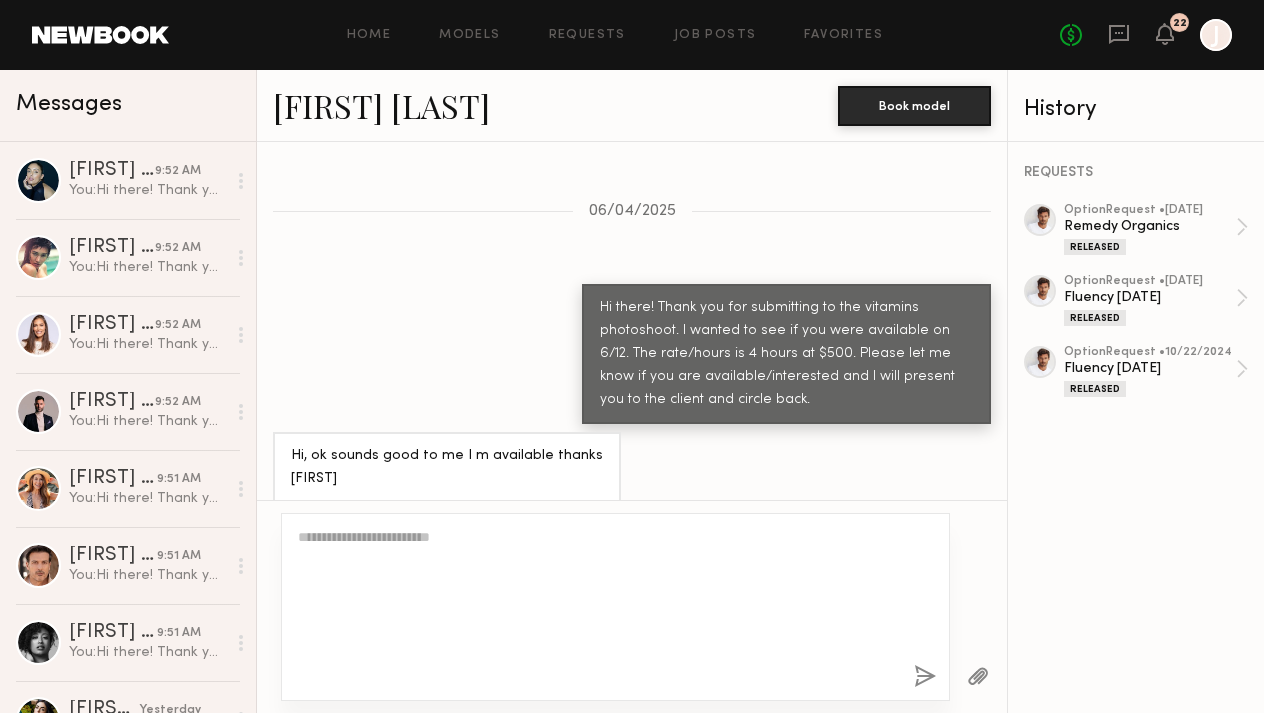 scroll, scrollTop: 2118, scrollLeft: 0, axis: vertical 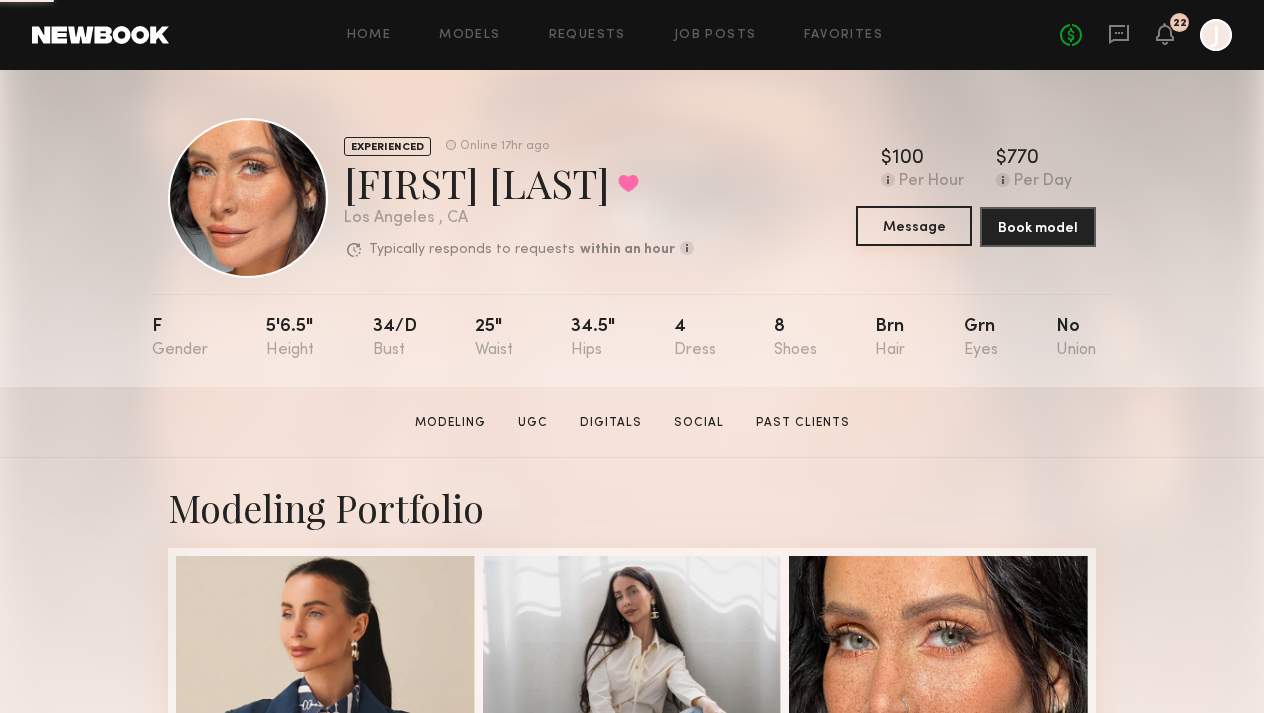 click on "Message" 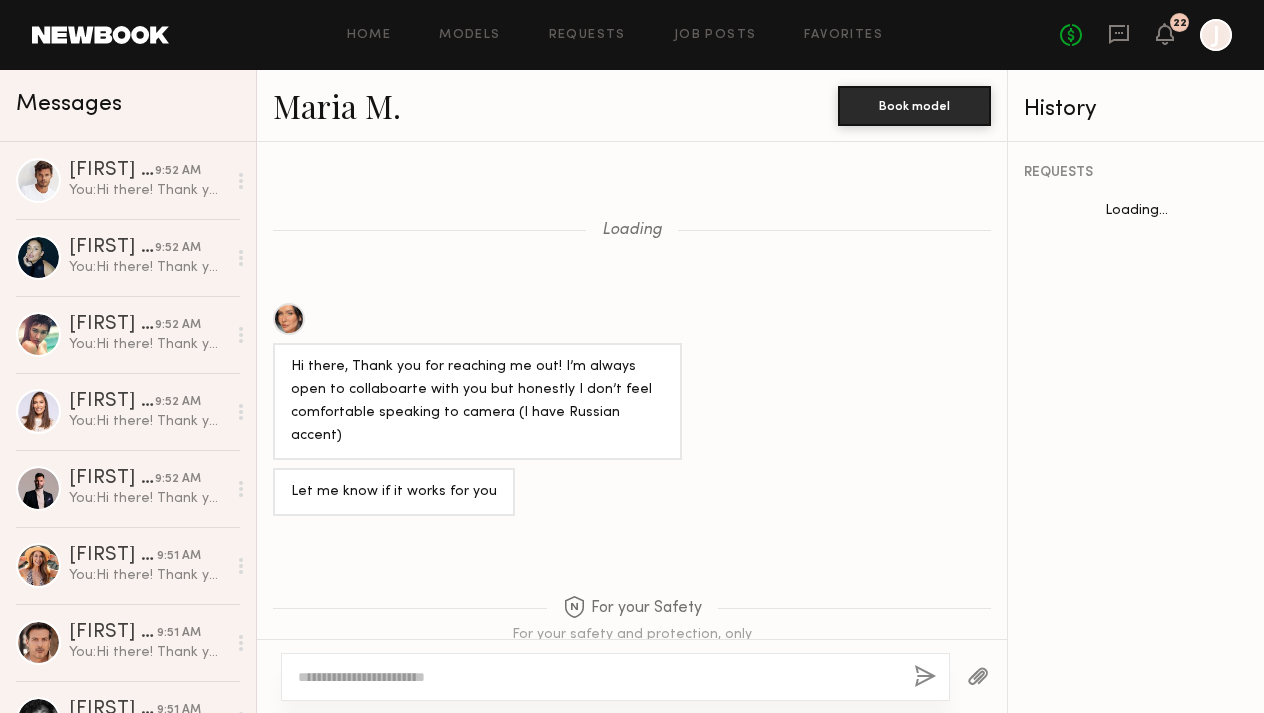 scroll, scrollTop: 1331, scrollLeft: 0, axis: vertical 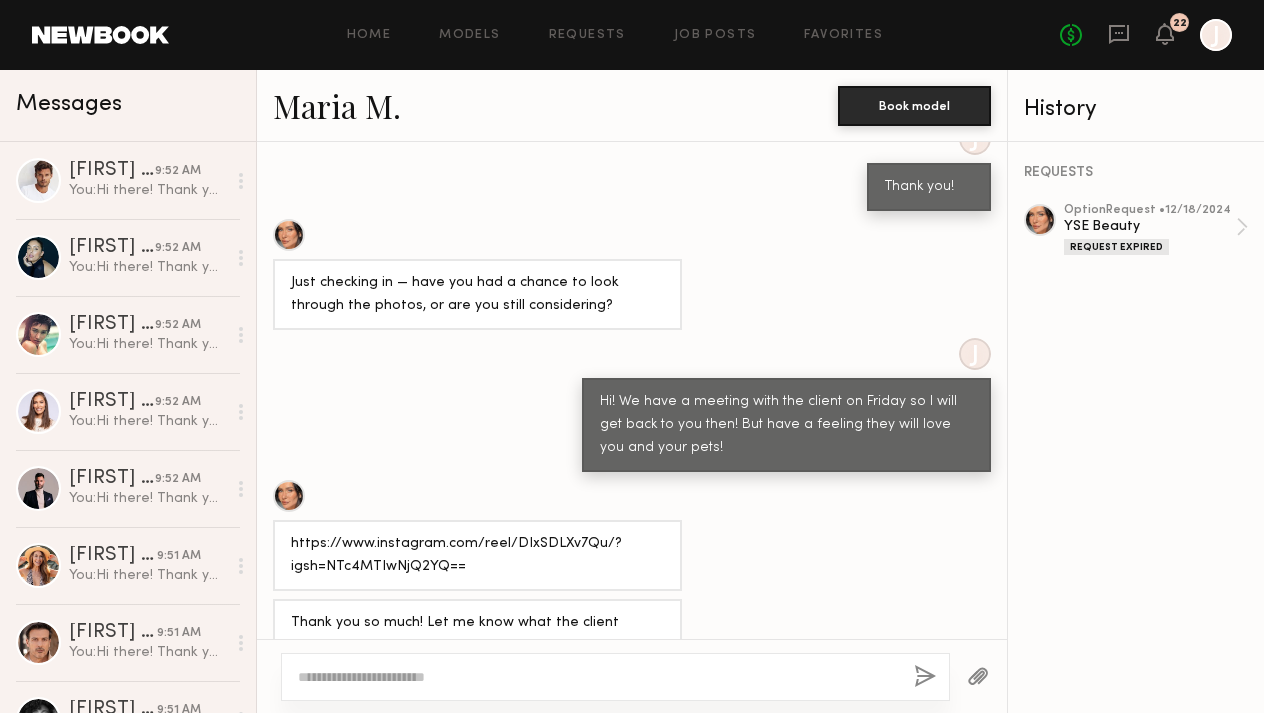 click 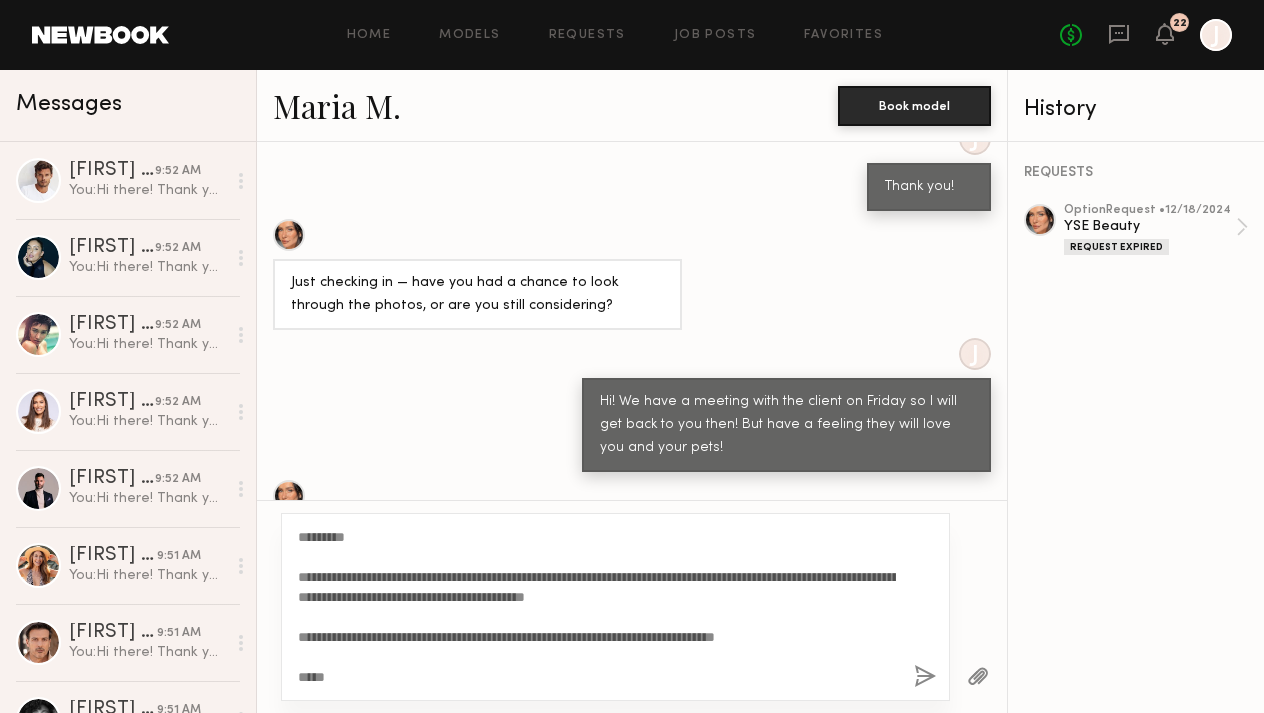 click on "**********" 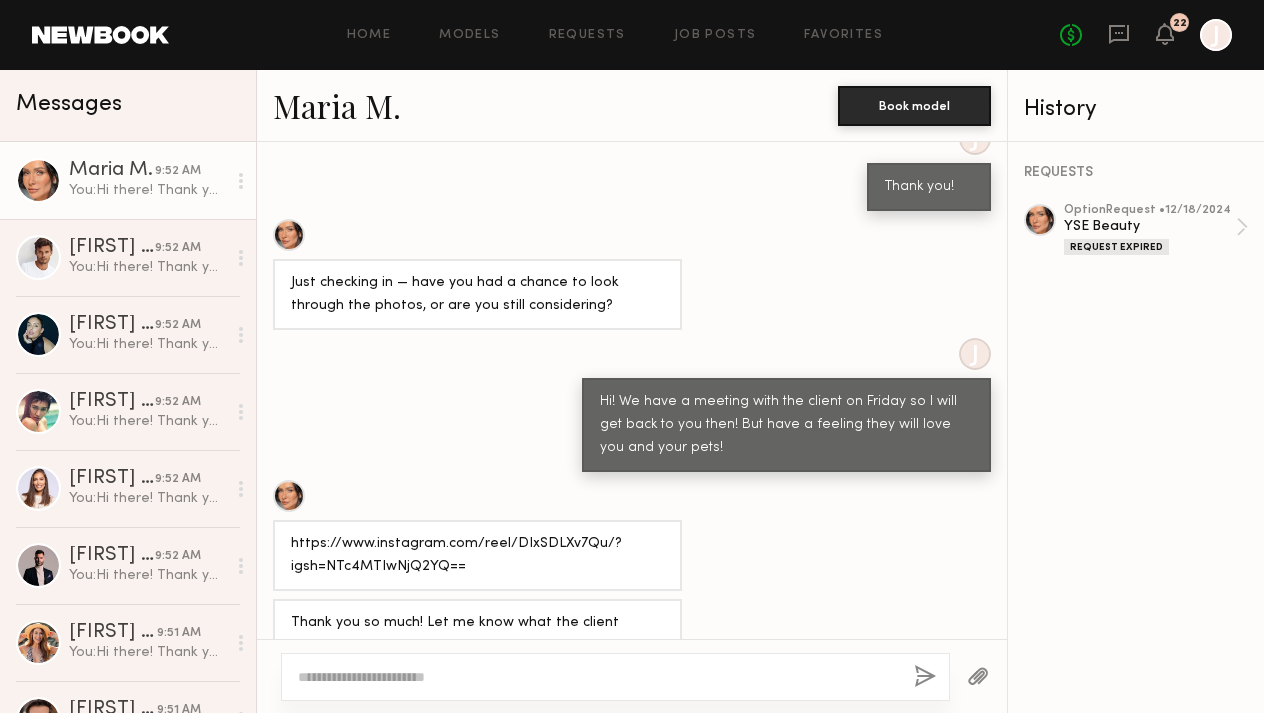 scroll, scrollTop: 1890, scrollLeft: 0, axis: vertical 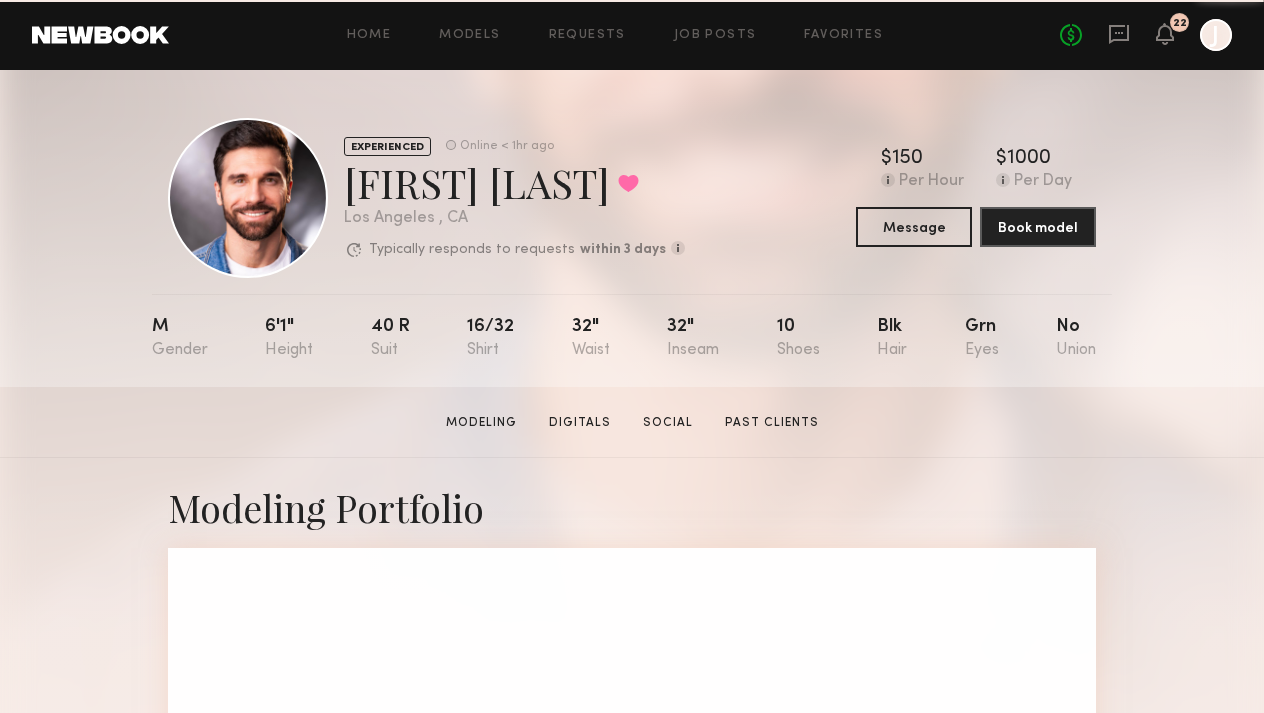 click on "Home Models Requests Job Posts Favorites Sign Out No fees up to $5,000 22 J" 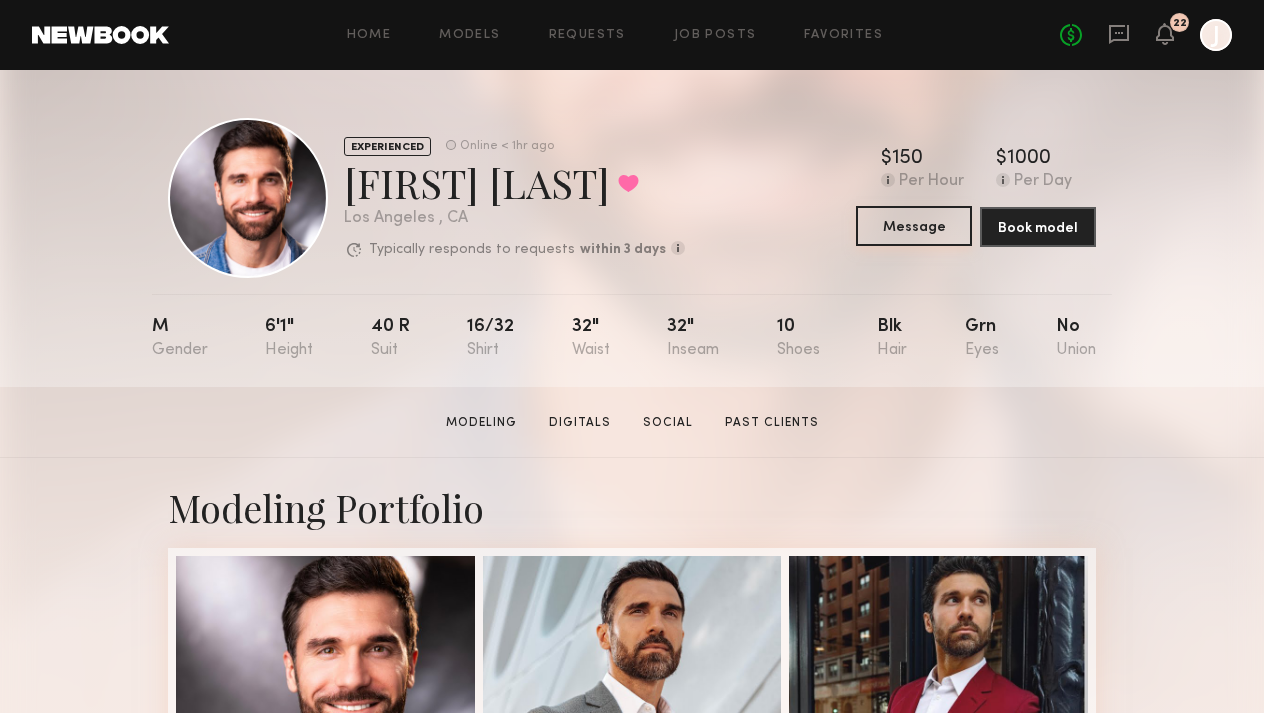 click on "Message" 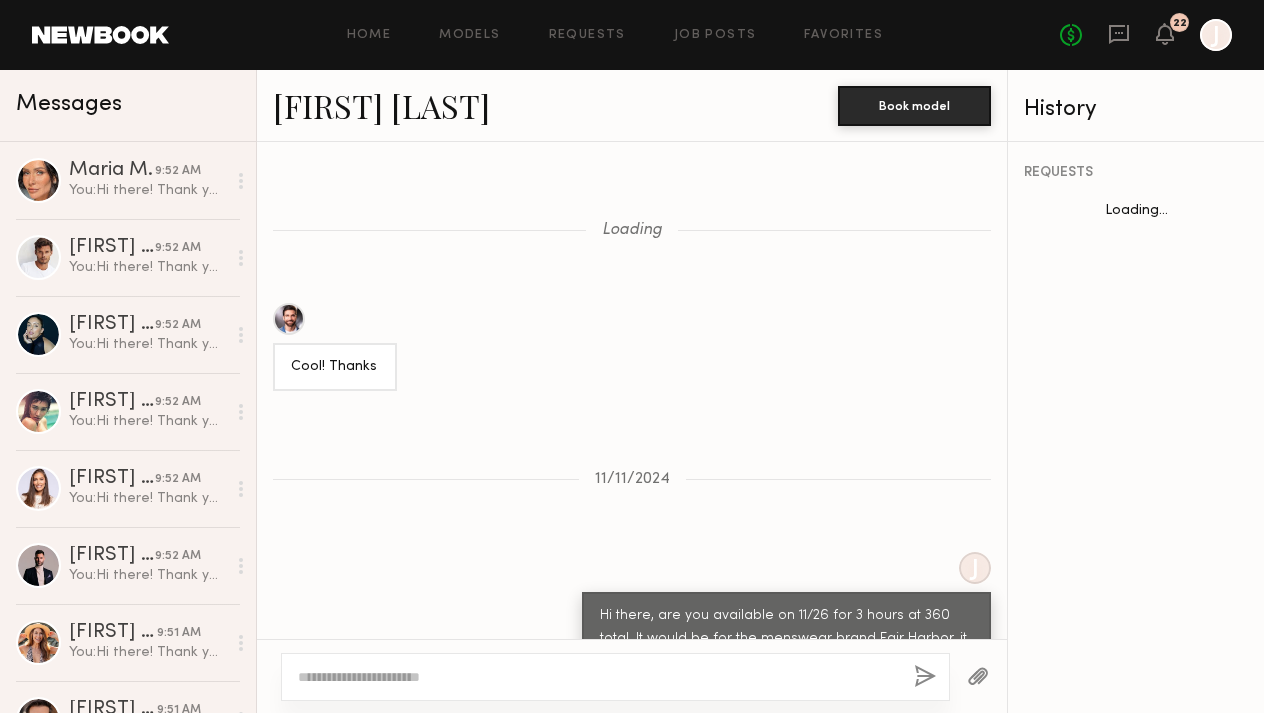 scroll, scrollTop: 1930, scrollLeft: 0, axis: vertical 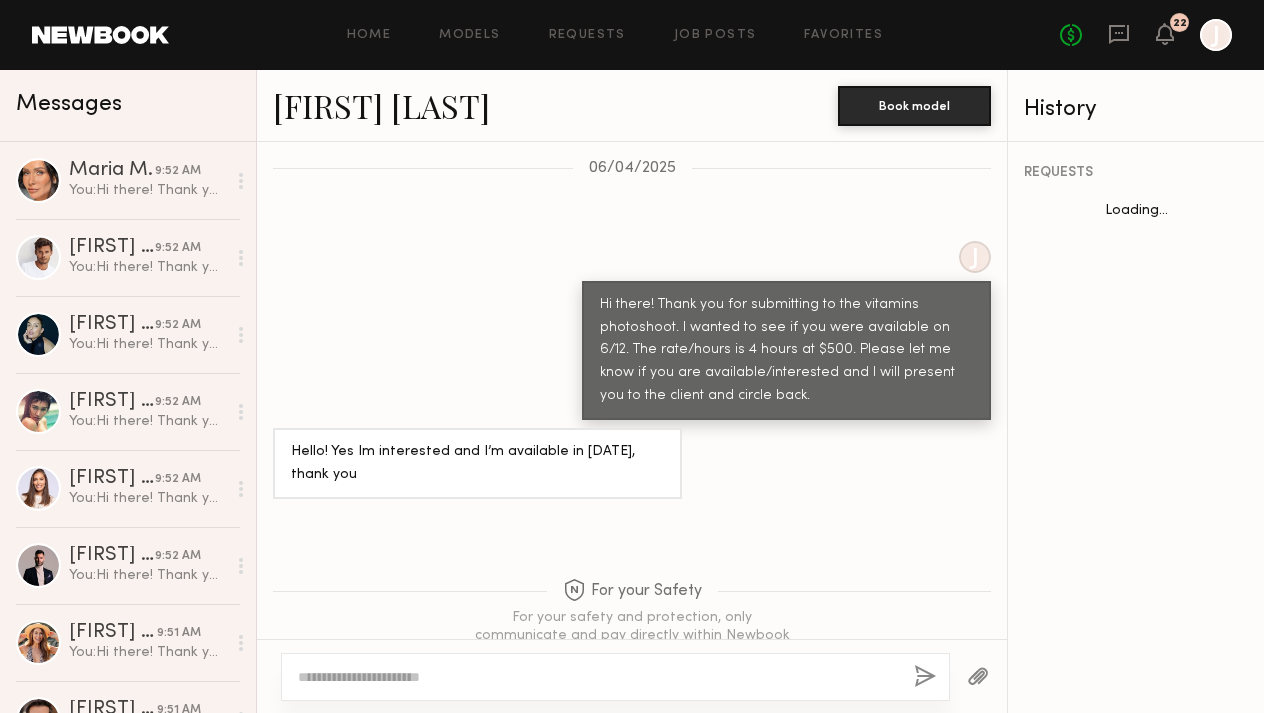 click 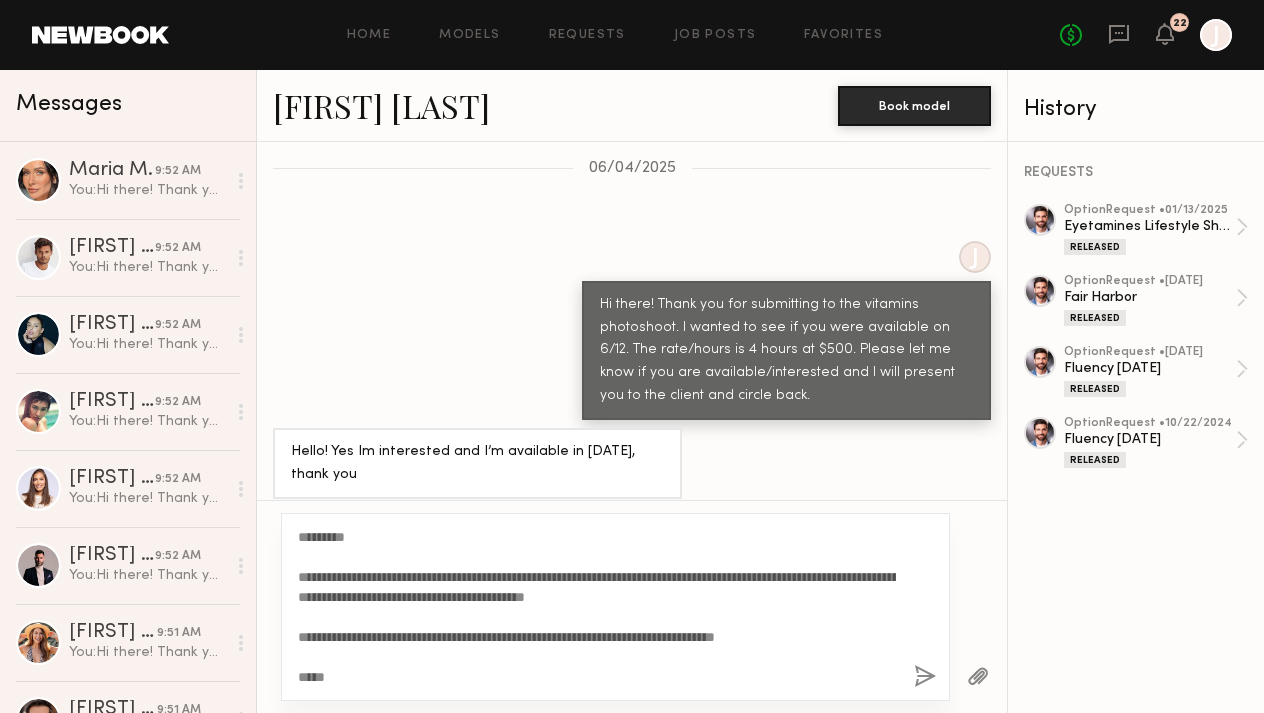 type on "**********" 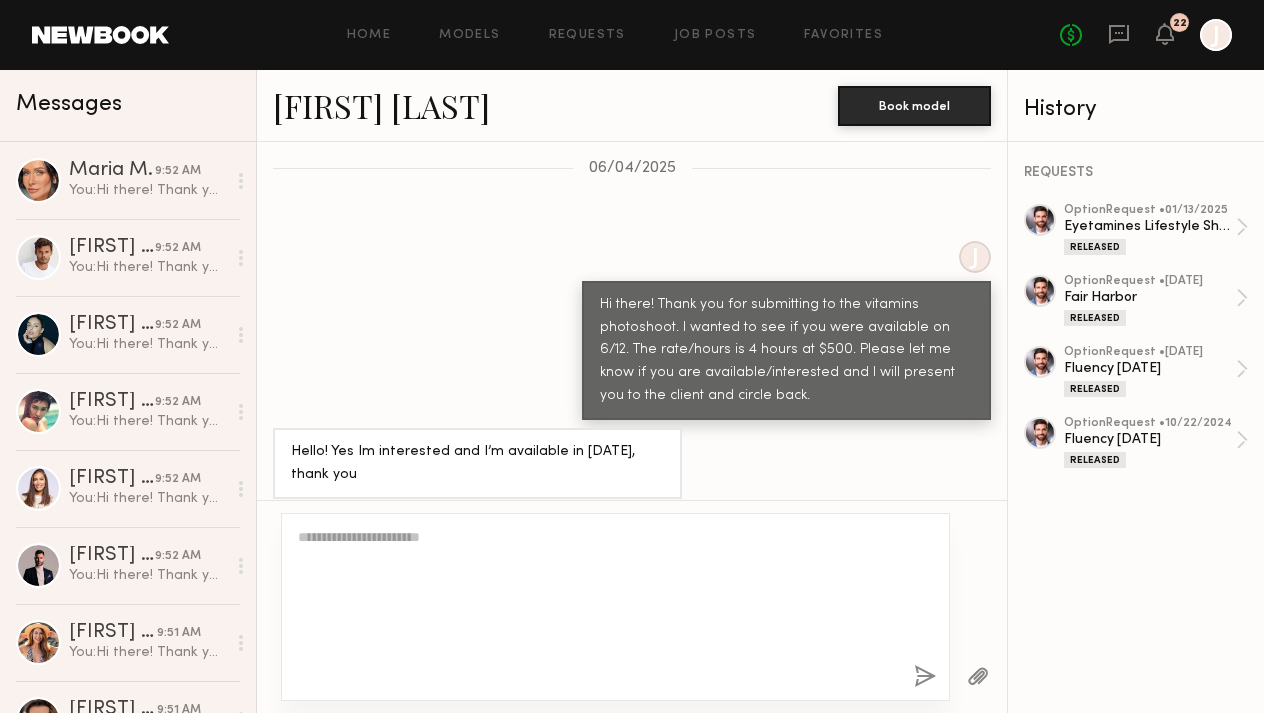 scroll, scrollTop: 2529, scrollLeft: 0, axis: vertical 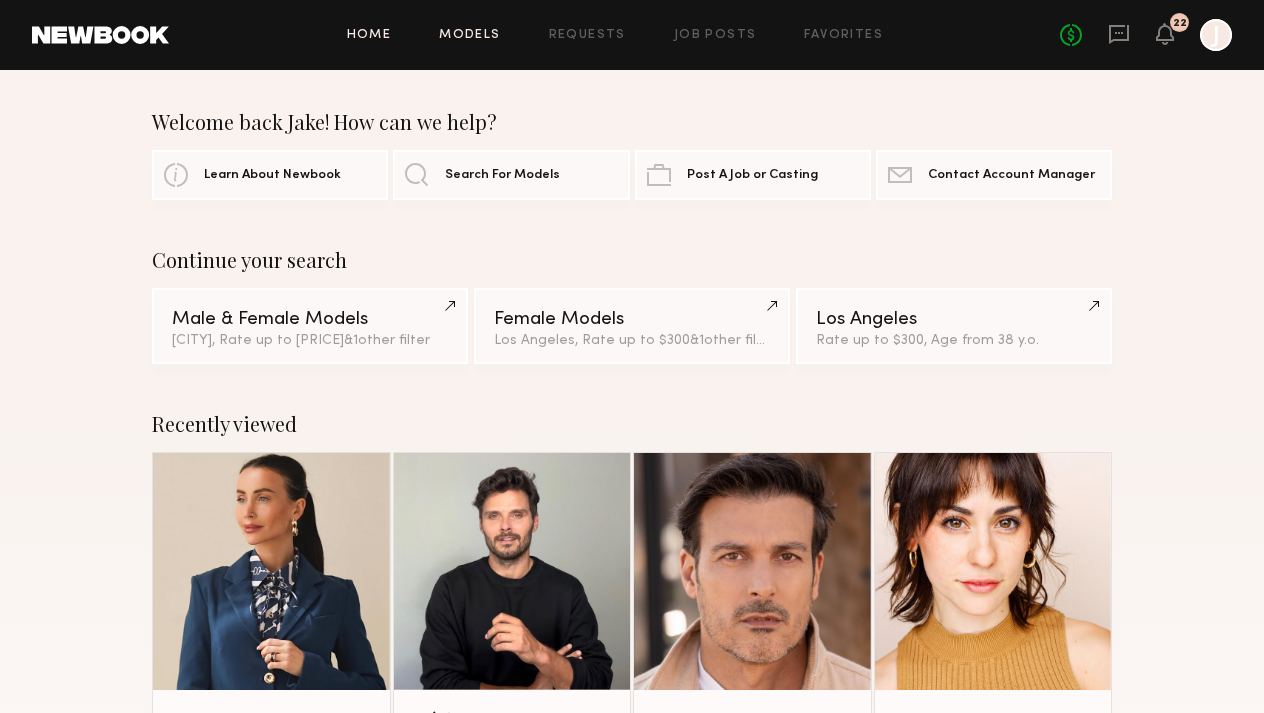 click on "Models" 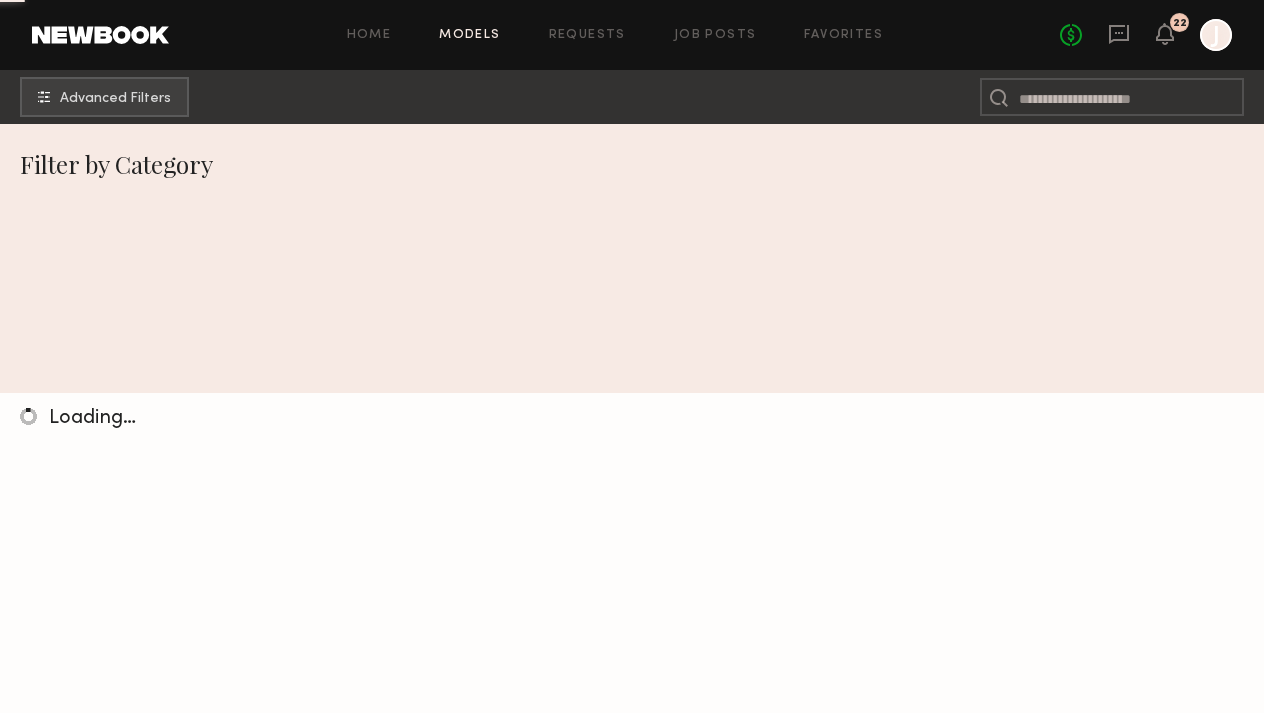 click on "Models" 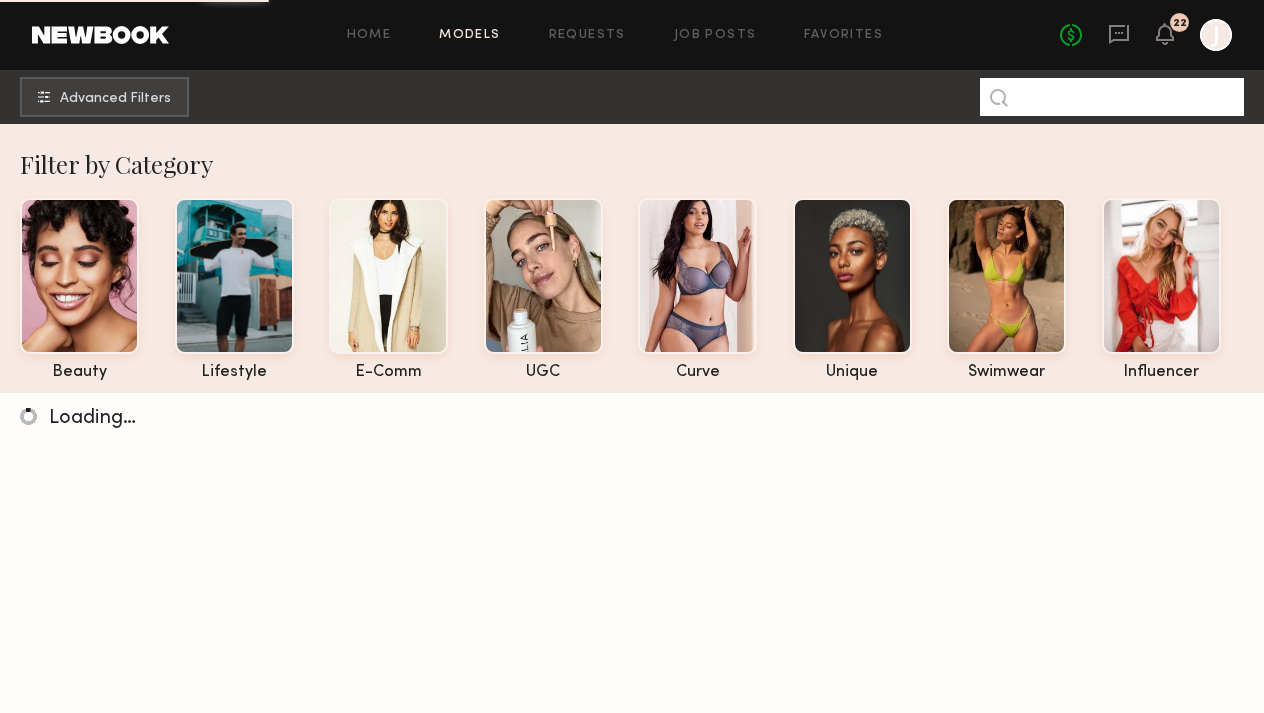 click 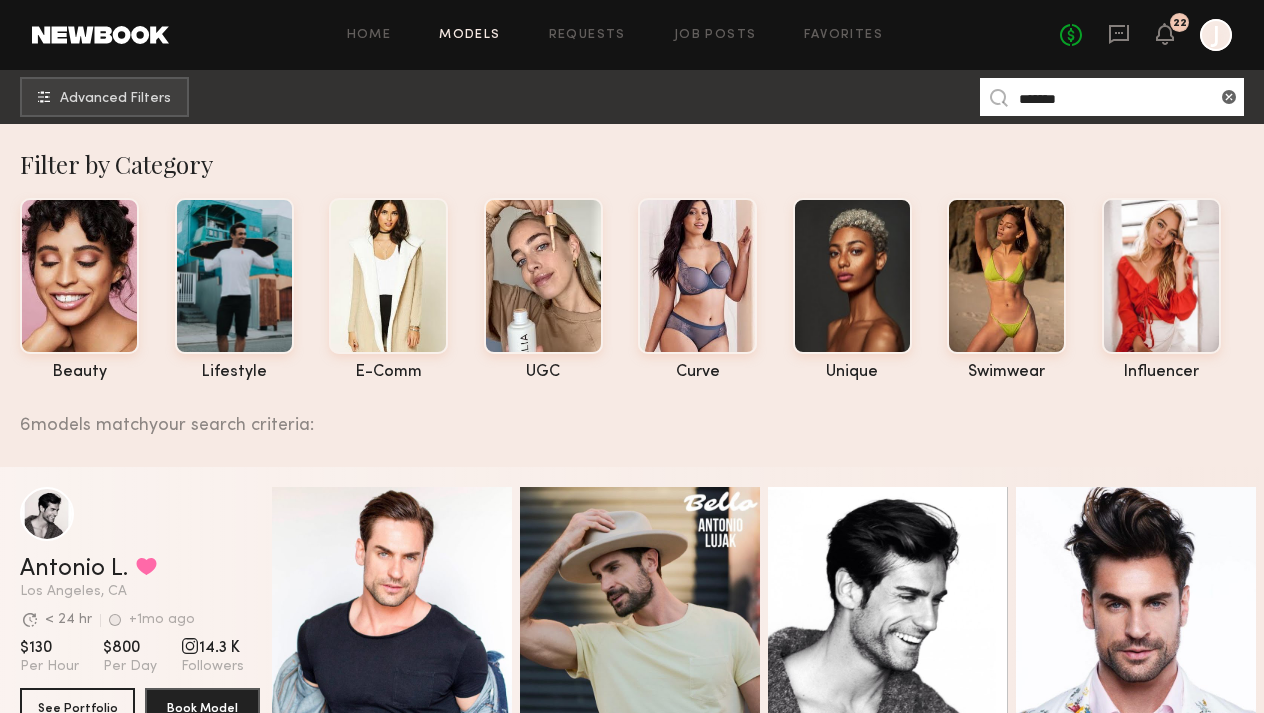 type on "*******" 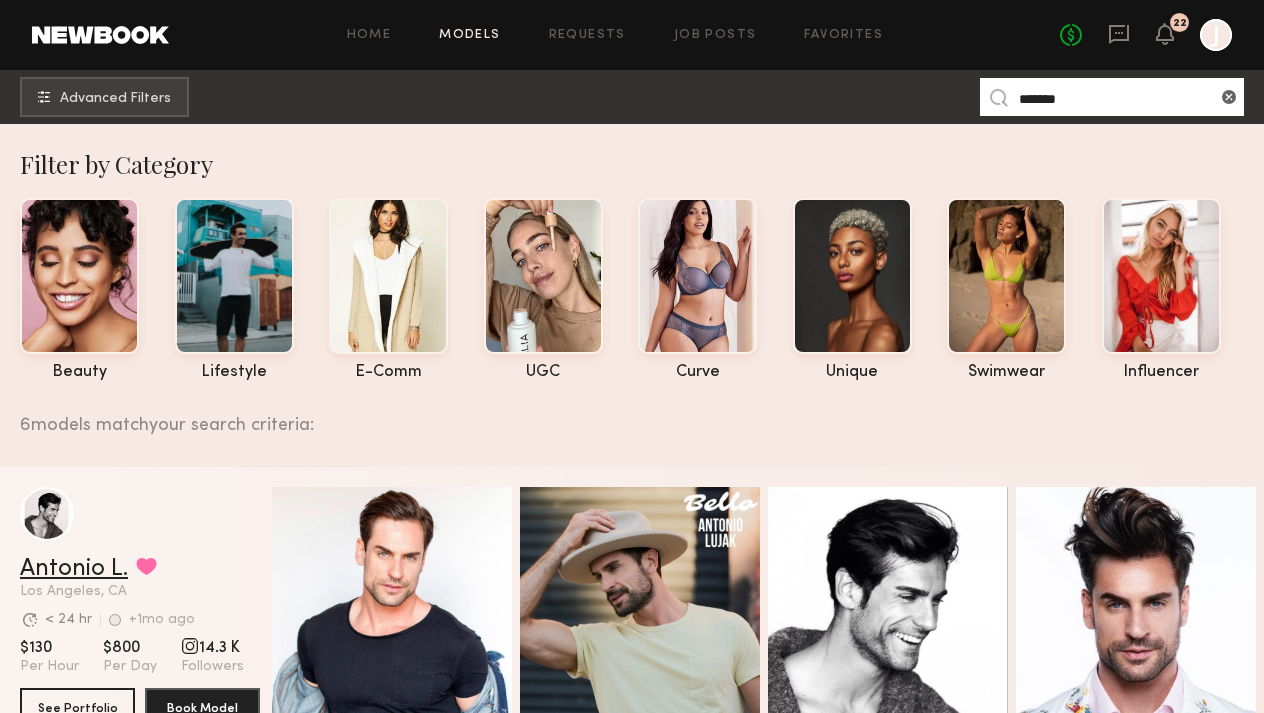 drag, startPoint x: 1137, startPoint y: 94, endPoint x: 83, endPoint y: 566, distance: 1154.8593 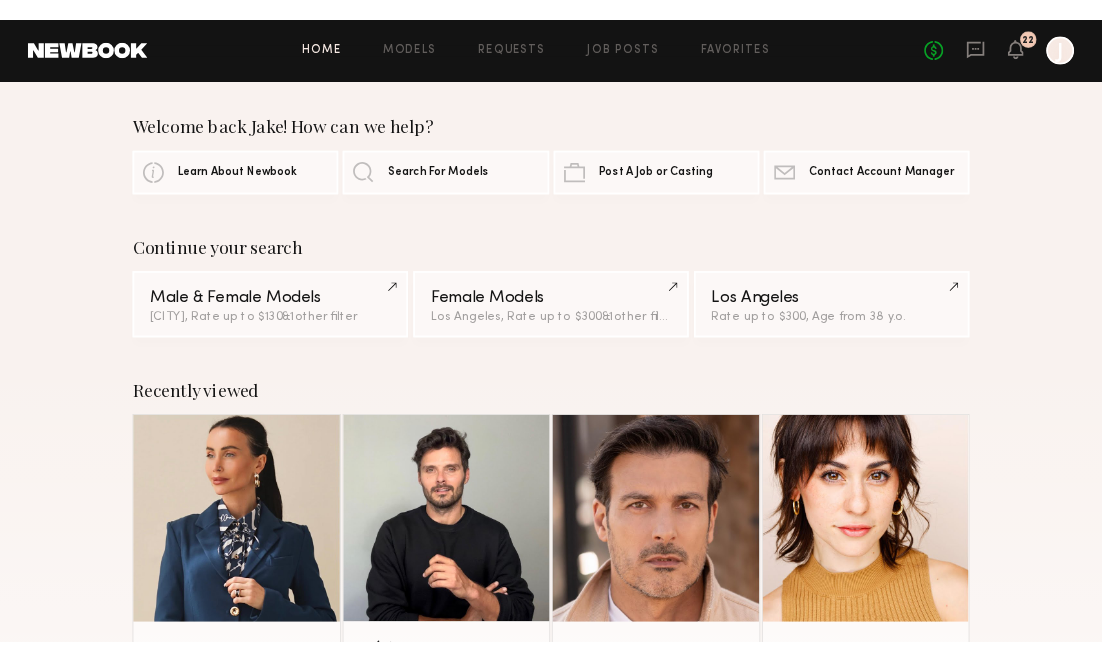 scroll, scrollTop: 0, scrollLeft: 0, axis: both 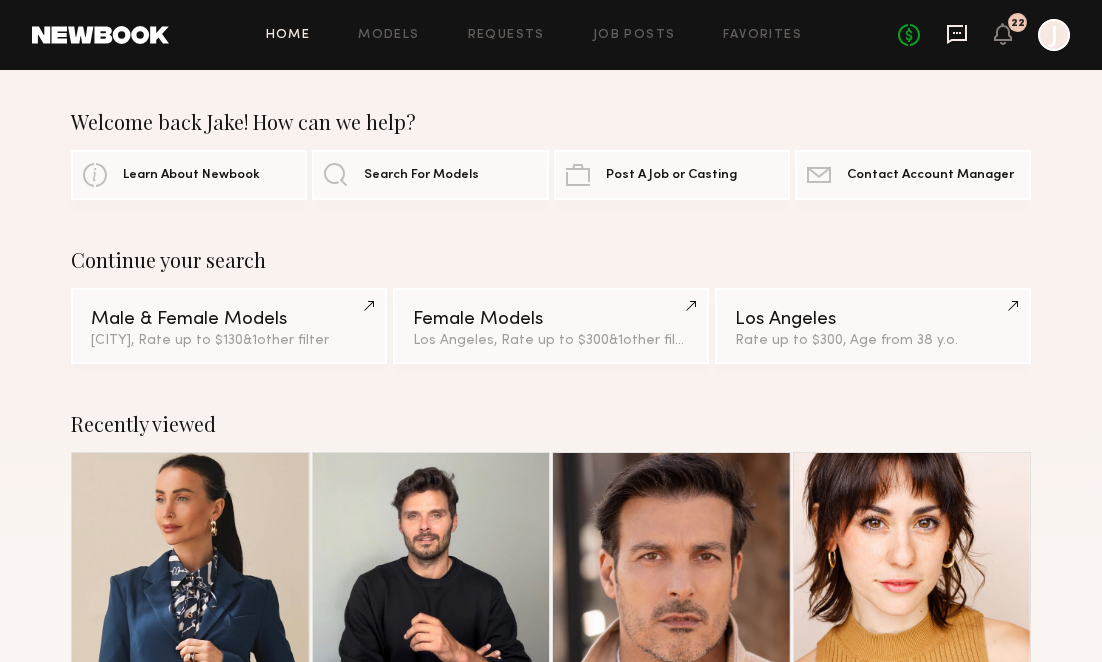 click 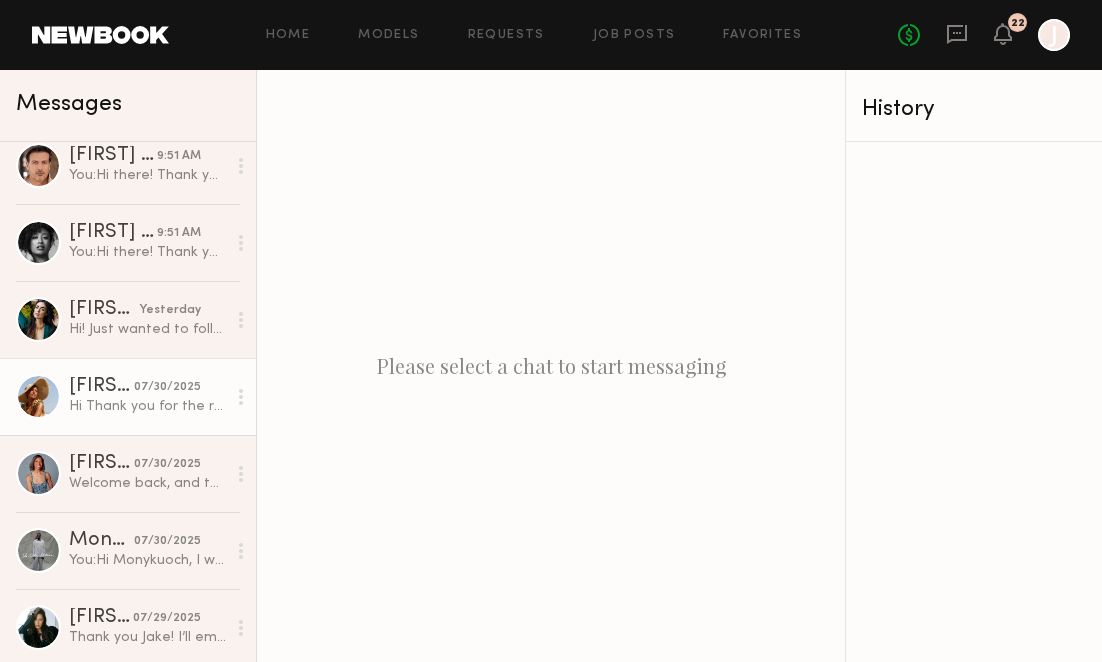 scroll, scrollTop: 1148, scrollLeft: 0, axis: vertical 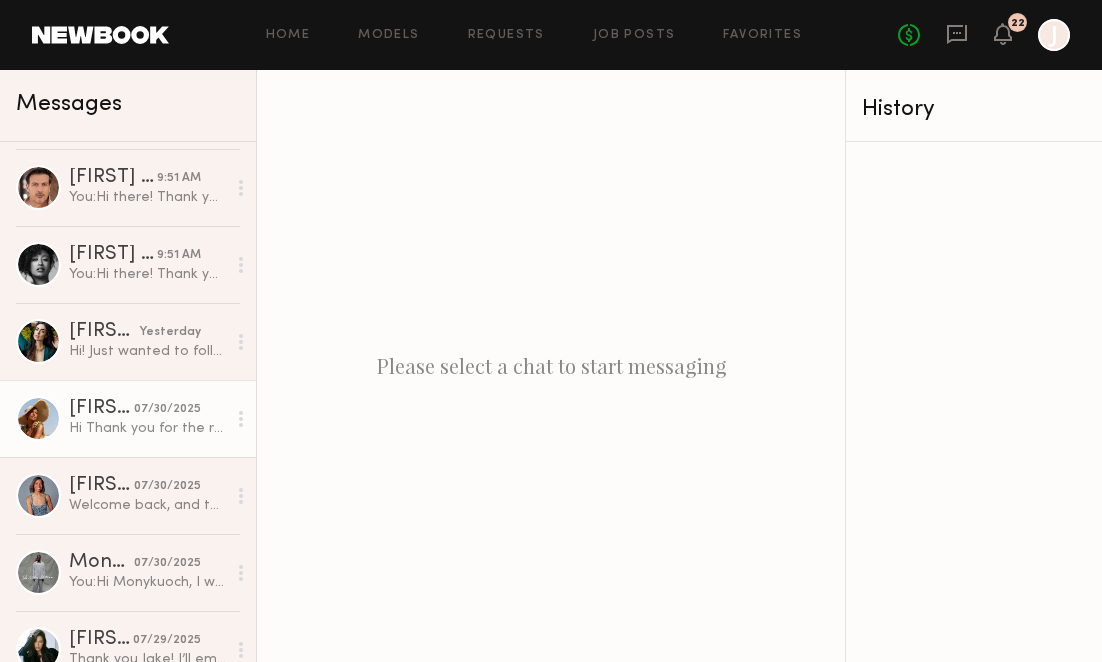 click on "07/30/2025" 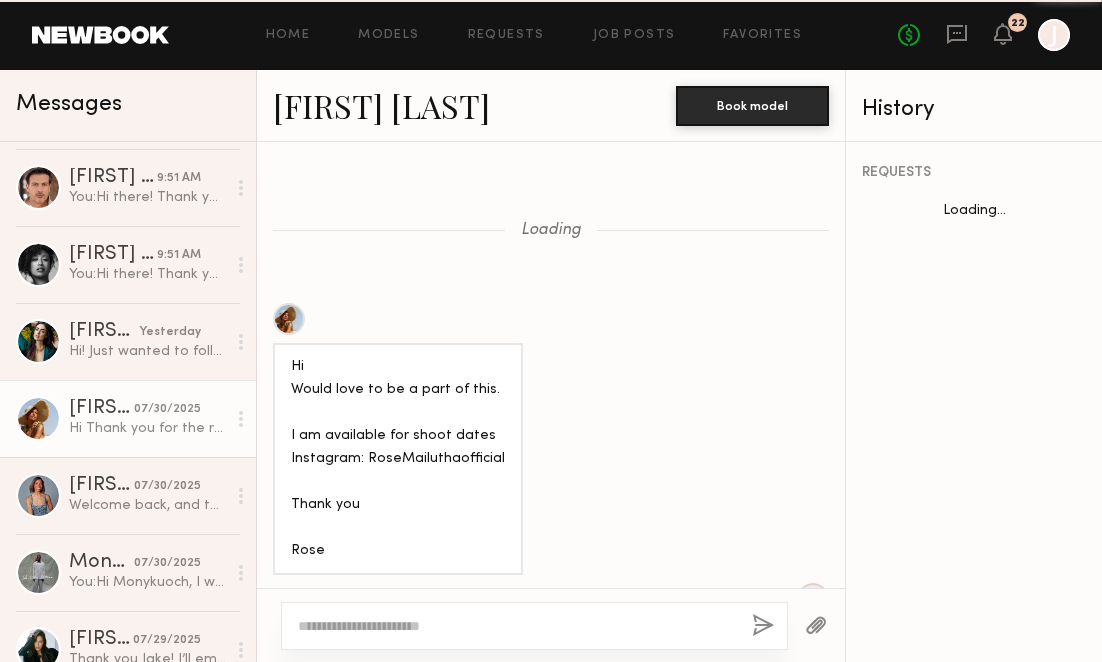 scroll, scrollTop: 2741, scrollLeft: 0, axis: vertical 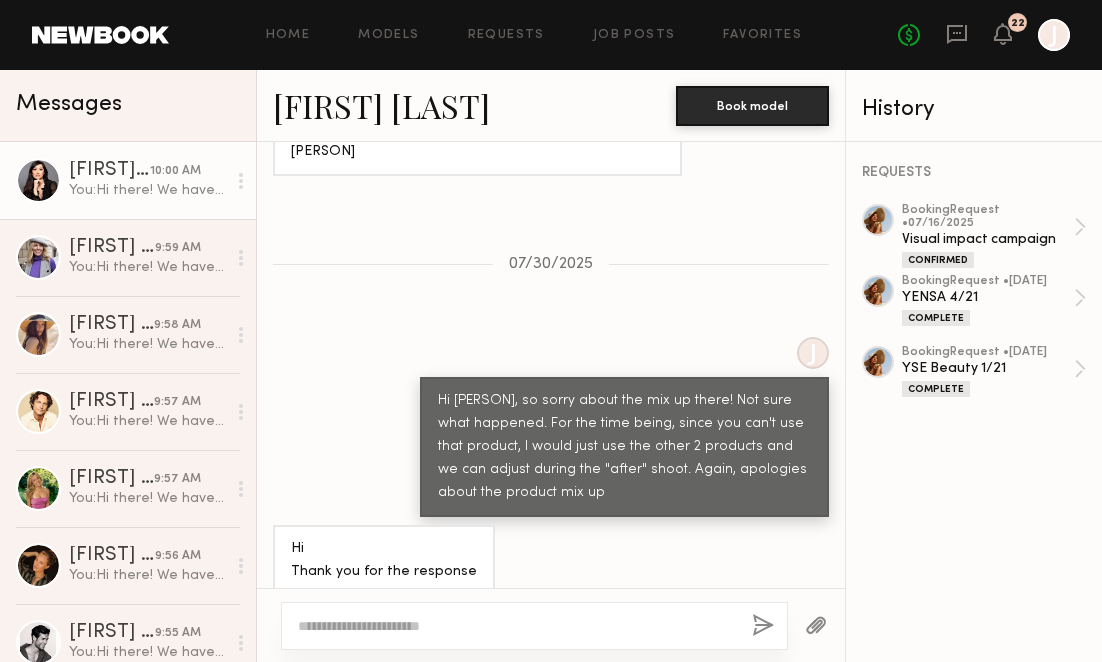 click on "You:  Hi there!
We have a shoot coming up for The Purple Carrot! We will be shooting lofi/ugc content at a location and I wanted to check your availability for a quick 2-hour shoot on the 6th. The rate is $200.
Let me know if you're available and interested, and I’ll follow up with next steps!
Best," 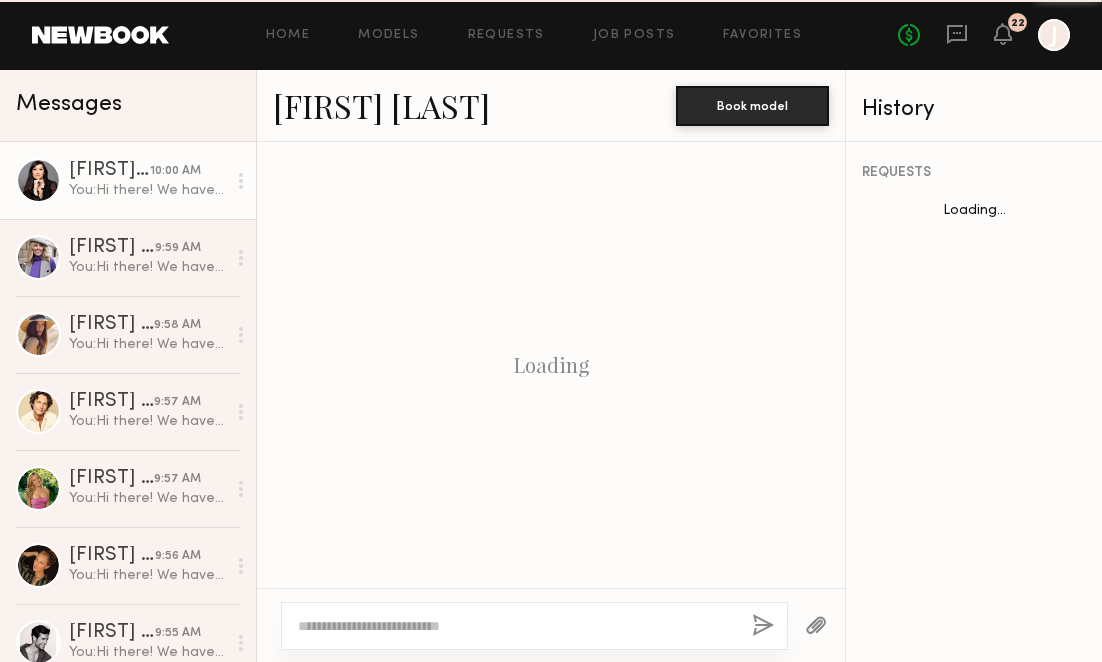 scroll, scrollTop: 3790, scrollLeft: 0, axis: vertical 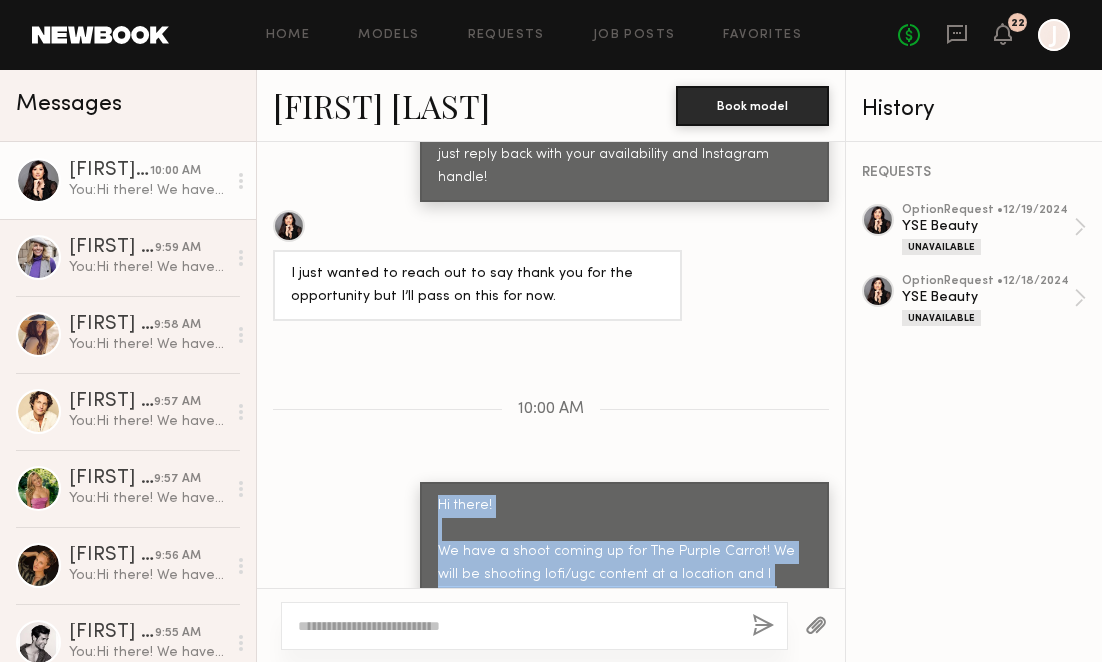 drag, startPoint x: 438, startPoint y: 328, endPoint x: 536, endPoint y: 550, distance: 242.6685 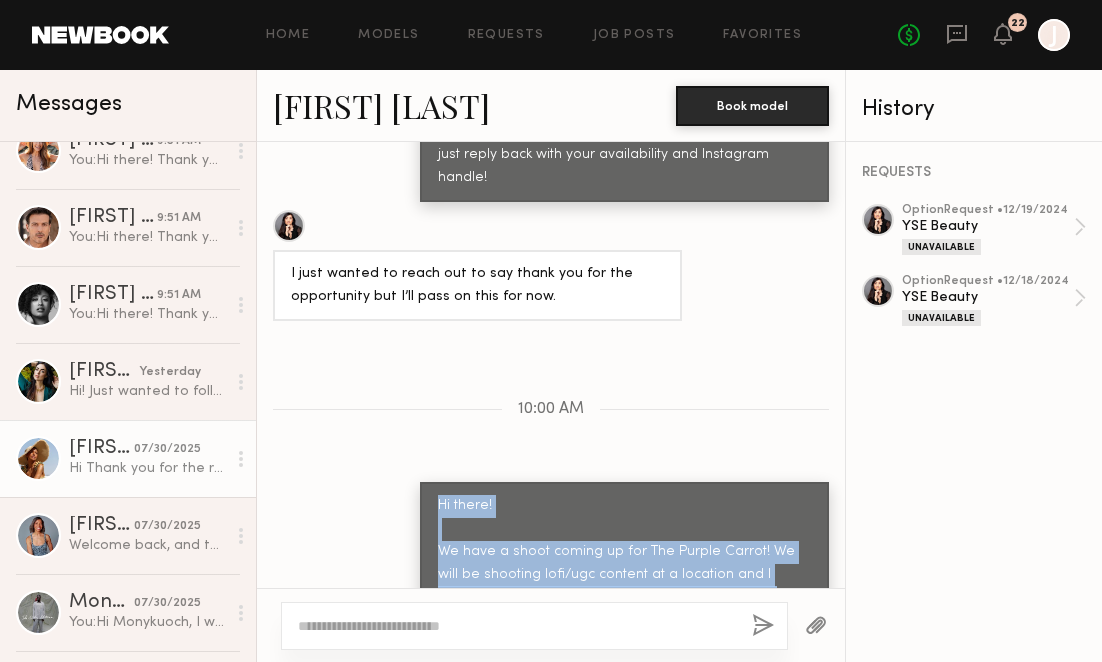scroll, scrollTop: 1109, scrollLeft: 0, axis: vertical 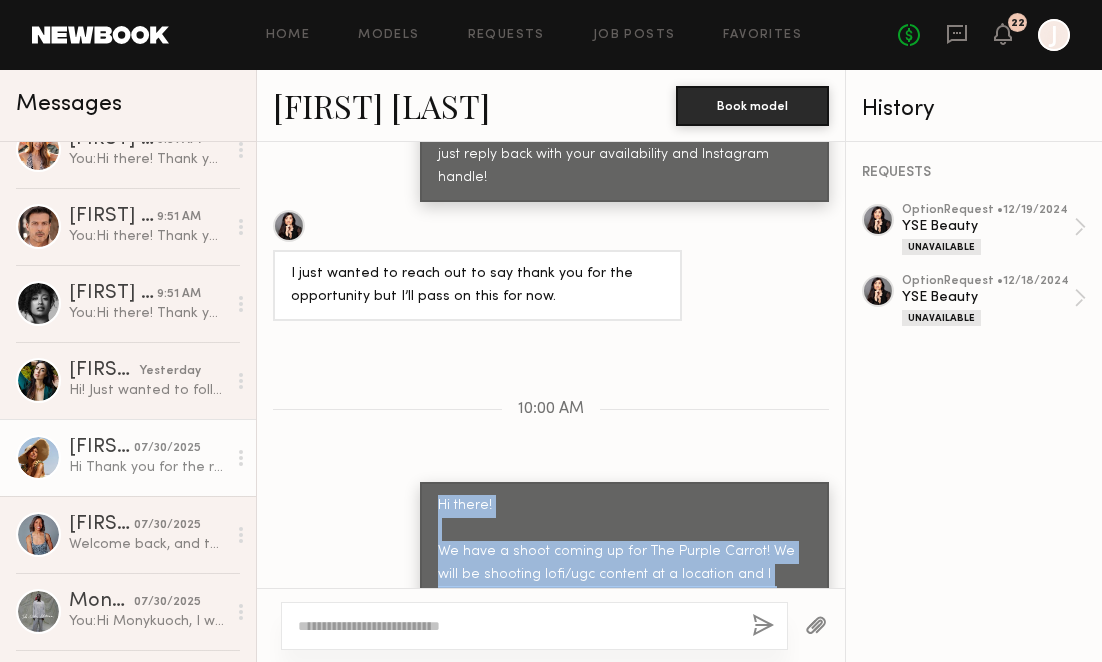 click on "Hi
Thank you for the response
See you on the 5th
Rose" 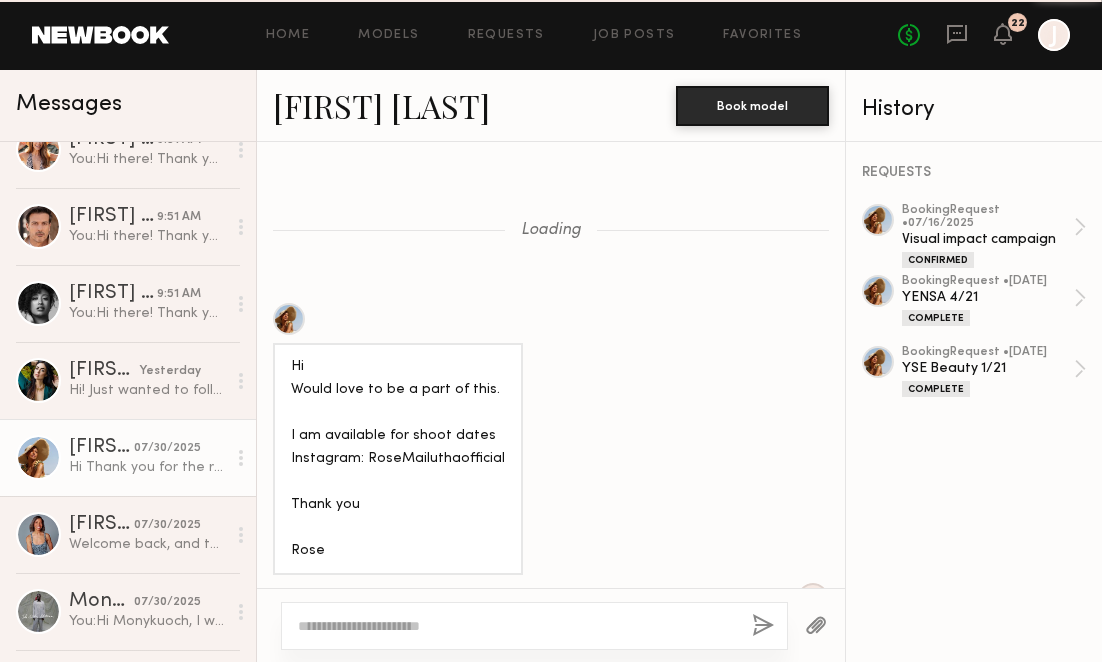 scroll, scrollTop: 2741, scrollLeft: 0, axis: vertical 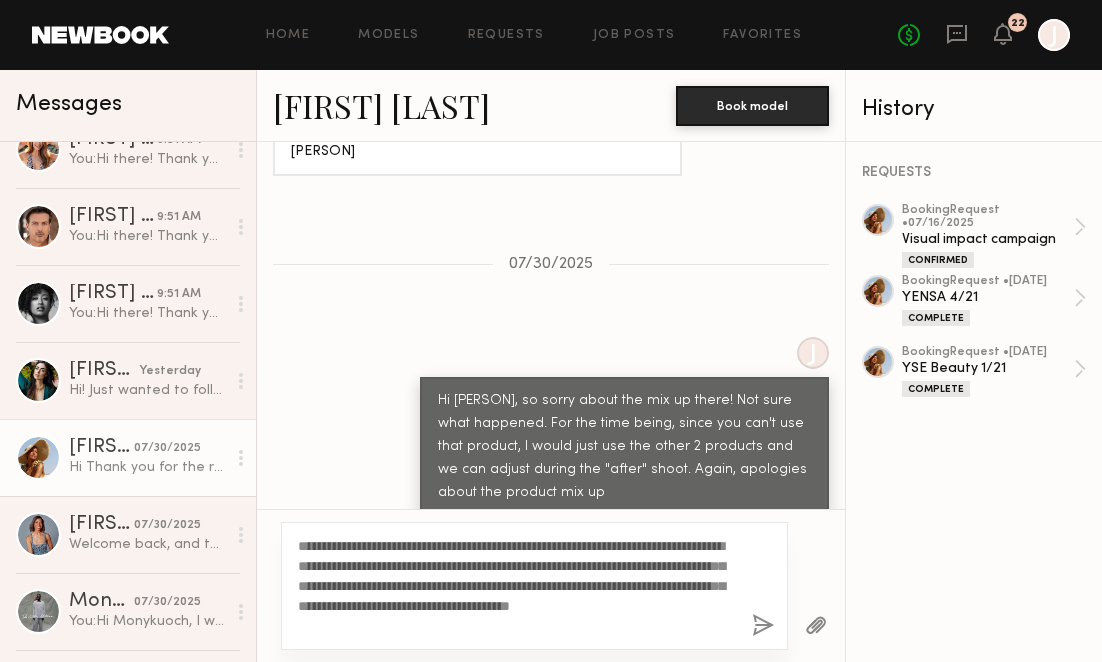 type on "**********" 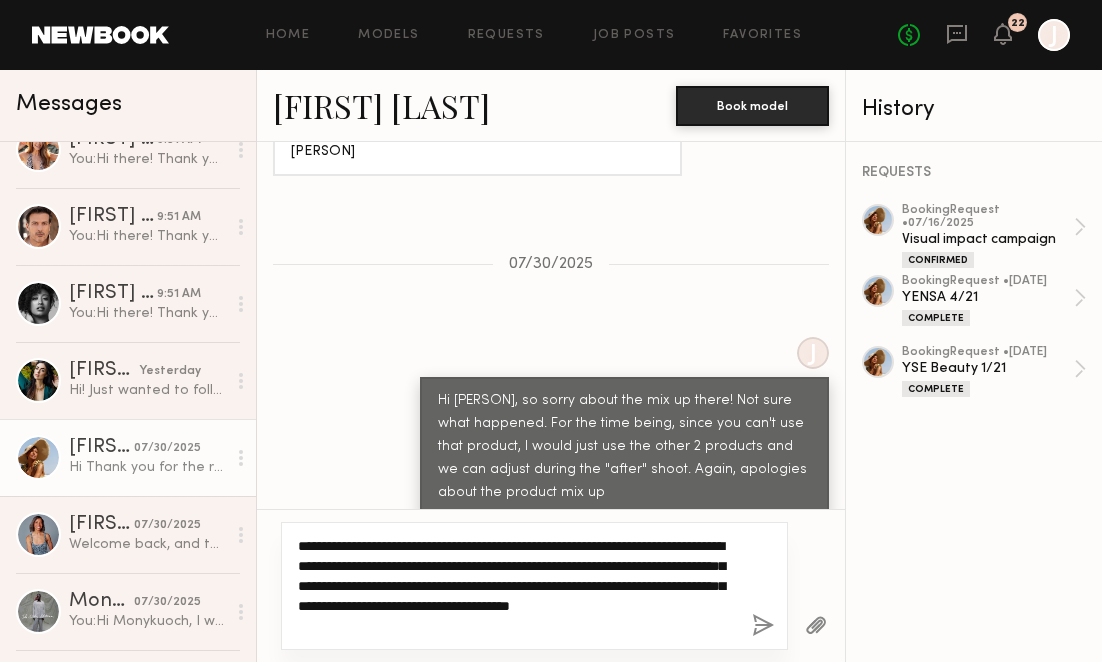 drag, startPoint x: 326, startPoint y: 602, endPoint x: 311, endPoint y: 603, distance: 15.033297 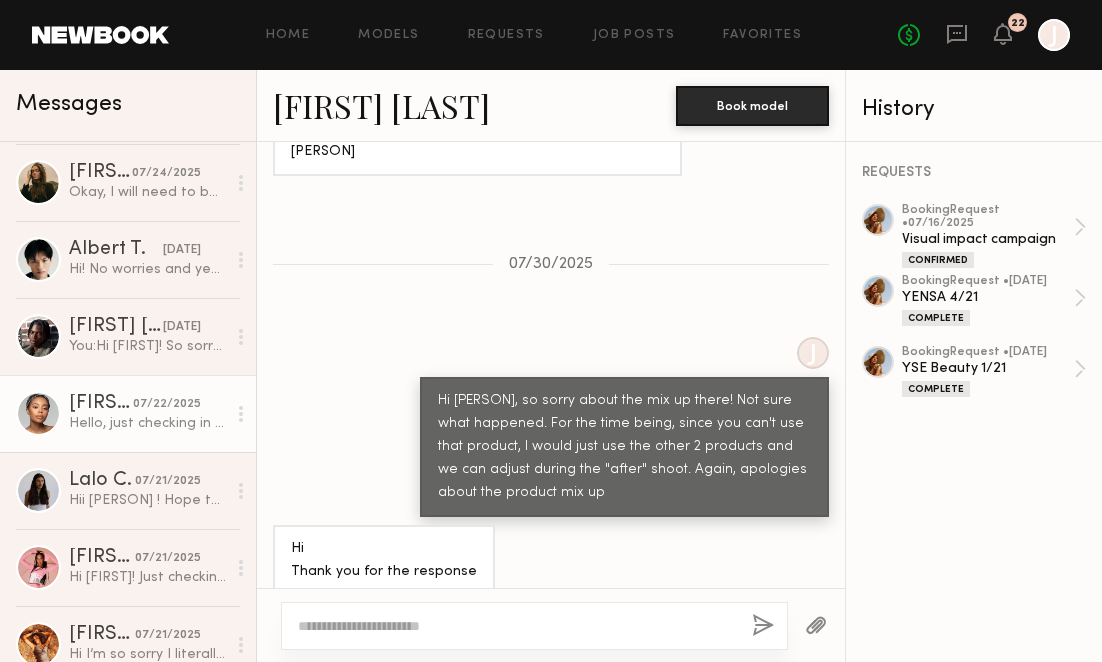 scroll, scrollTop: 2697, scrollLeft: 0, axis: vertical 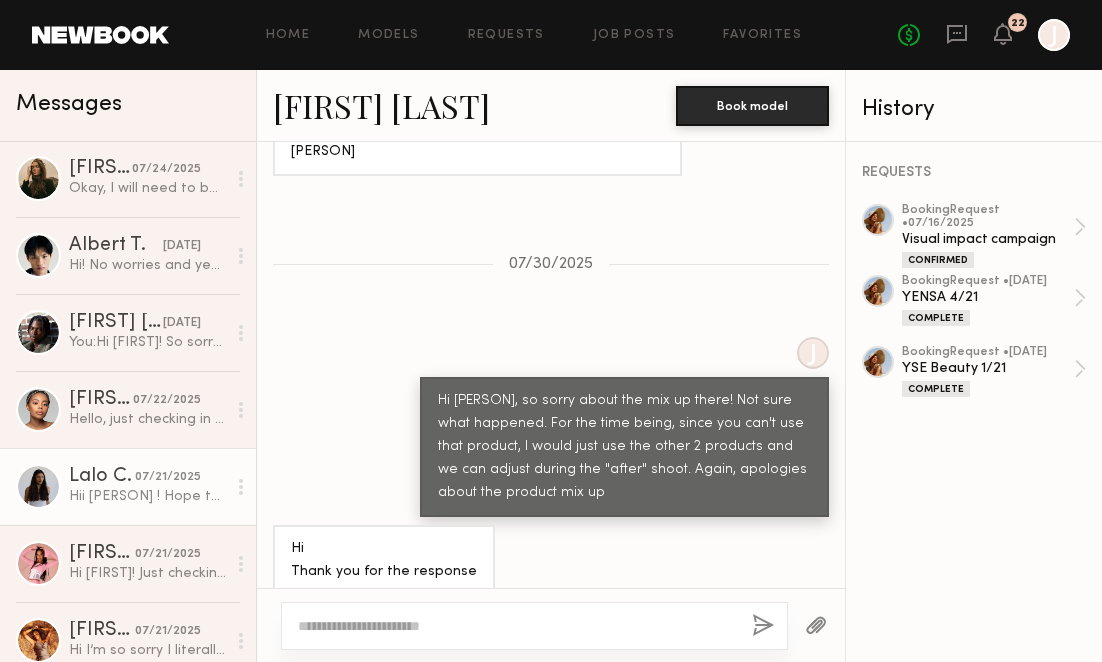 type 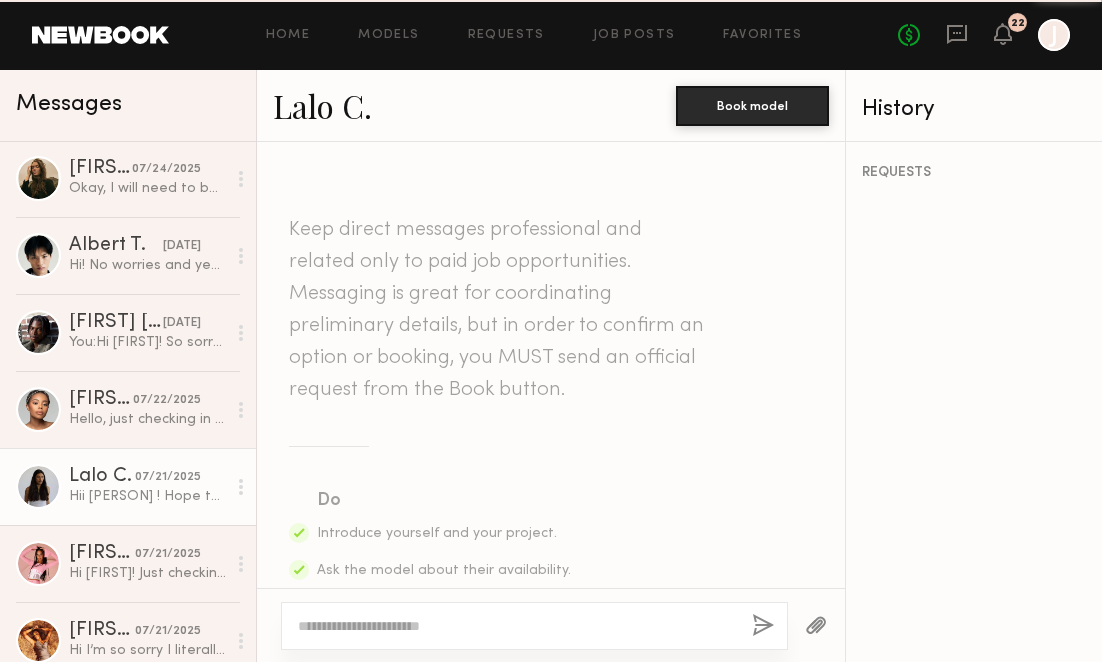 scroll, scrollTop: 1594, scrollLeft: 0, axis: vertical 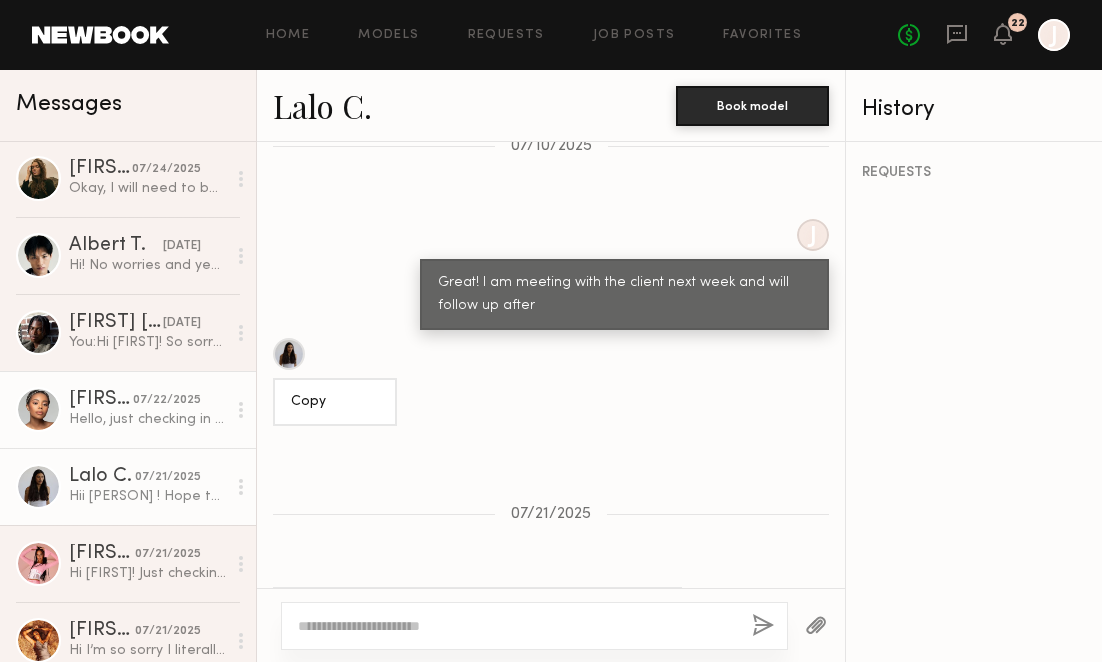 click on "Chiamaka A. 07/22/2025 Hello, just checking in on this! :)" 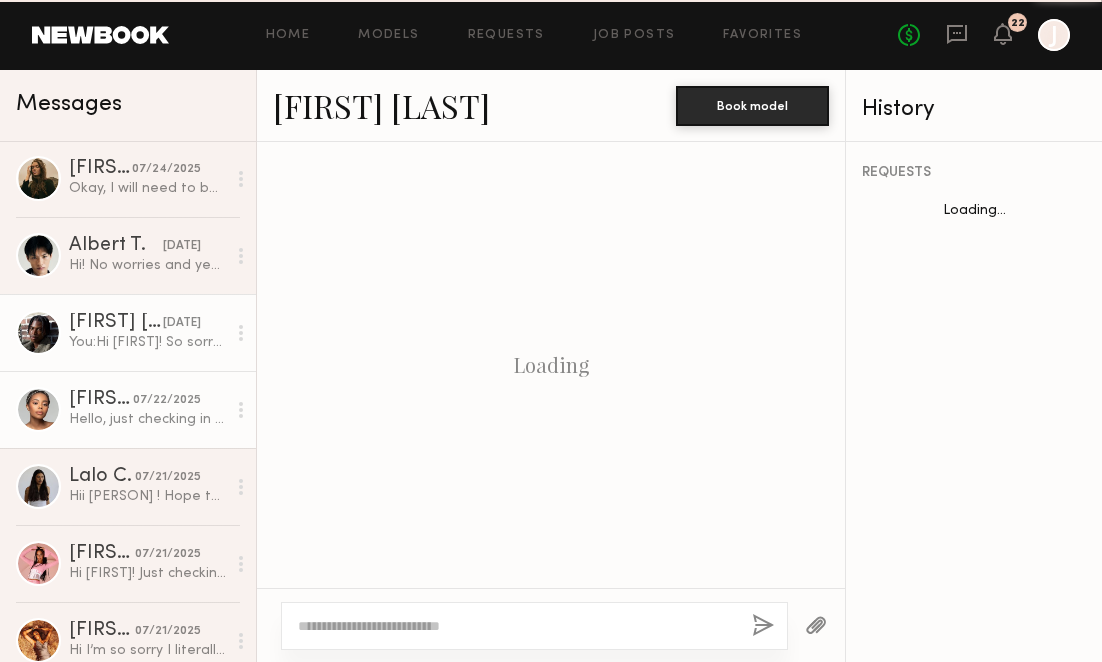 scroll, scrollTop: 2145, scrollLeft: 0, axis: vertical 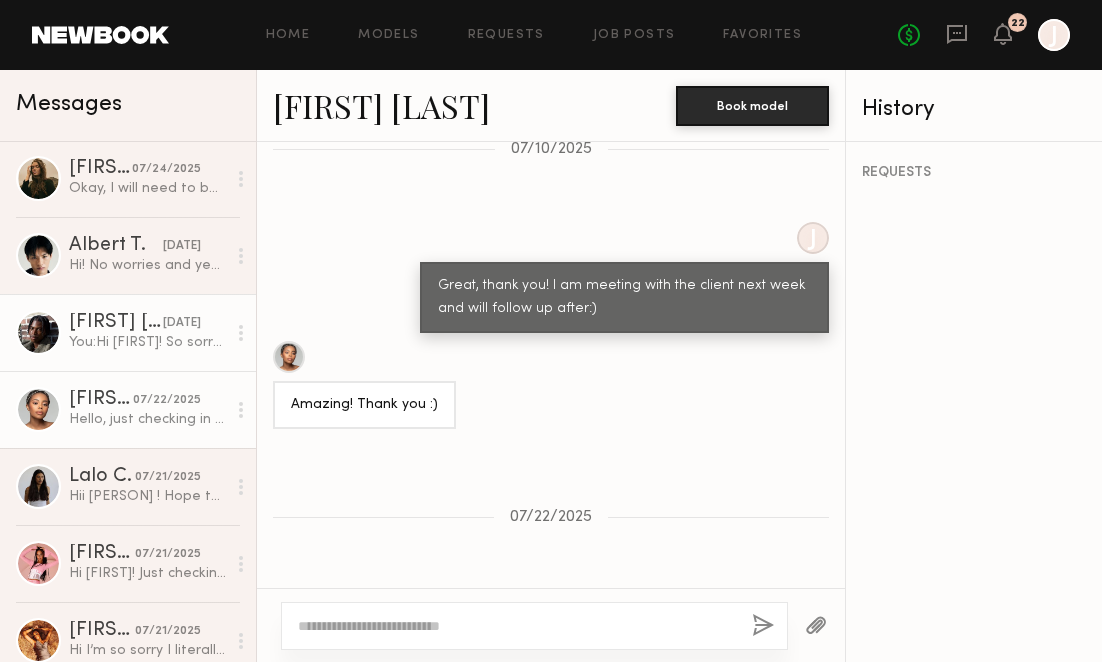 click on "You:  Hi Tyler!
So sorry for the delay. We've had some last-minute production shifts and need to move the shoot to August 8th. Are you available that day?
Let me know - thank you!" 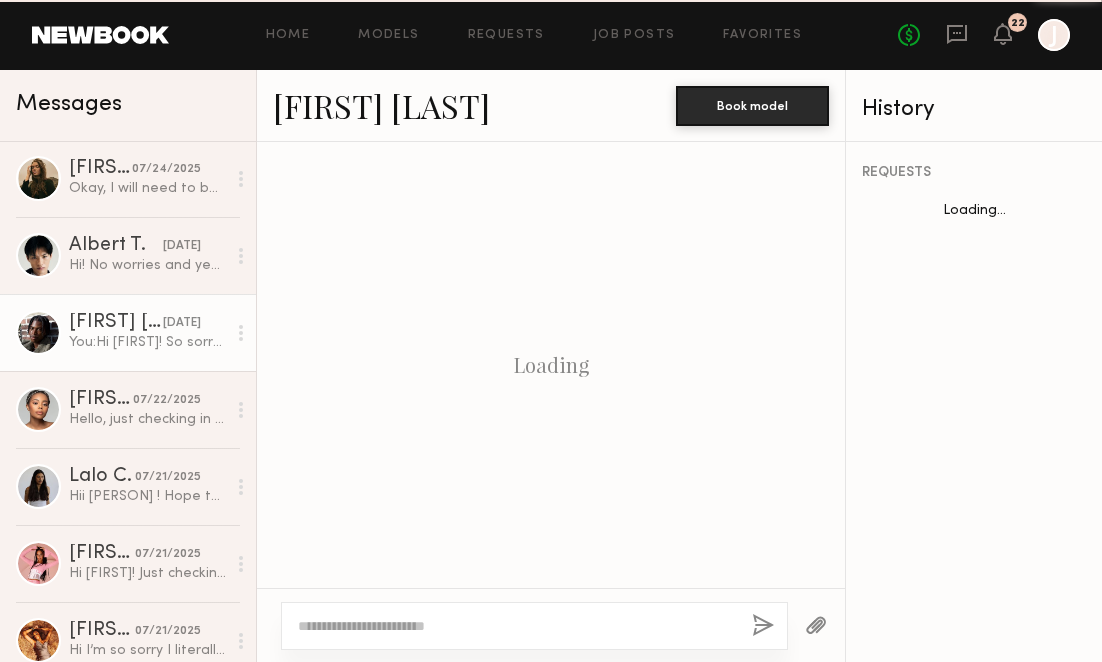 scroll, scrollTop: 1317, scrollLeft: 0, axis: vertical 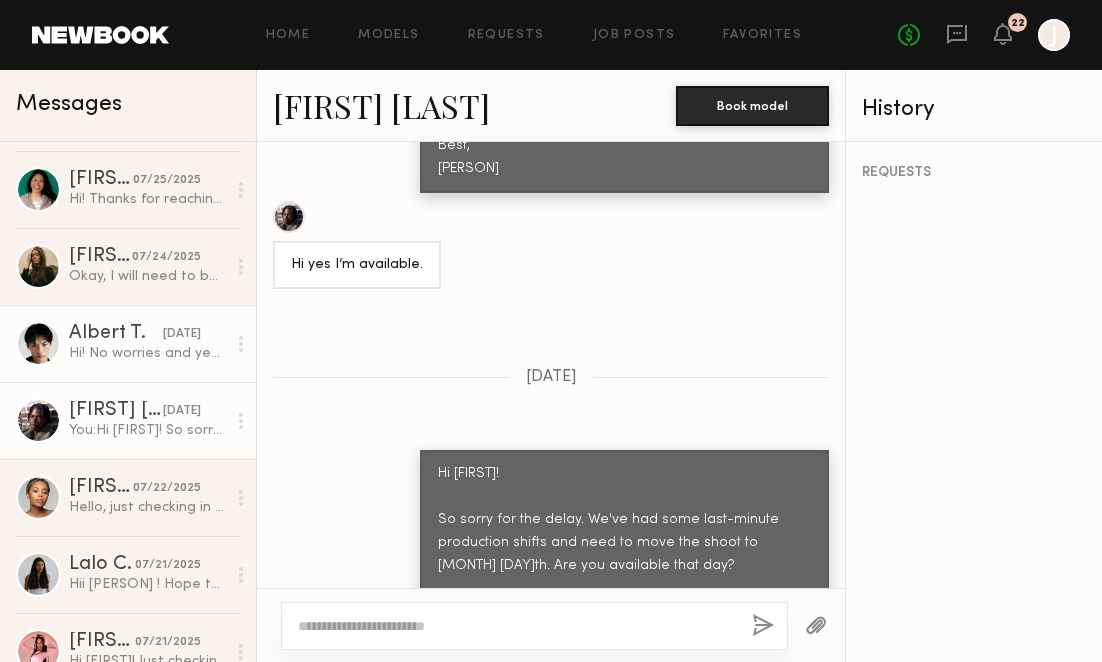 click on "Hi! No worries and yes I am available on August 8th!" 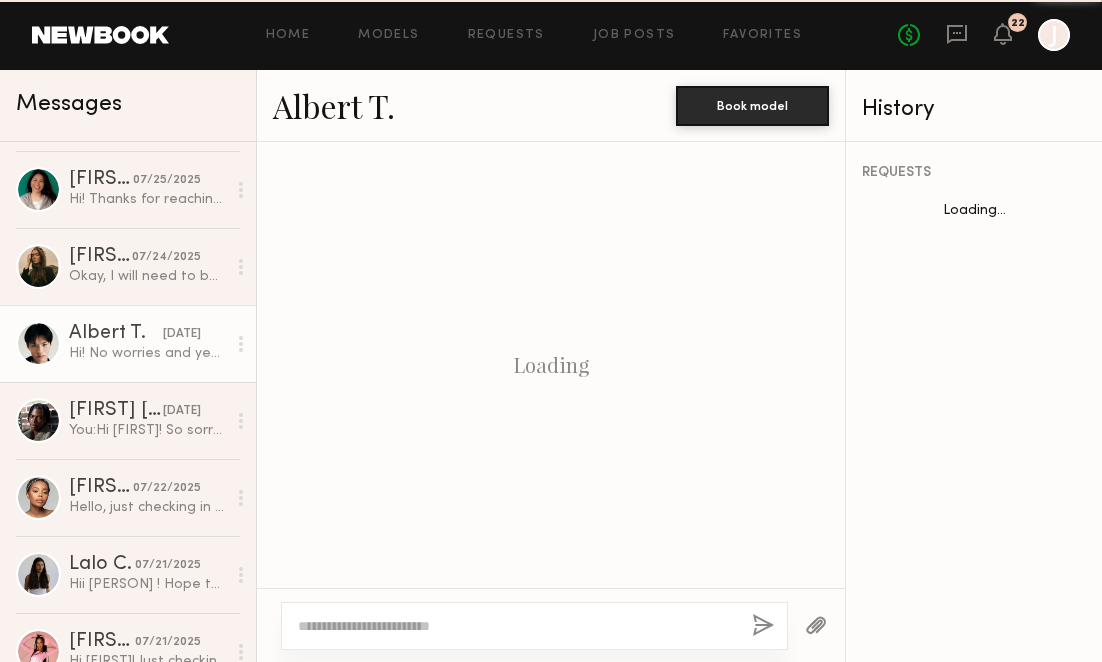 scroll, scrollTop: 1963, scrollLeft: 0, axis: vertical 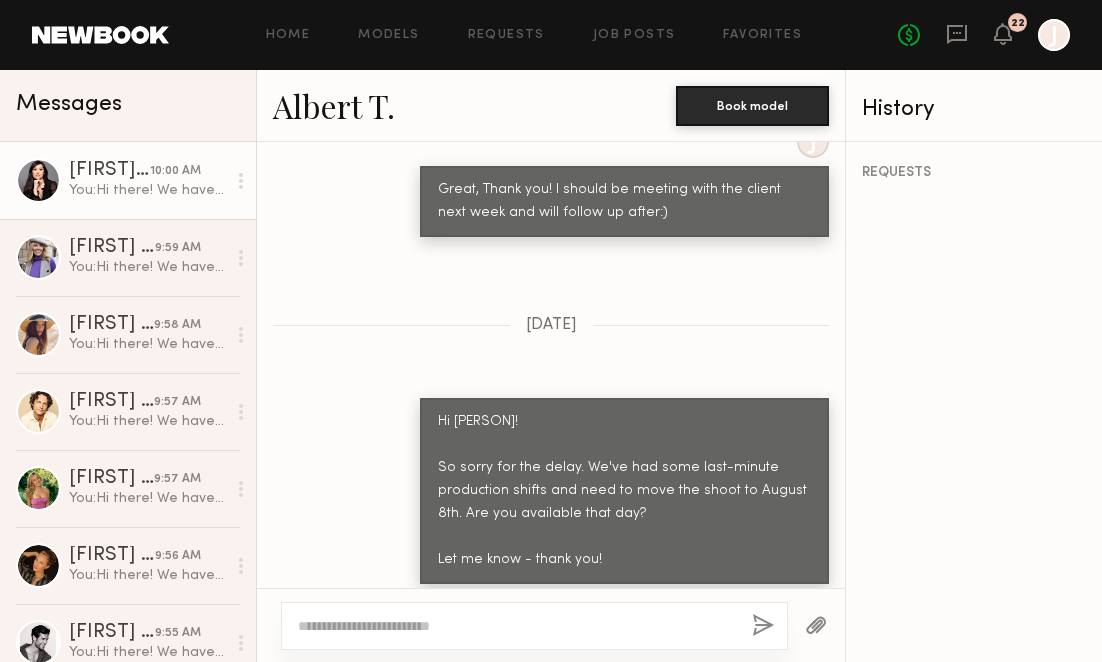 click on "You:  Hi there!
We have a shoot coming up for The Purple Carrot! We will be shooting lofi/ugc content at a location and I wanted to check your availability for a quick 2-hour shoot on the 6th. The rate is $200.
Let me know if you're available and interested, and I’ll follow up with next steps!
Best," 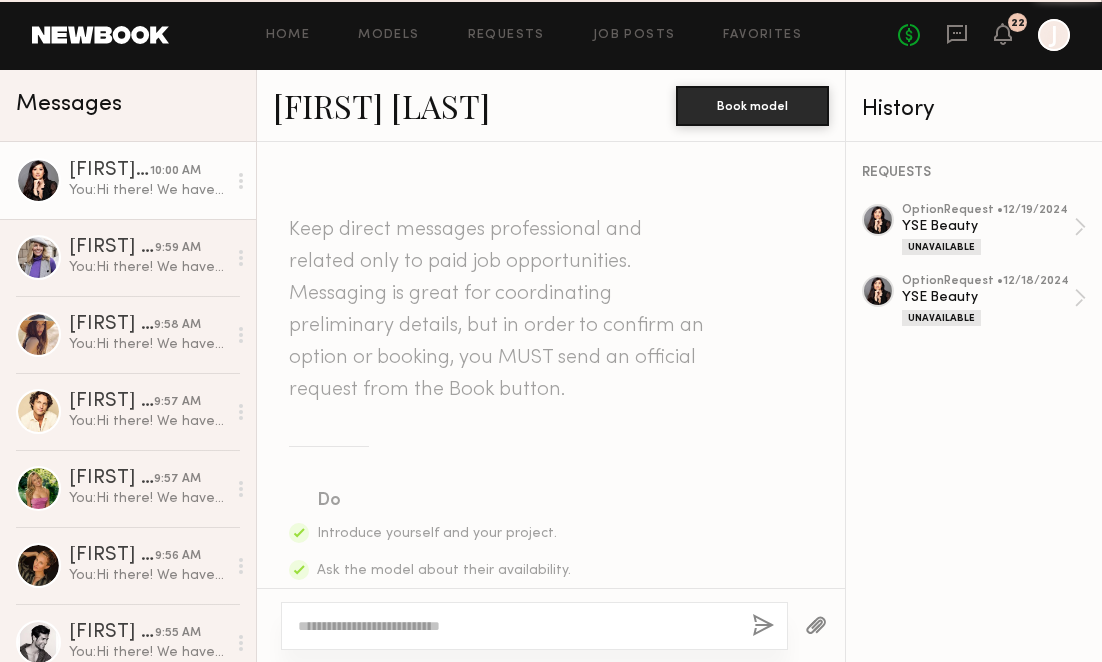 scroll, scrollTop: 3790, scrollLeft: 0, axis: vertical 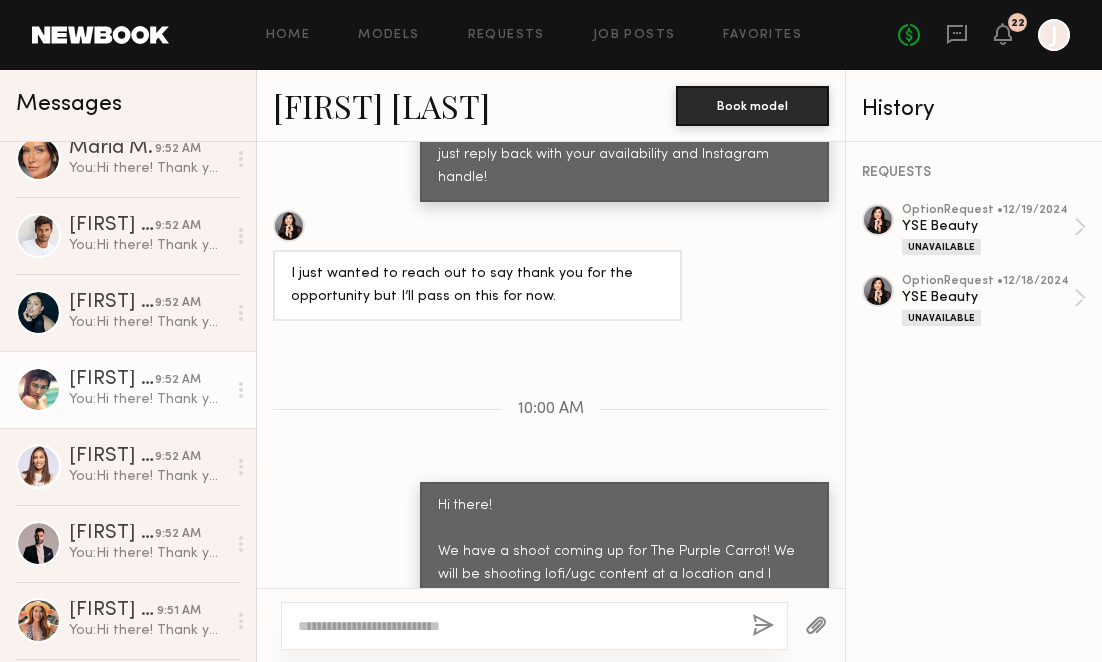 click on "Monique B. 9:52 AM You:  Hi there!
Thank you so much for applying to be part of The Purple Carrot loft shoot! I wanted to check your availability for a quick 2-hour shoot on the 6th. The rate is $225.
Let me know if you're available and interested, and I’ll follow up with next steps!
Best," 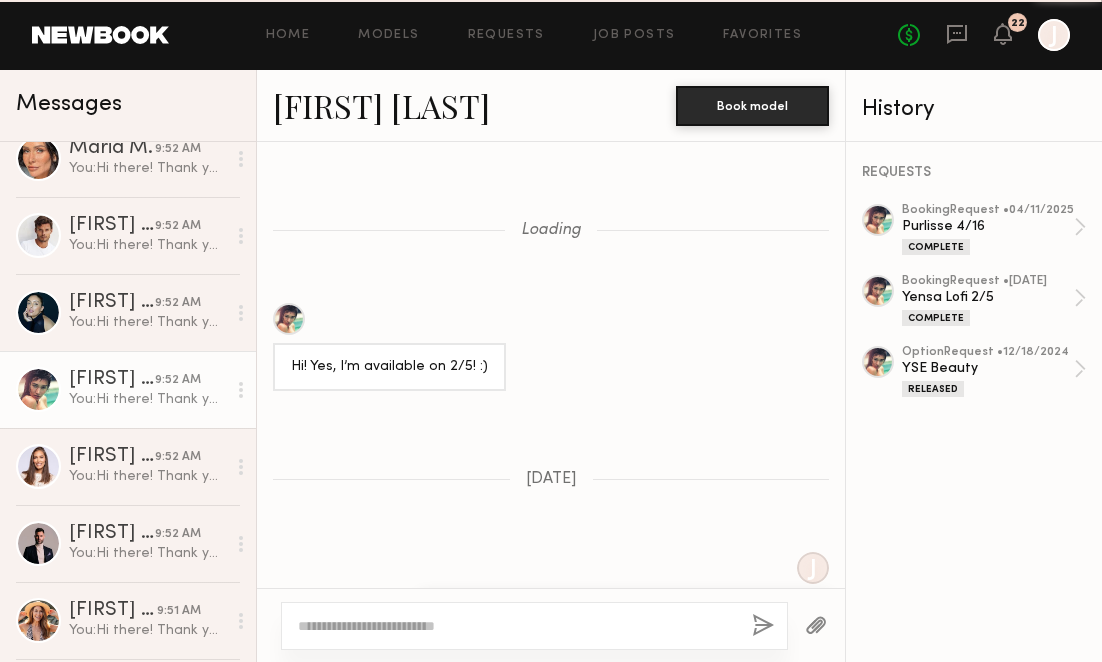 scroll, scrollTop: 2642, scrollLeft: 0, axis: vertical 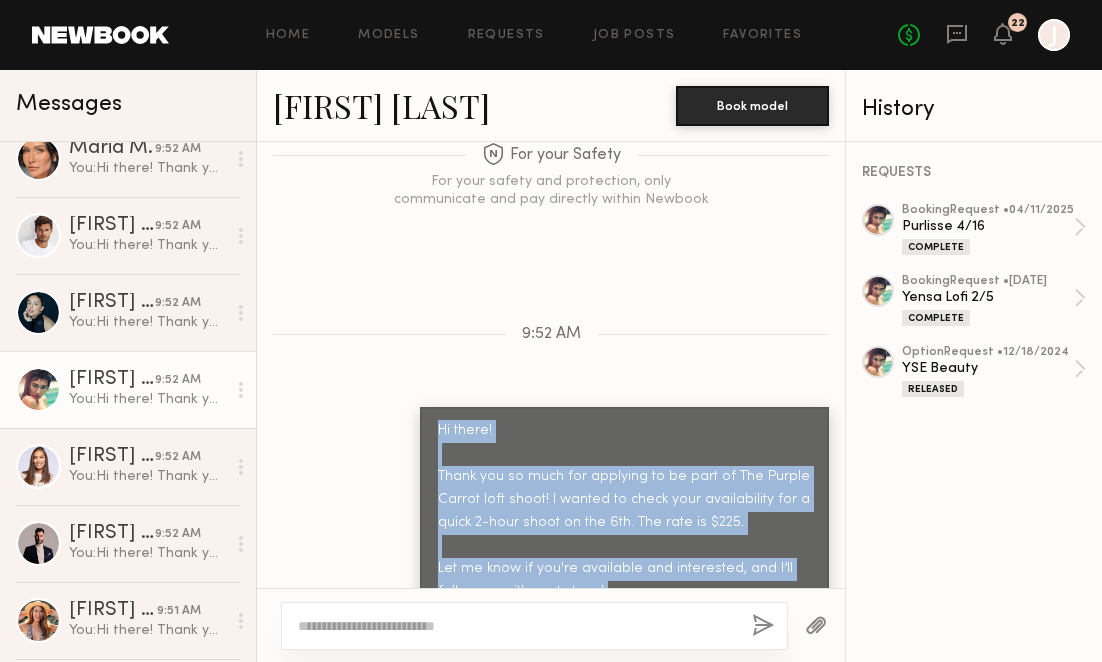 drag, startPoint x: 438, startPoint y: 351, endPoint x: 534, endPoint y: 558, distance: 228.17757 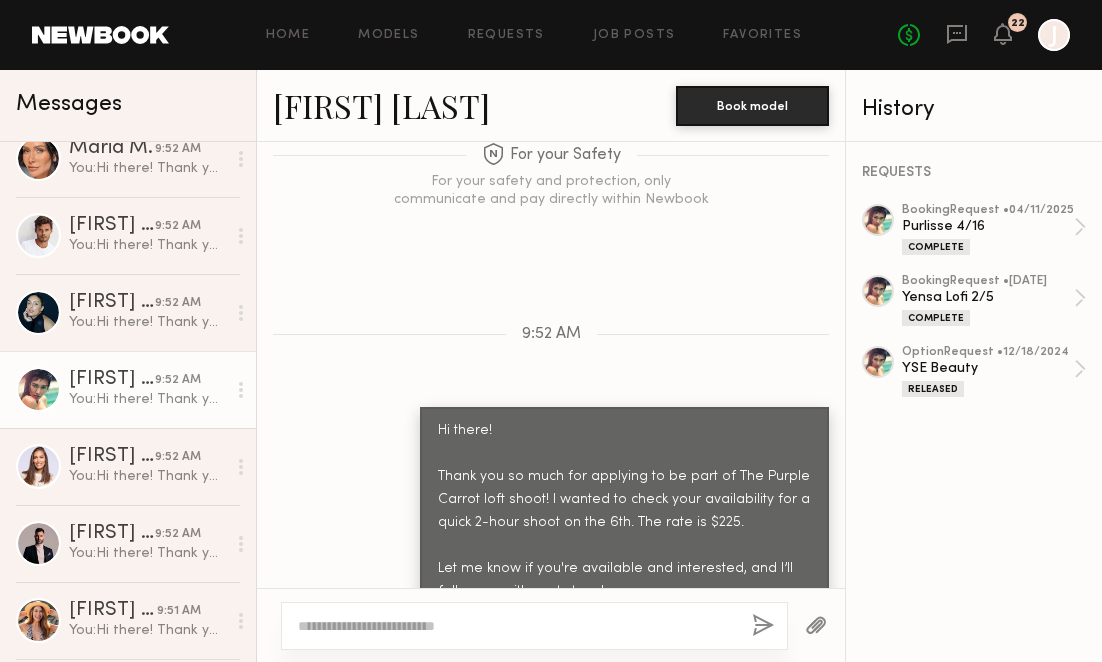 click on "Home Models Requests Job Posts Favorites Sign Out No fees up to $5,000 22 J" 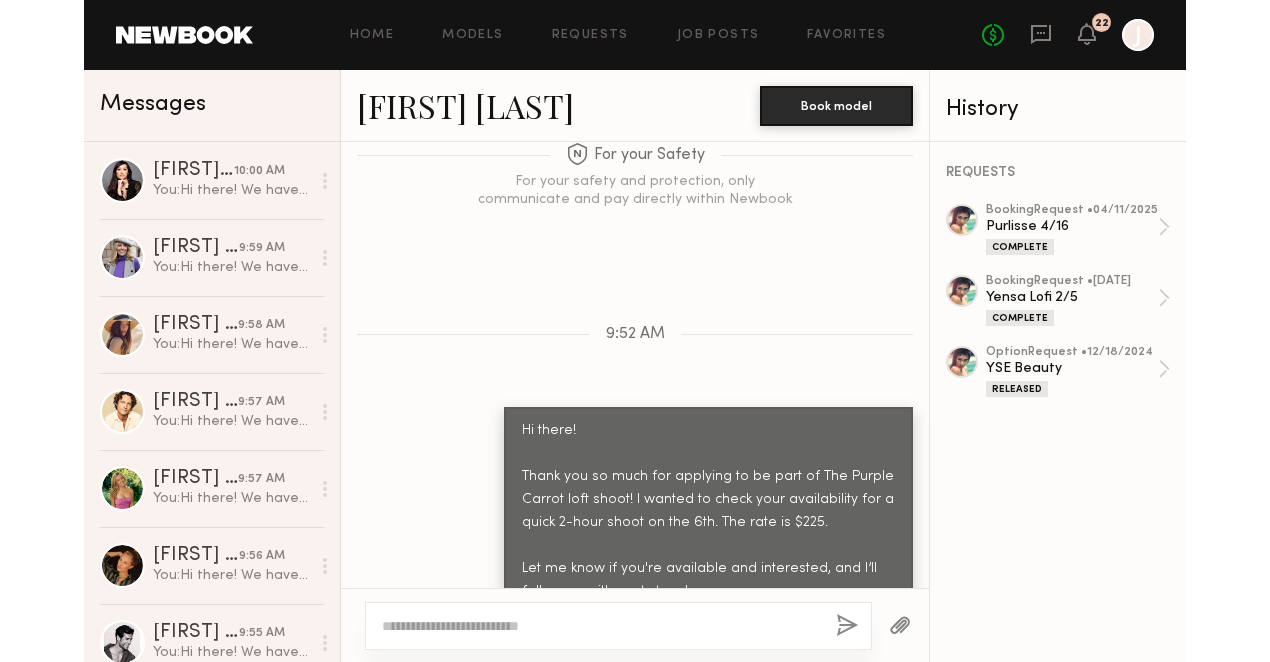 scroll, scrollTop: 0, scrollLeft: 0, axis: both 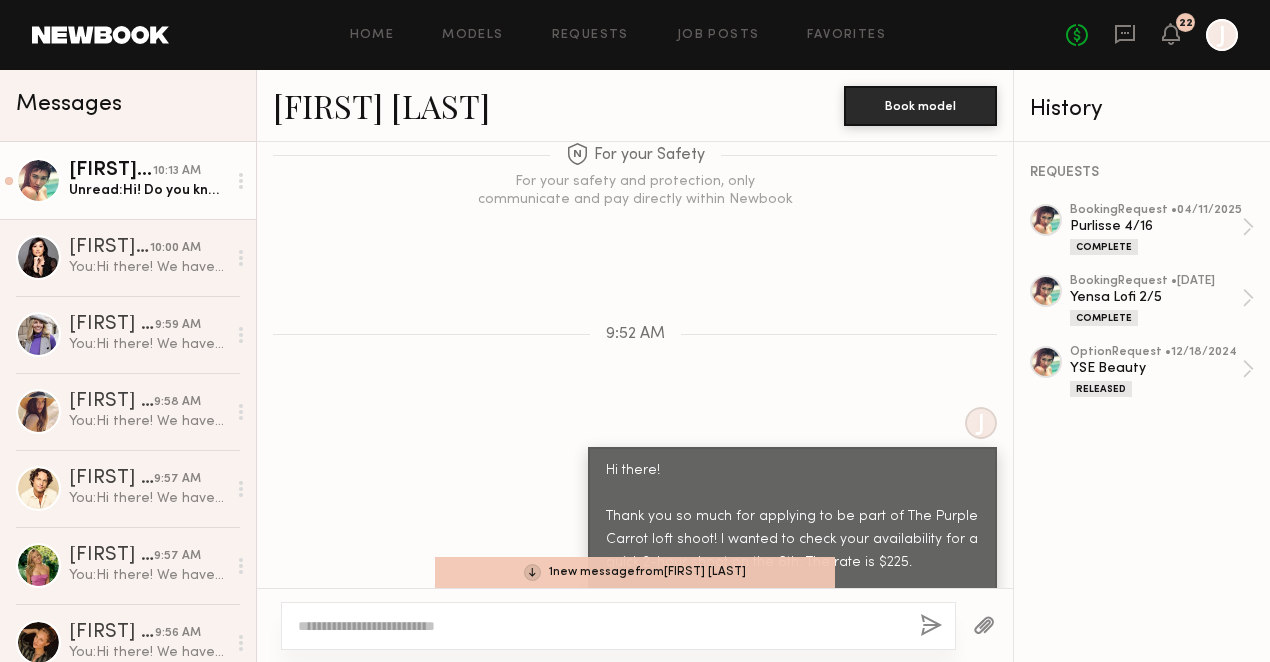 click on "Unread:  Hi! Do you know what time by chance? I have a doctors appointment in the morning but am free from noon on!" 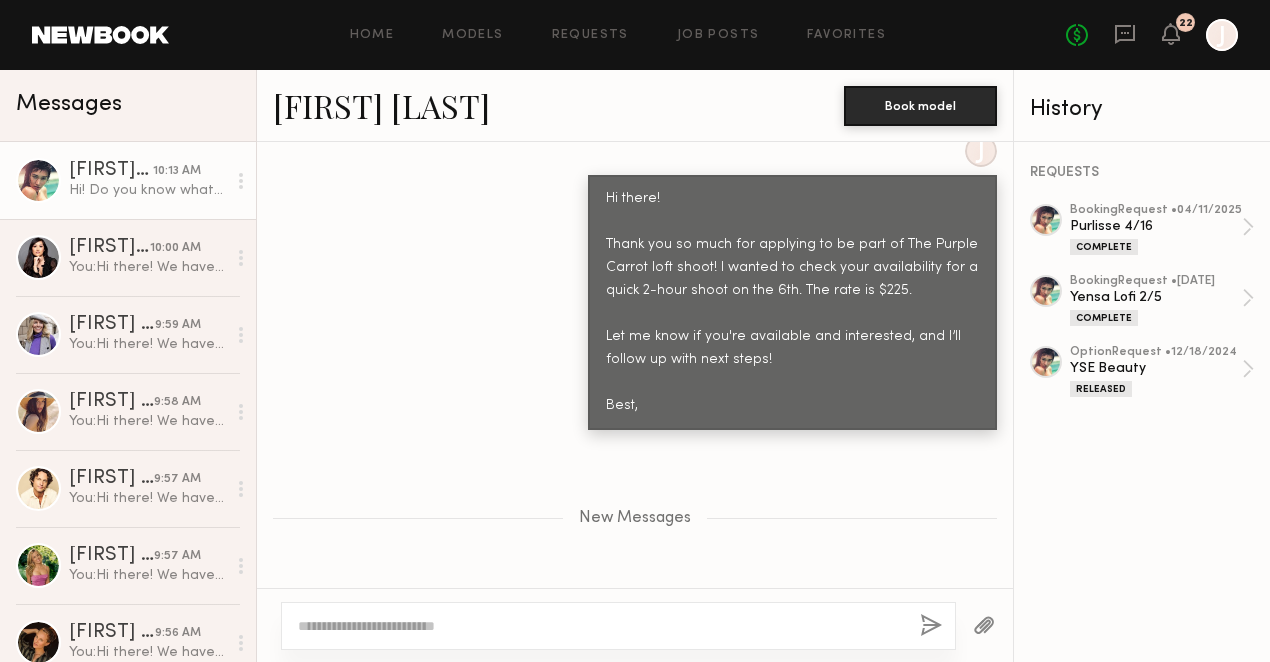 scroll, scrollTop: 2912, scrollLeft: 0, axis: vertical 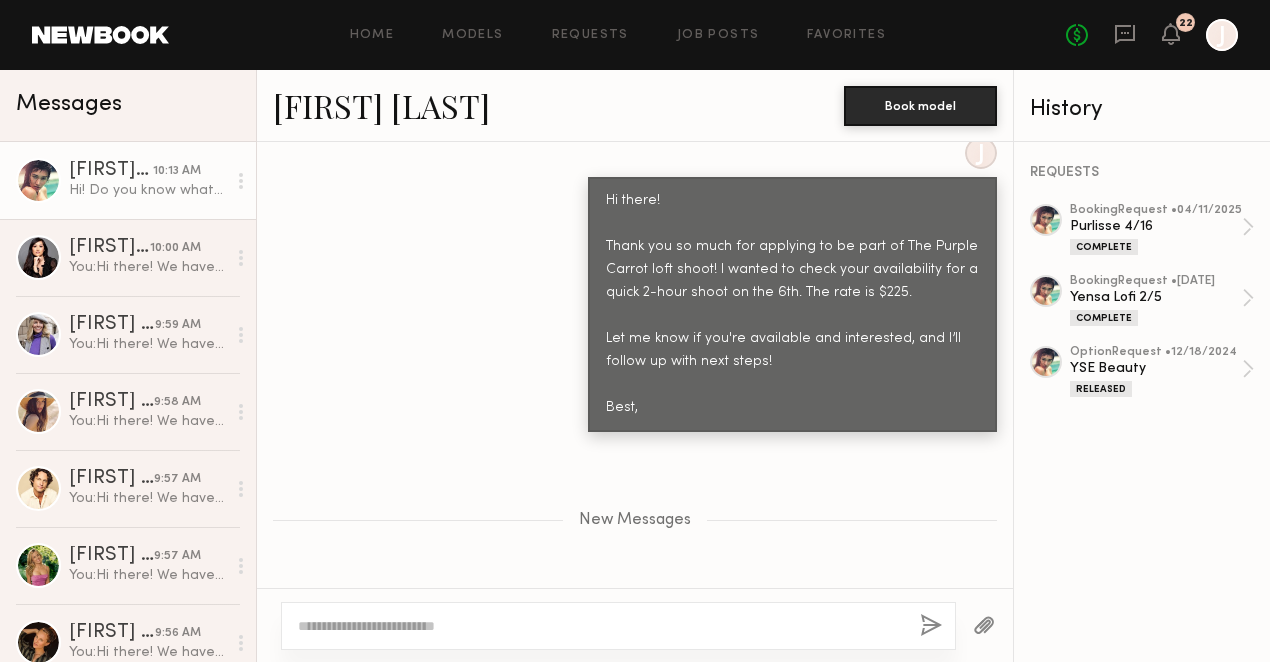 click 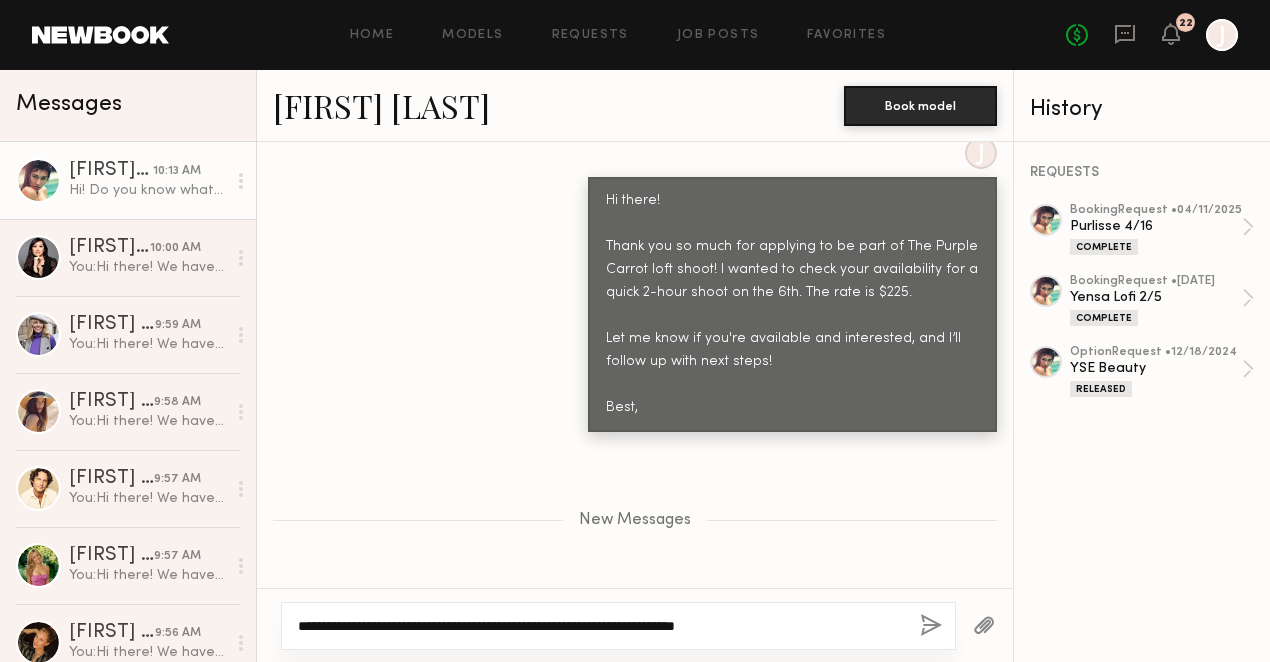 click on "**********" 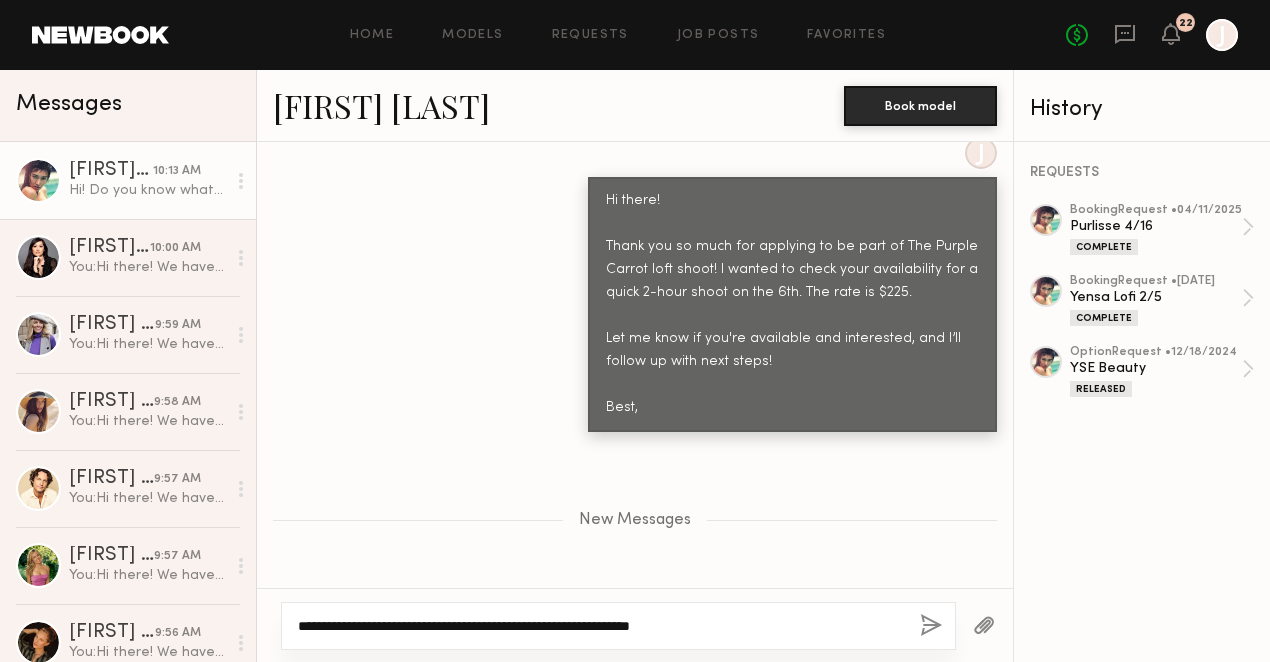 click on "**********" 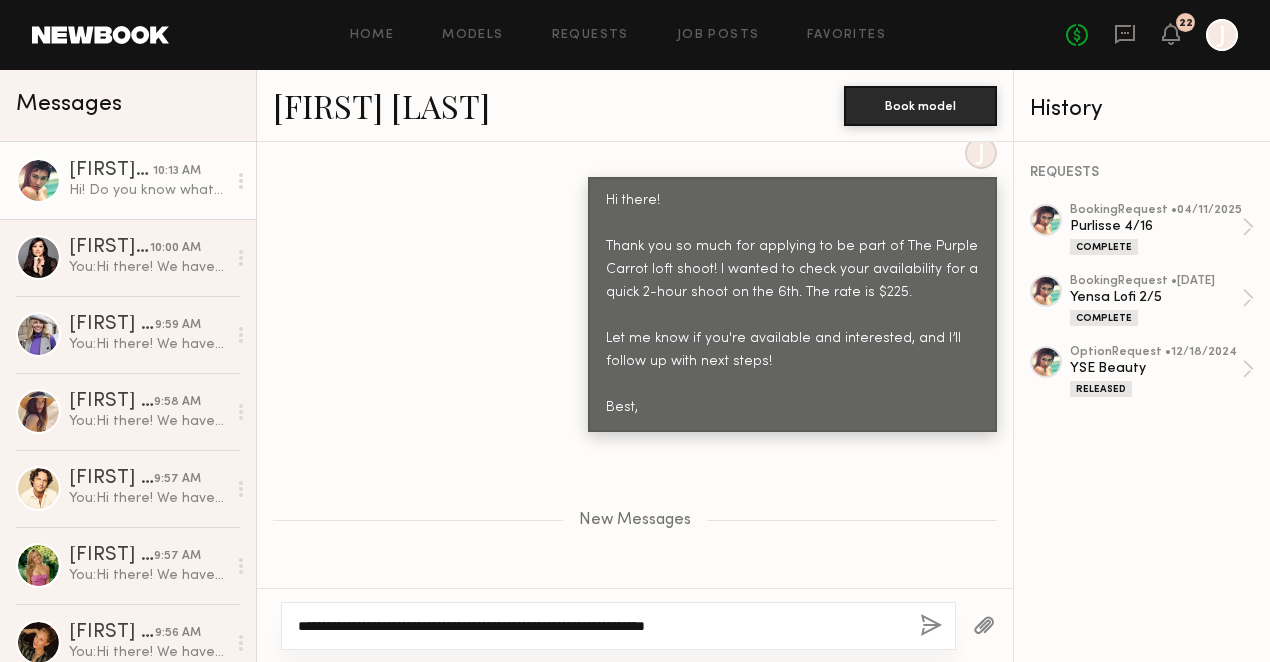 click on "**********" 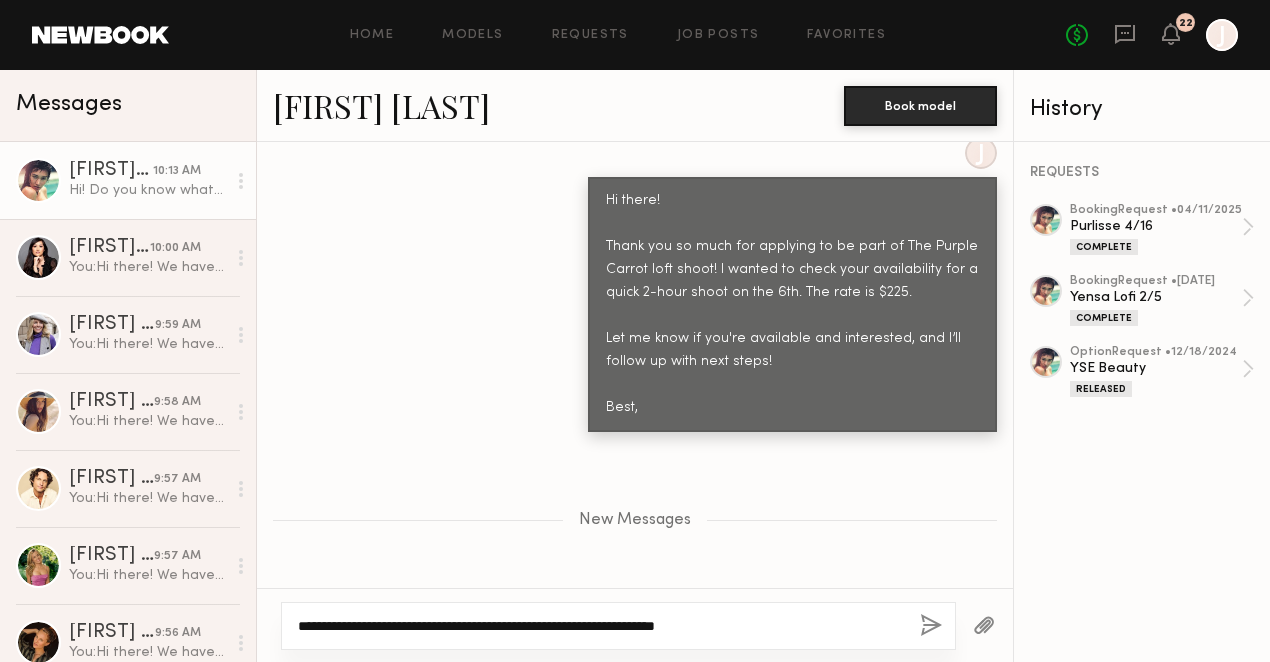 type on "**********" 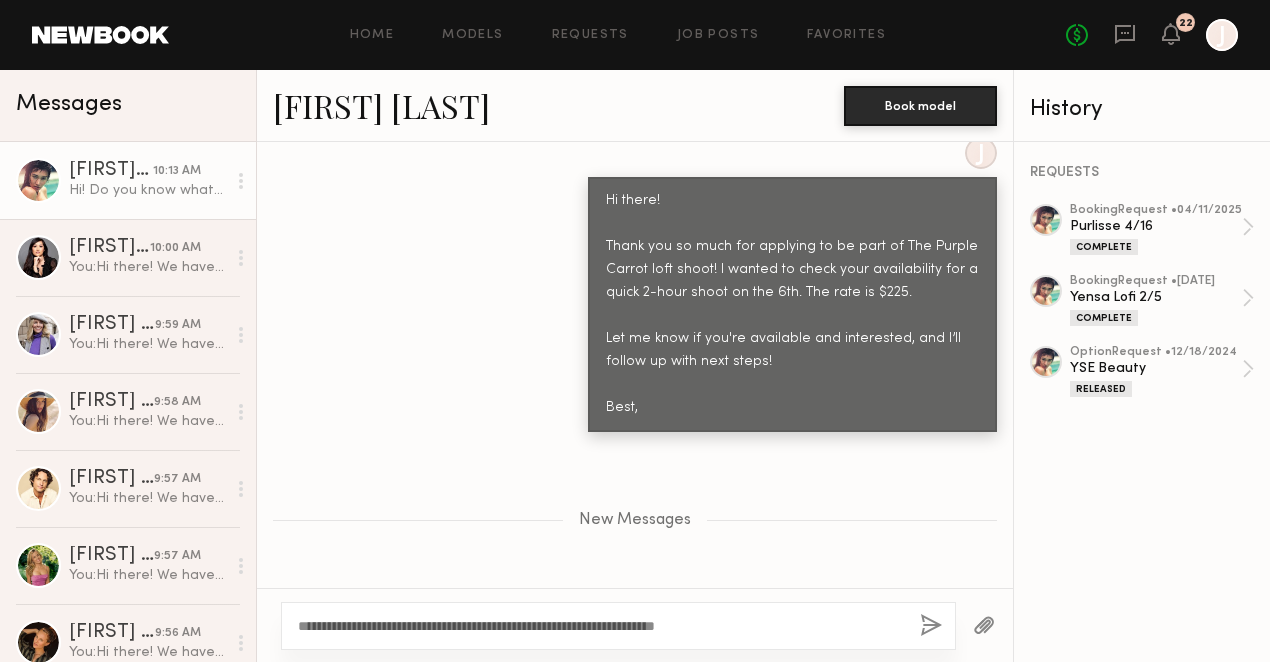 click 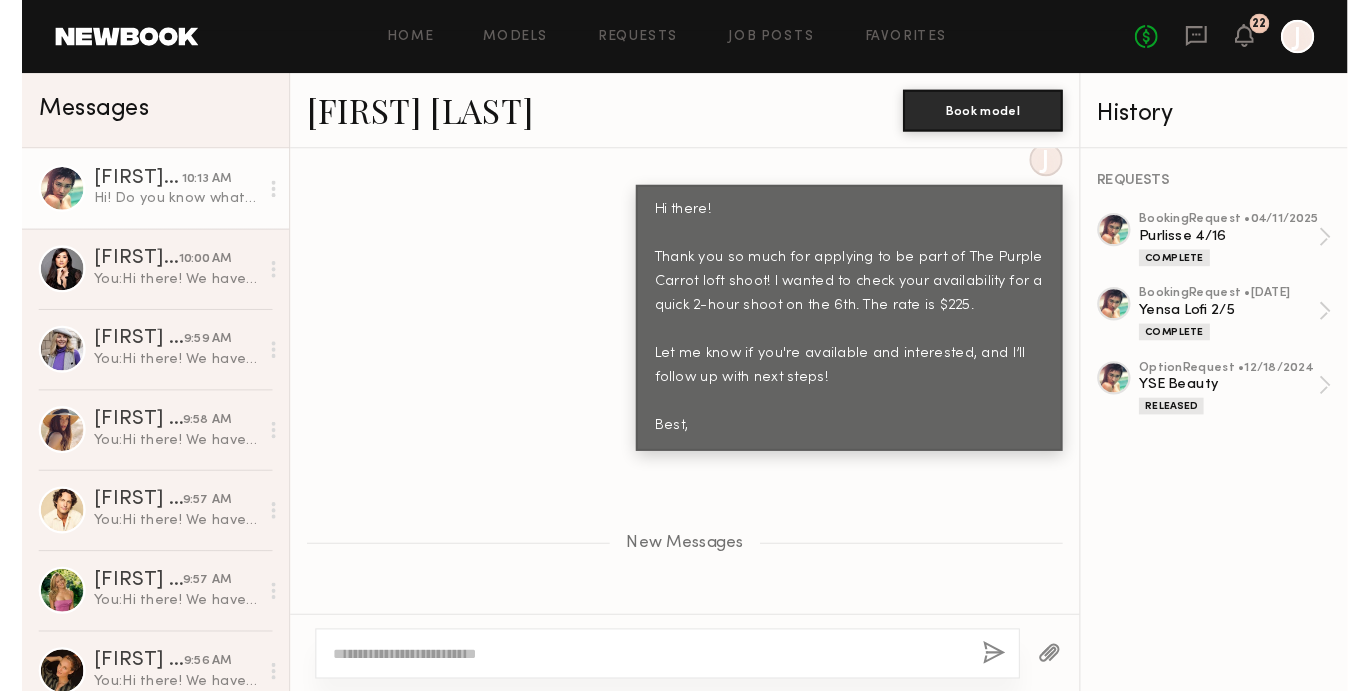 scroll, scrollTop: 3029, scrollLeft: 0, axis: vertical 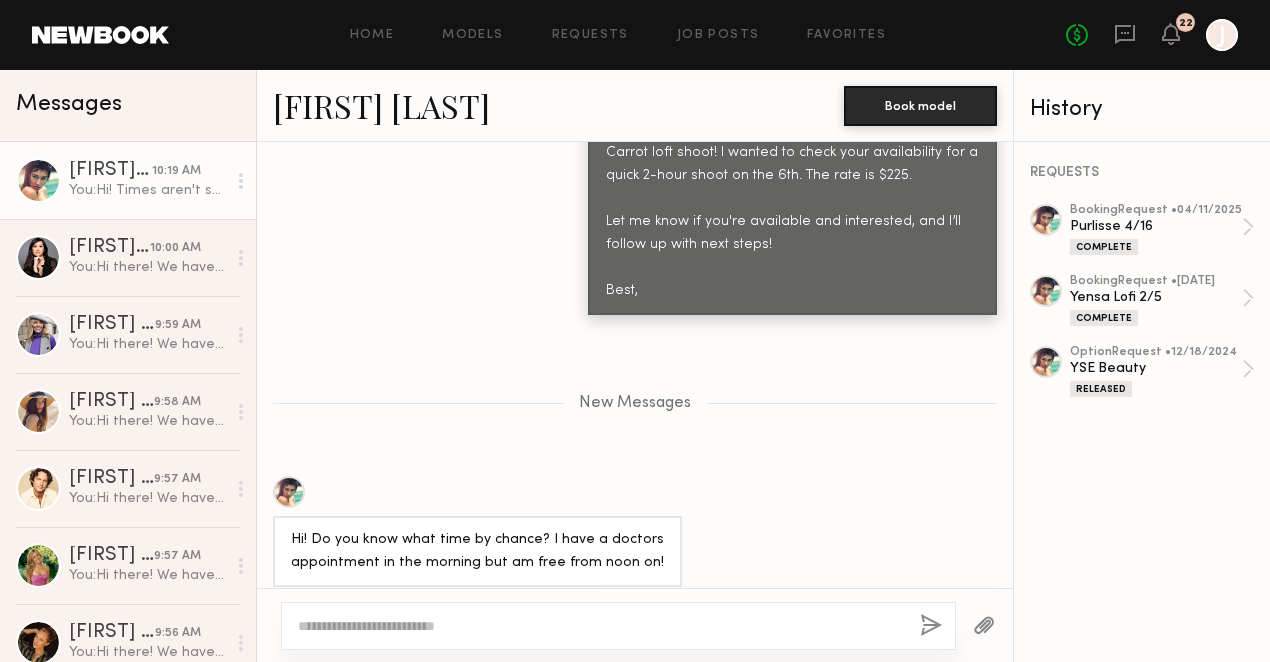 click on "[FIRST] [LAST]" 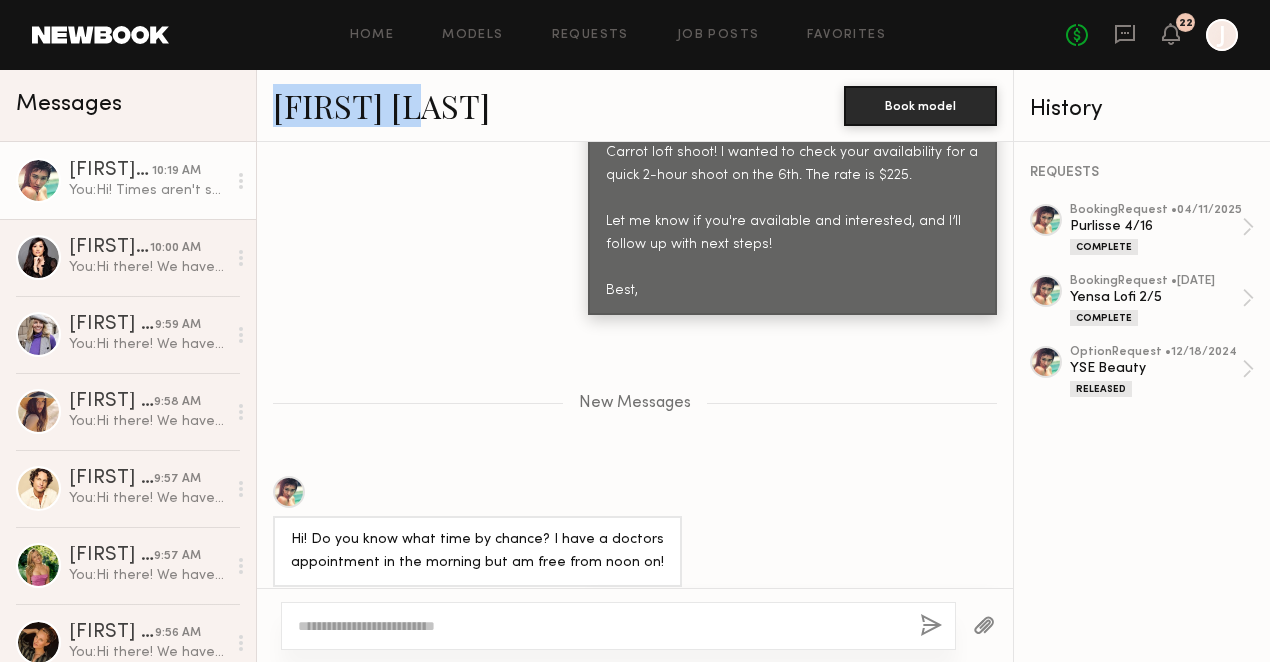 drag, startPoint x: 268, startPoint y: 105, endPoint x: 448, endPoint y: 120, distance: 180.62392 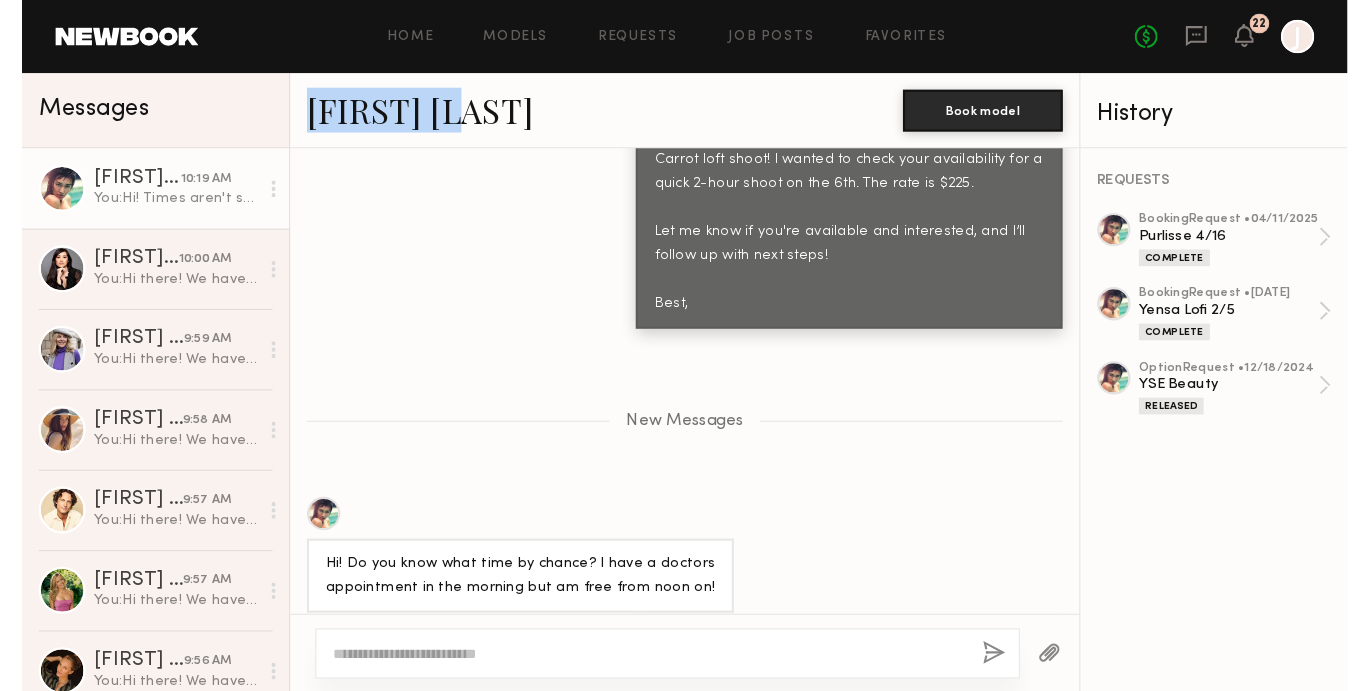 scroll, scrollTop: 3000, scrollLeft: 0, axis: vertical 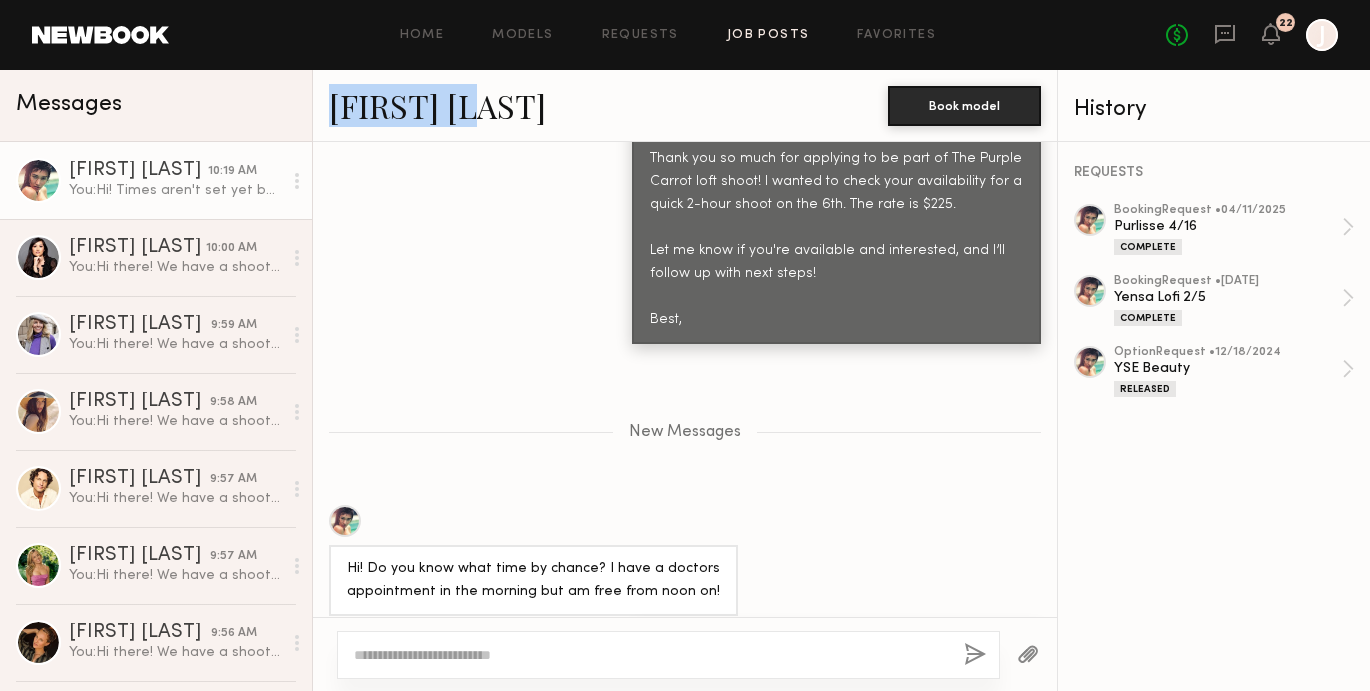 click on "Job Posts" 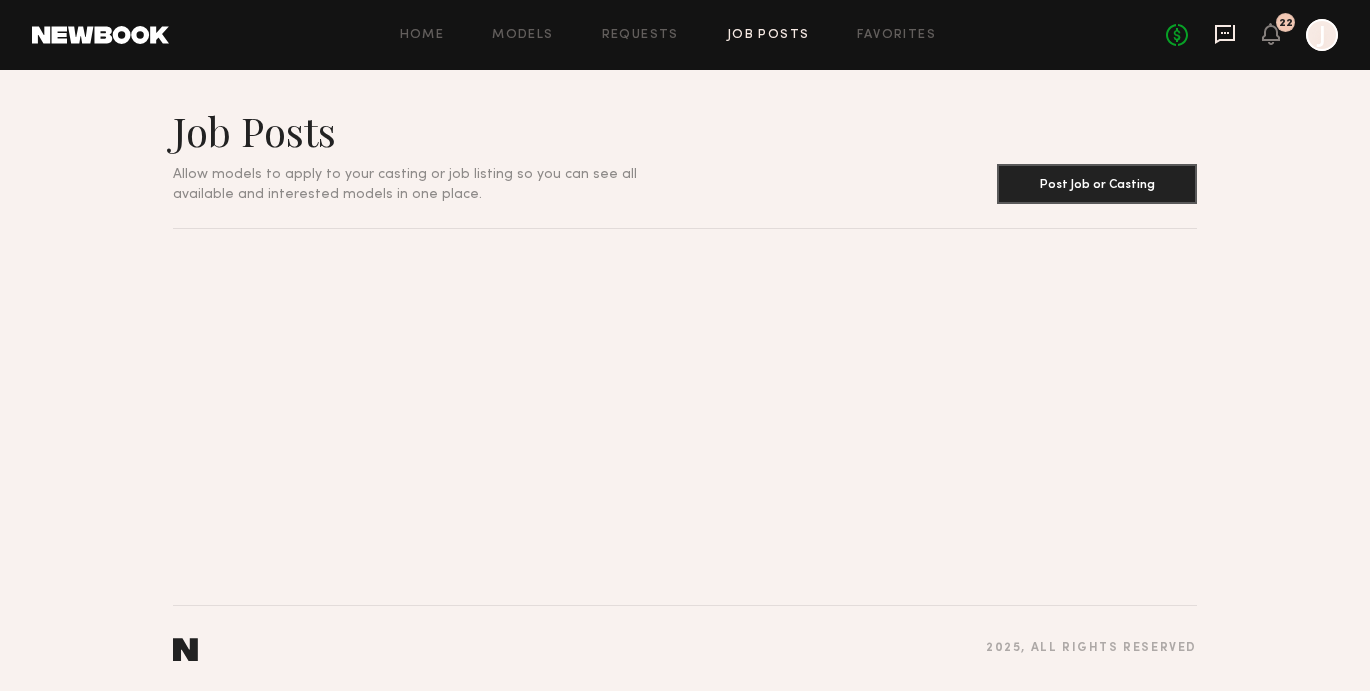 click 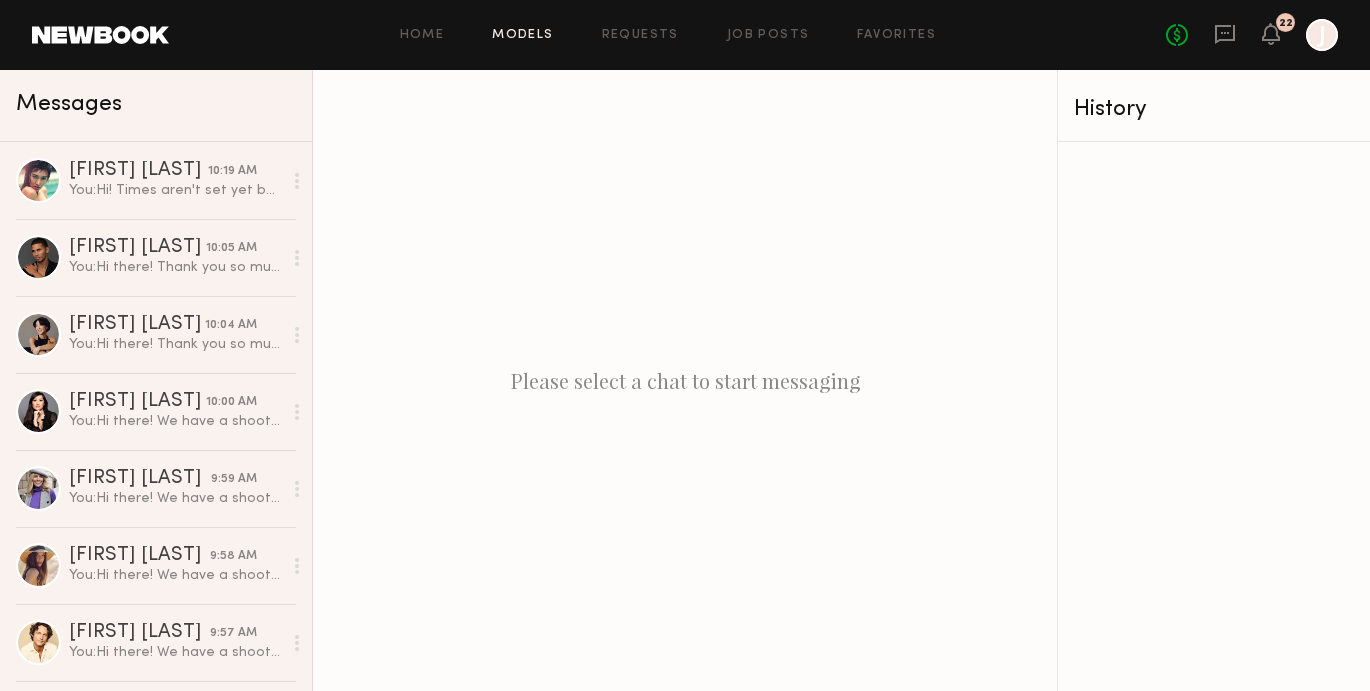 click on "Models" 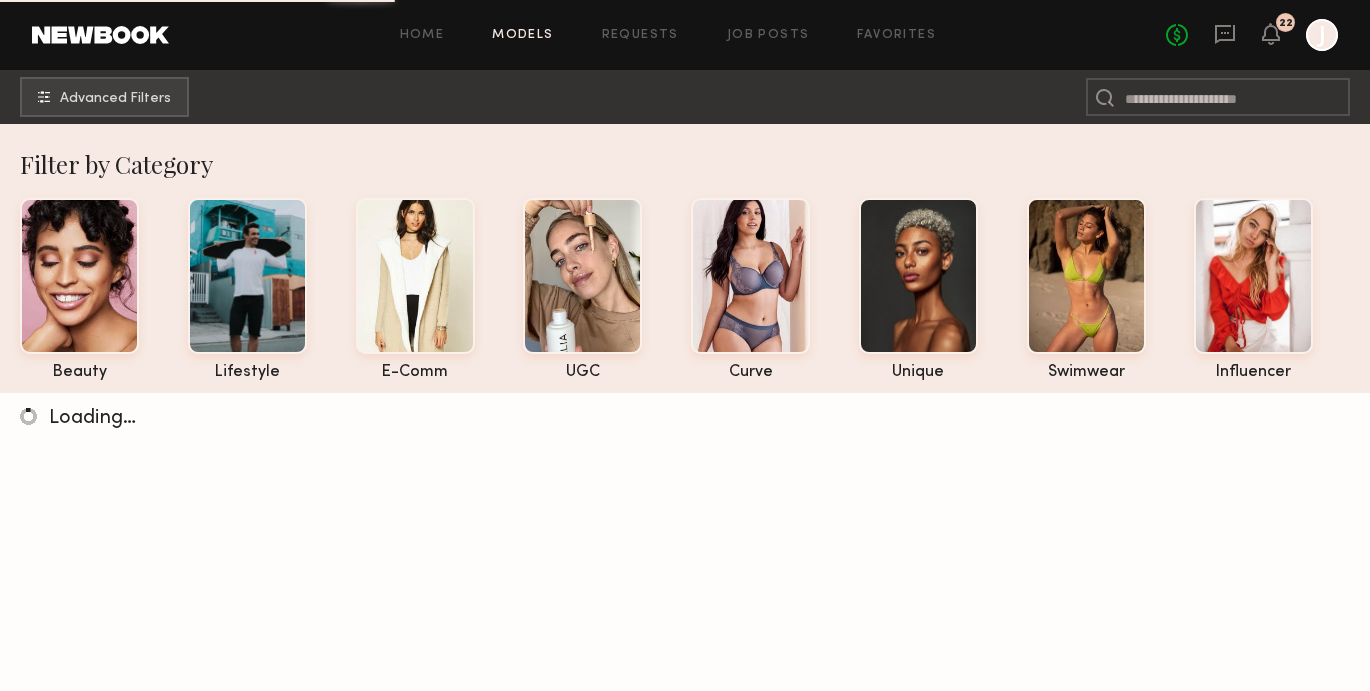 click on "No fees up to $5,000 22 J" 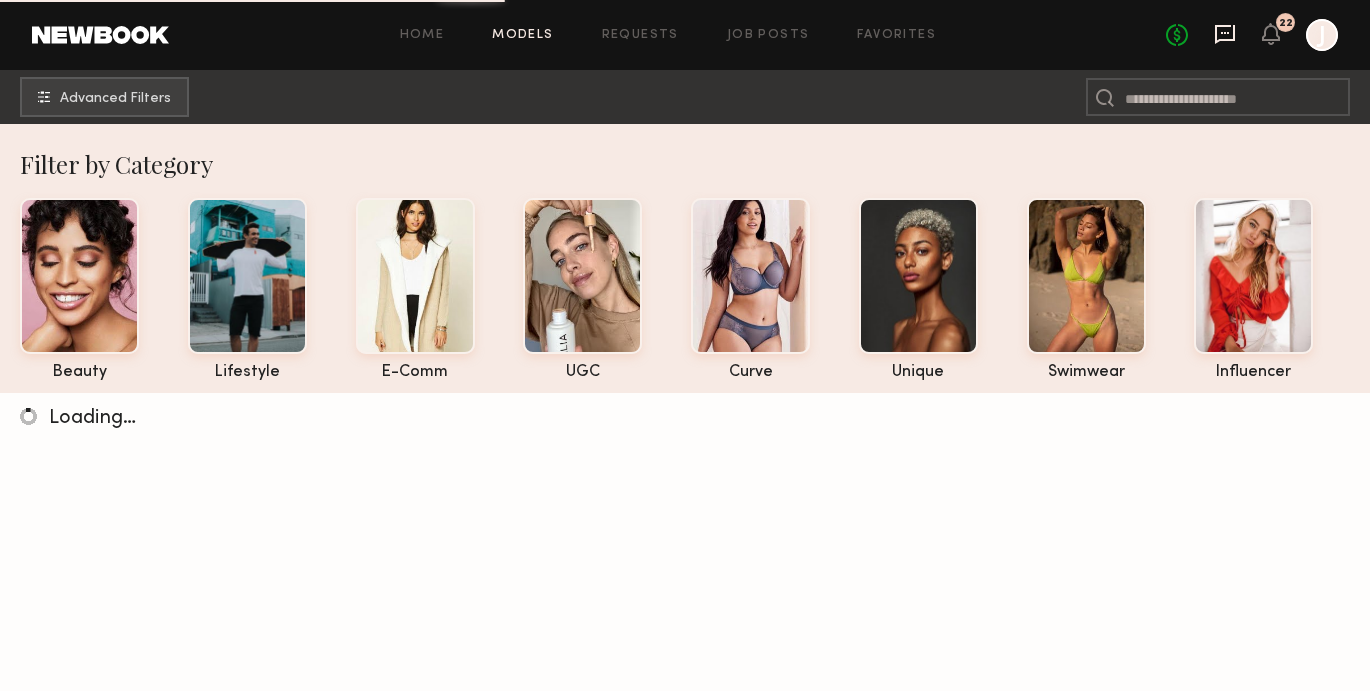 click 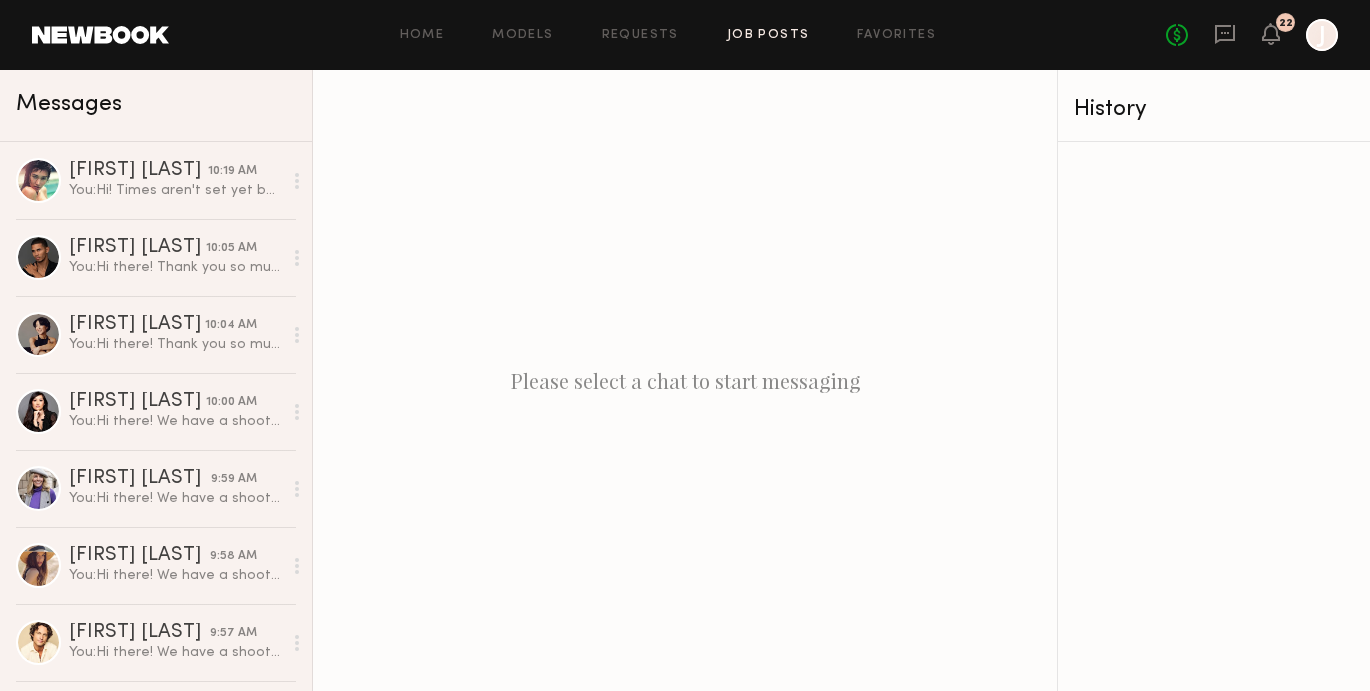 click on "Job Posts" 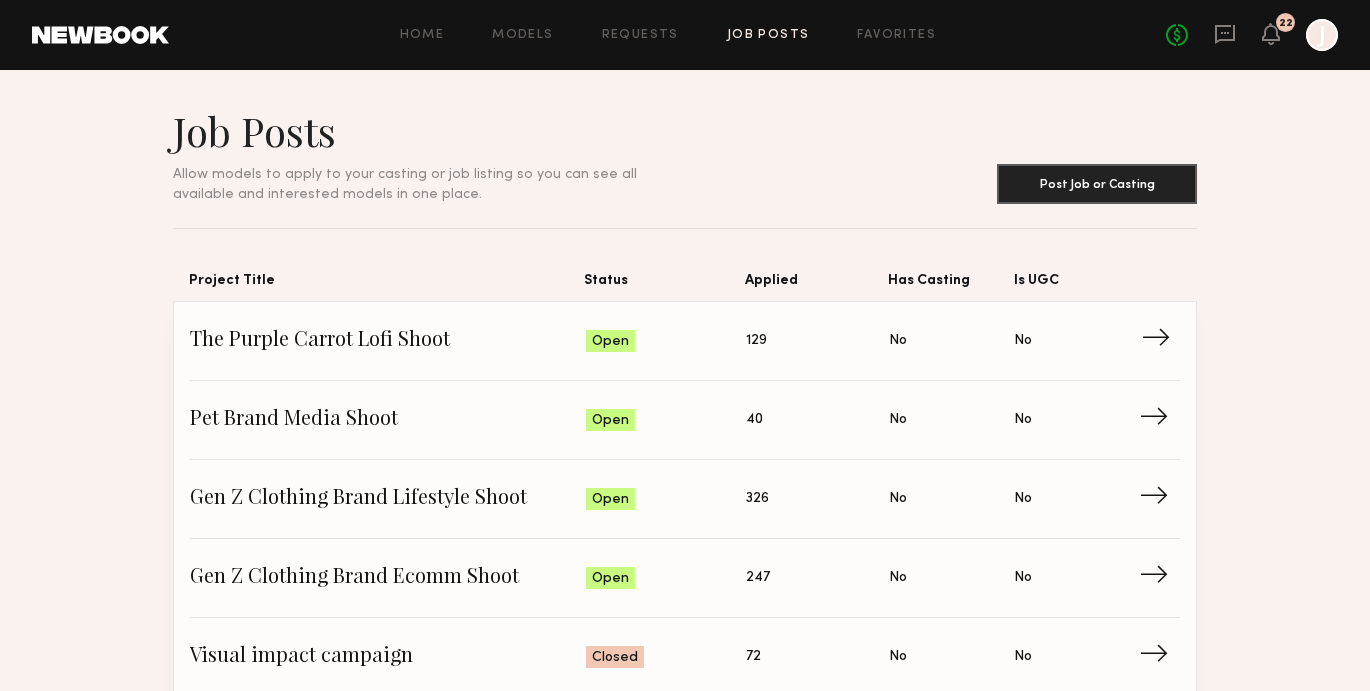 click on "→" 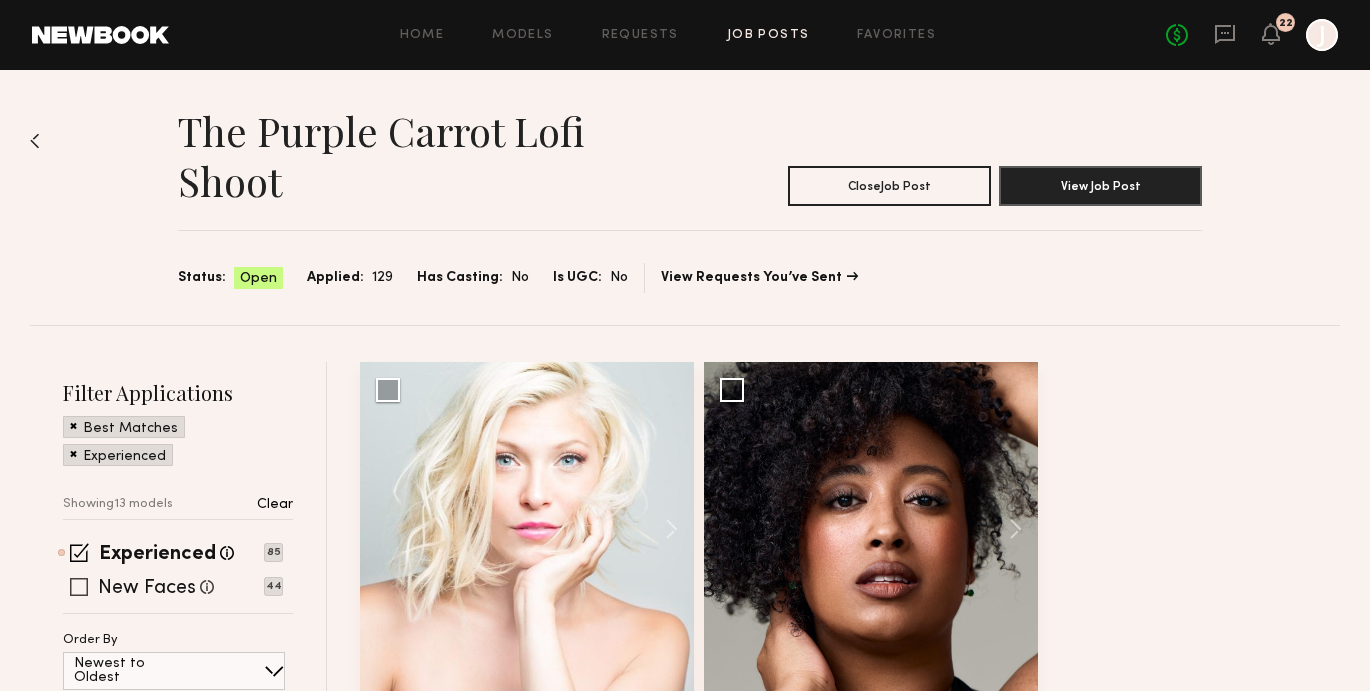 click 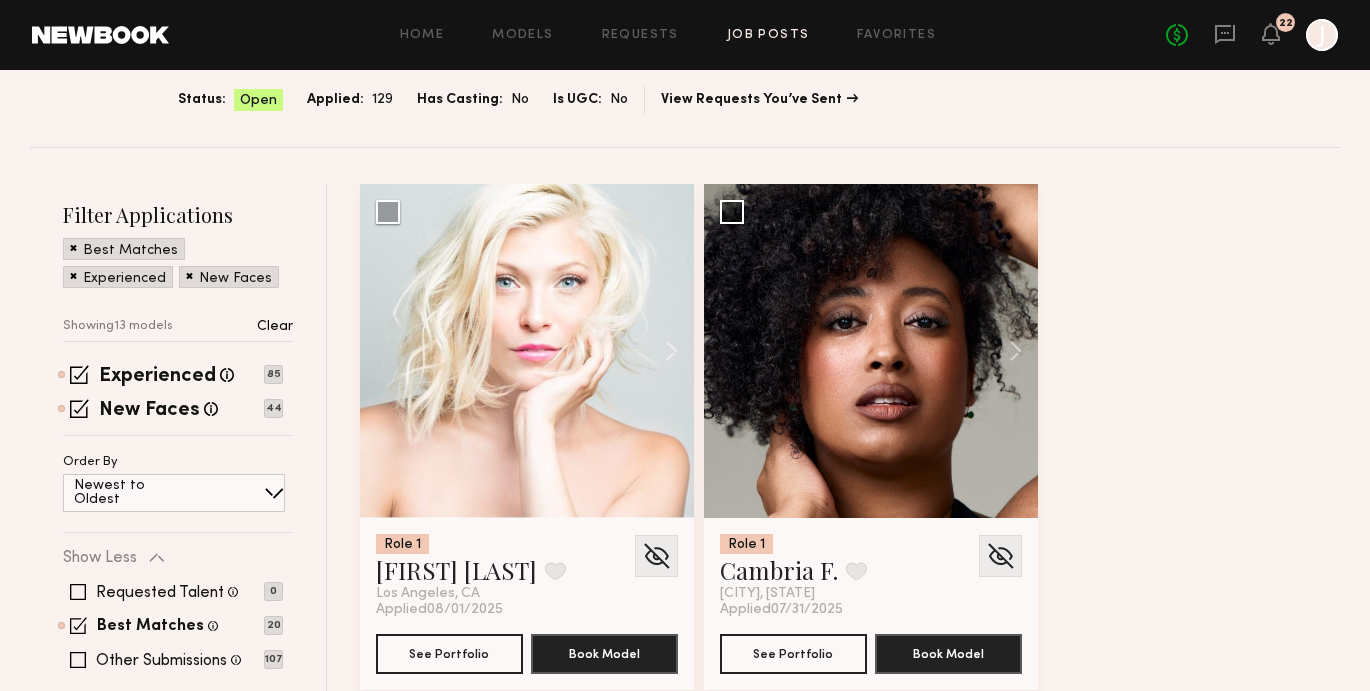 scroll, scrollTop: 209, scrollLeft: 0, axis: vertical 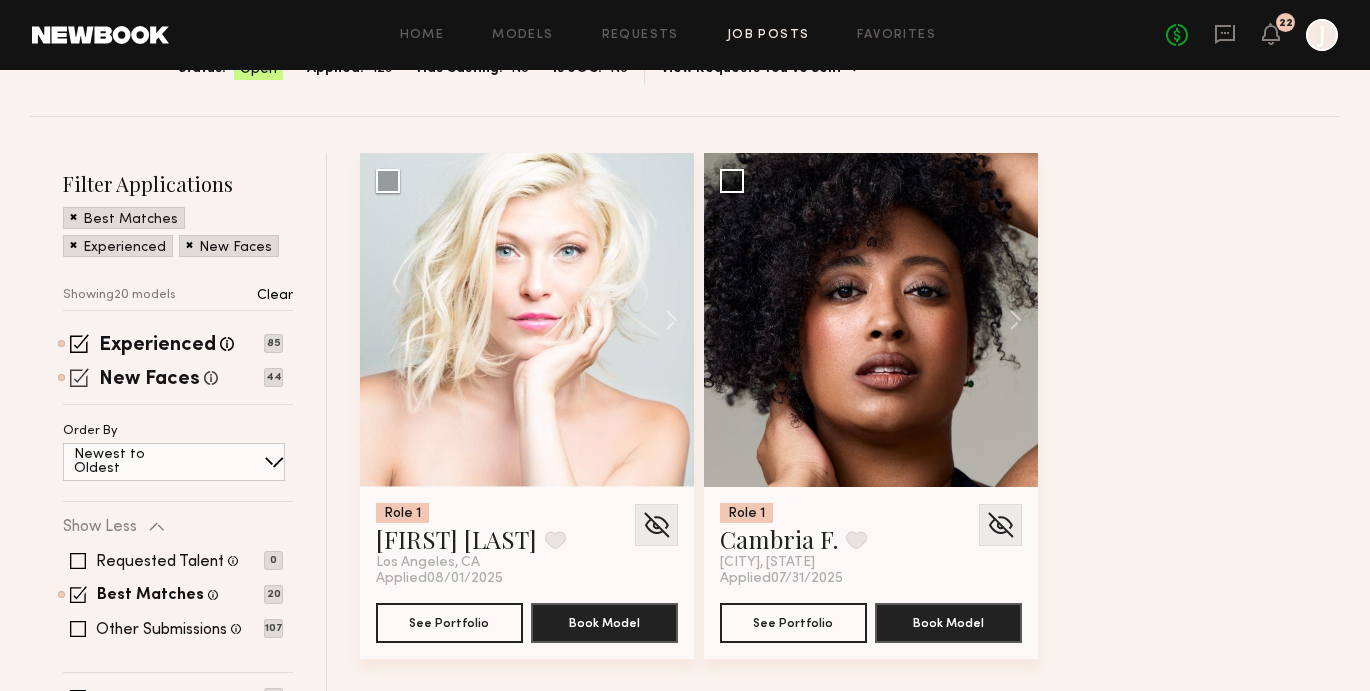 click 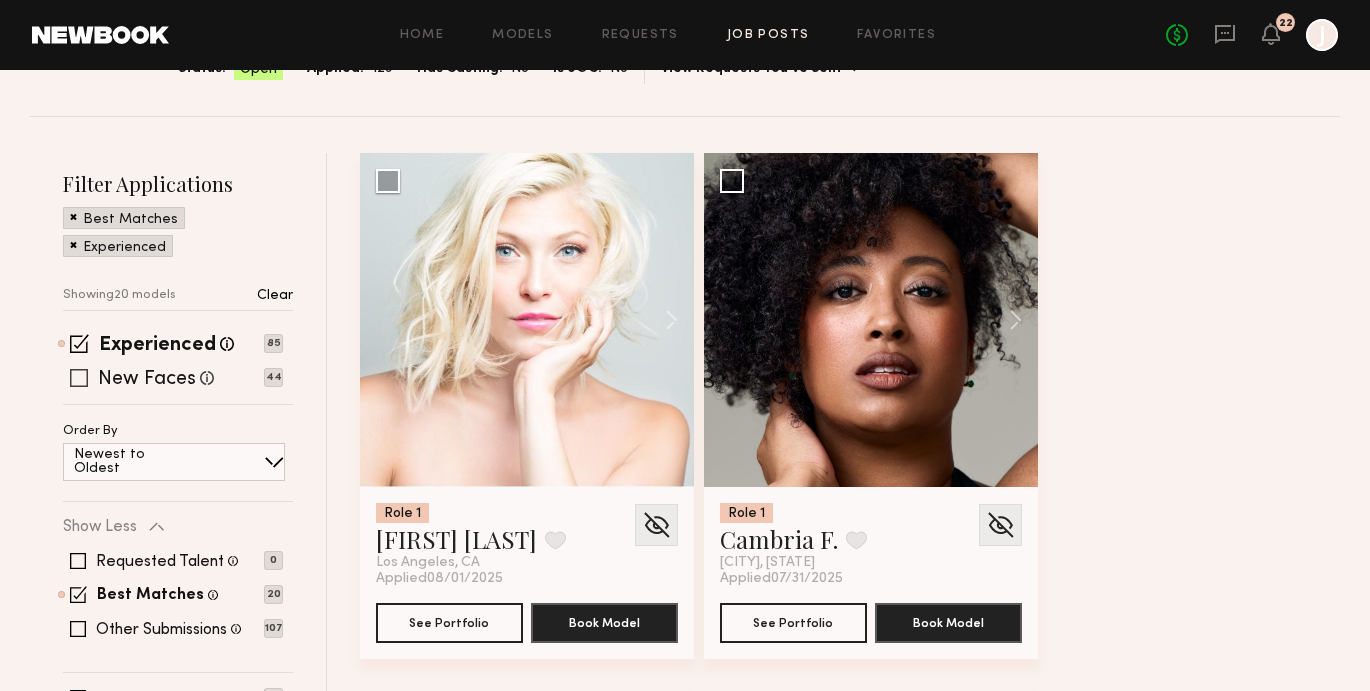 click 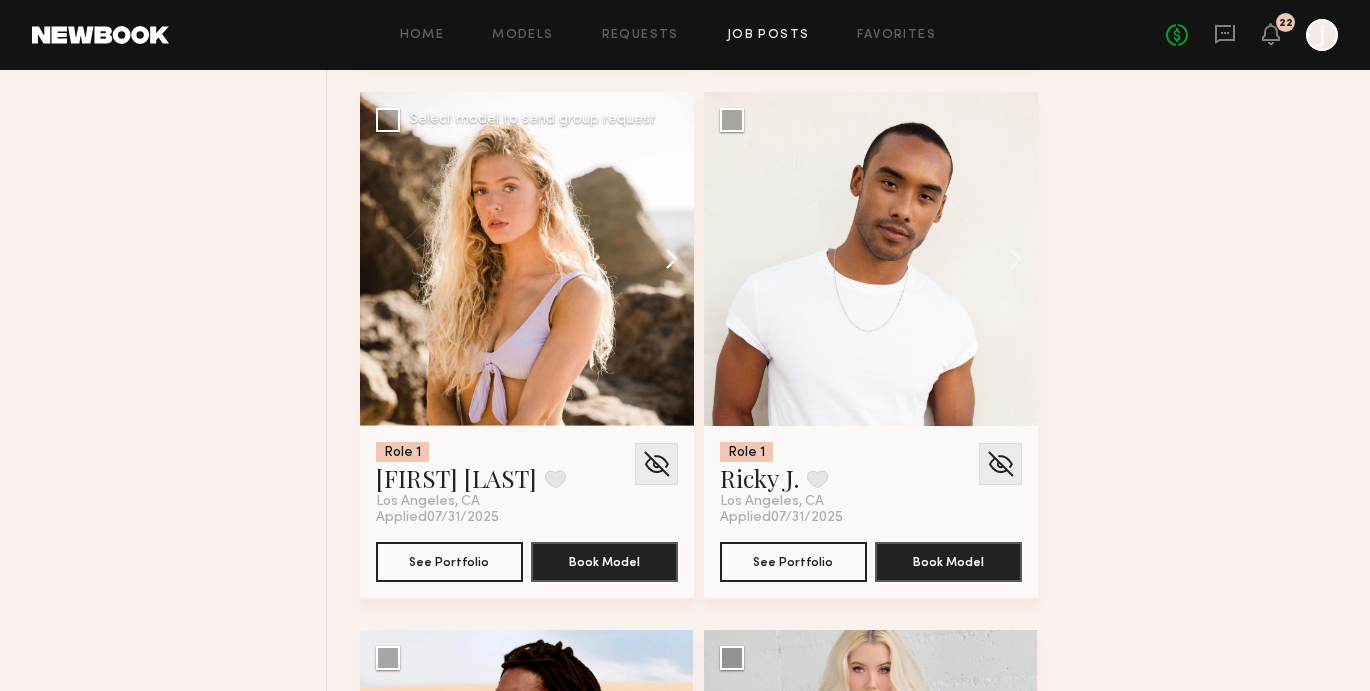 scroll, scrollTop: 1346, scrollLeft: 0, axis: vertical 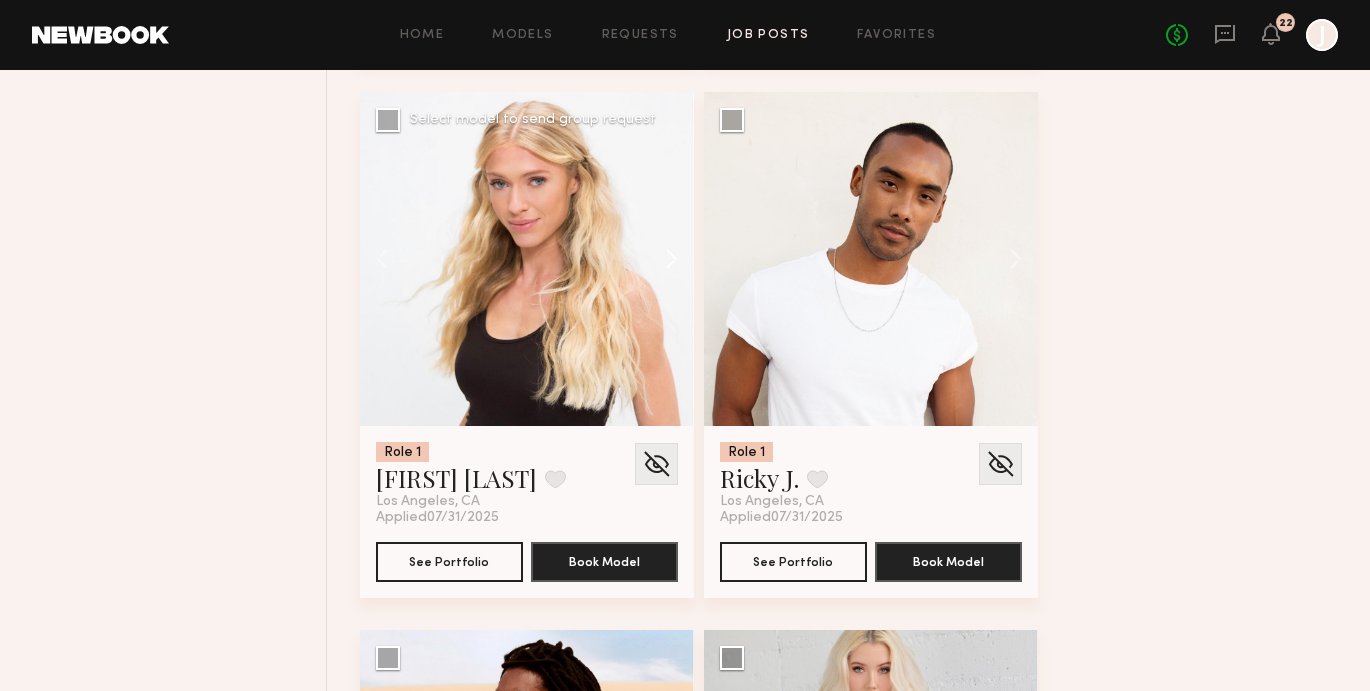click 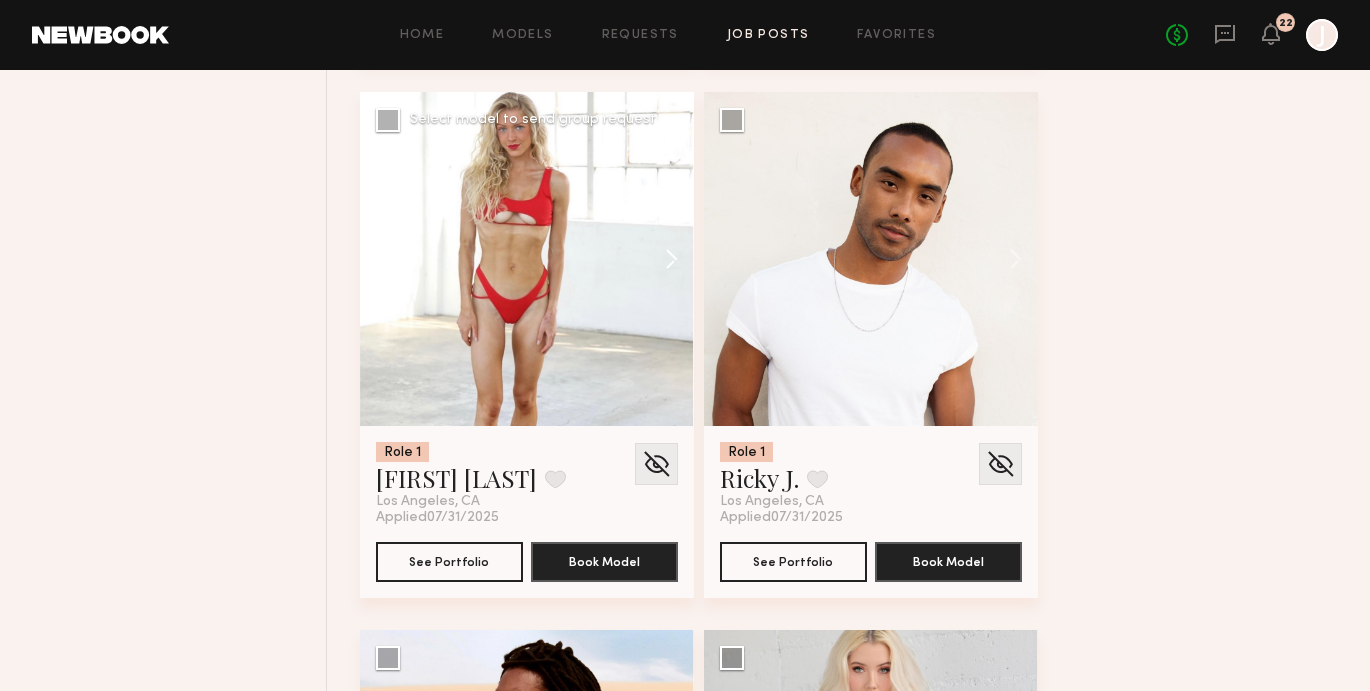 click 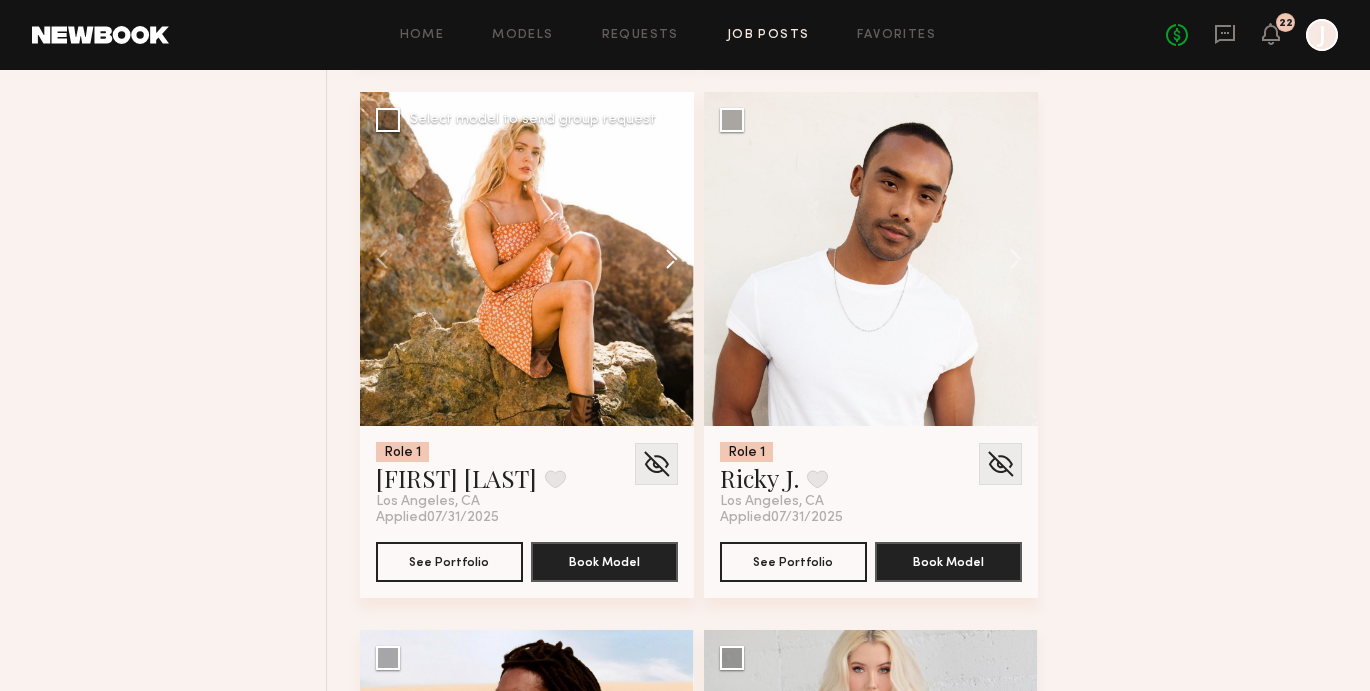 click 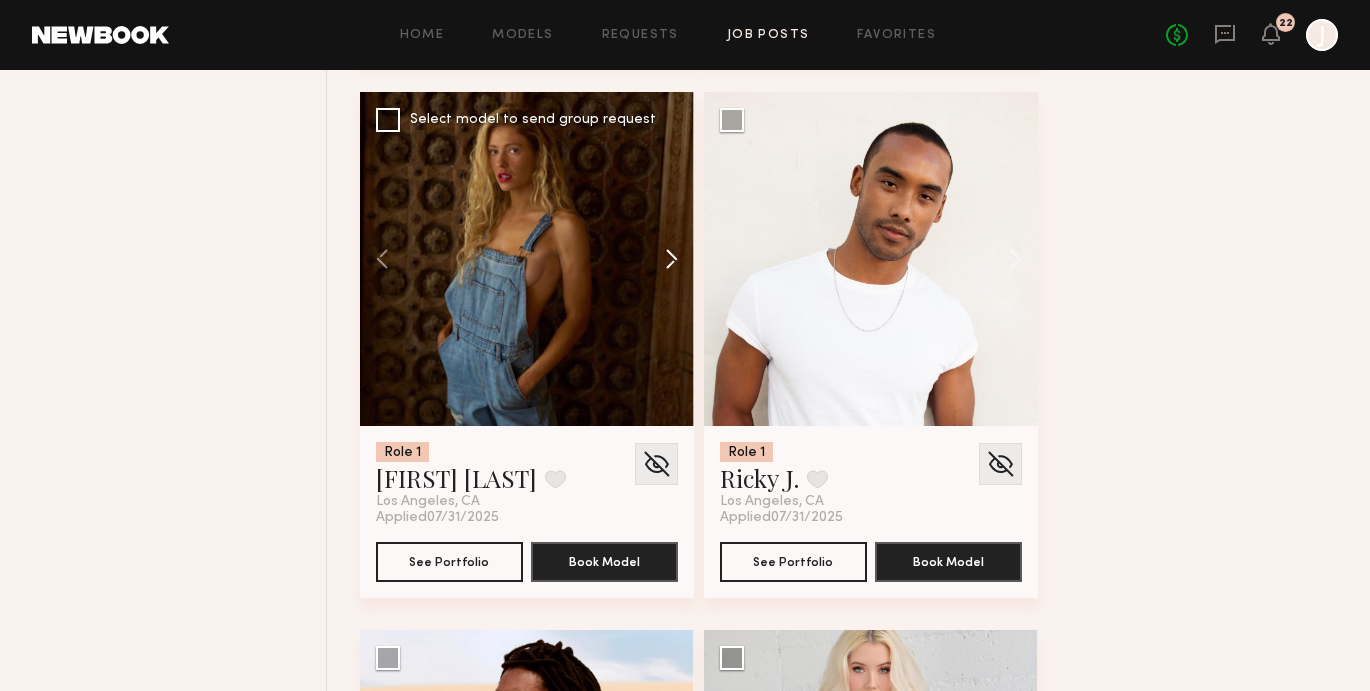 click 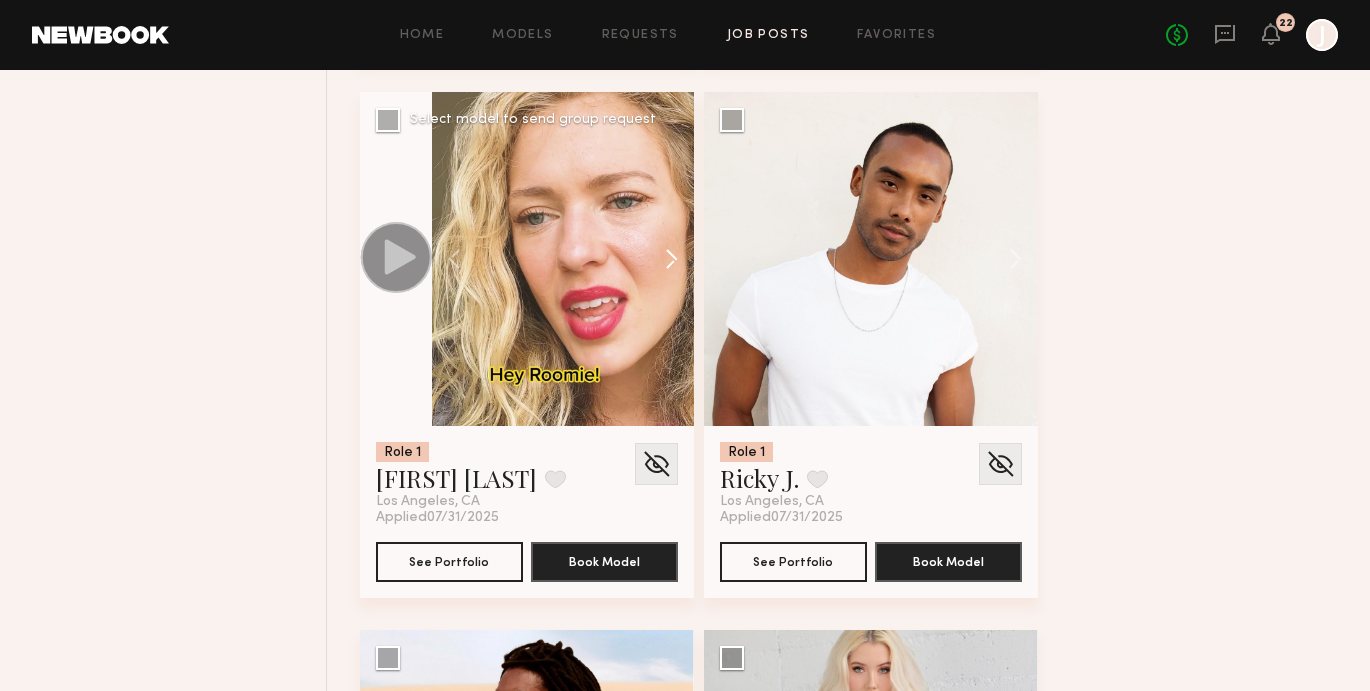 click 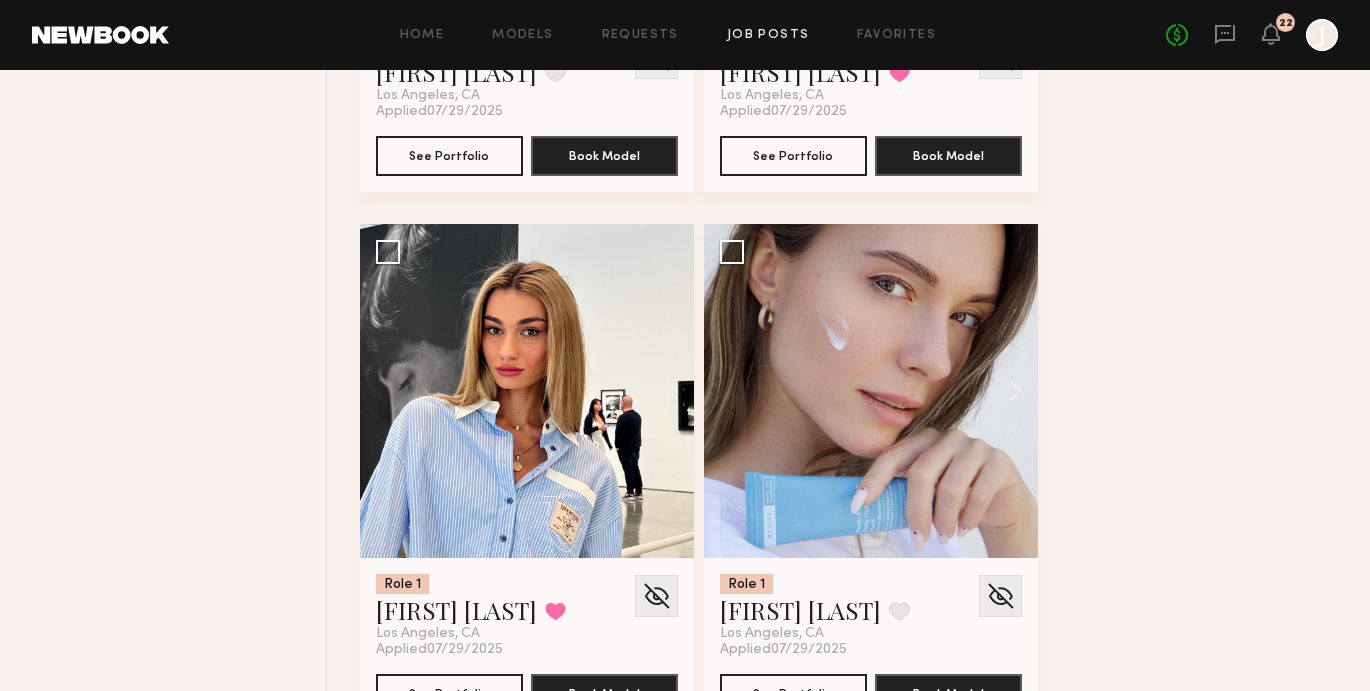 scroll, scrollTop: 4868, scrollLeft: 0, axis: vertical 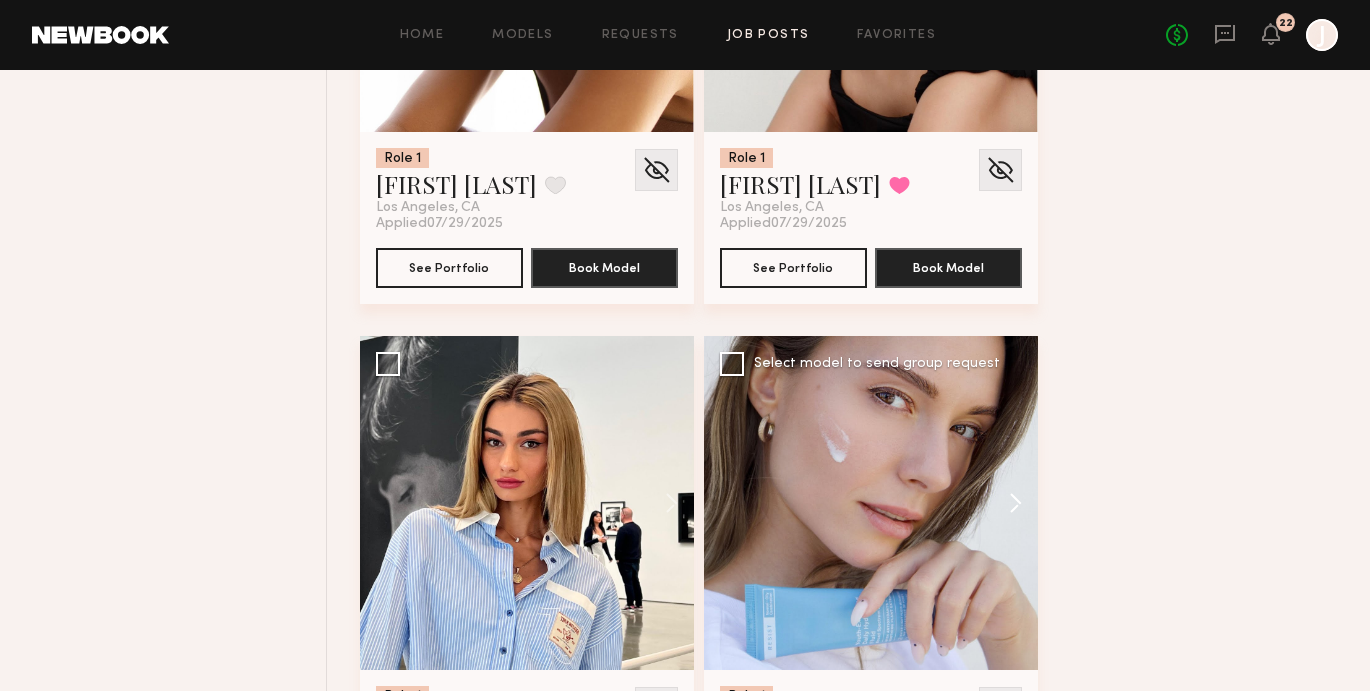 click 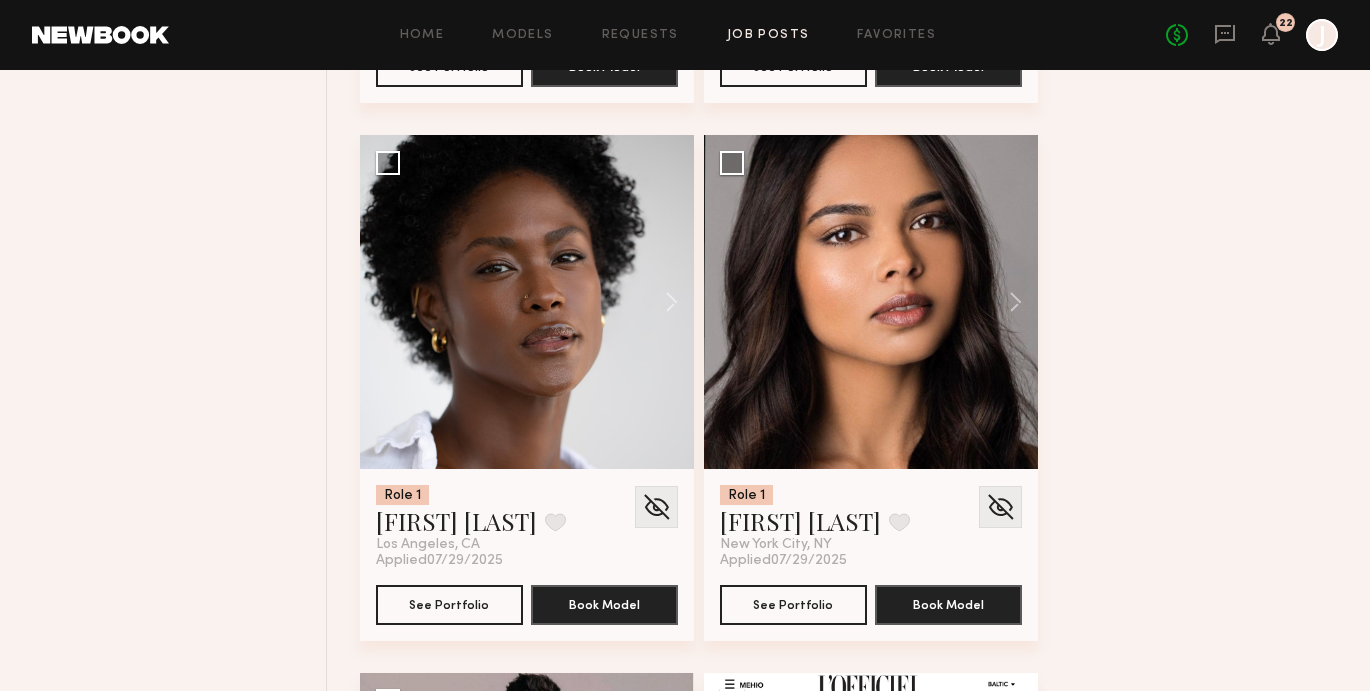 scroll, scrollTop: 6140, scrollLeft: 0, axis: vertical 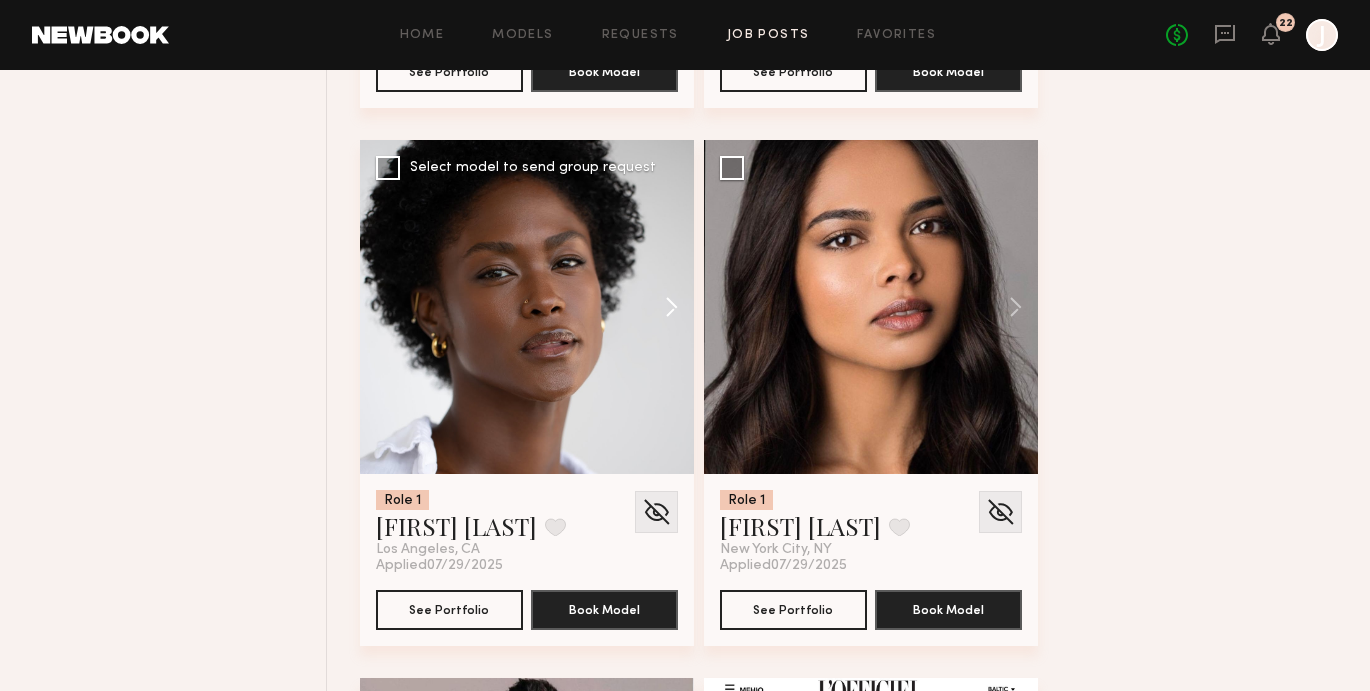 click 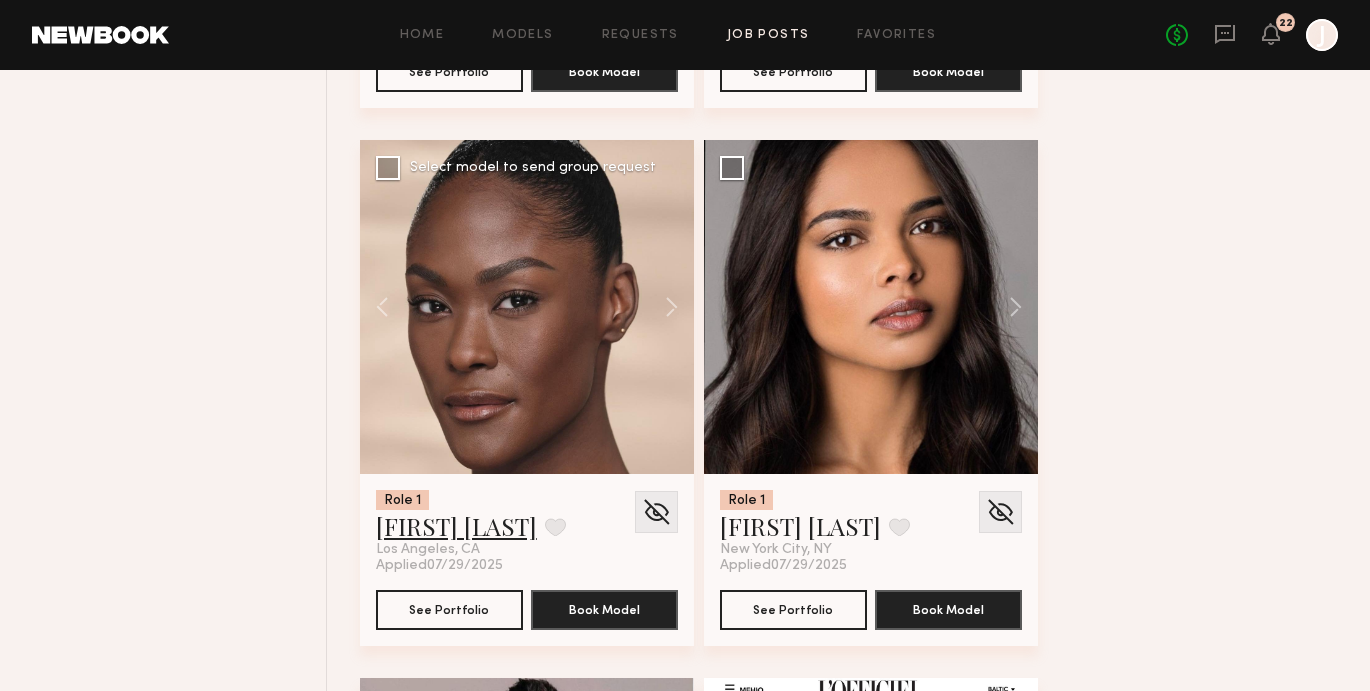 click on "Rose L." 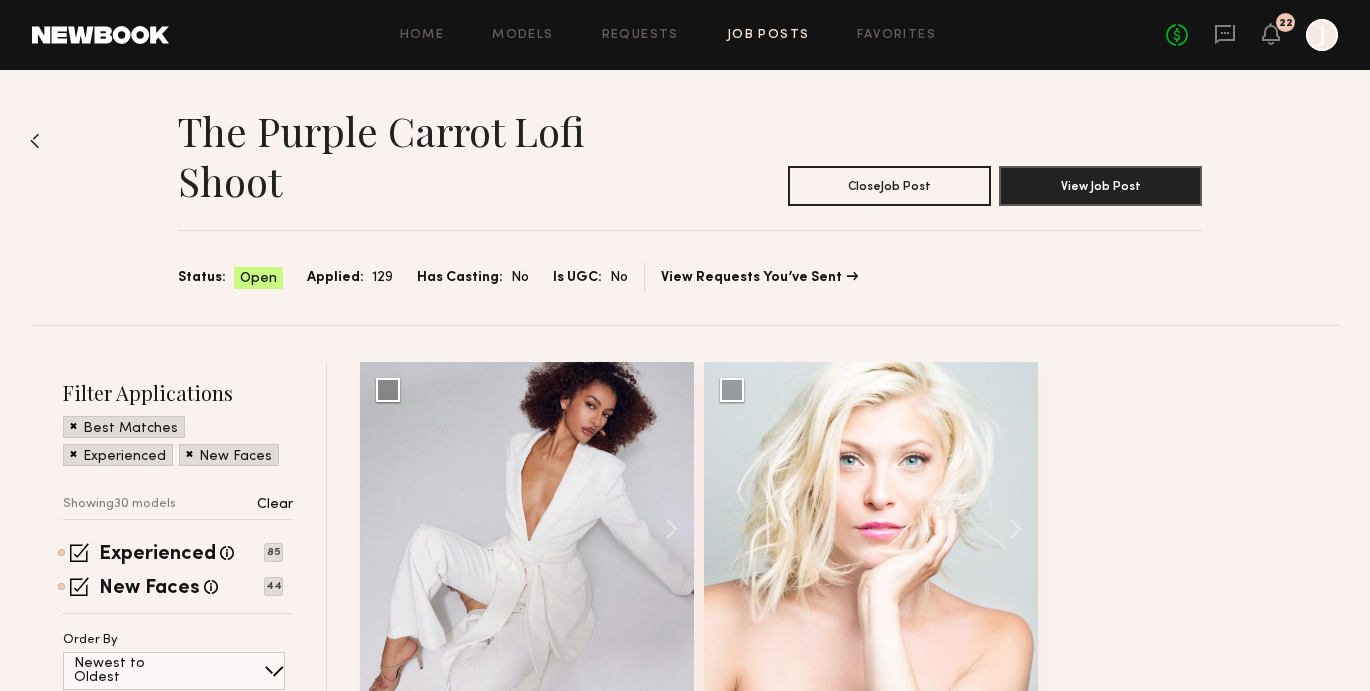 scroll, scrollTop: 0, scrollLeft: 0, axis: both 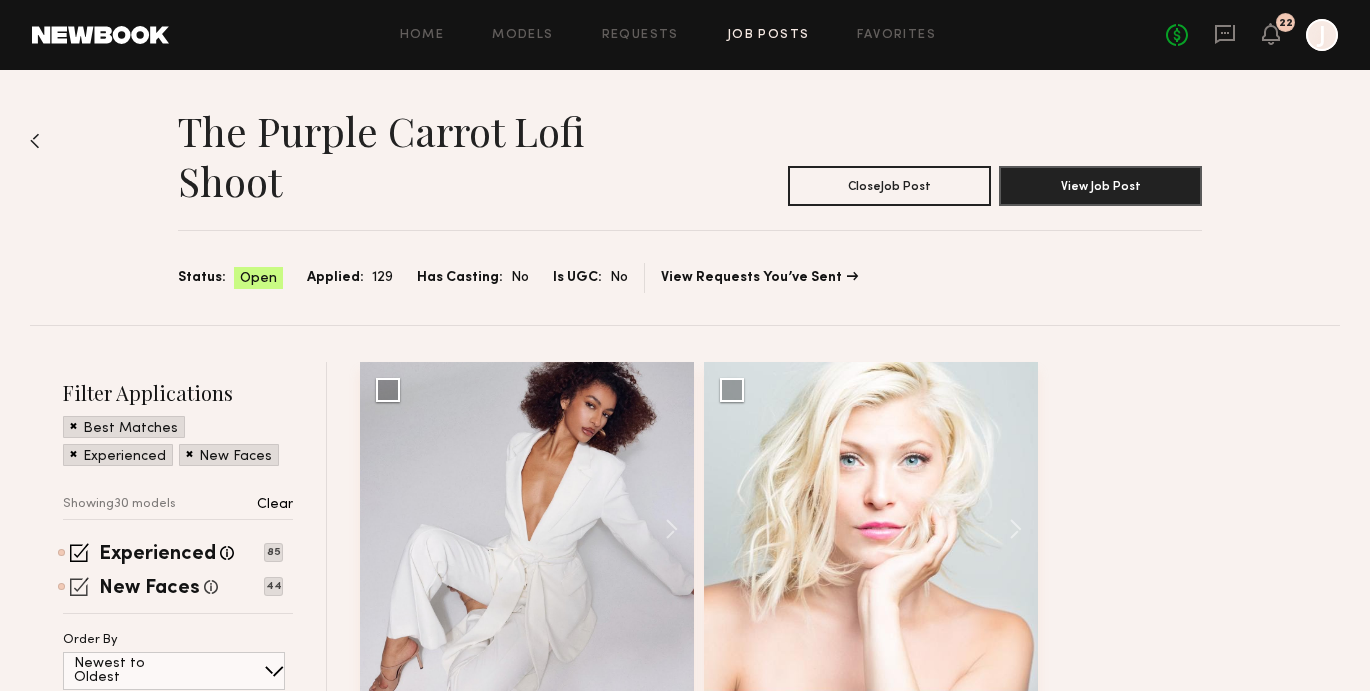 click 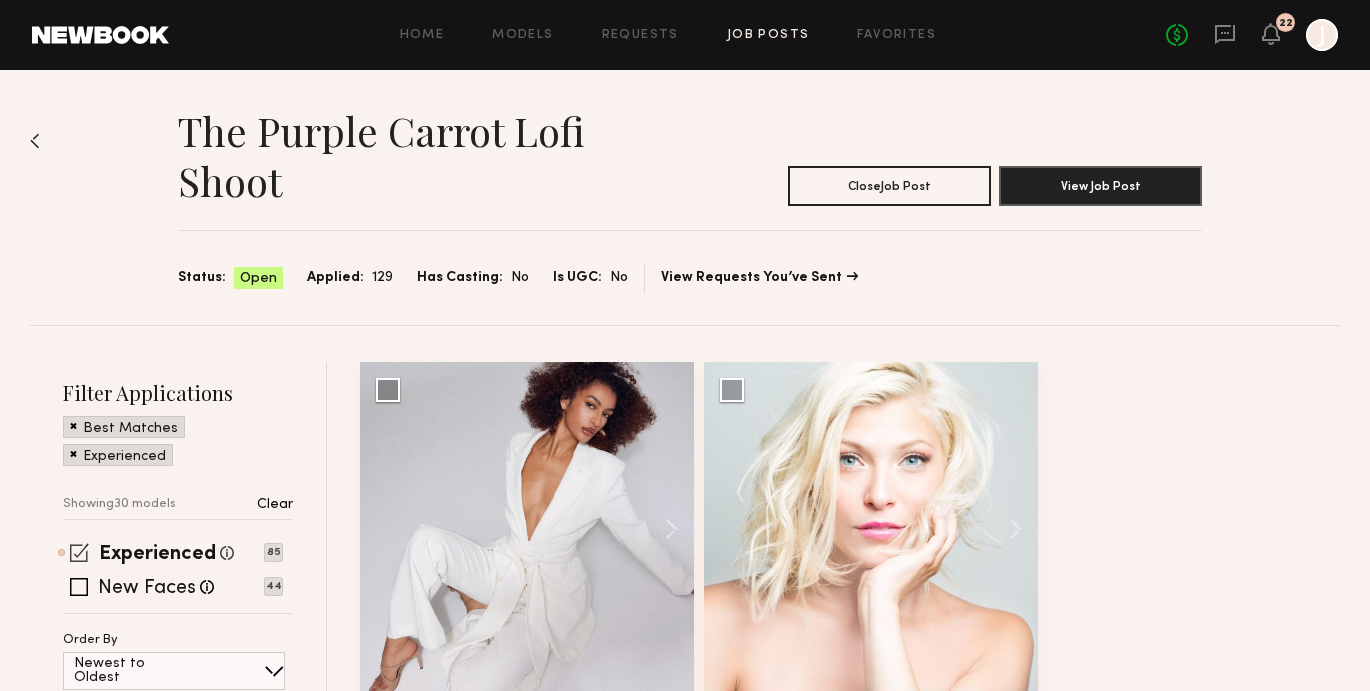 click 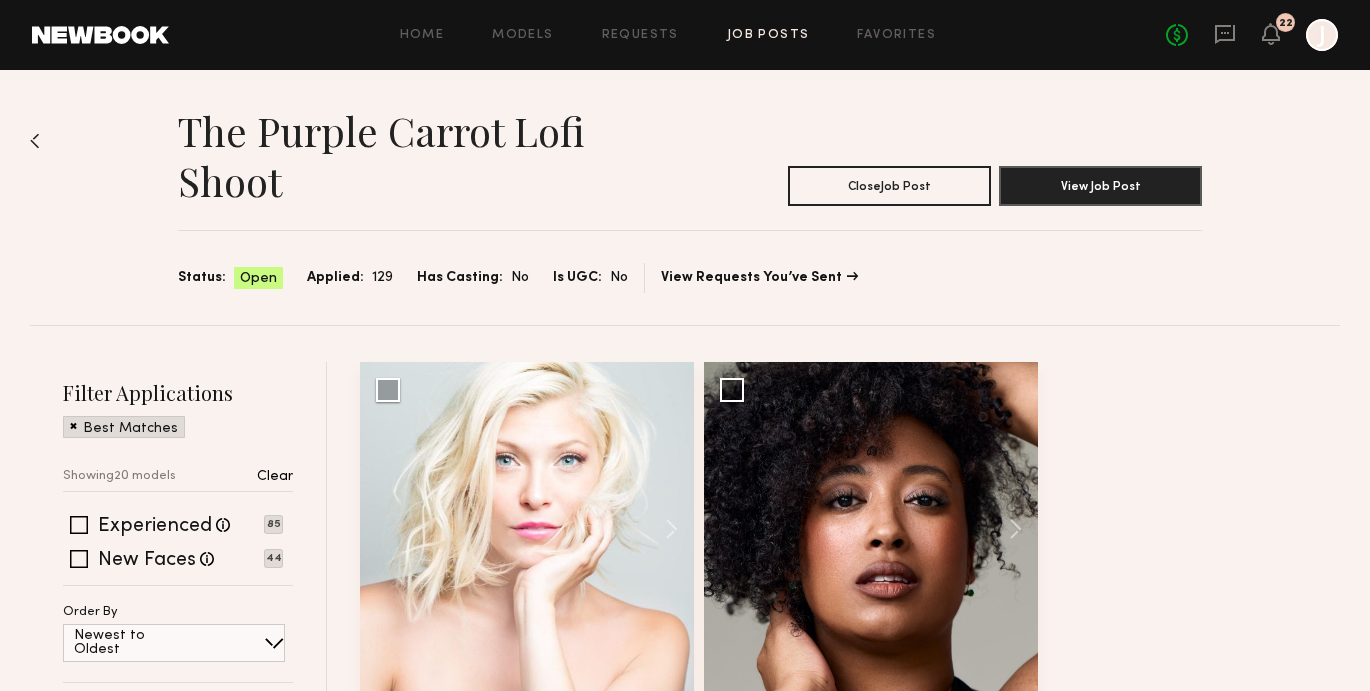 scroll, scrollTop: 0, scrollLeft: 0, axis: both 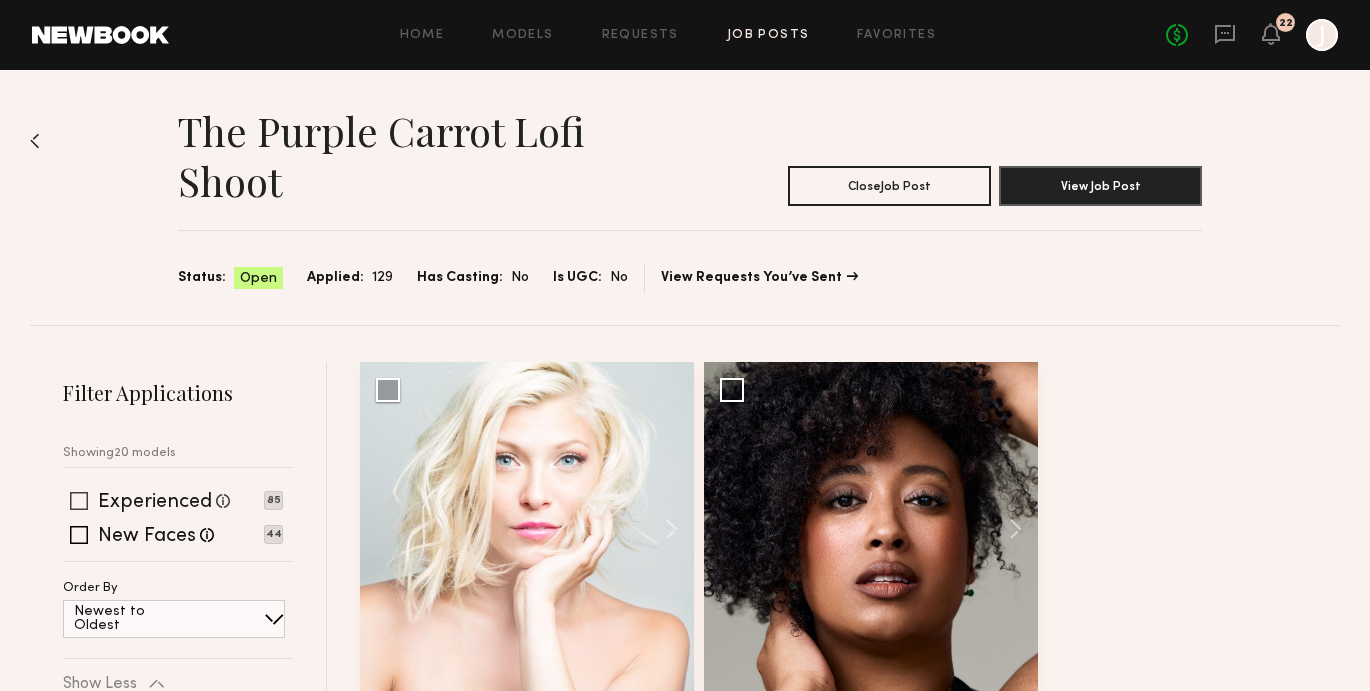 click 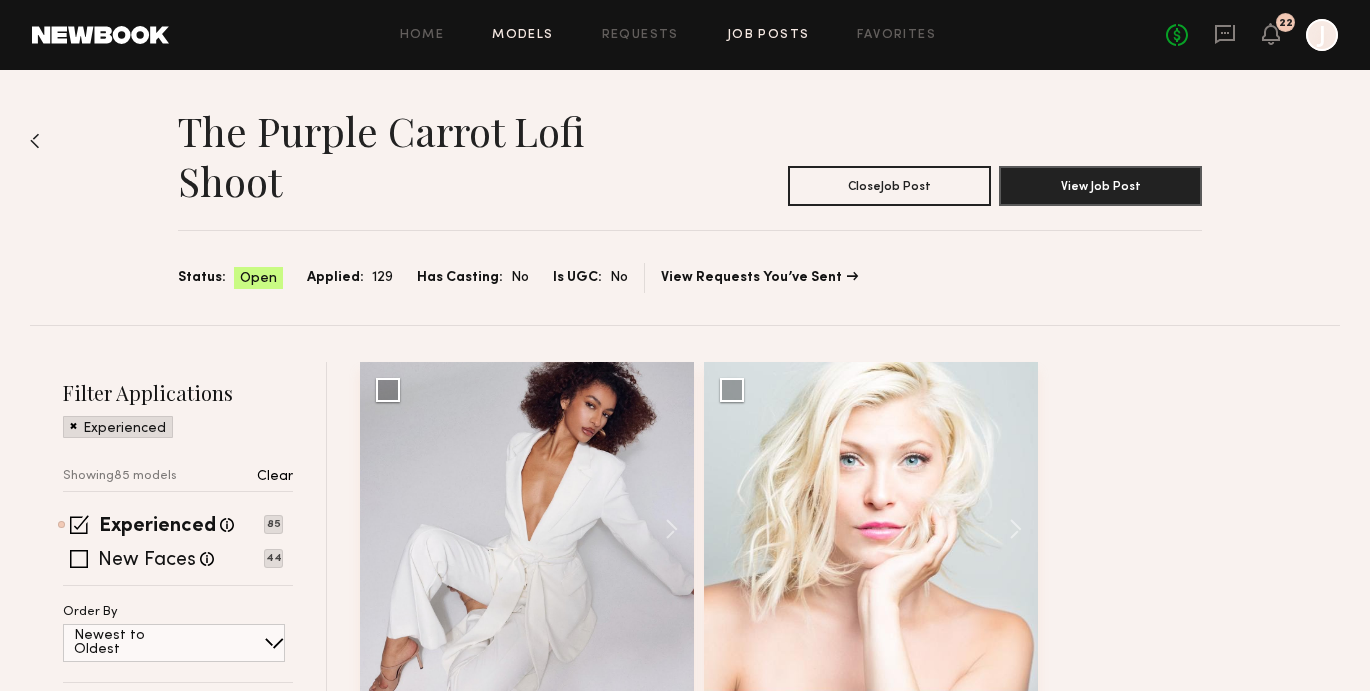 scroll, scrollTop: 0, scrollLeft: 0, axis: both 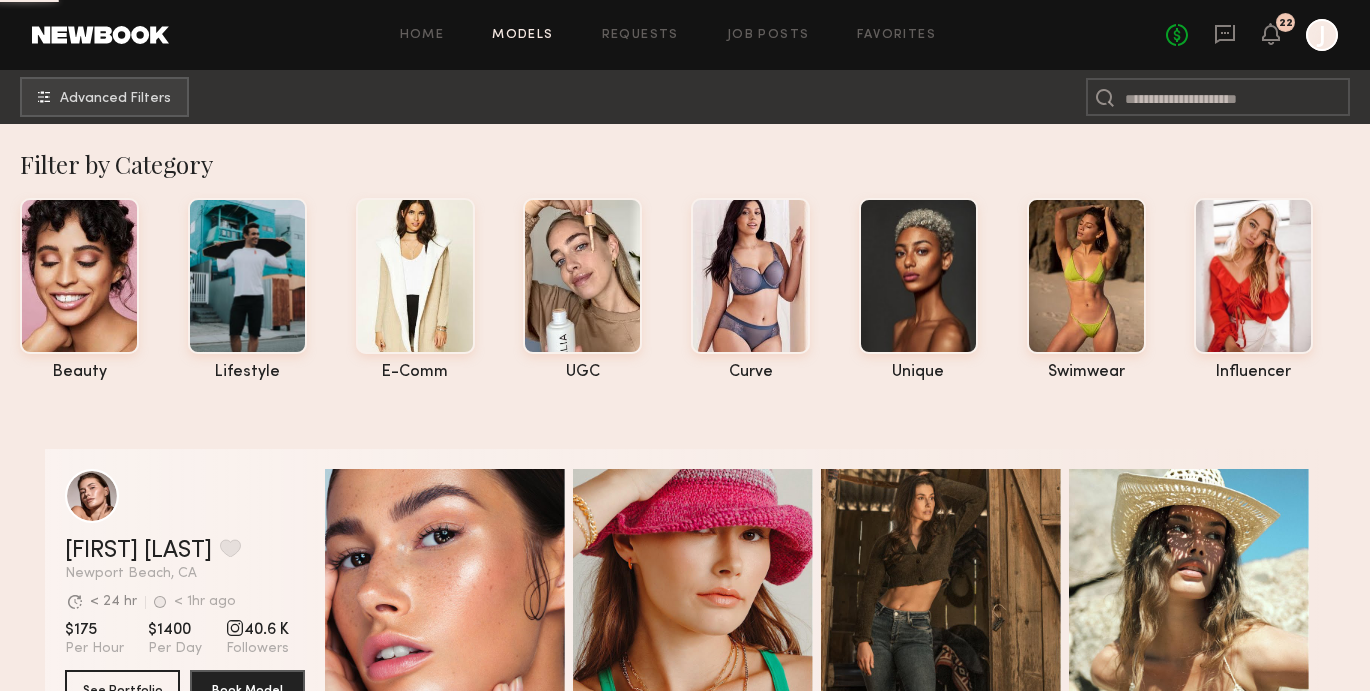 click 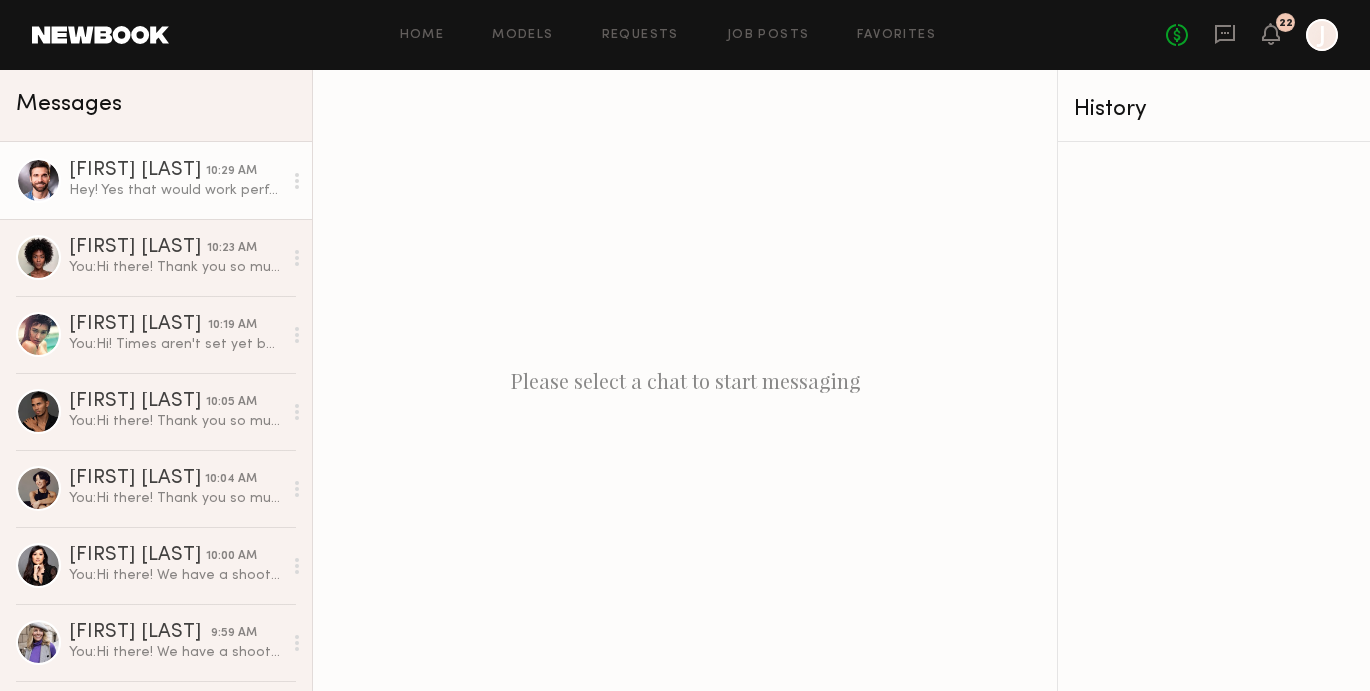 click on "10:29 AM" 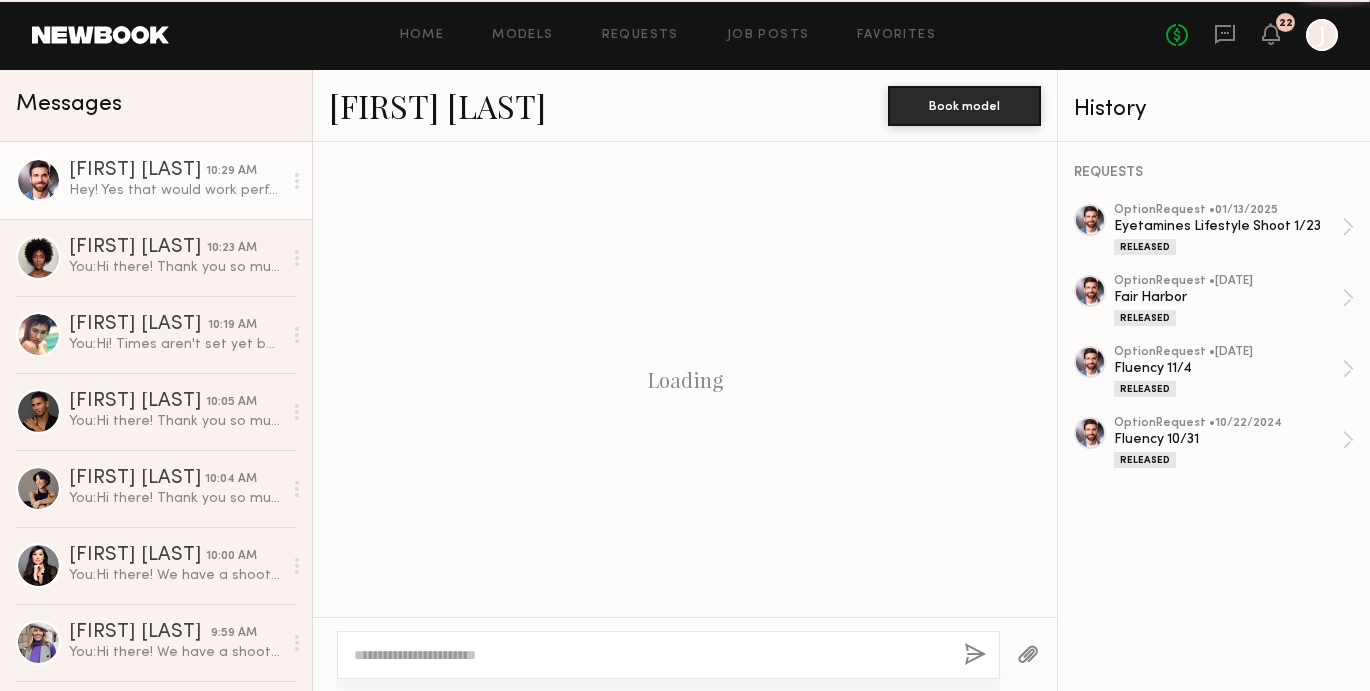 scroll, scrollTop: 2040, scrollLeft: 0, axis: vertical 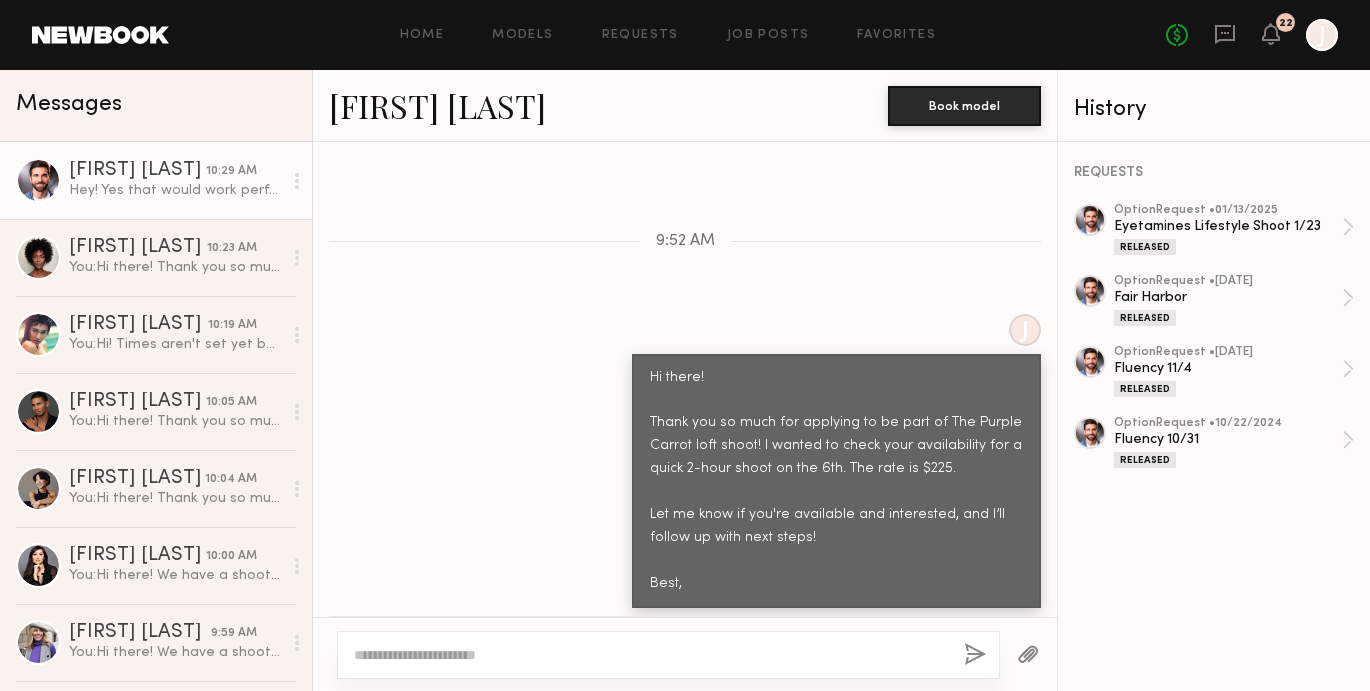 click on "[FIRST] [LAST]" 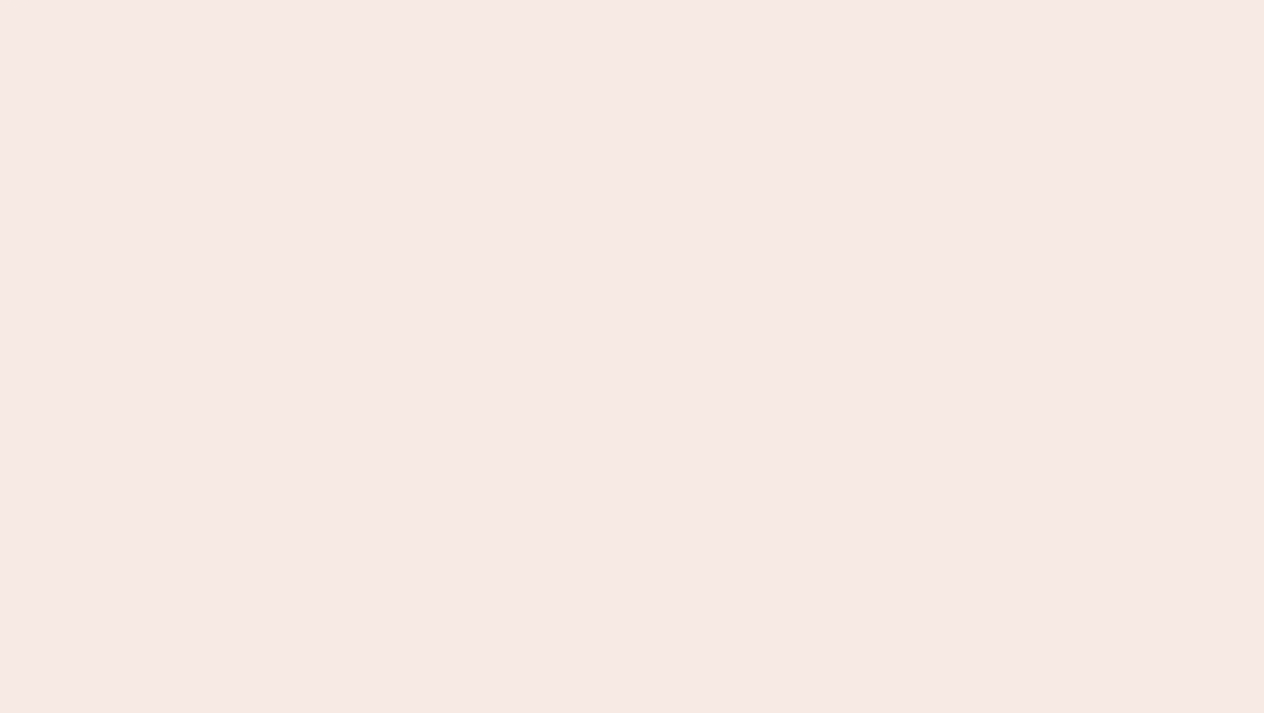 scroll, scrollTop: 0, scrollLeft: 0, axis: both 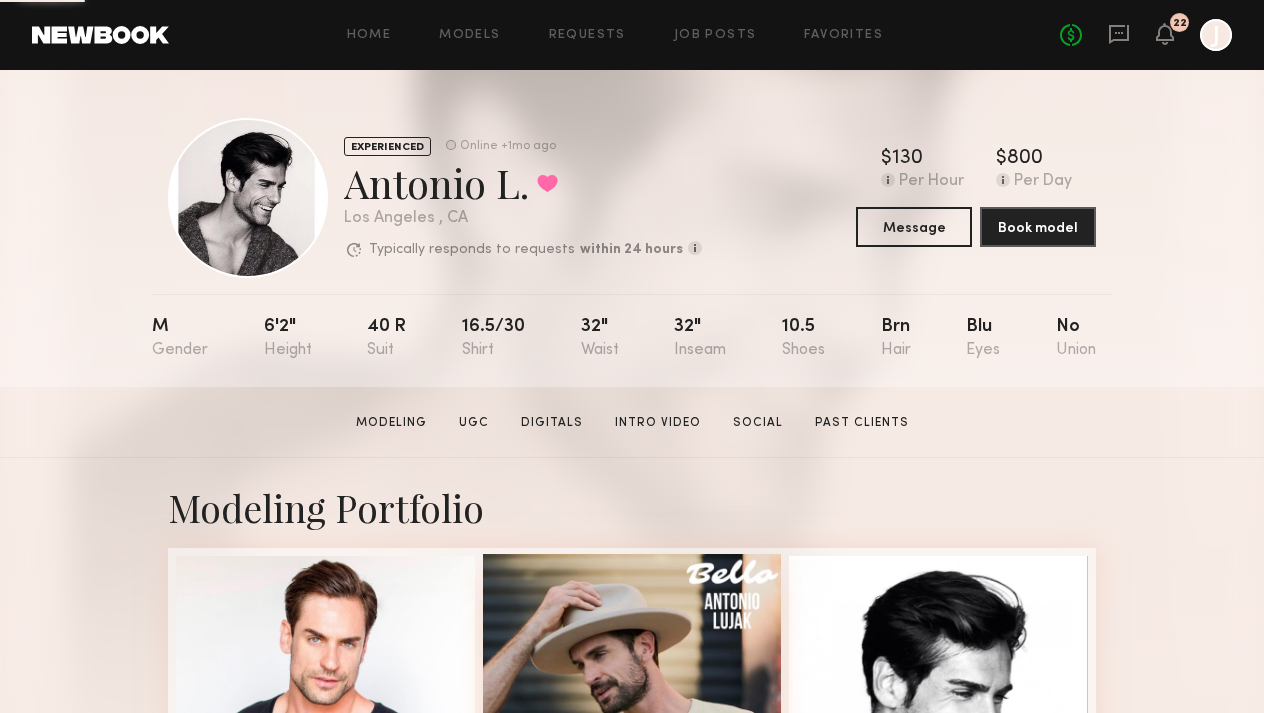 drag, startPoint x: 888, startPoint y: 232, endPoint x: 539, endPoint y: 579, distance: 492.14835 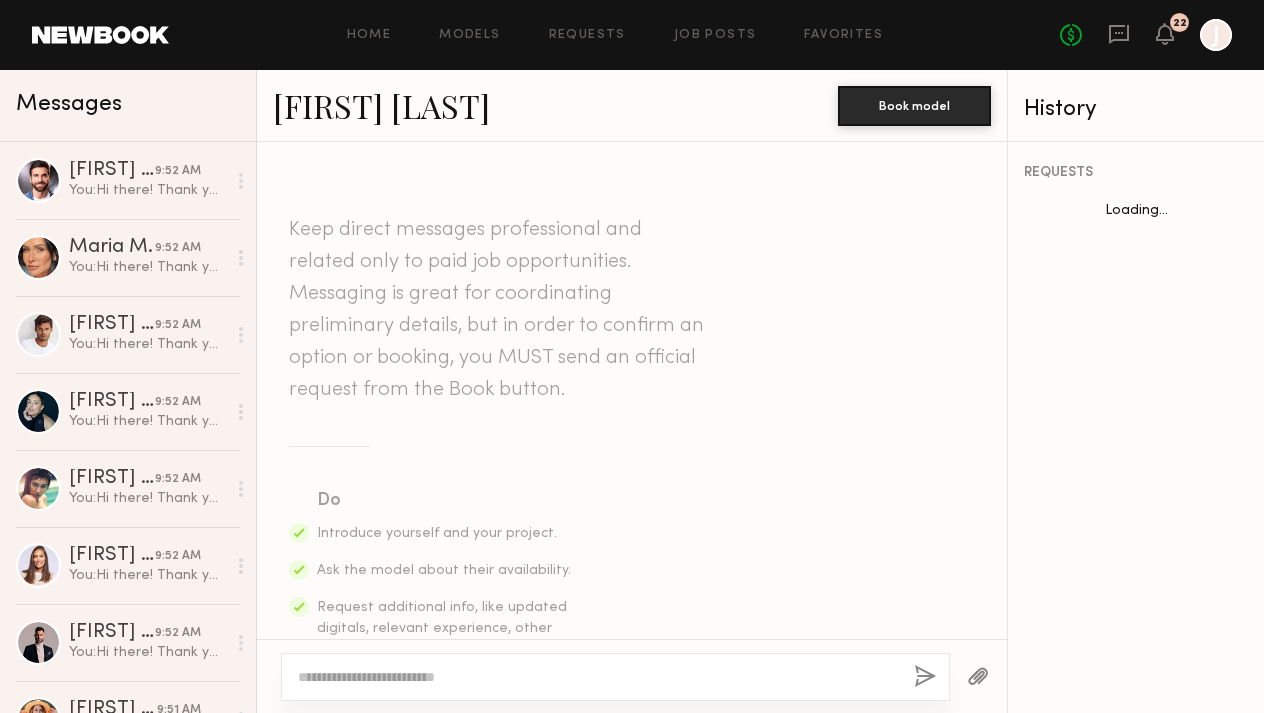 scroll, scrollTop: 2286, scrollLeft: 0, axis: vertical 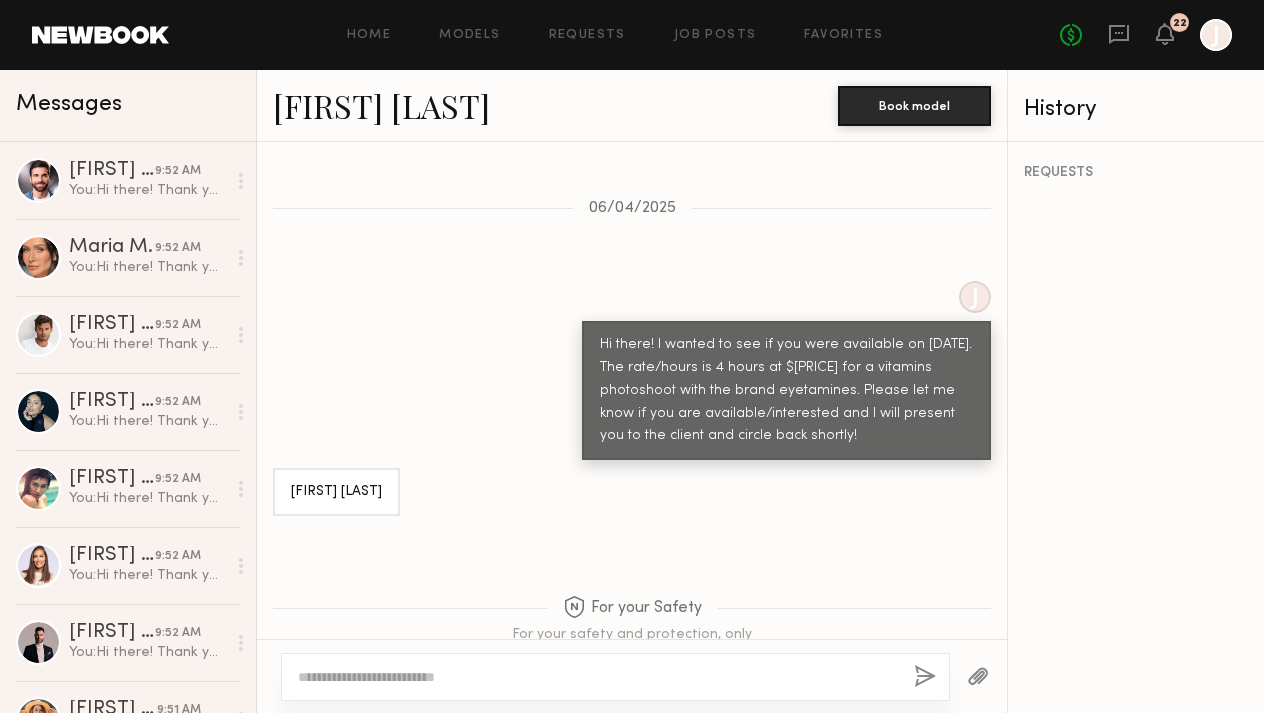 click 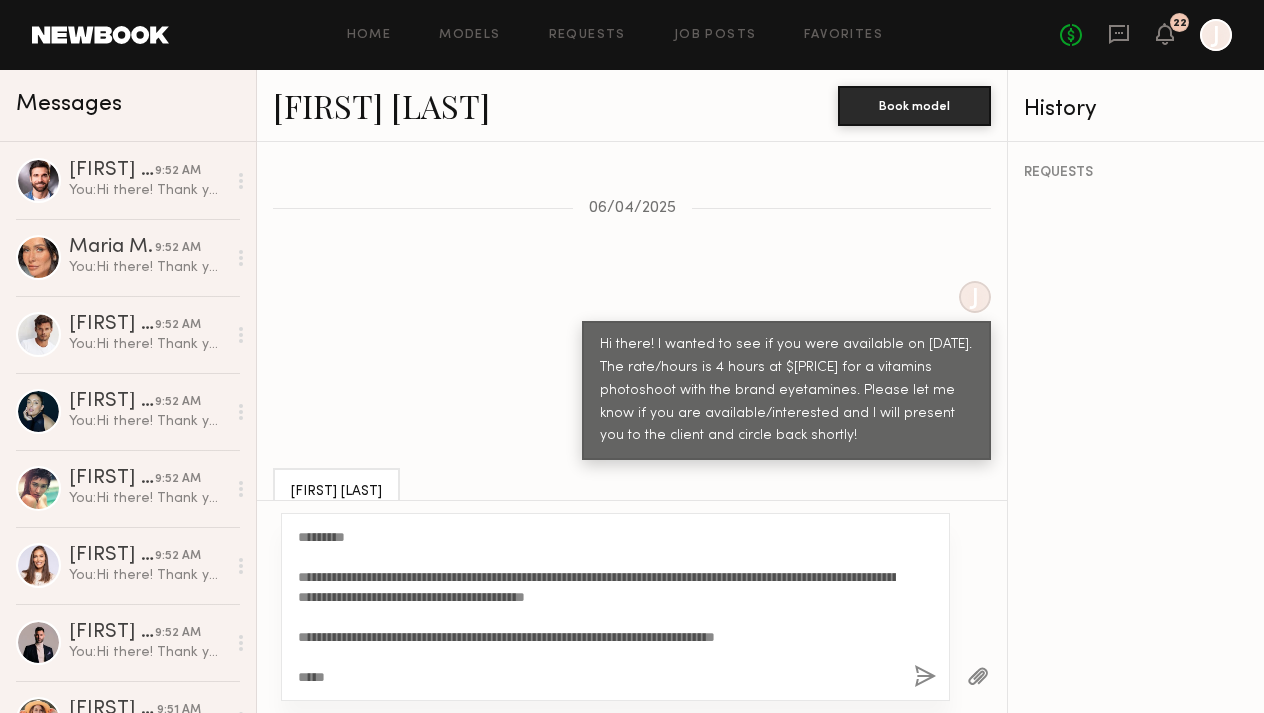 drag, startPoint x: 587, startPoint y: 575, endPoint x: 297, endPoint y: 575, distance: 290 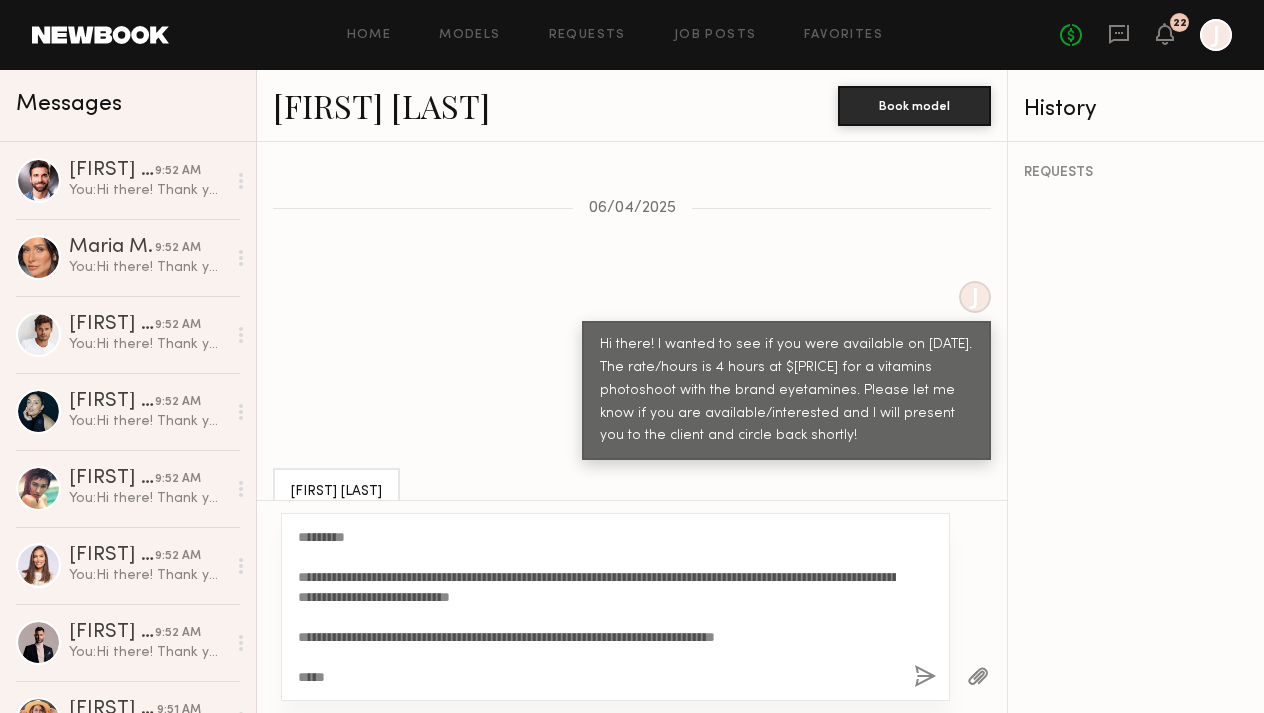 drag, startPoint x: 674, startPoint y: 576, endPoint x: 614, endPoint y: 576, distance: 60 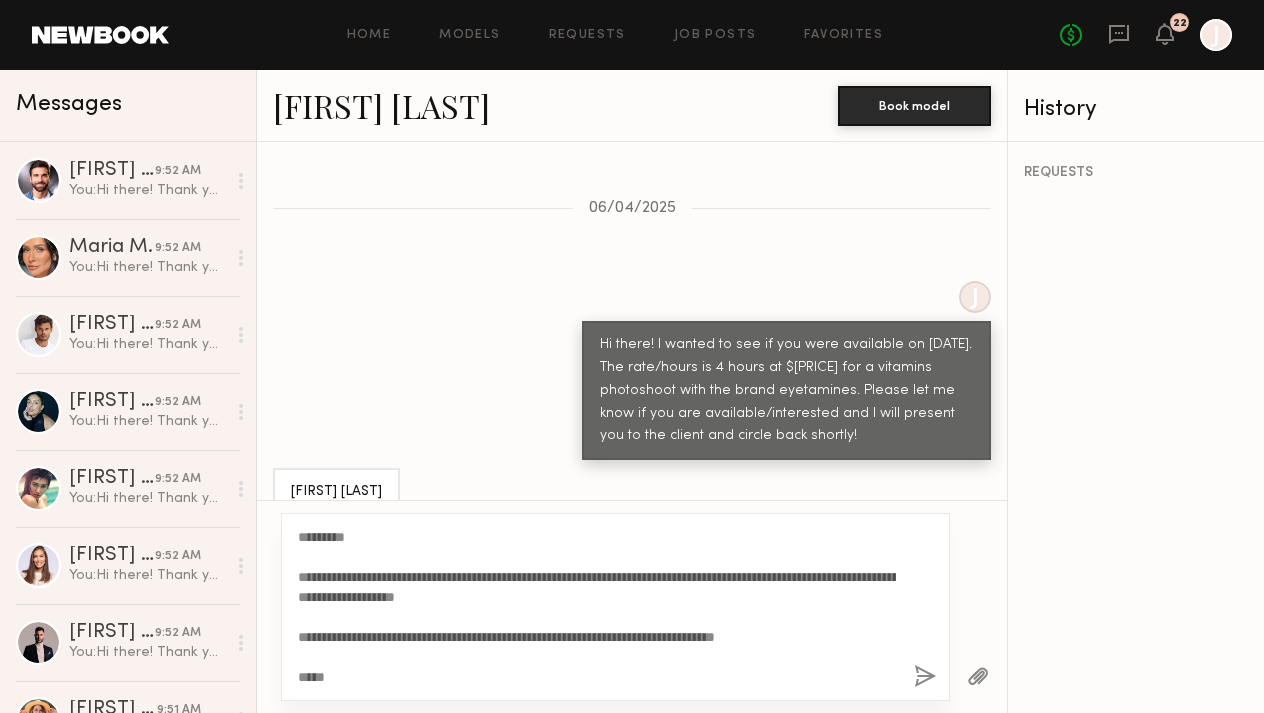 click on "**********" 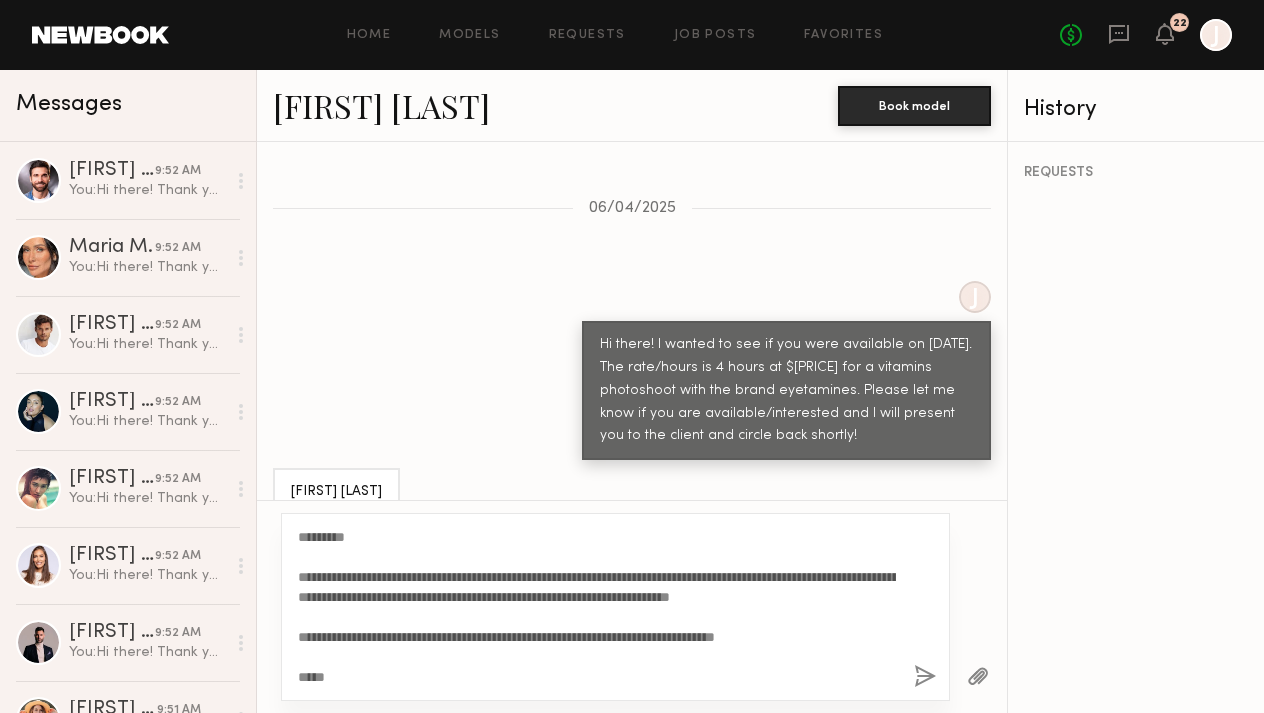 scroll, scrollTop: 20, scrollLeft: 0, axis: vertical 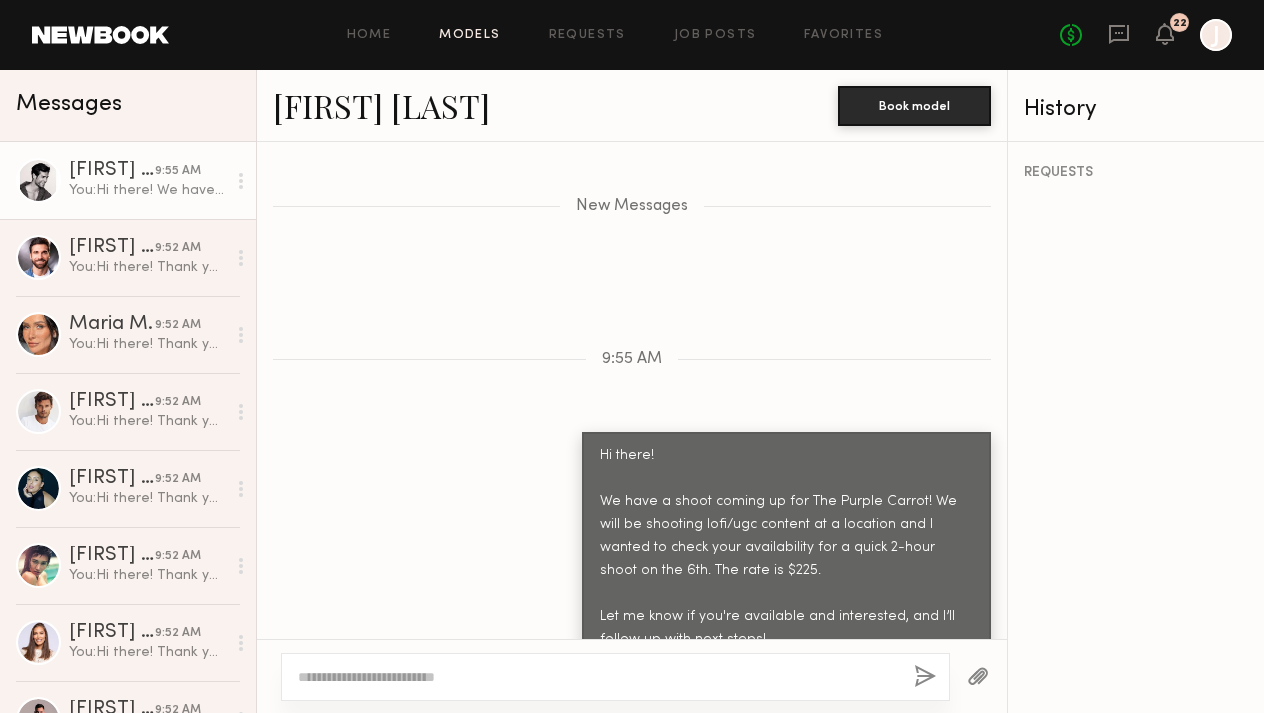 click on "Models" 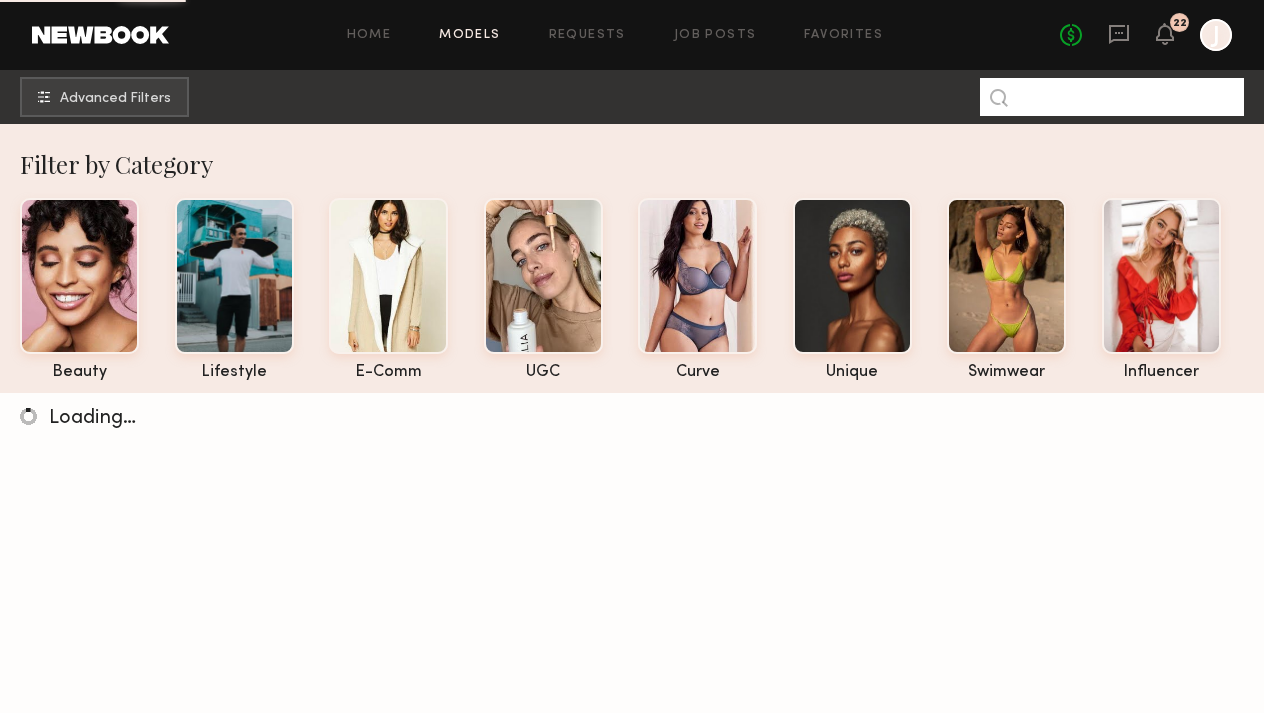 click 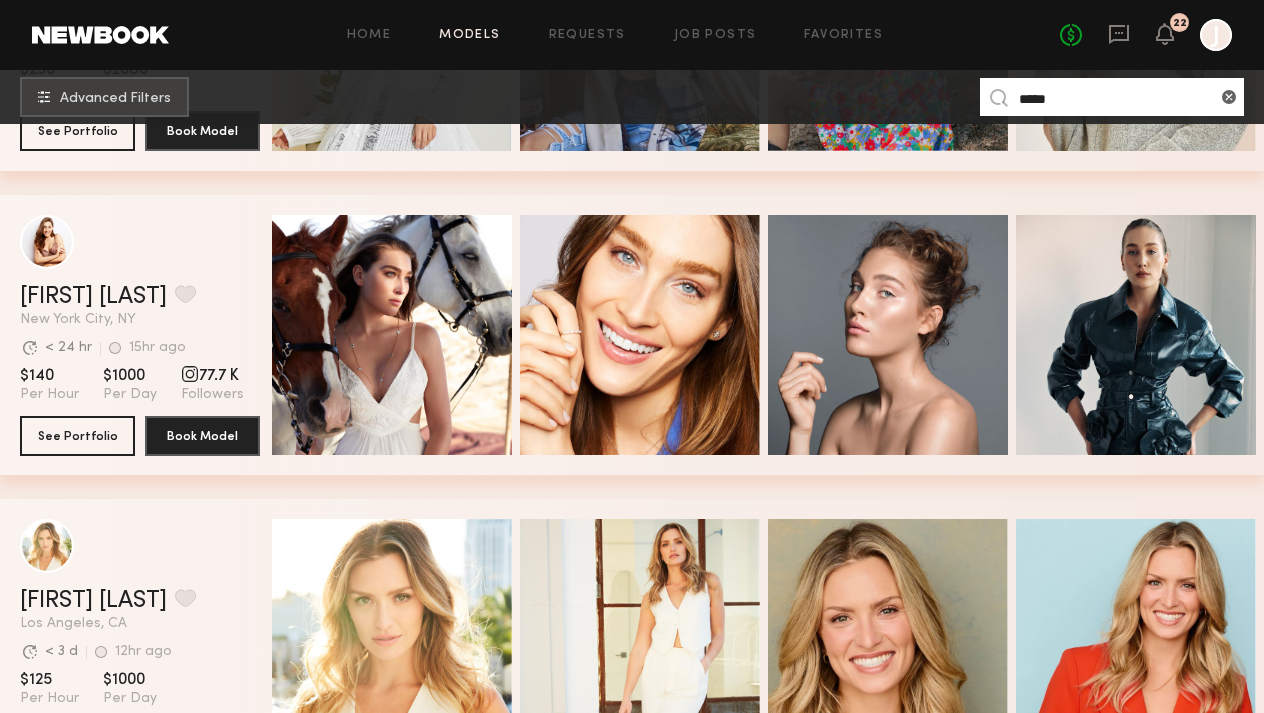 scroll, scrollTop: 1271, scrollLeft: 0, axis: vertical 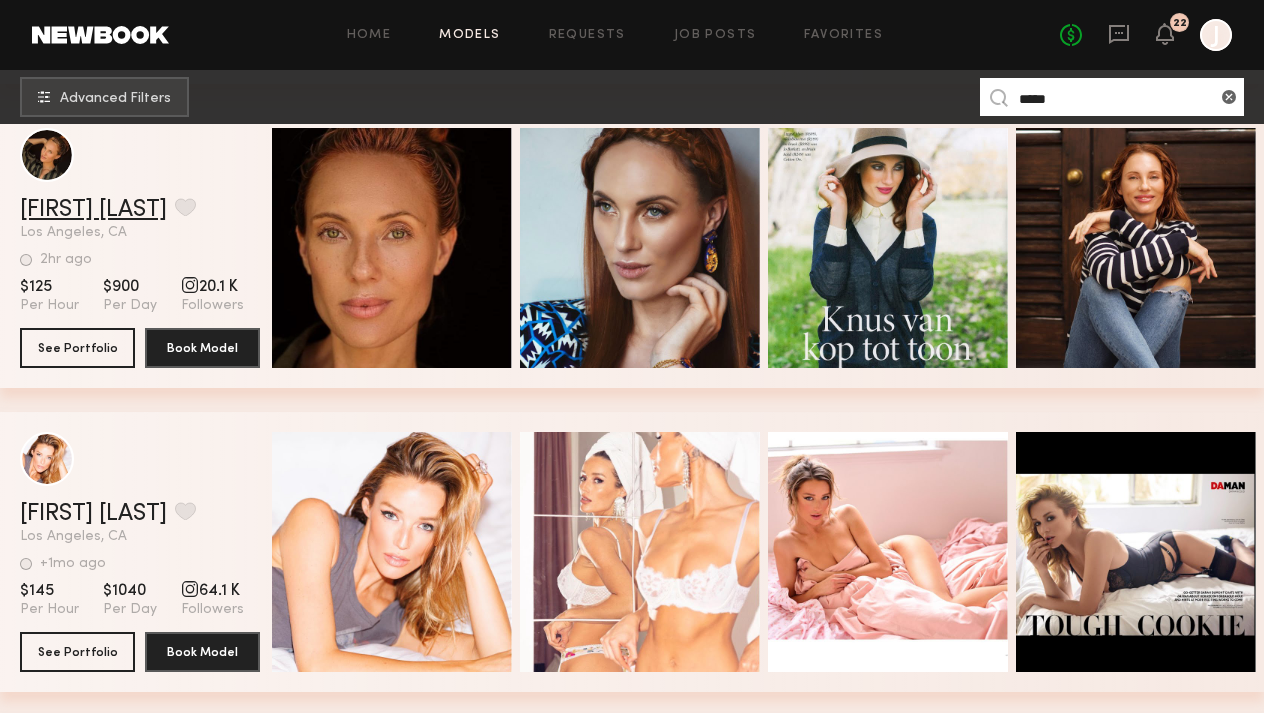 type on "*****" 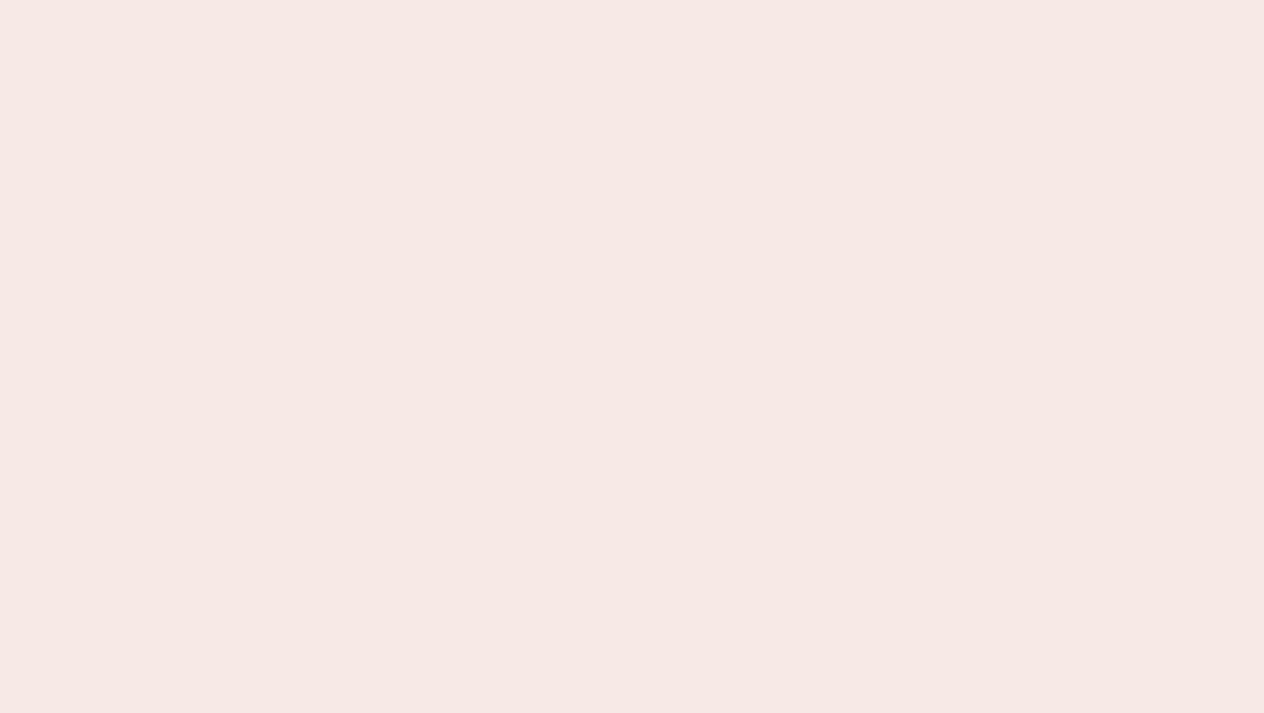 scroll, scrollTop: 0, scrollLeft: 0, axis: both 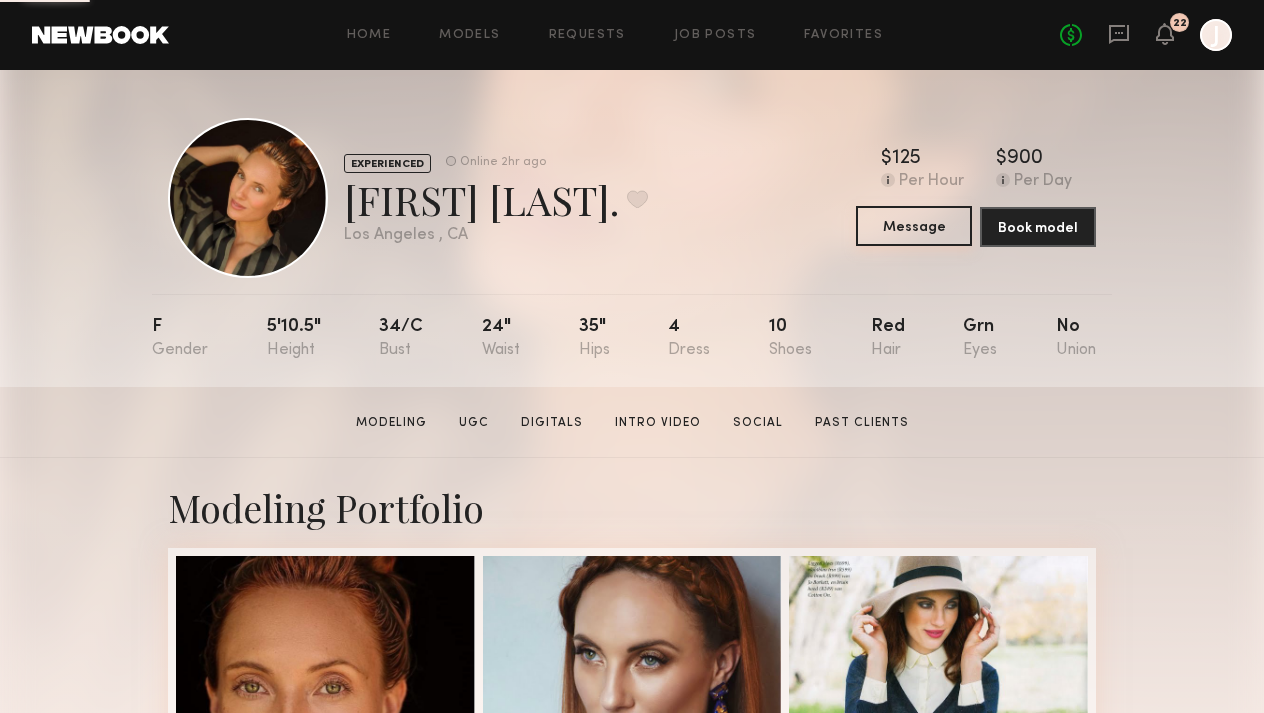 click on "Message" 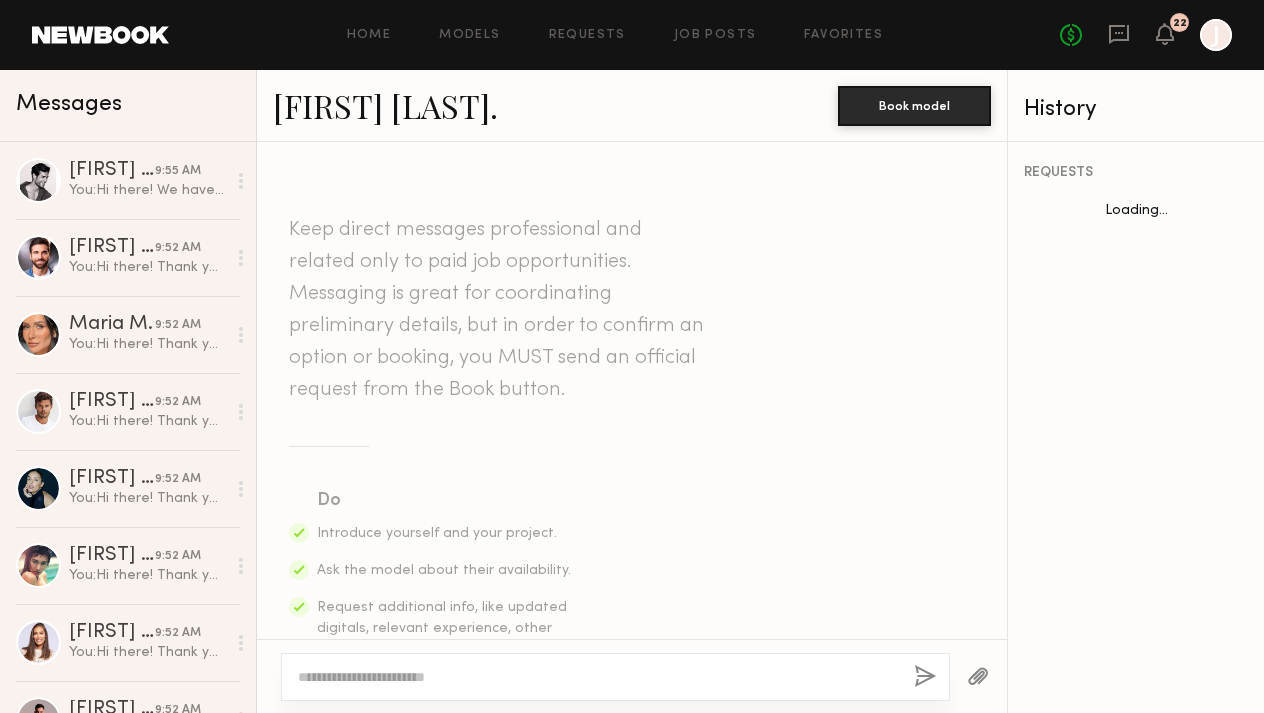 scroll, scrollTop: 3256, scrollLeft: 0, axis: vertical 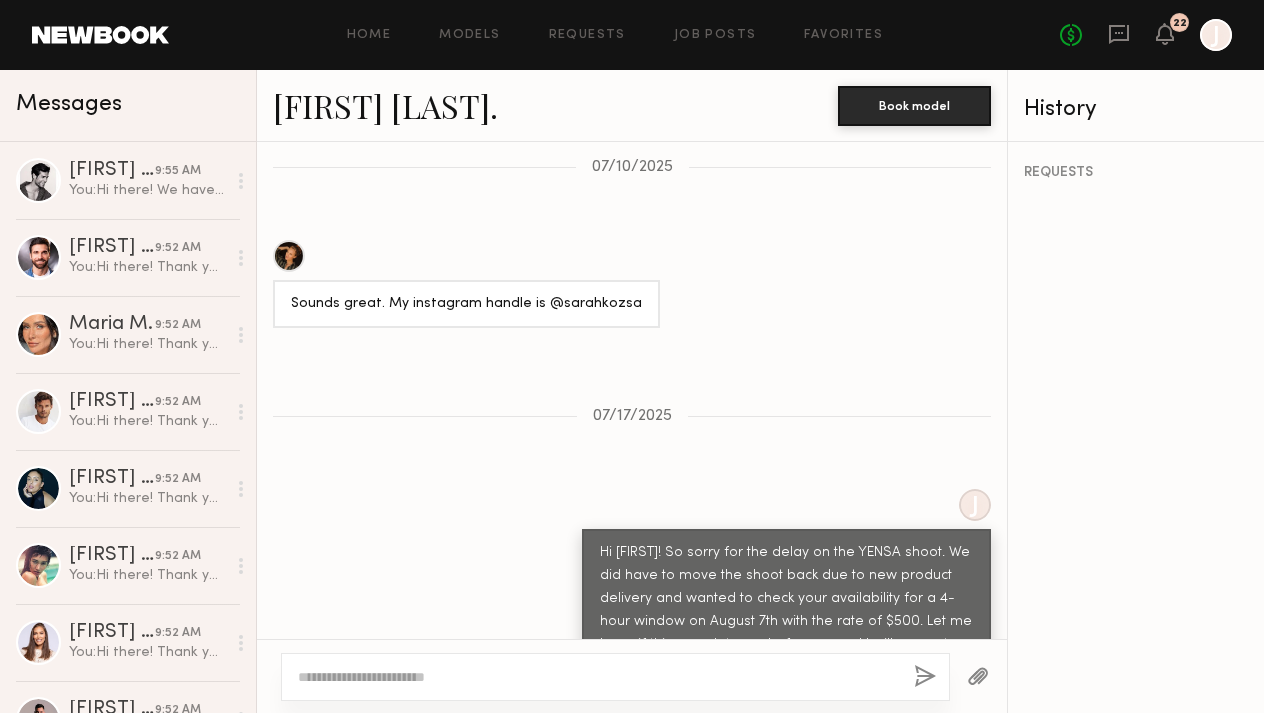 click 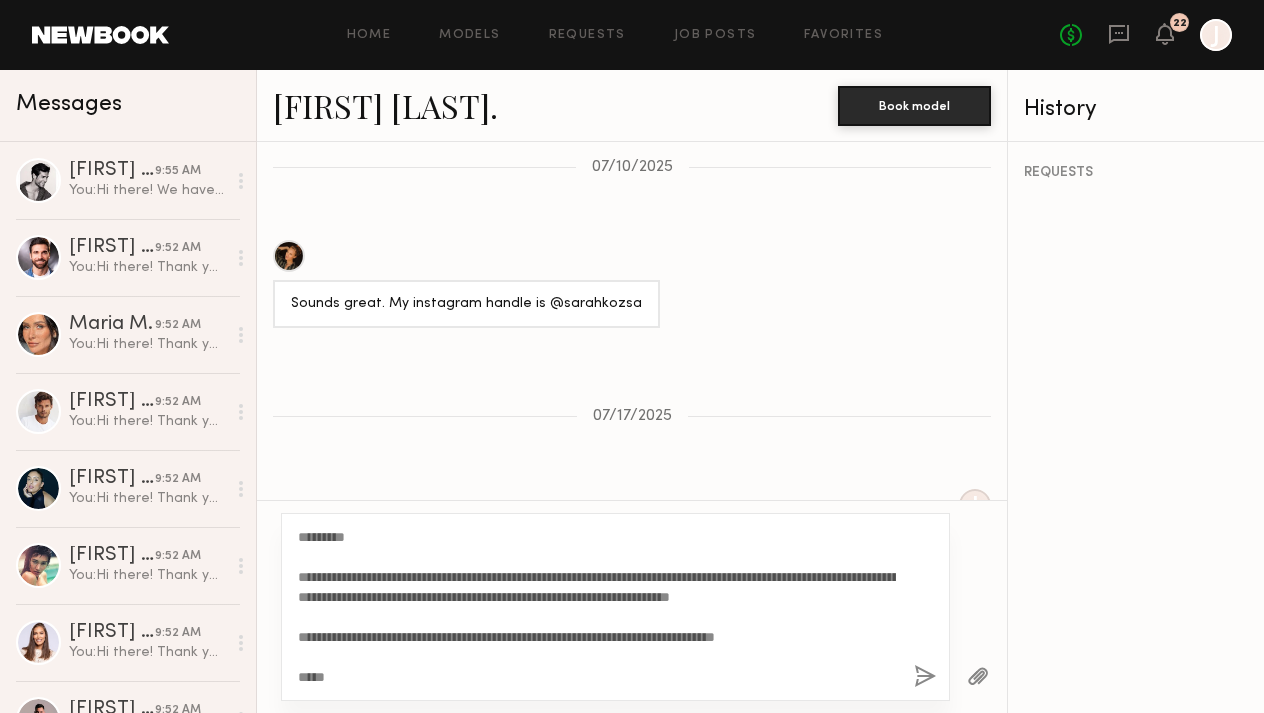 scroll, scrollTop: 0, scrollLeft: 0, axis: both 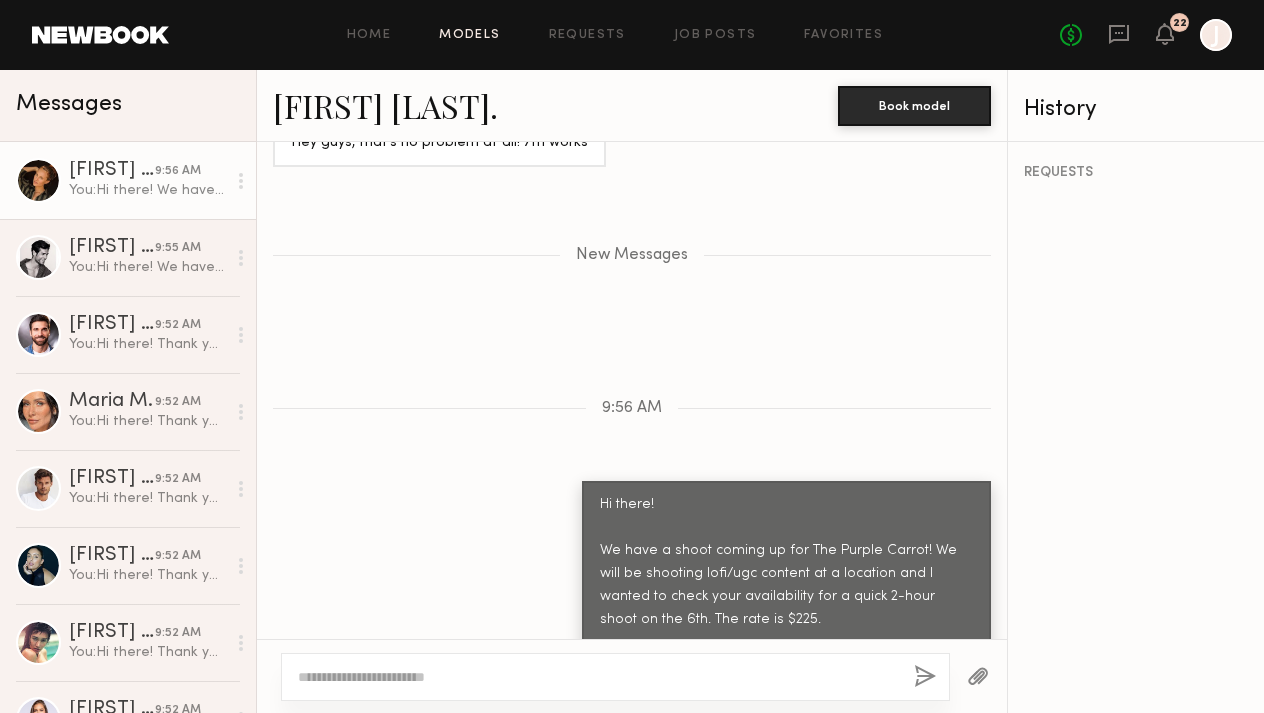 click on "Models" 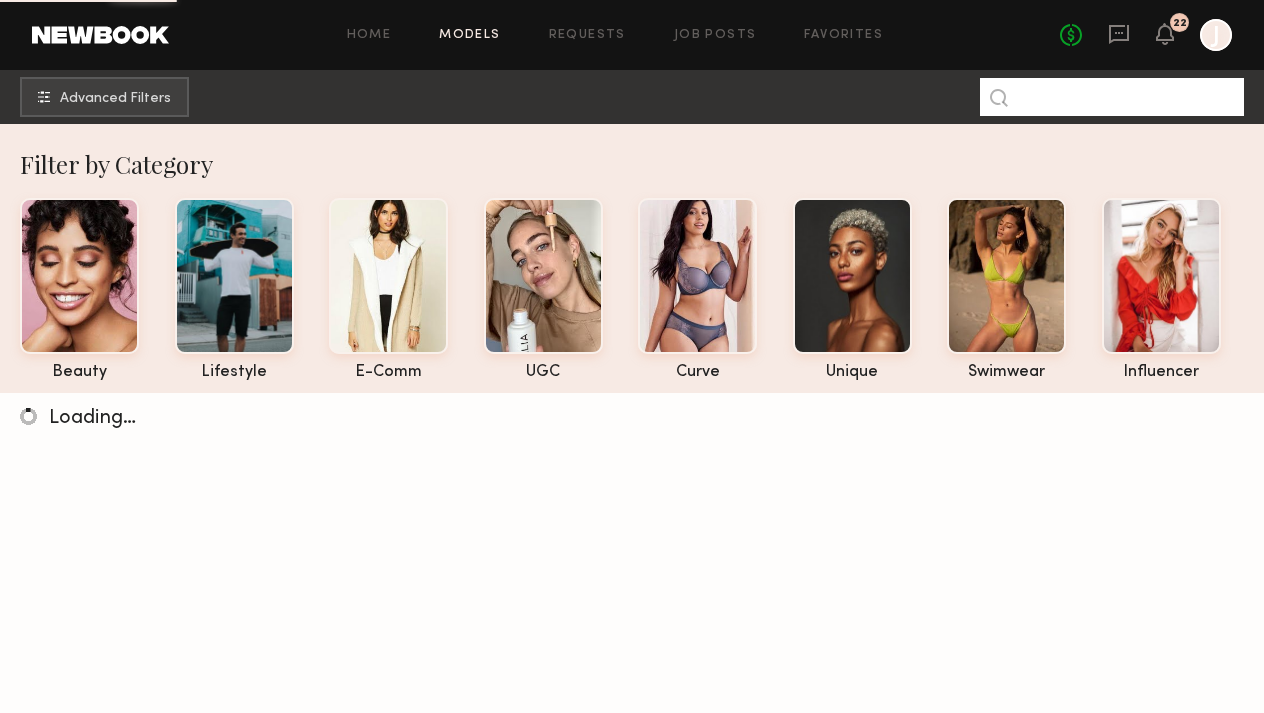 click 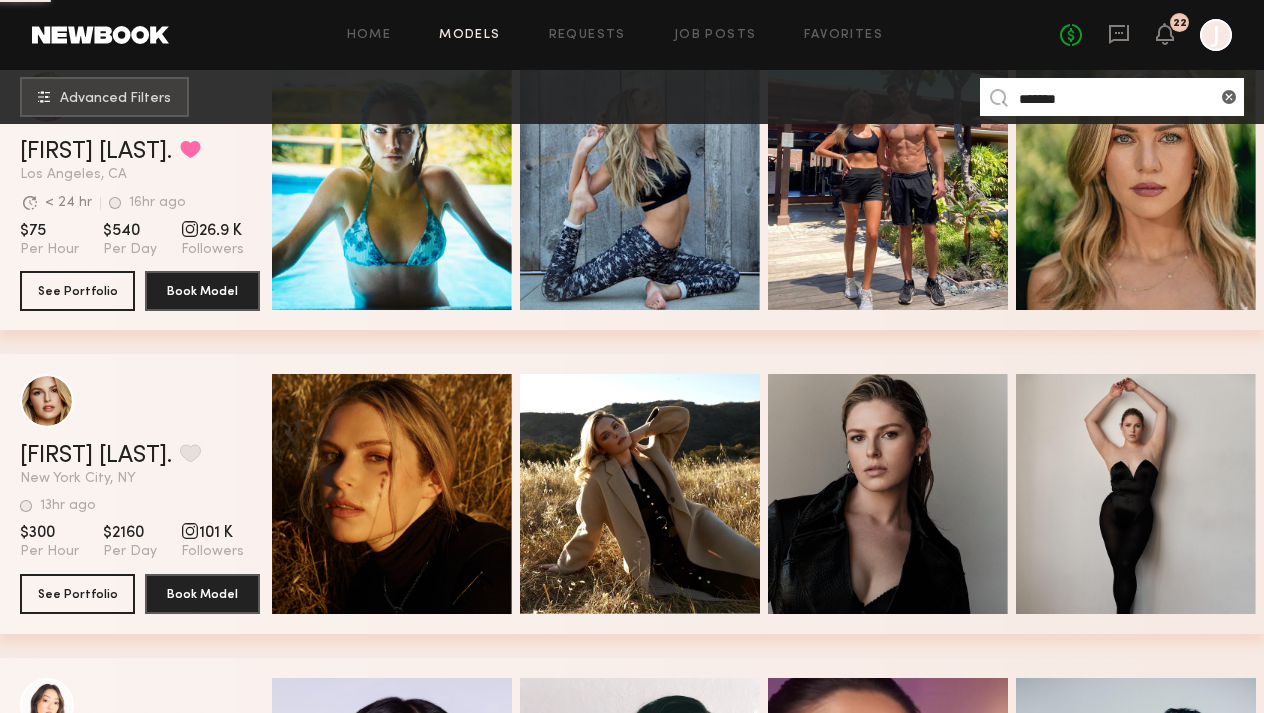 scroll, scrollTop: 729, scrollLeft: 0, axis: vertical 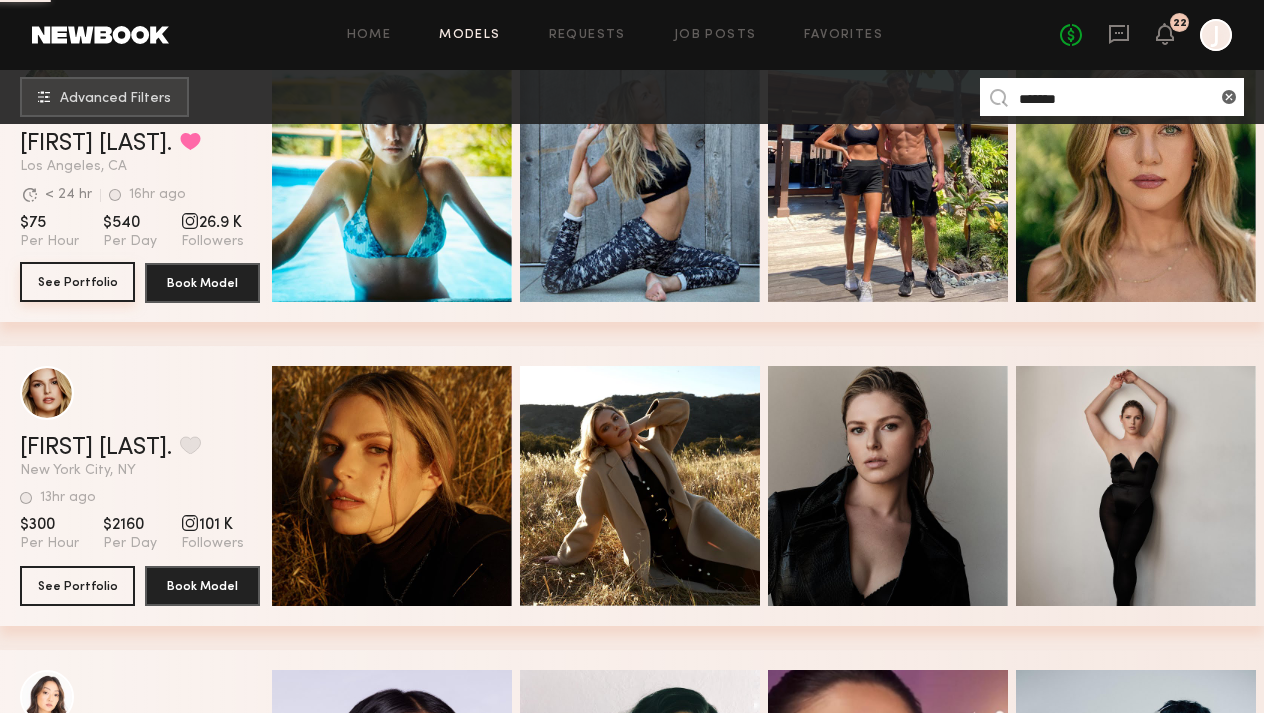 type on "*******" 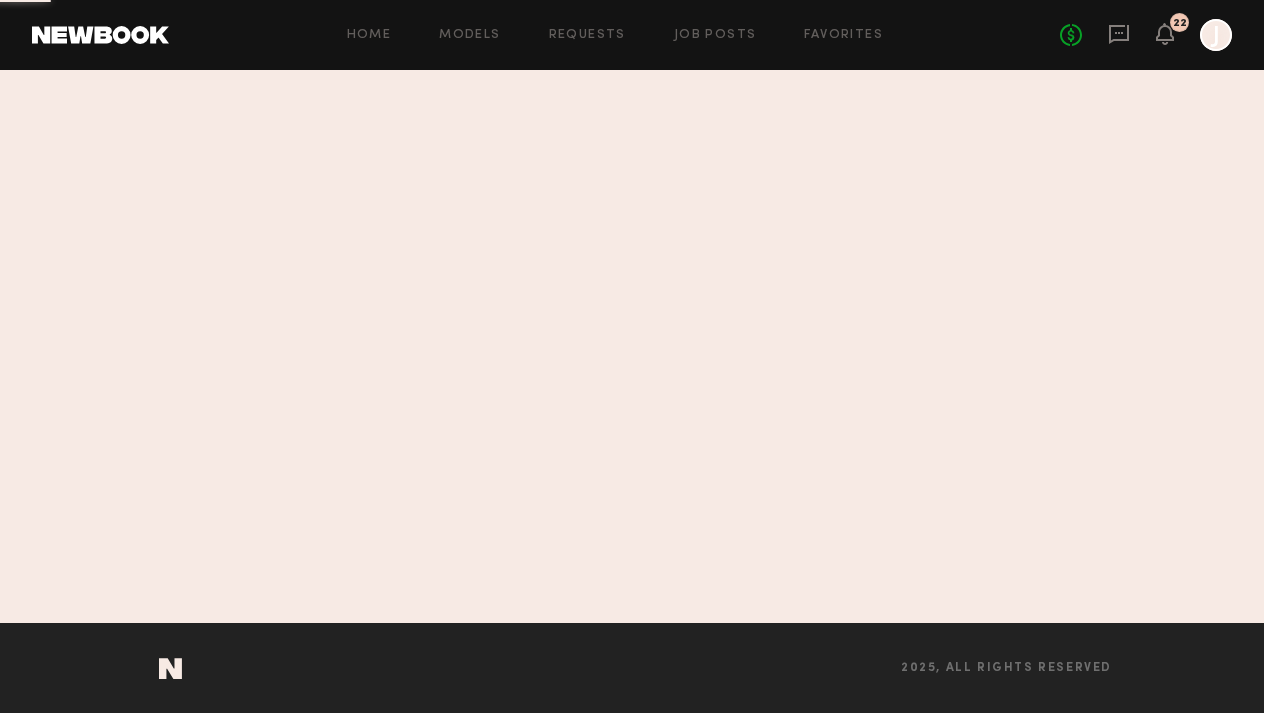 scroll, scrollTop: 0, scrollLeft: 0, axis: both 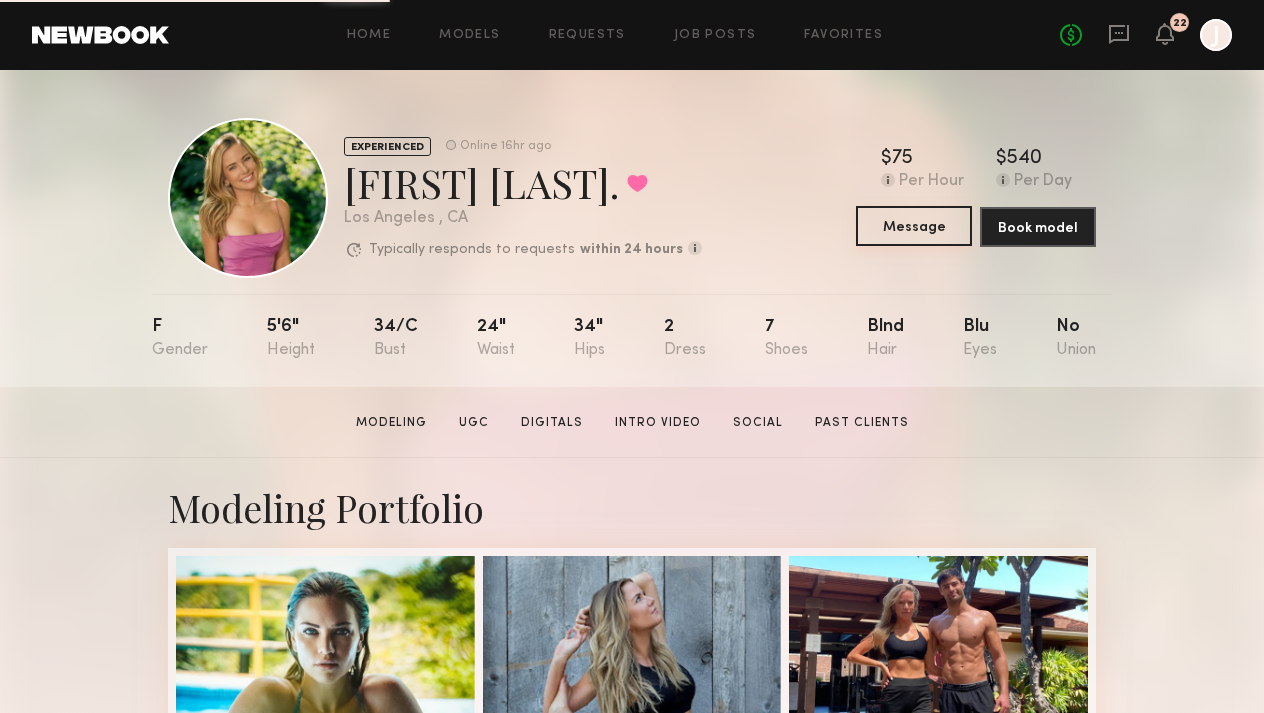 click on "Message" 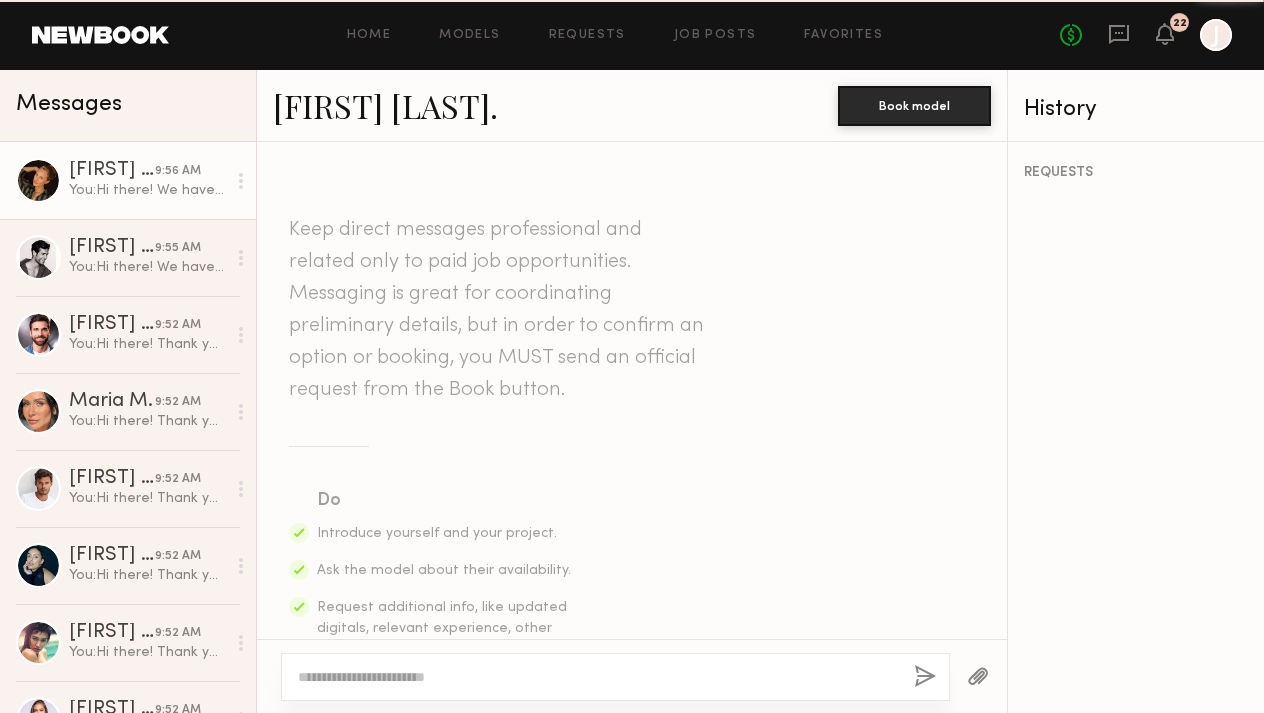 scroll, scrollTop: 3724, scrollLeft: 0, axis: vertical 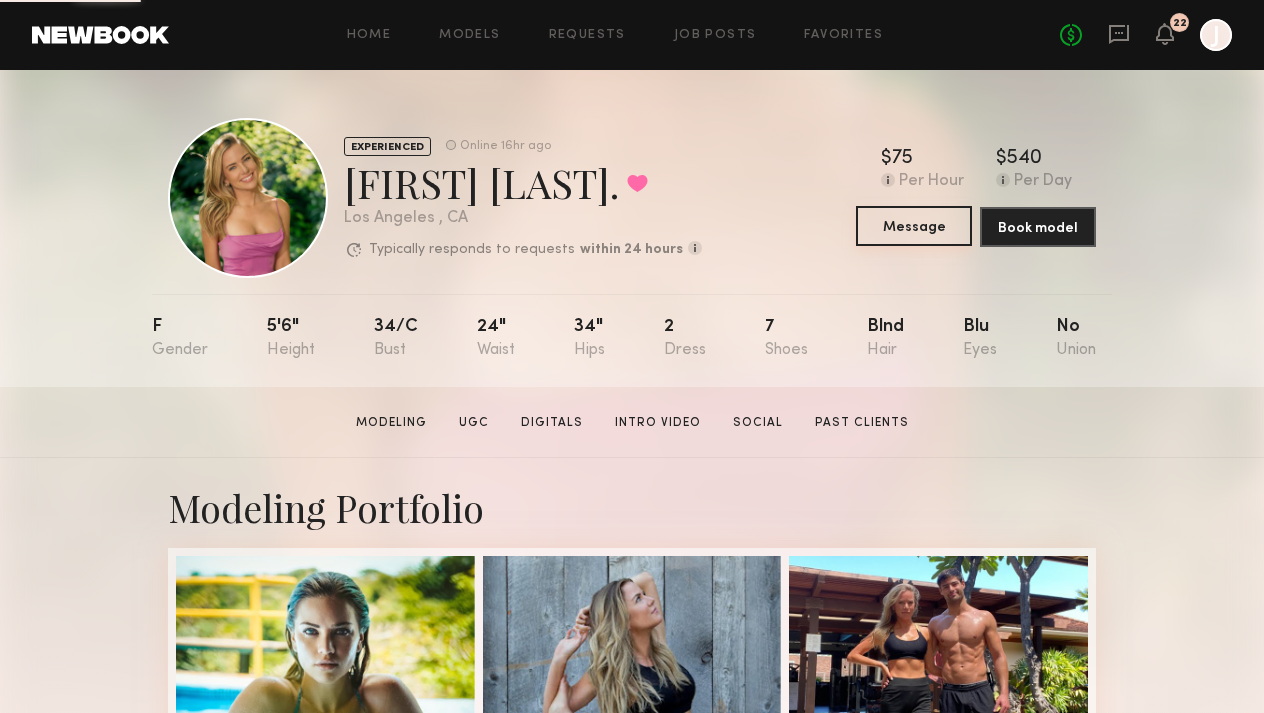 click on "Message" 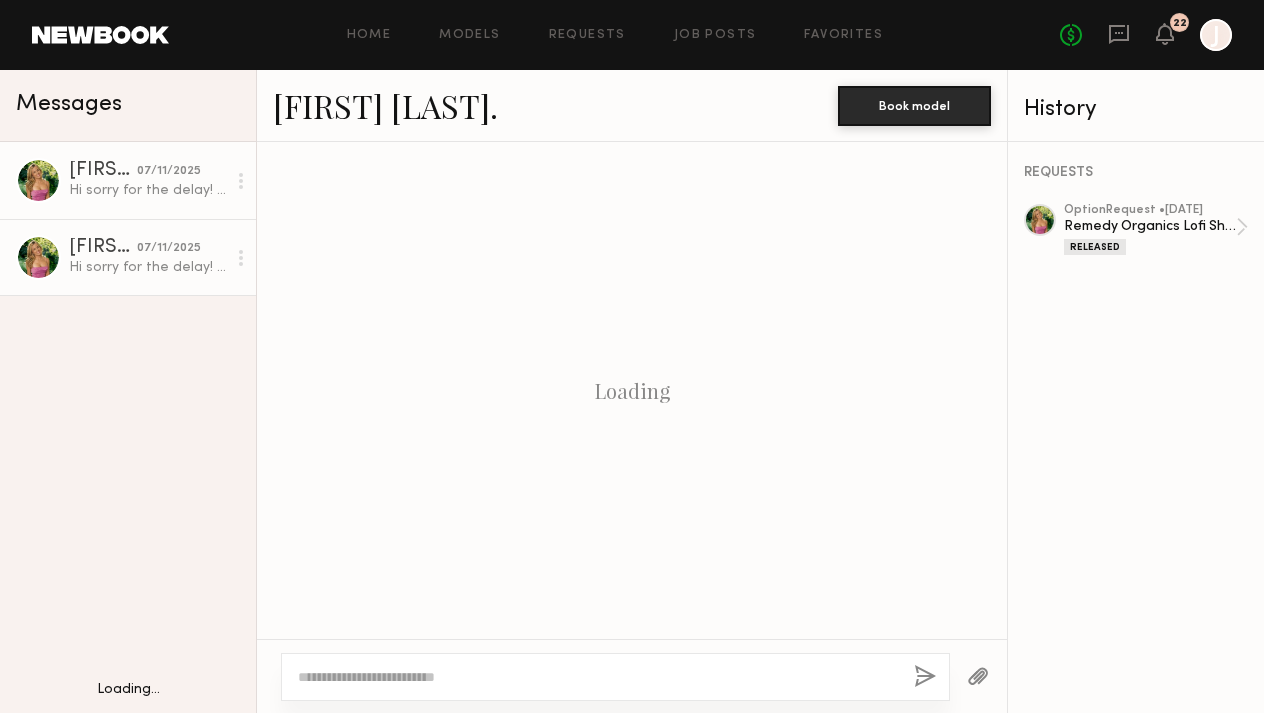 scroll, scrollTop: 2731, scrollLeft: 0, axis: vertical 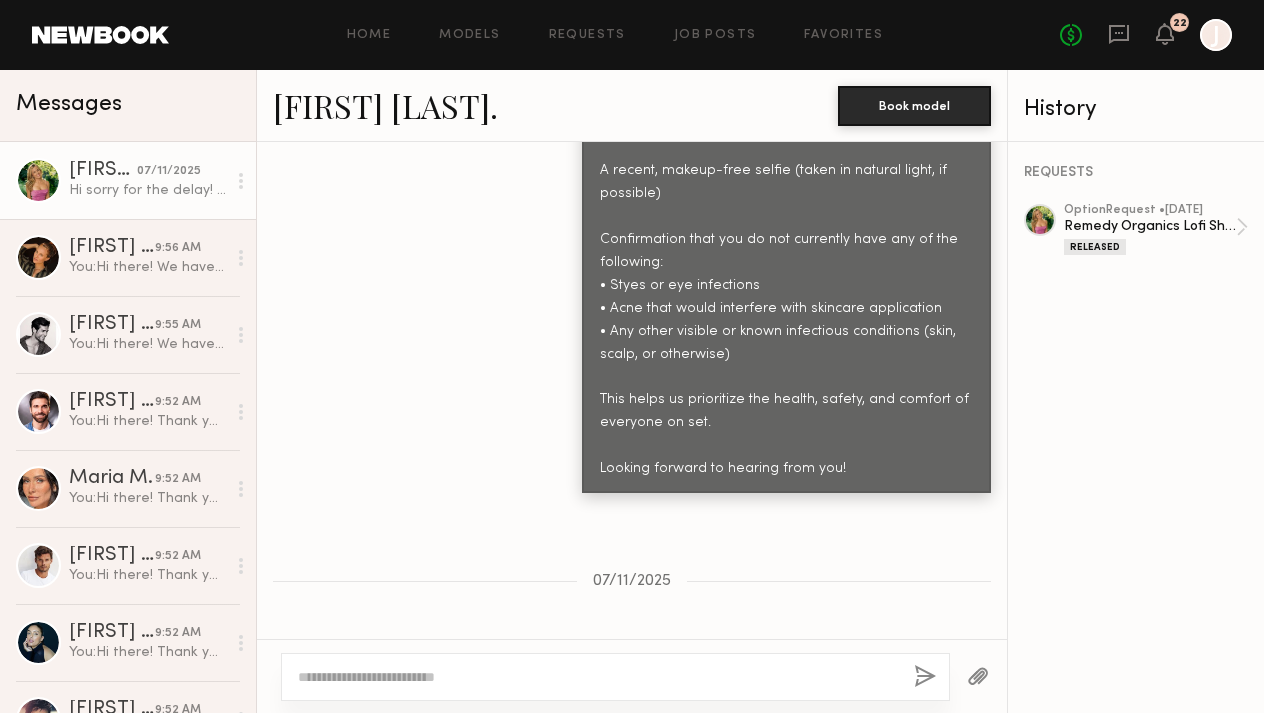click 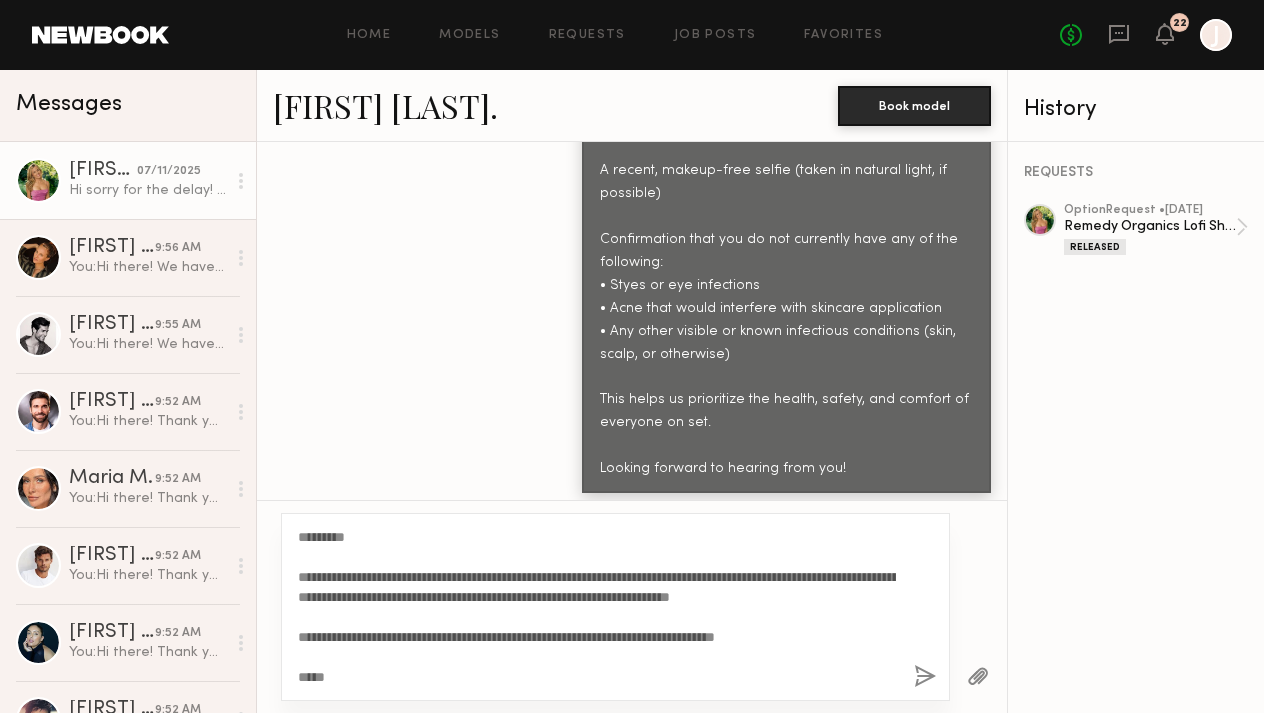 scroll, scrollTop: 0, scrollLeft: 0, axis: both 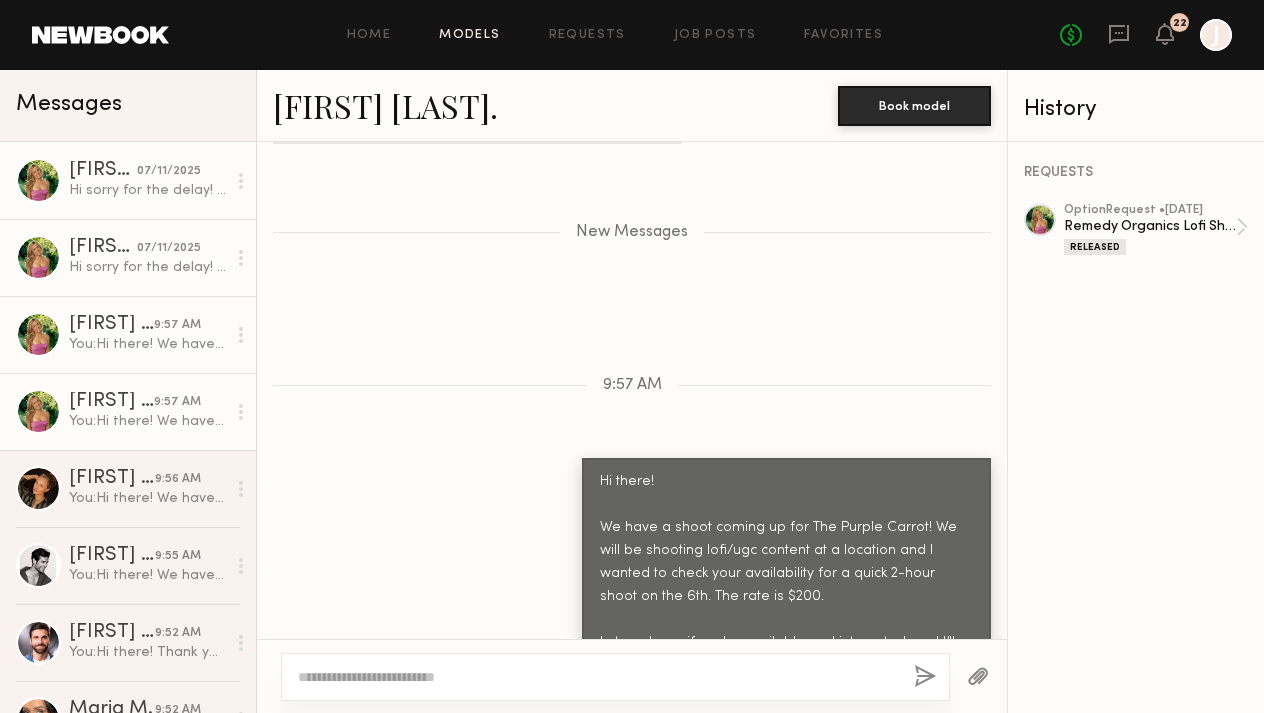 click on "Models" 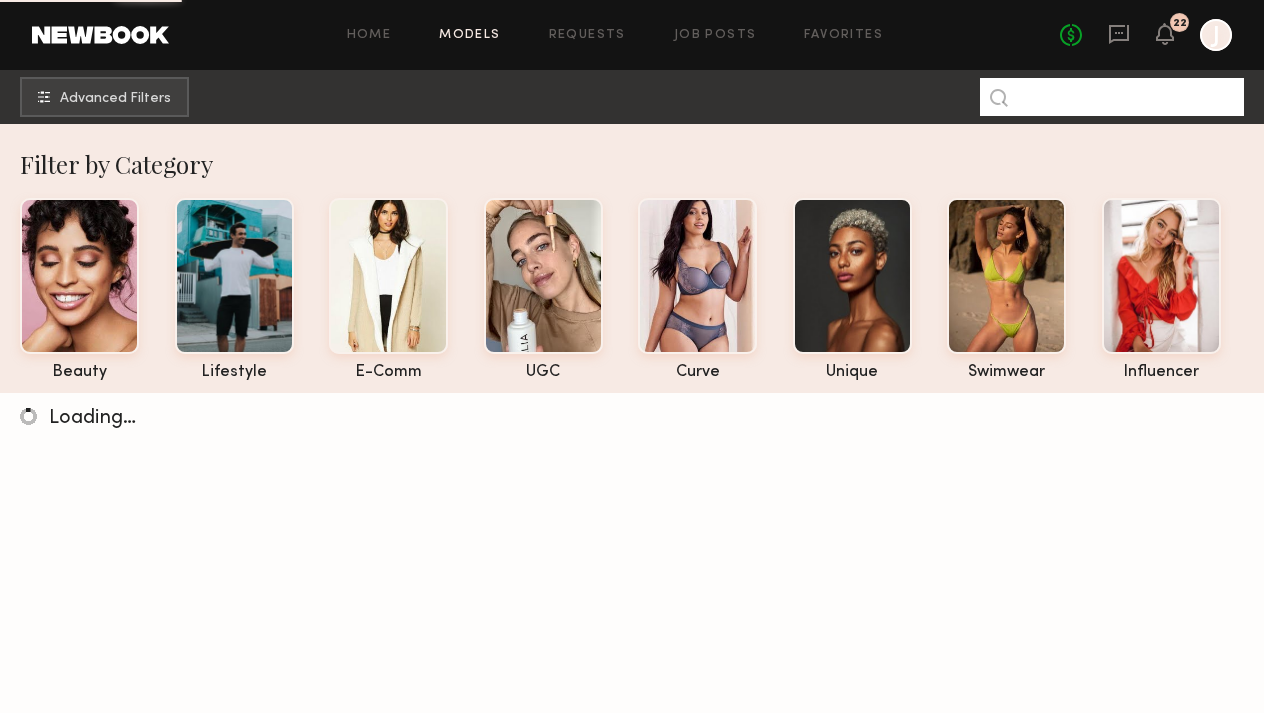 click 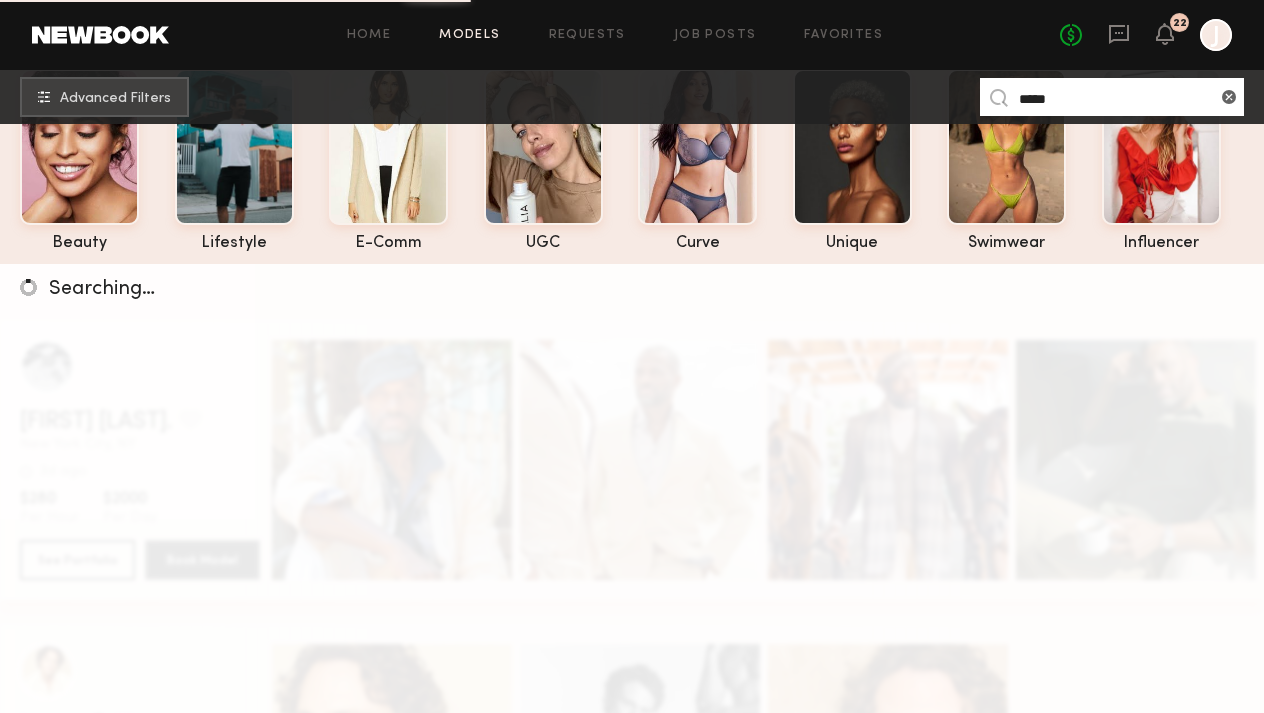 scroll, scrollTop: 345, scrollLeft: 0, axis: vertical 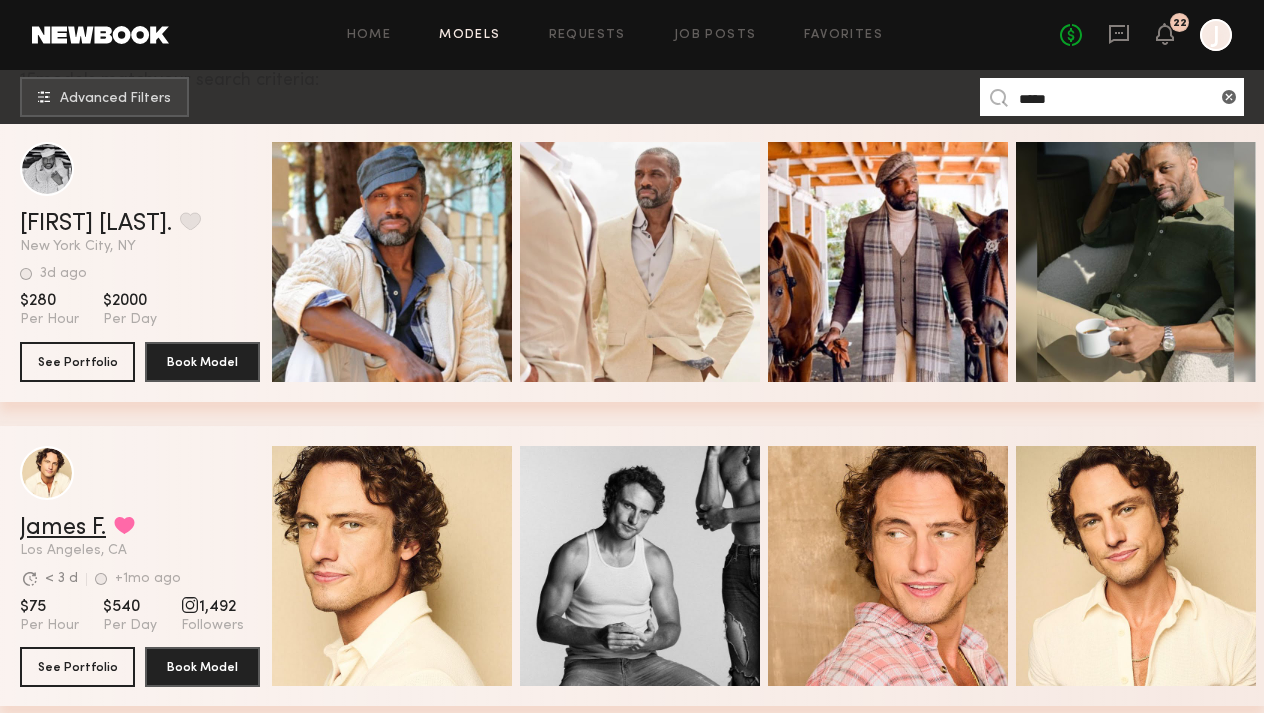 type on "*****" 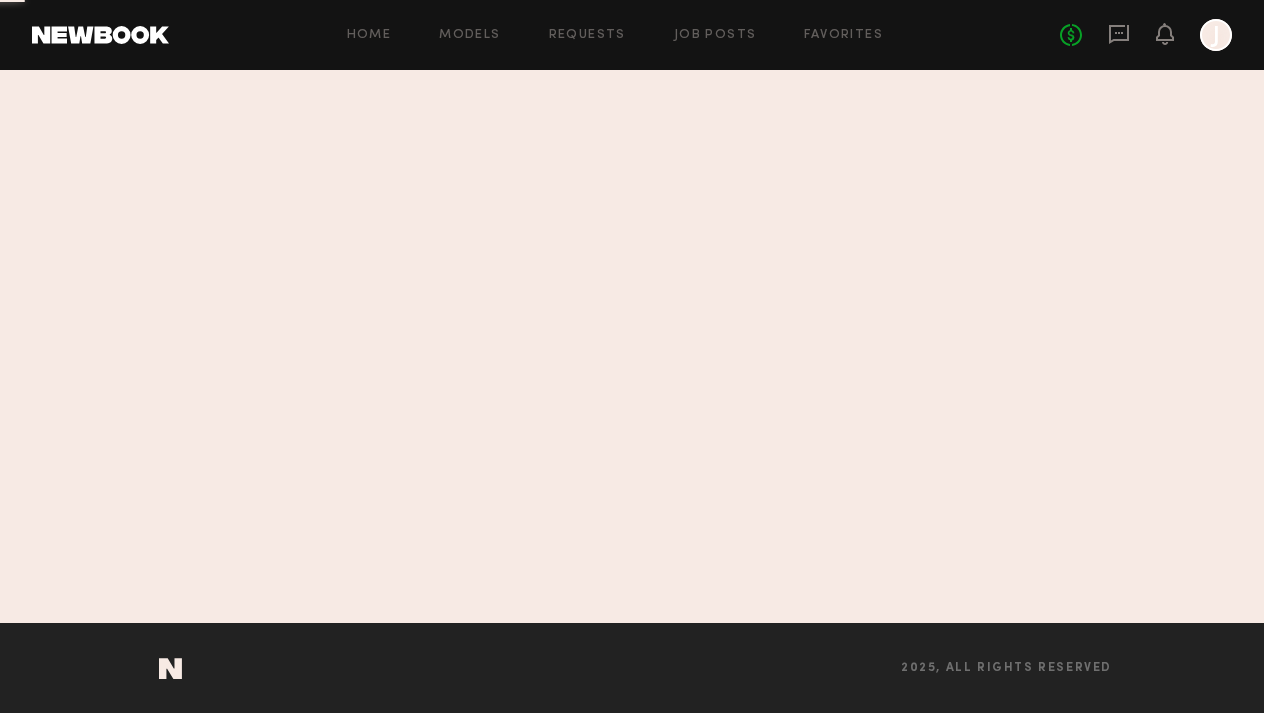 scroll, scrollTop: 0, scrollLeft: 0, axis: both 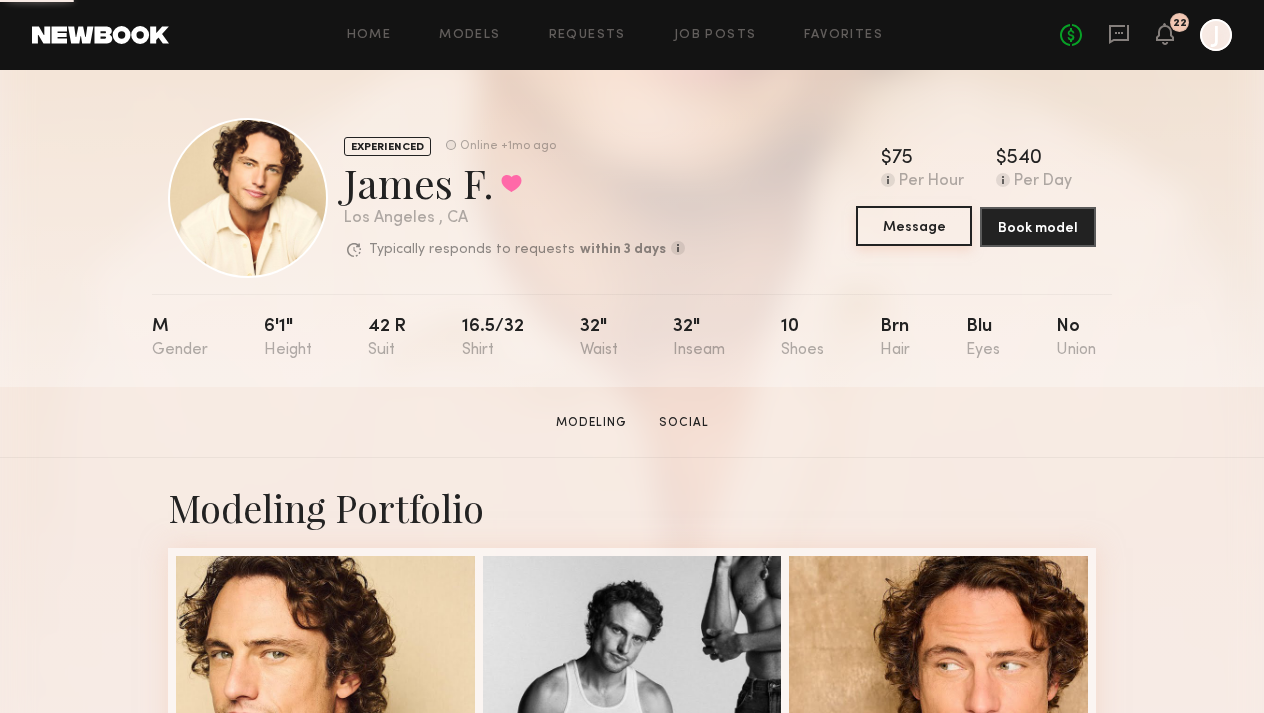 click on "Message" 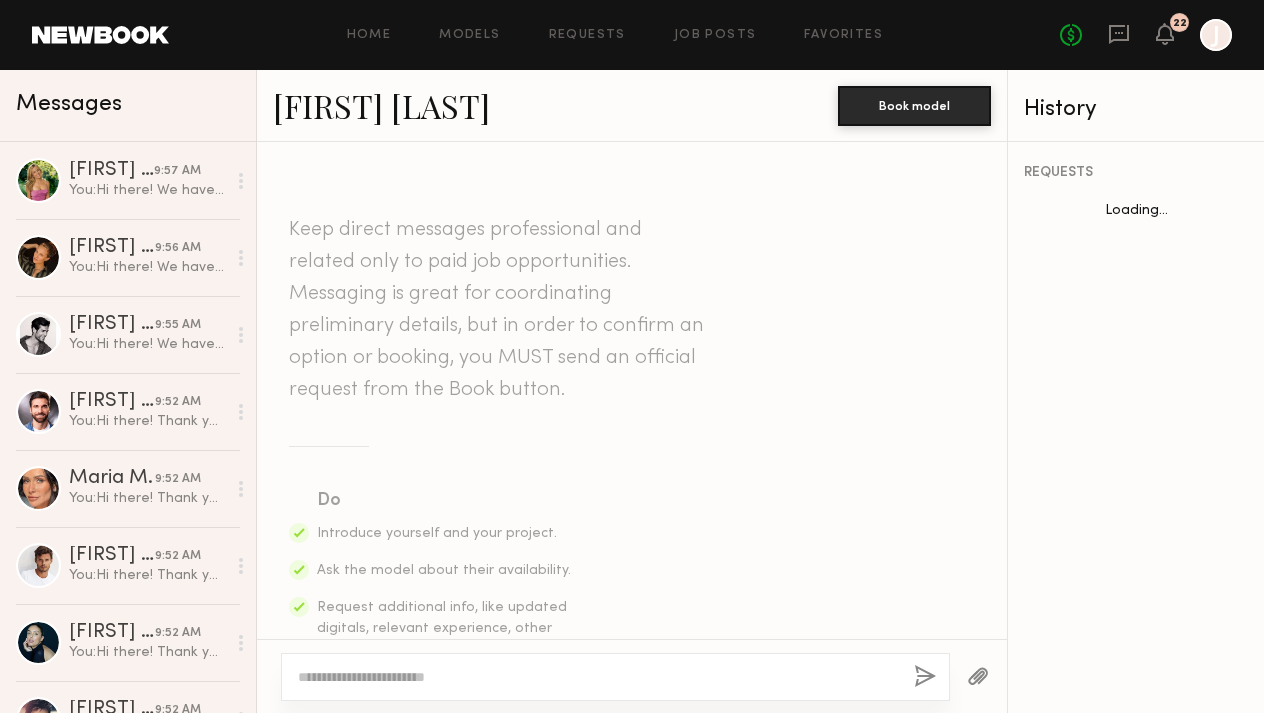 scroll, scrollTop: 1448, scrollLeft: 0, axis: vertical 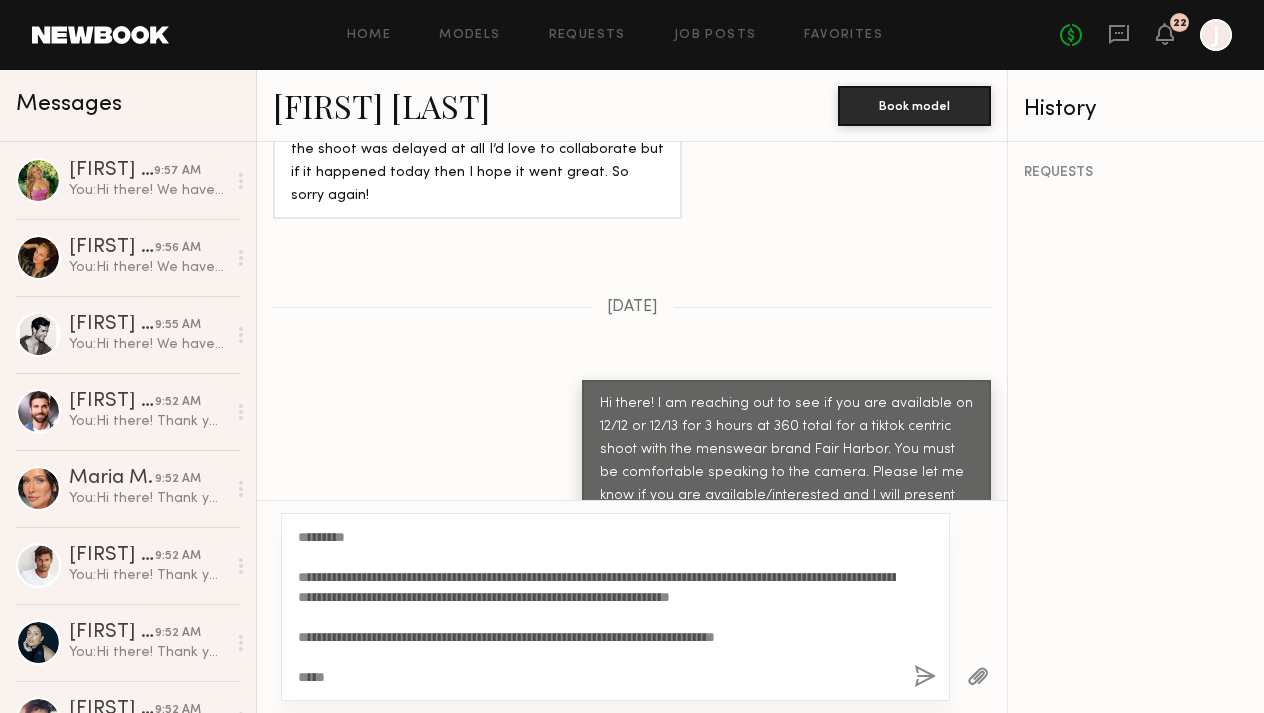 click on "**********" 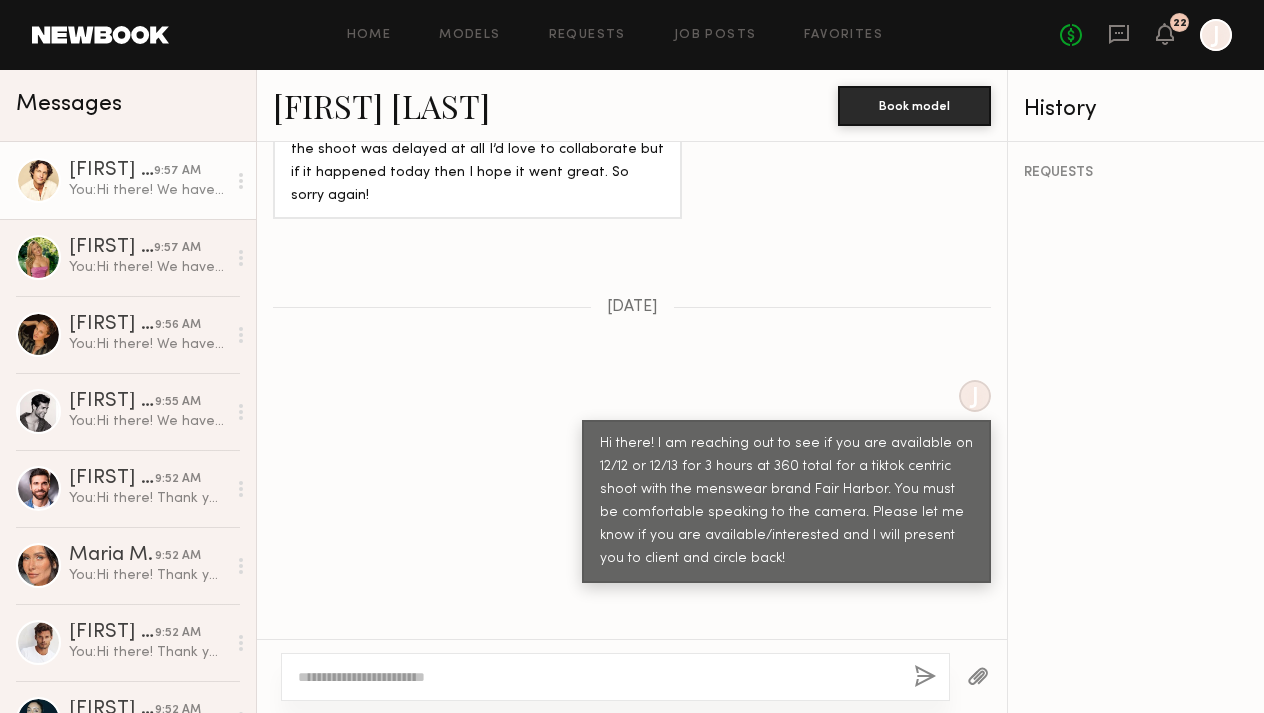 scroll, scrollTop: 2069, scrollLeft: 0, axis: vertical 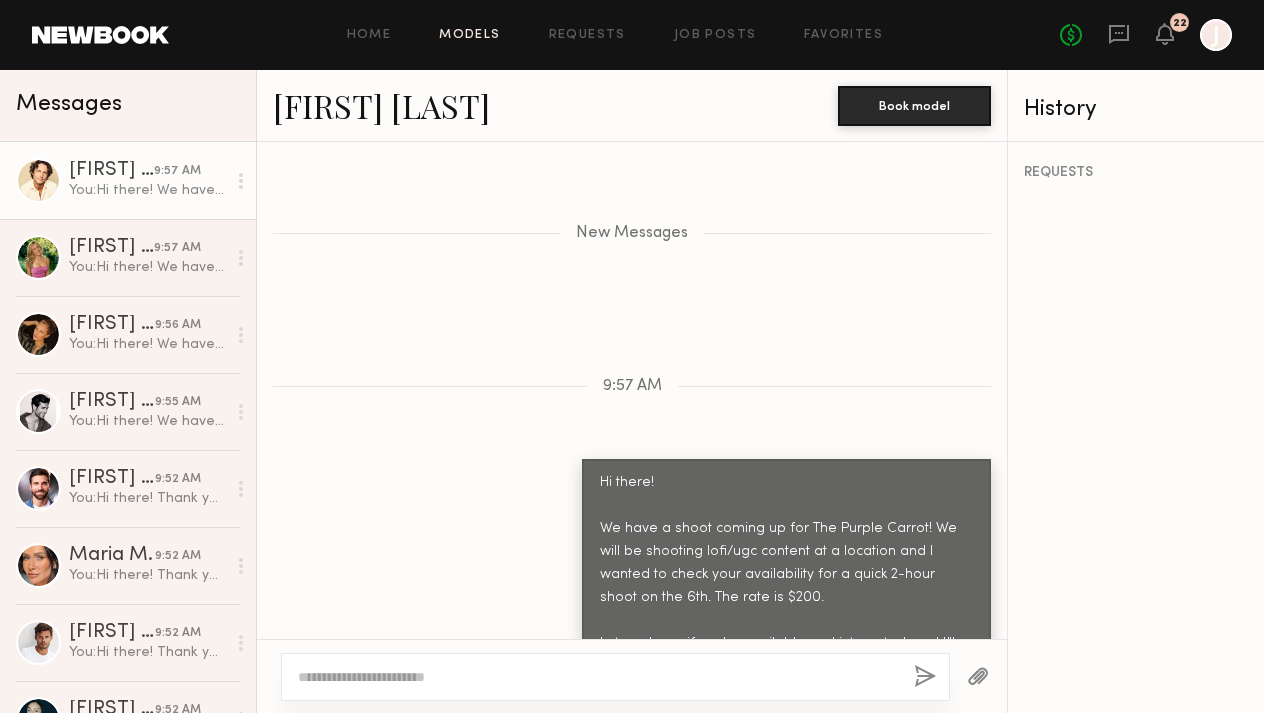 click on "Models" 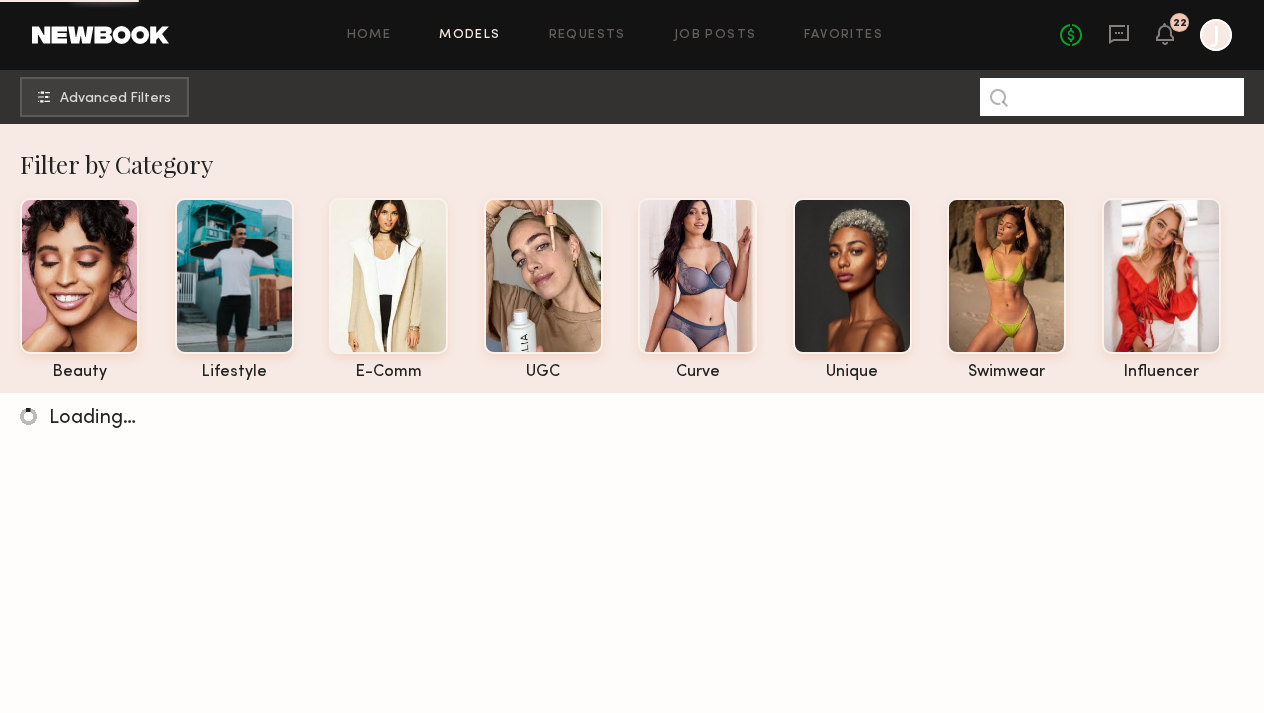 click 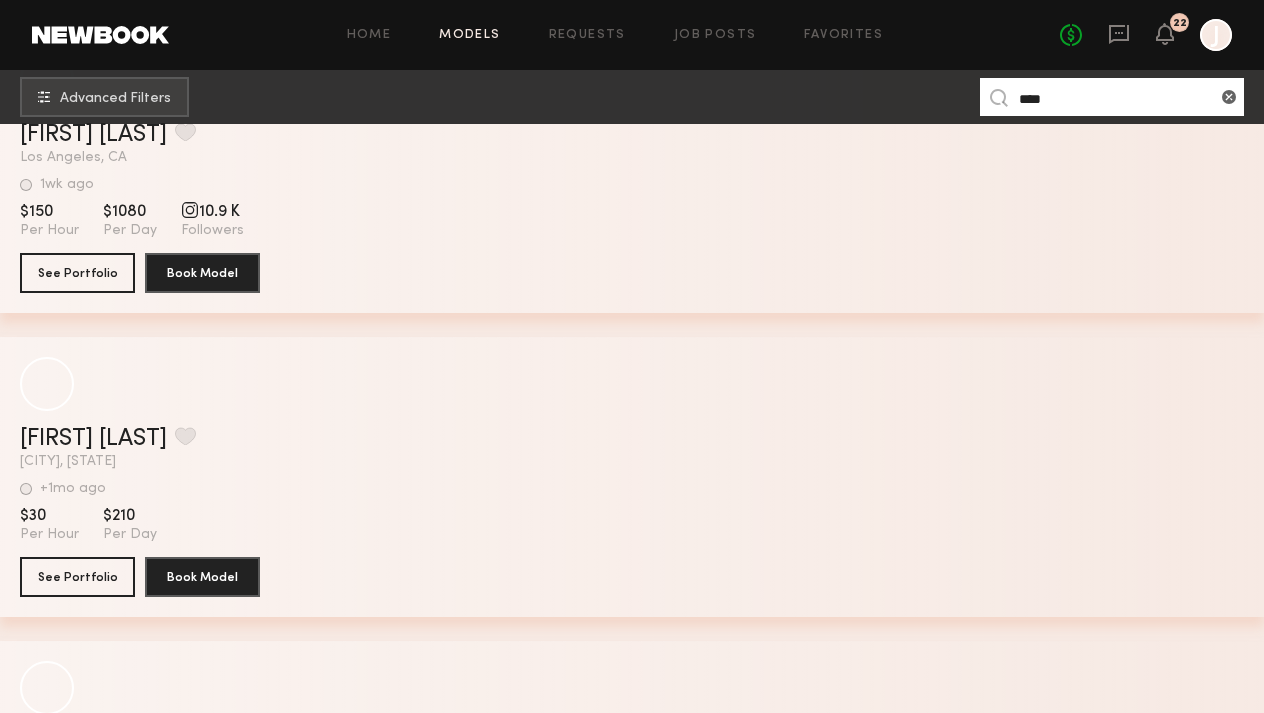 scroll, scrollTop: 1648, scrollLeft: 0, axis: vertical 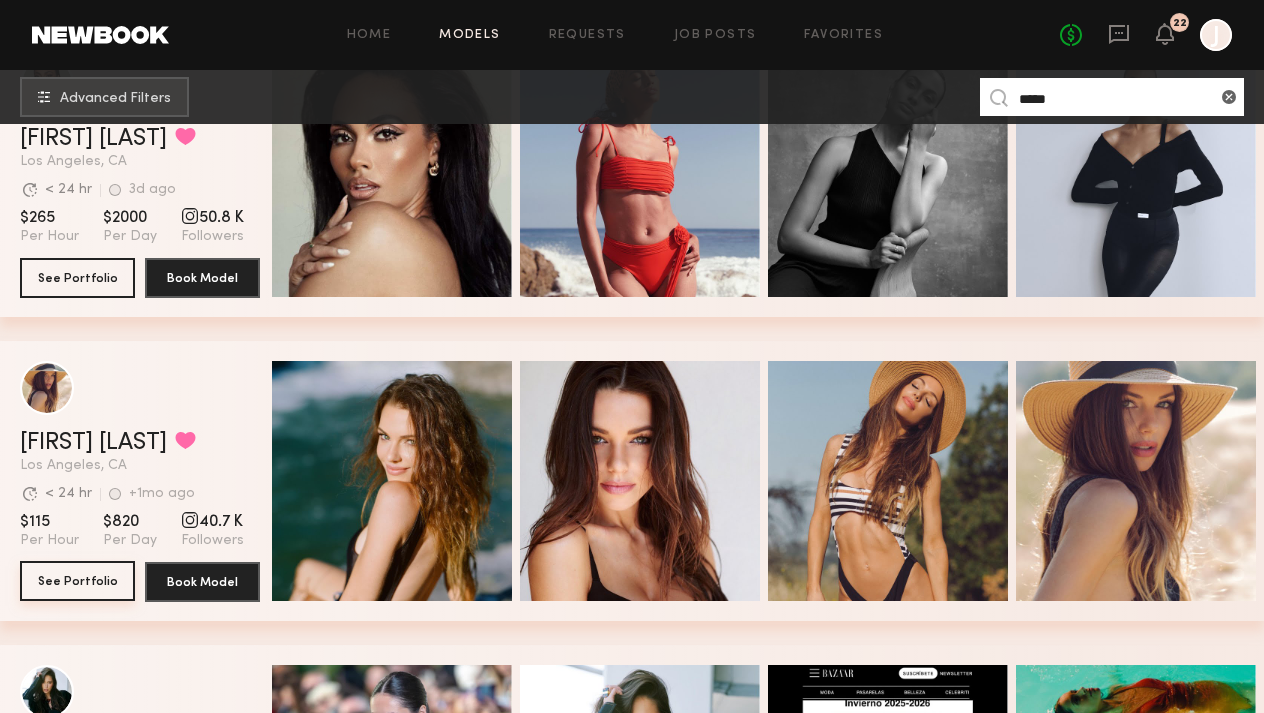 type on "*****" 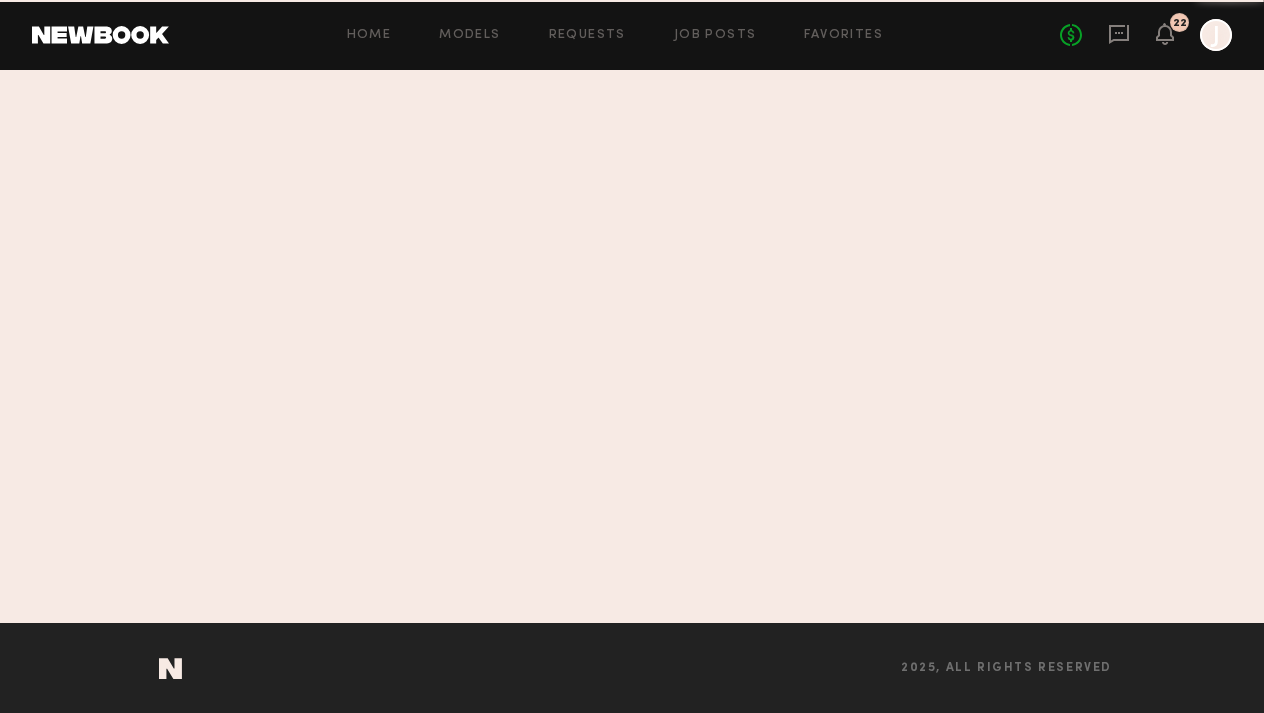 scroll, scrollTop: 0, scrollLeft: 0, axis: both 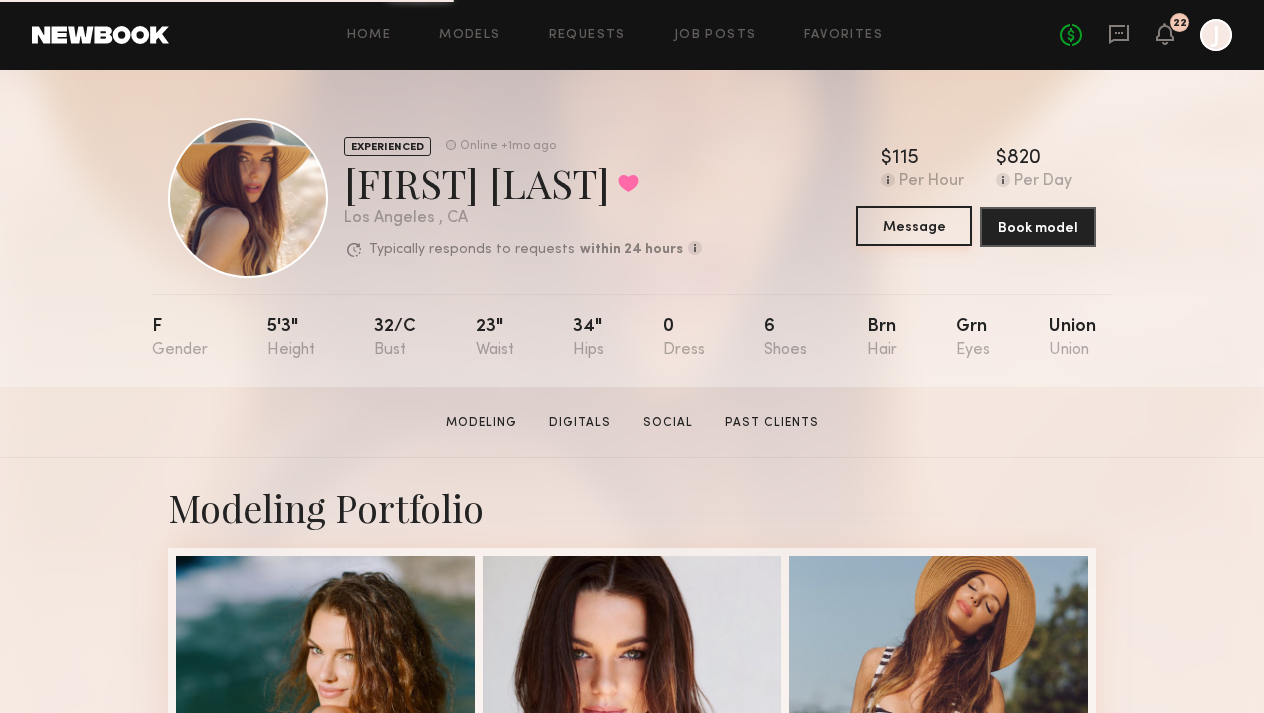 click on "Message" 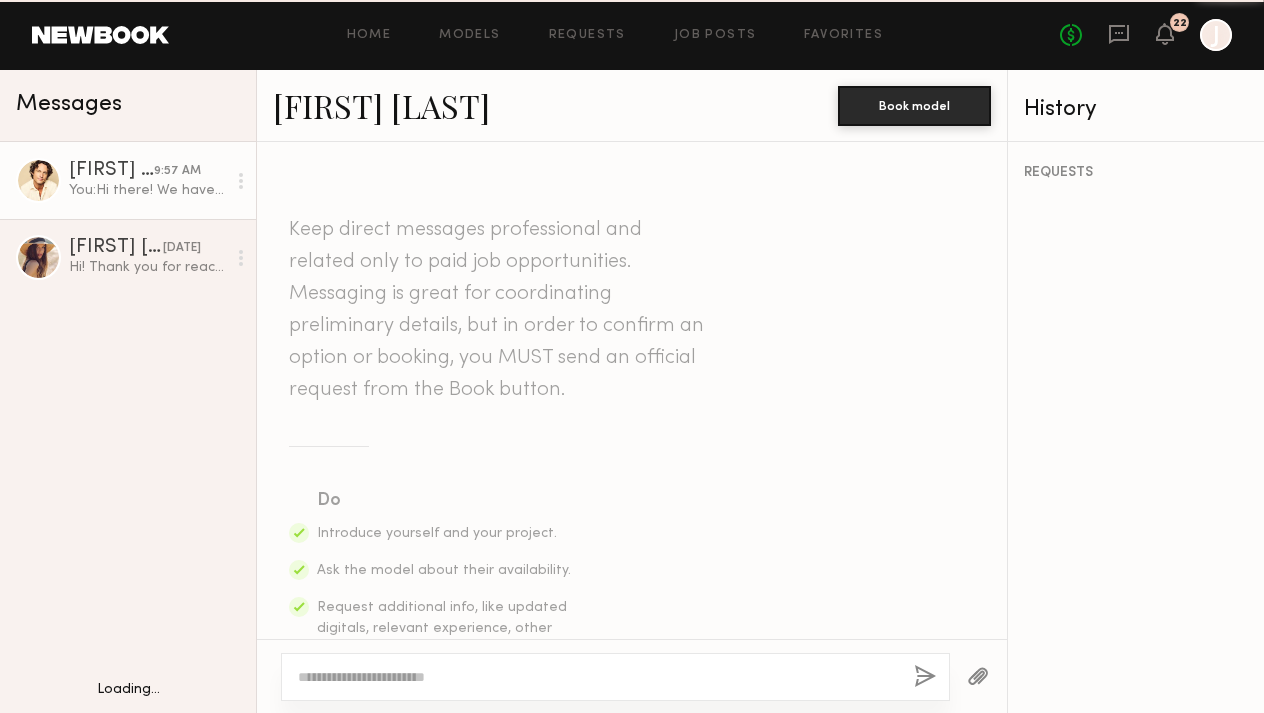scroll, scrollTop: 1916, scrollLeft: 0, axis: vertical 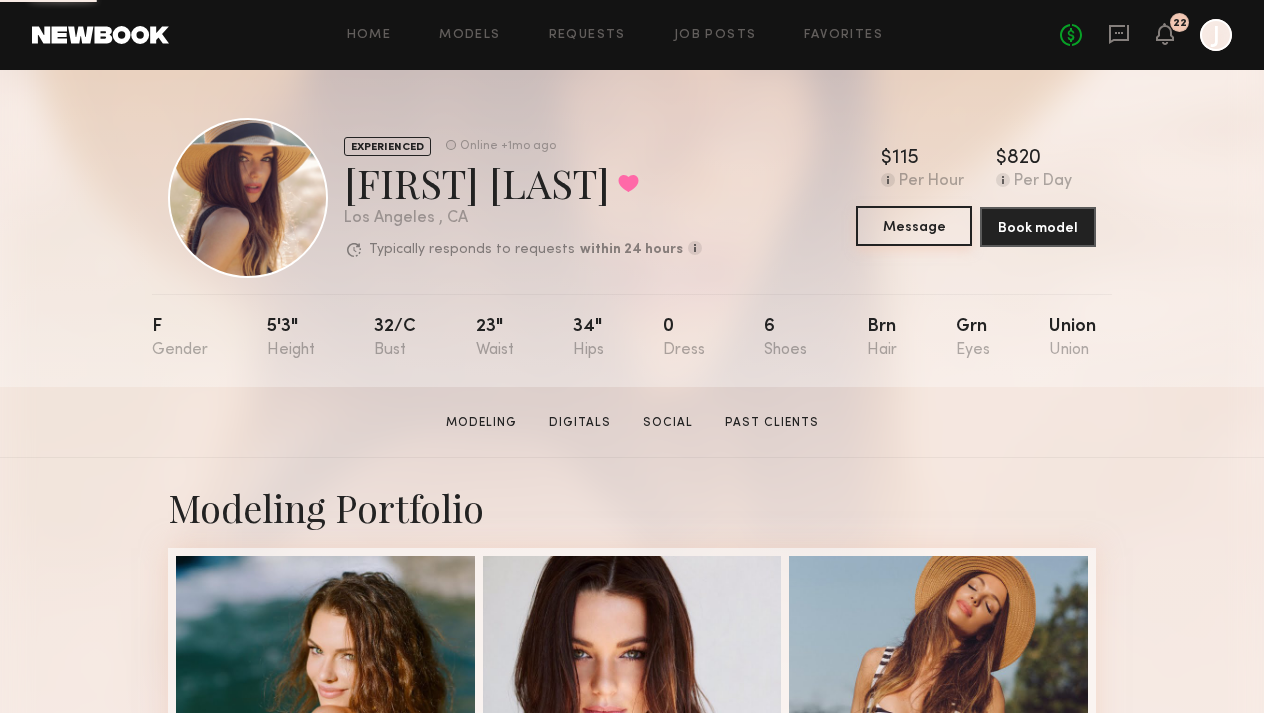 click on "Message" 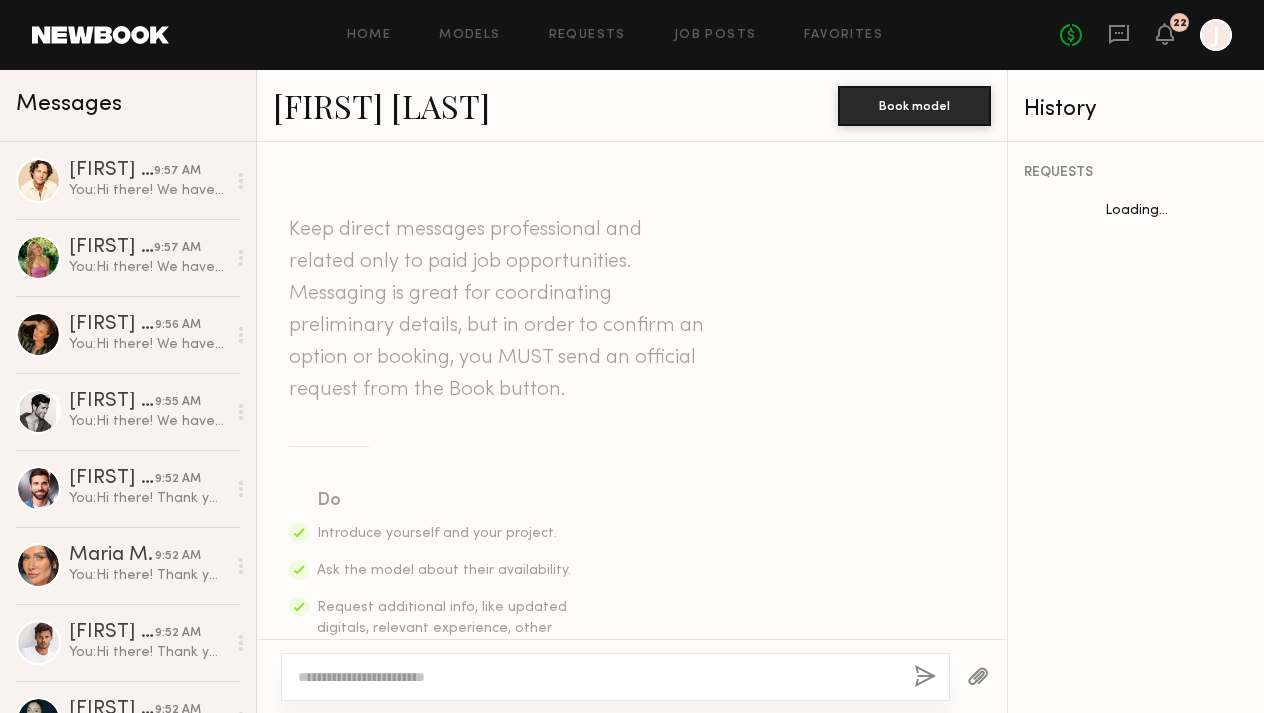 scroll, scrollTop: 1946, scrollLeft: 0, axis: vertical 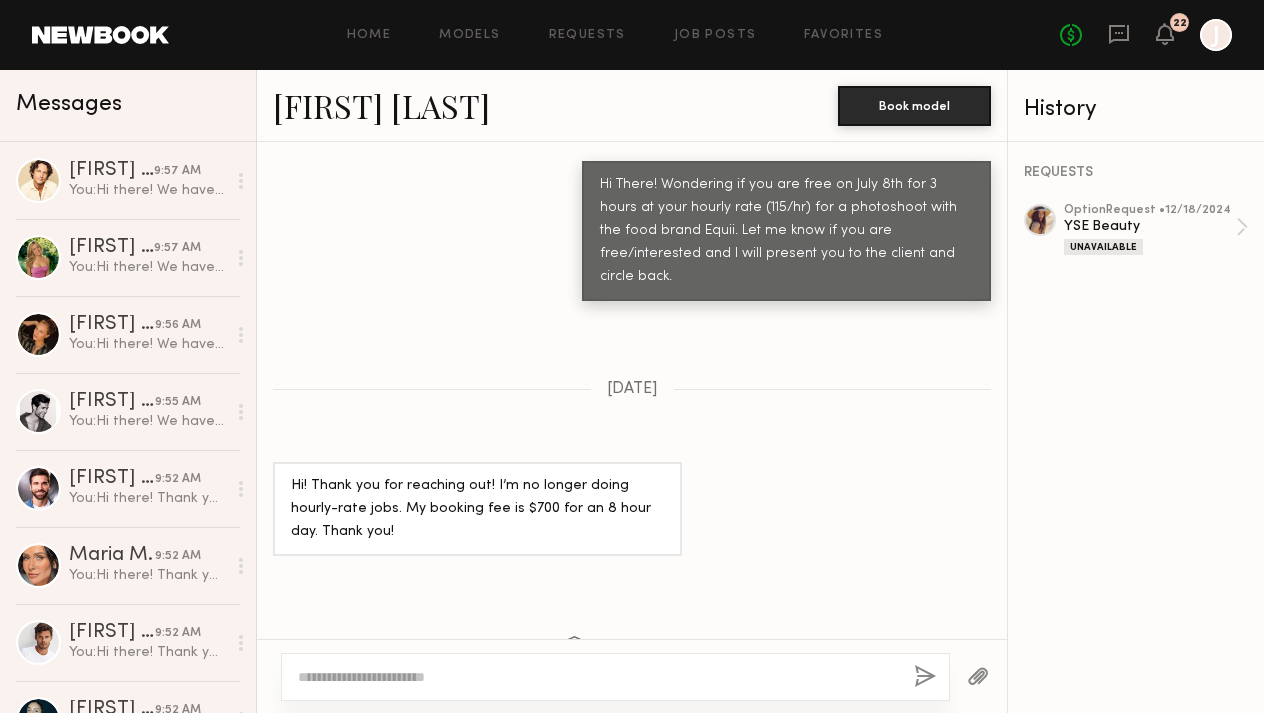 click 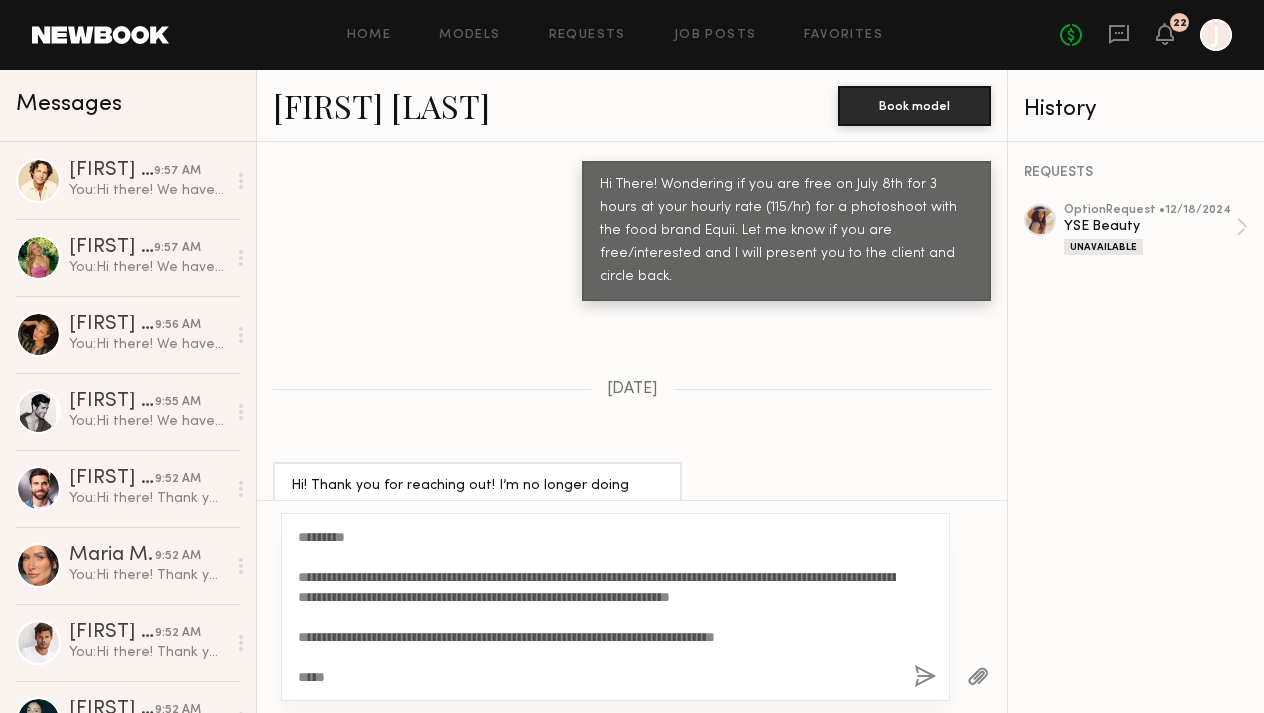 scroll, scrollTop: 20, scrollLeft: 0, axis: vertical 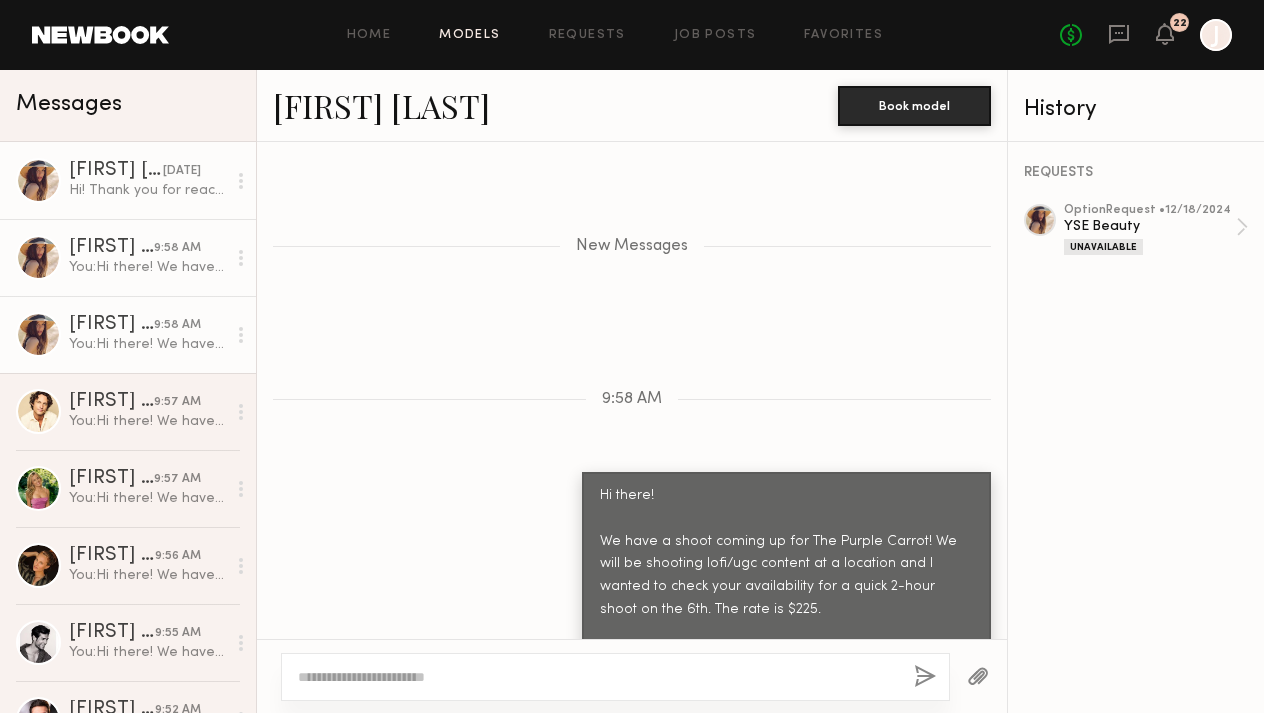click on "Models" 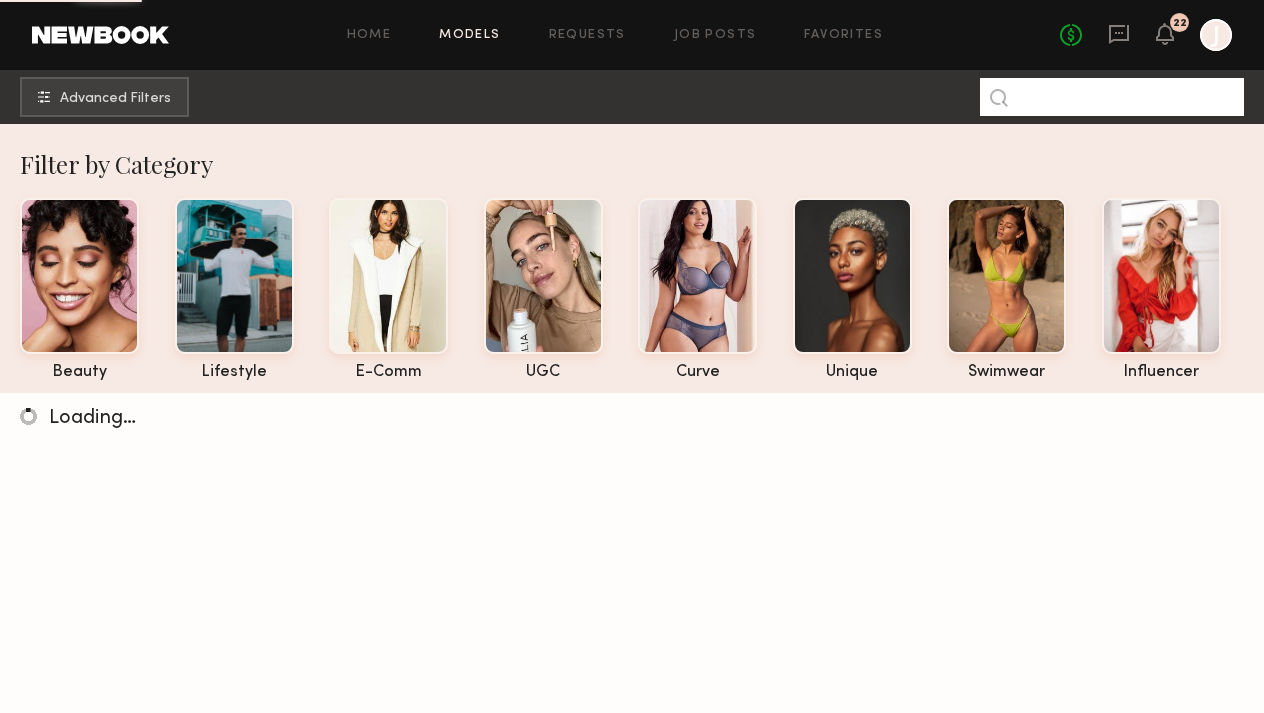 click 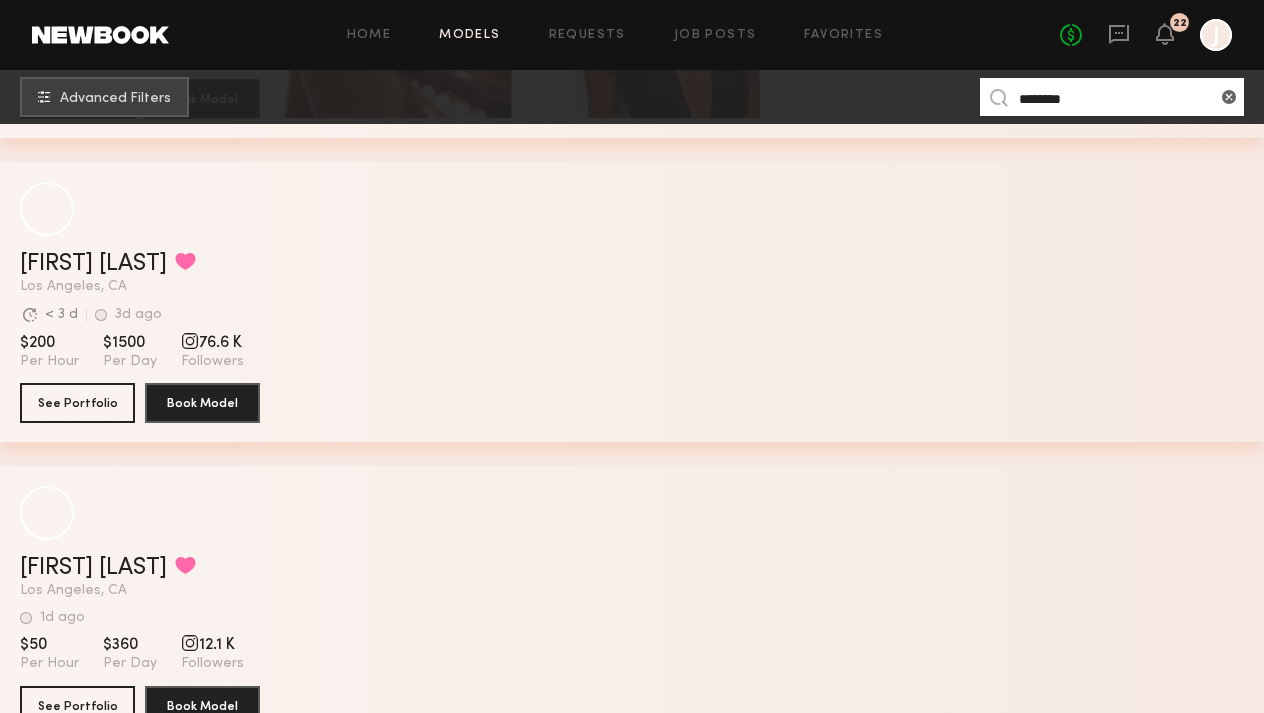 scroll, scrollTop: 1375, scrollLeft: 0, axis: vertical 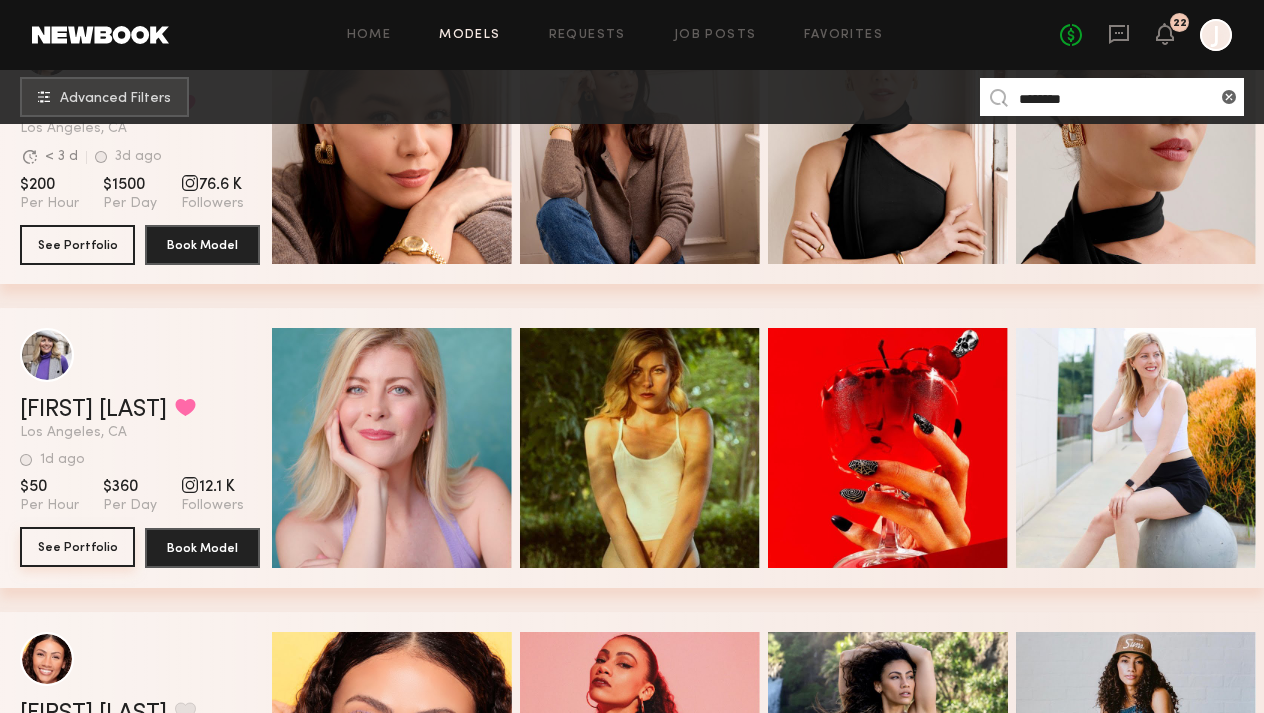 type on "********" 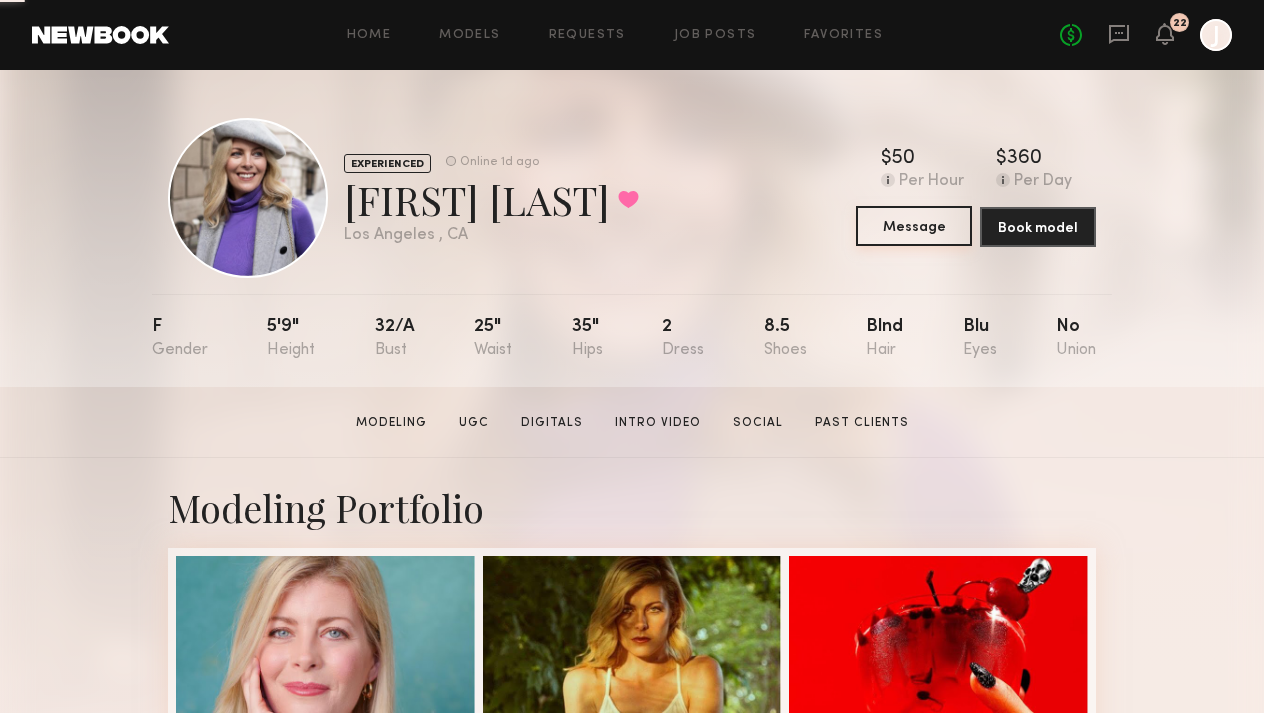 click on "Message" 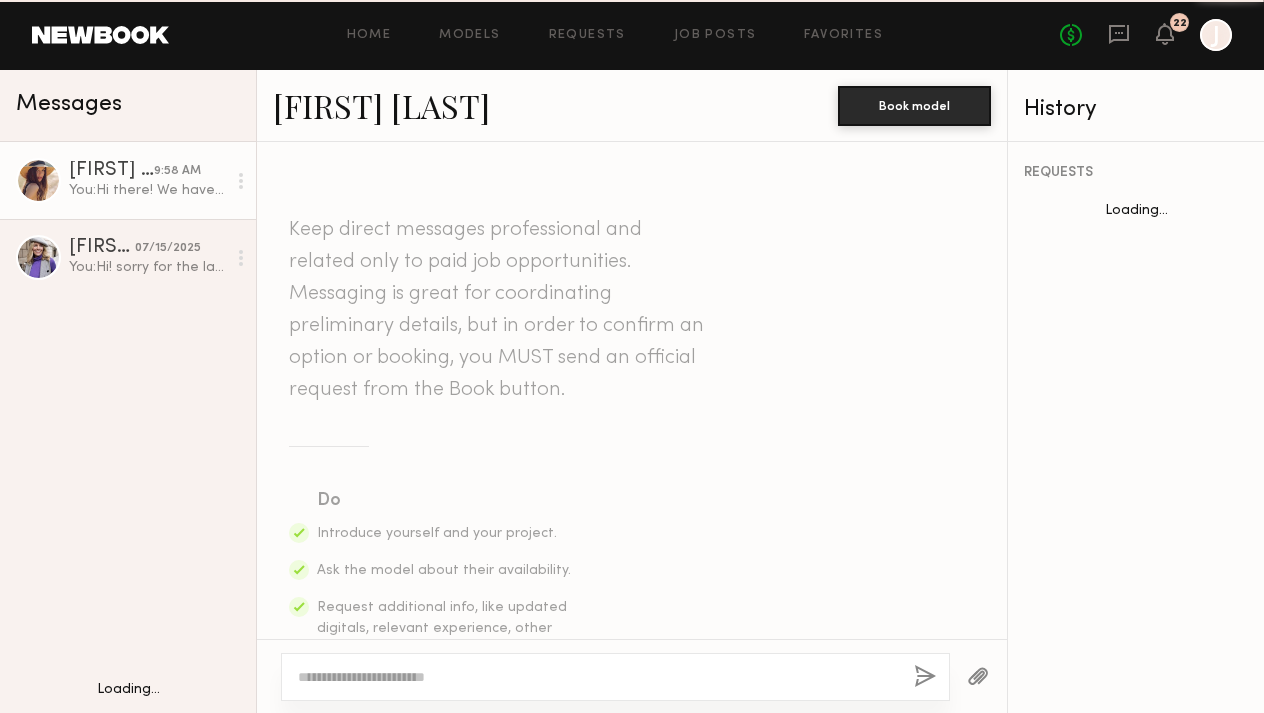 scroll, scrollTop: 2414, scrollLeft: 0, axis: vertical 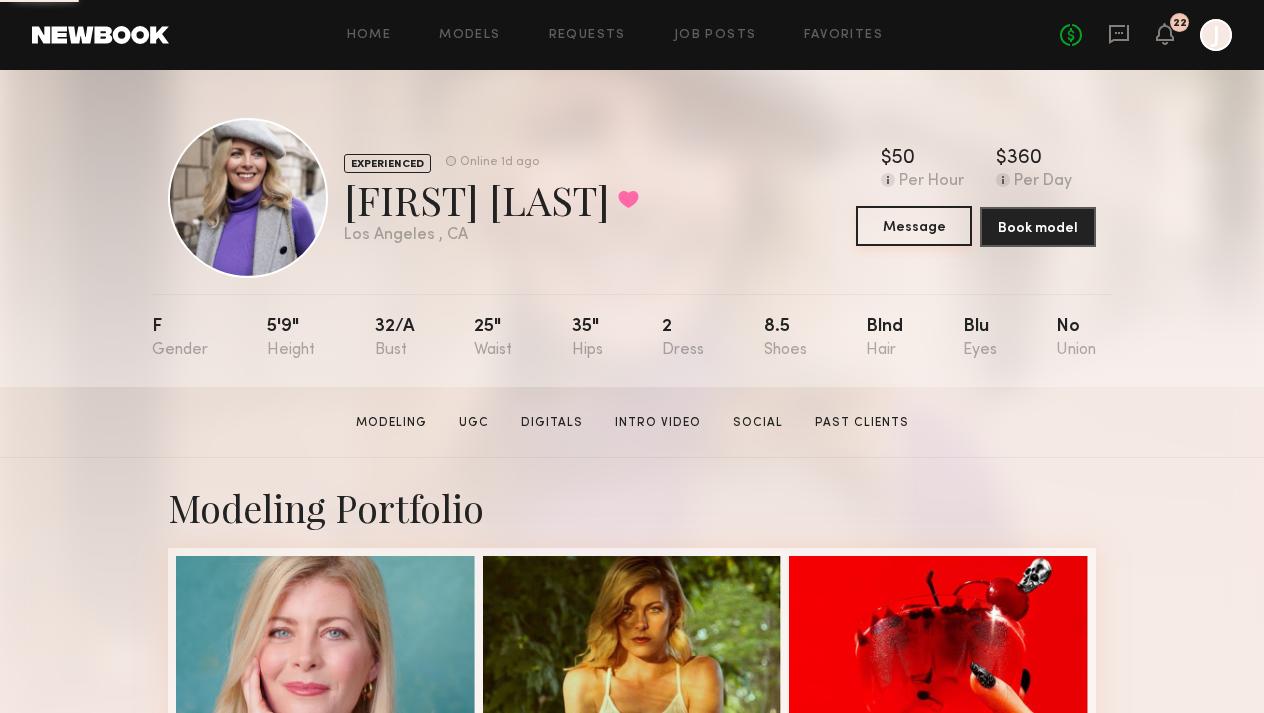 click on "Message" 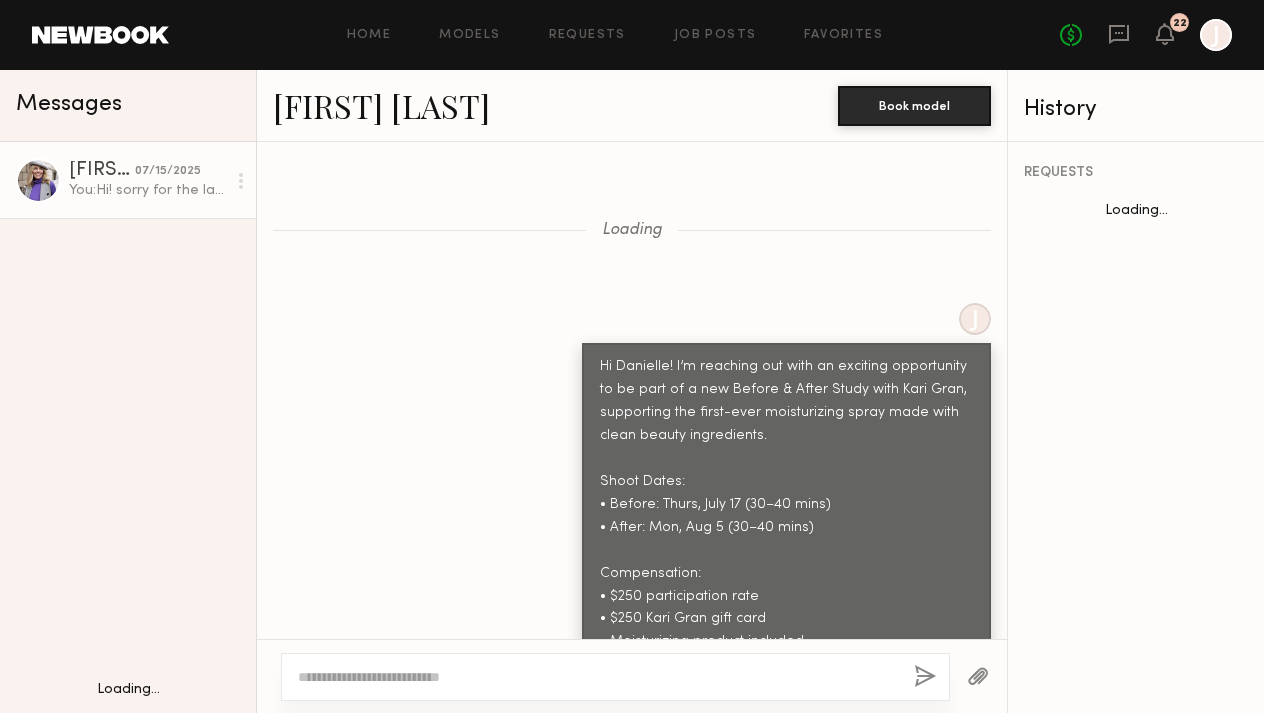 scroll, scrollTop: 1890, scrollLeft: 0, axis: vertical 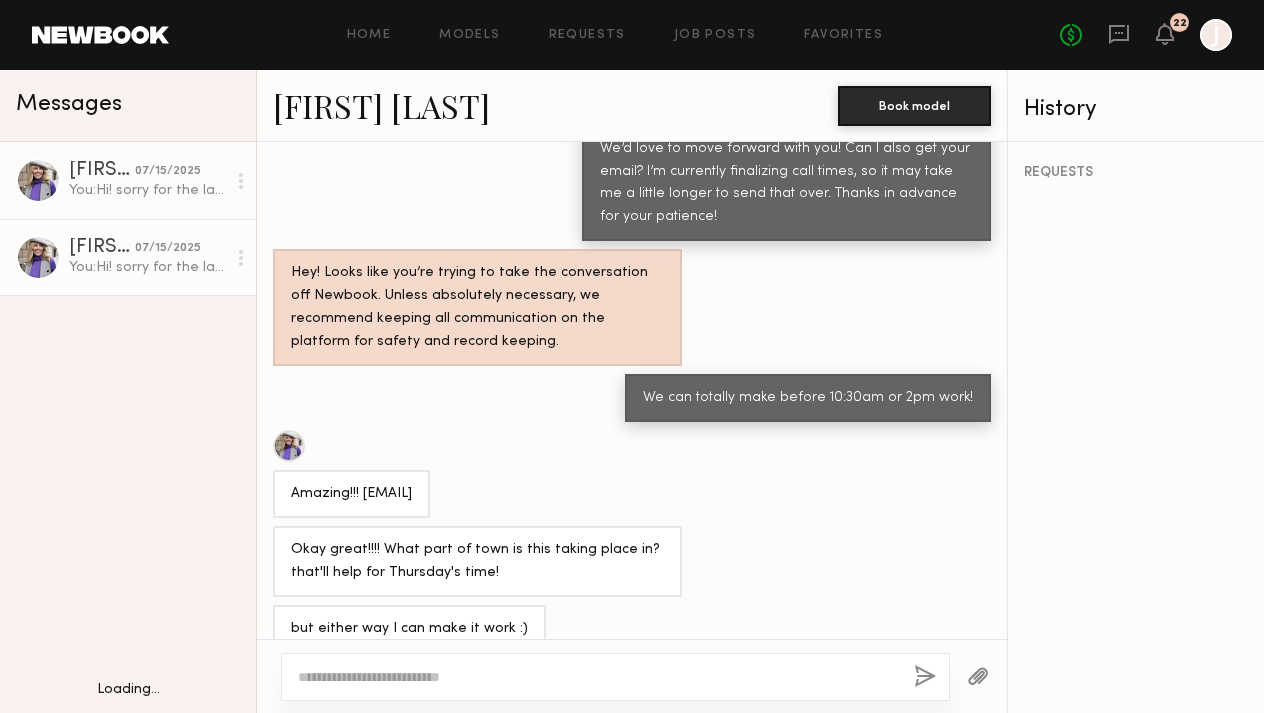 click 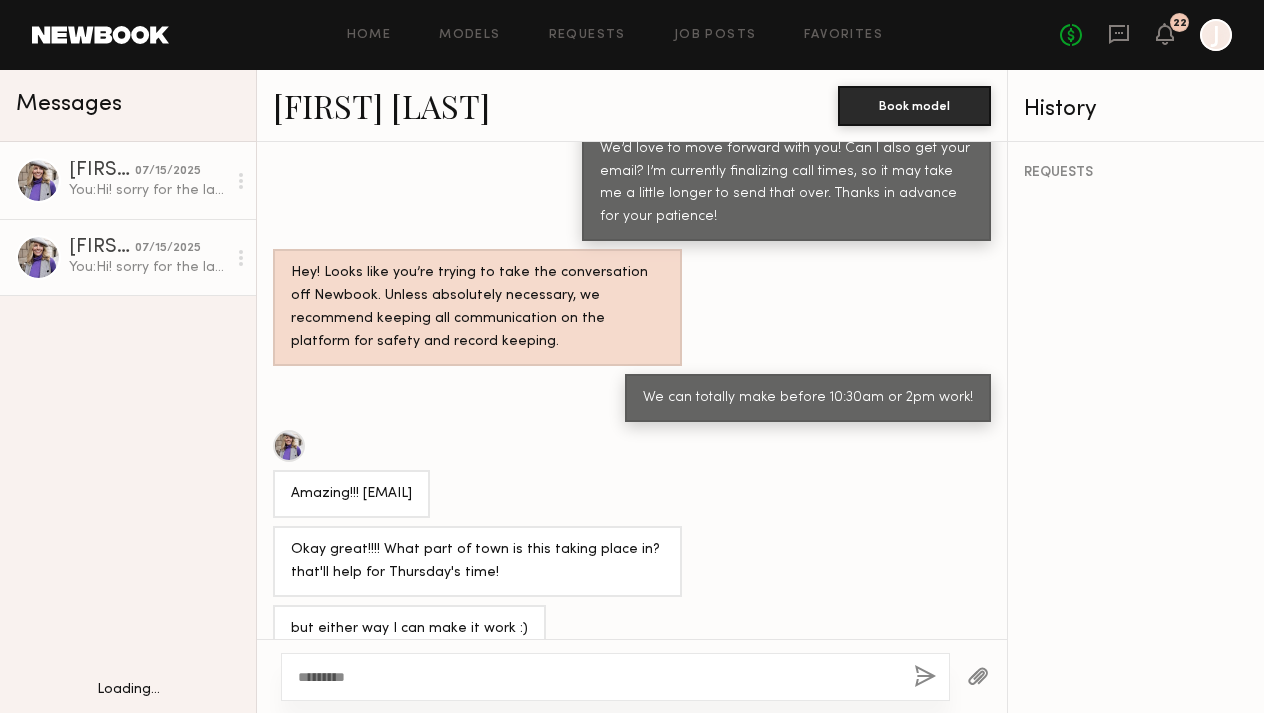 scroll, scrollTop: 16, scrollLeft: 0, axis: vertical 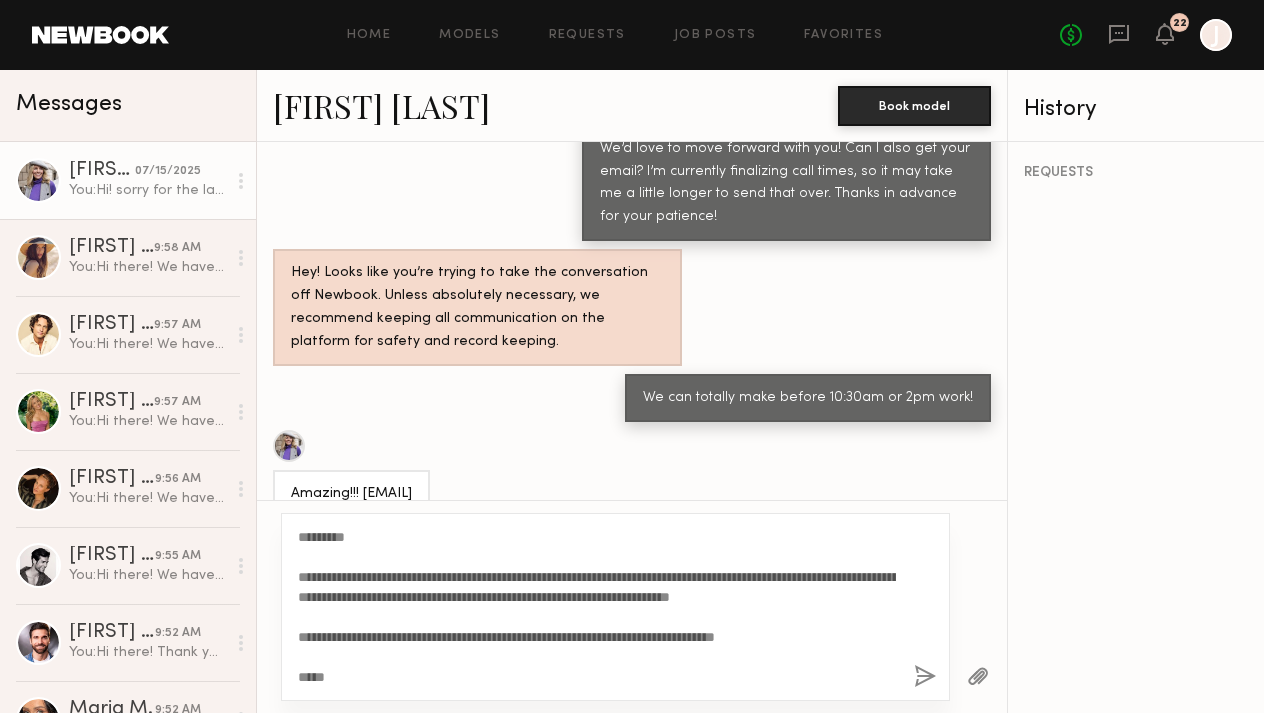 click on "**********" 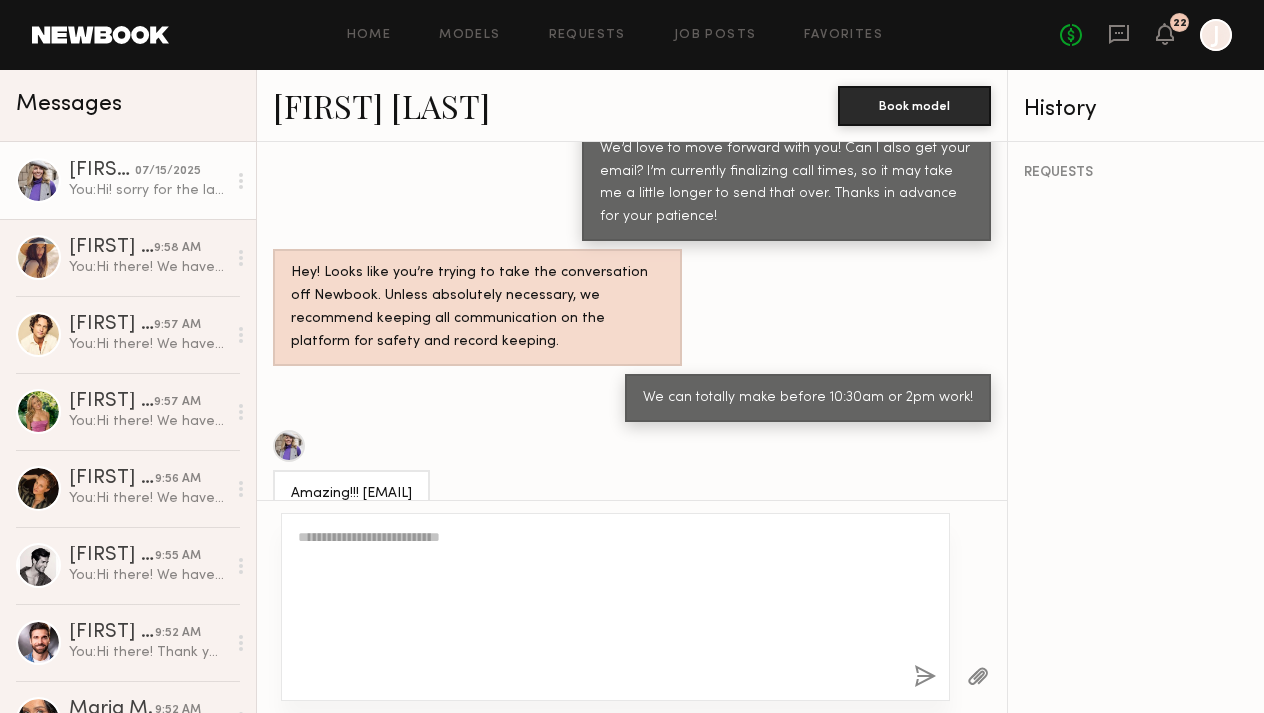 scroll, scrollTop: 0, scrollLeft: 0, axis: both 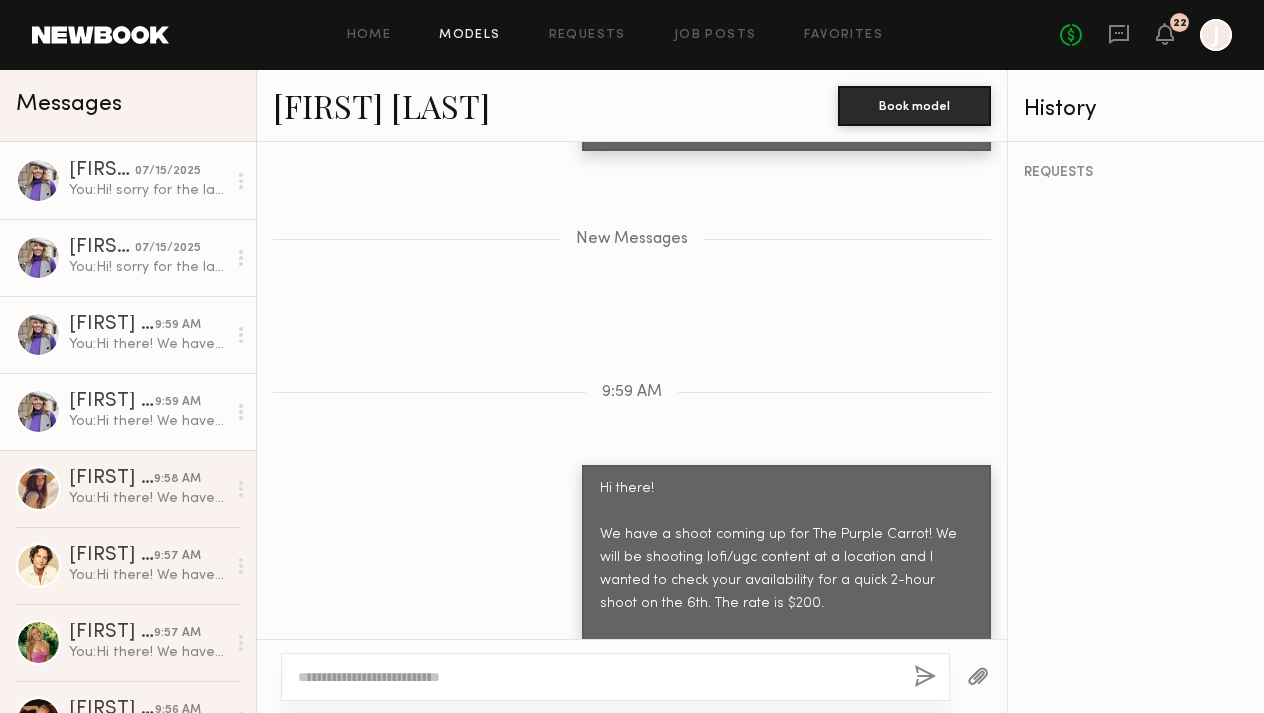 click on "Models" 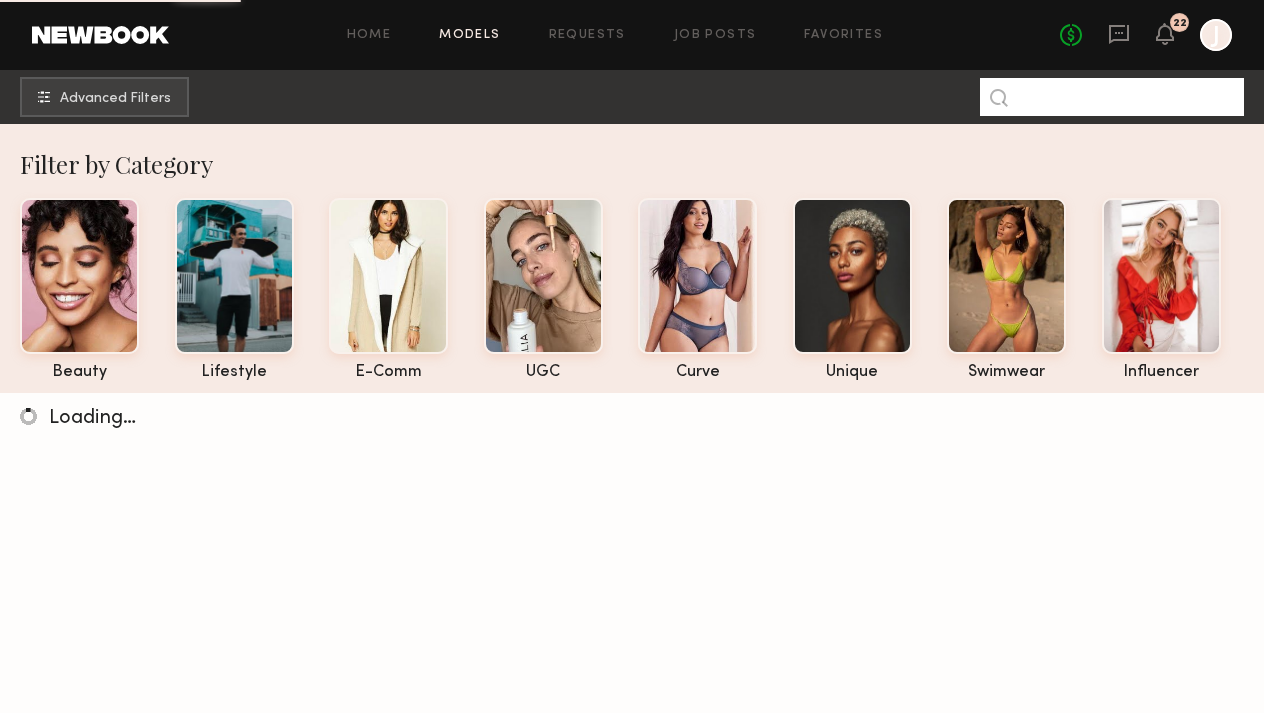 click 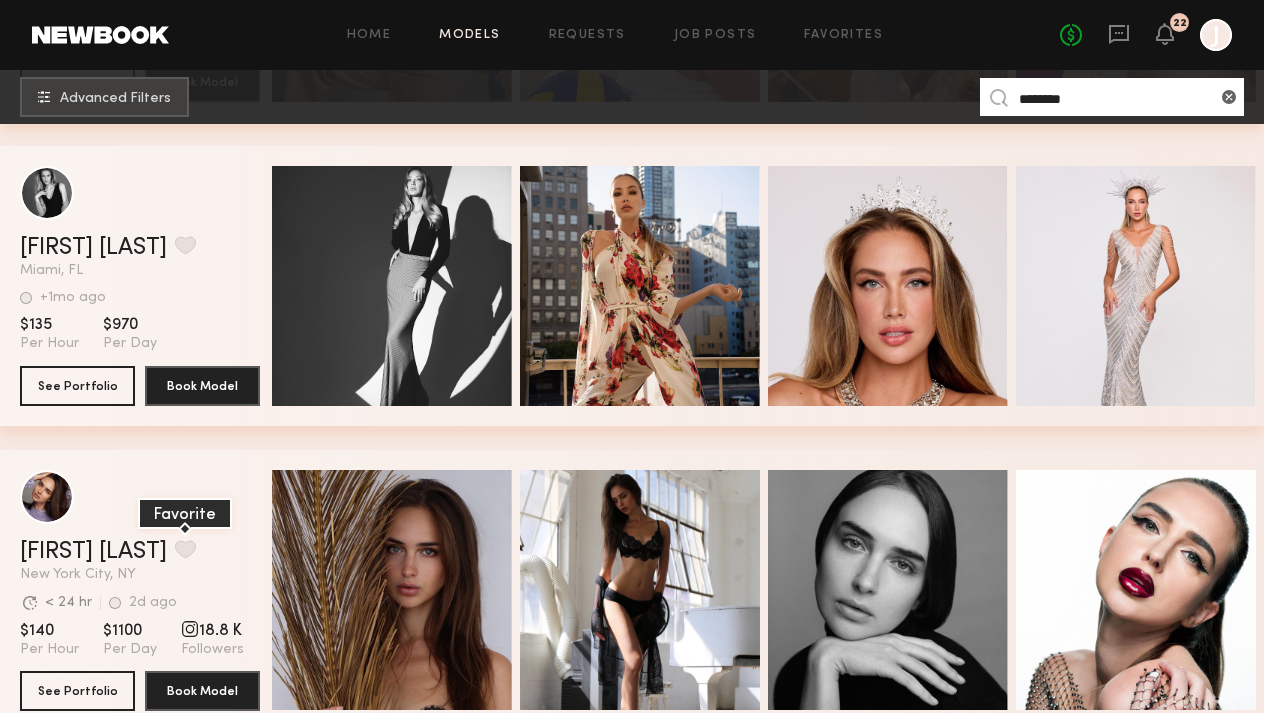 scroll, scrollTop: 1565, scrollLeft: 0, axis: vertical 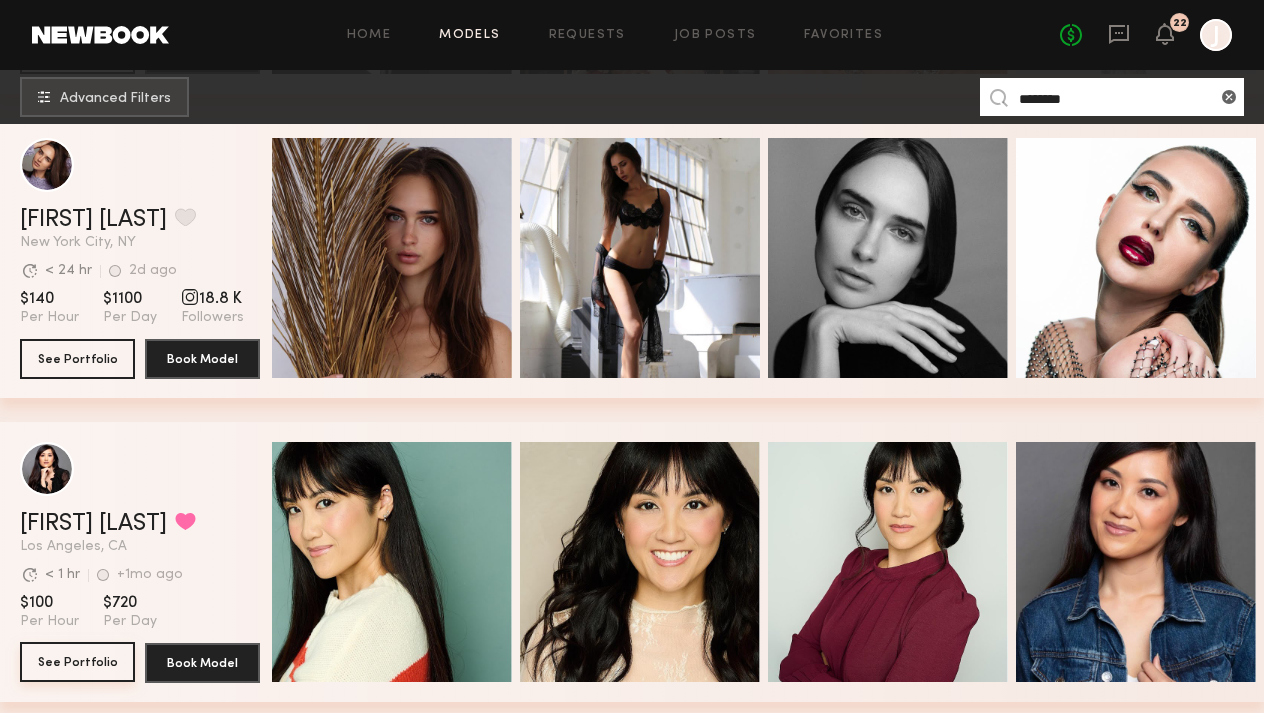 type on "********" 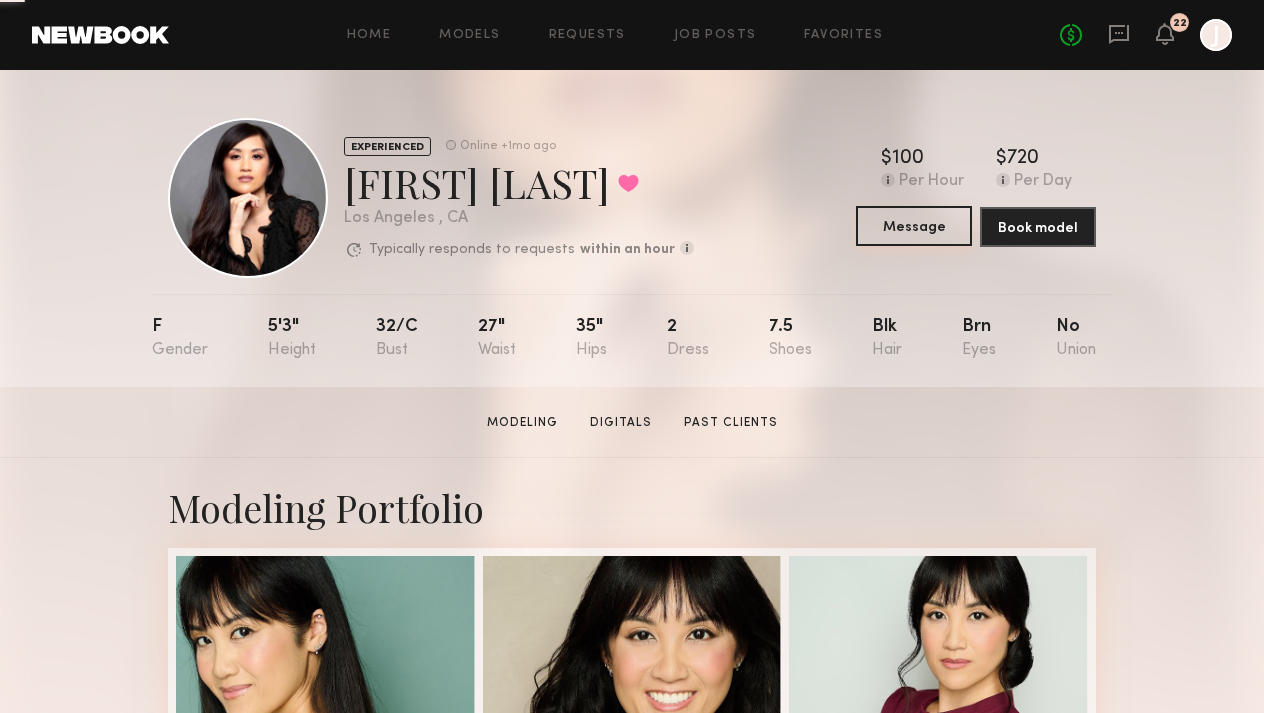 click on "Message" 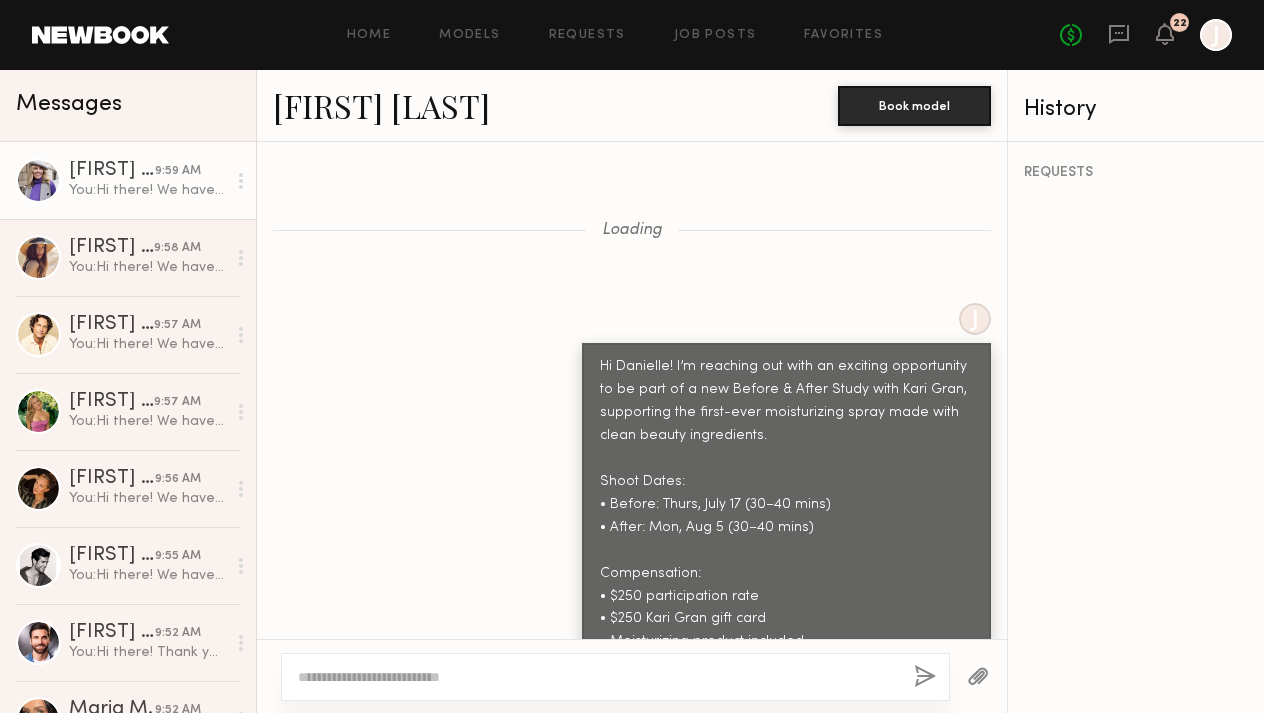 scroll, scrollTop: 2358, scrollLeft: 0, axis: vertical 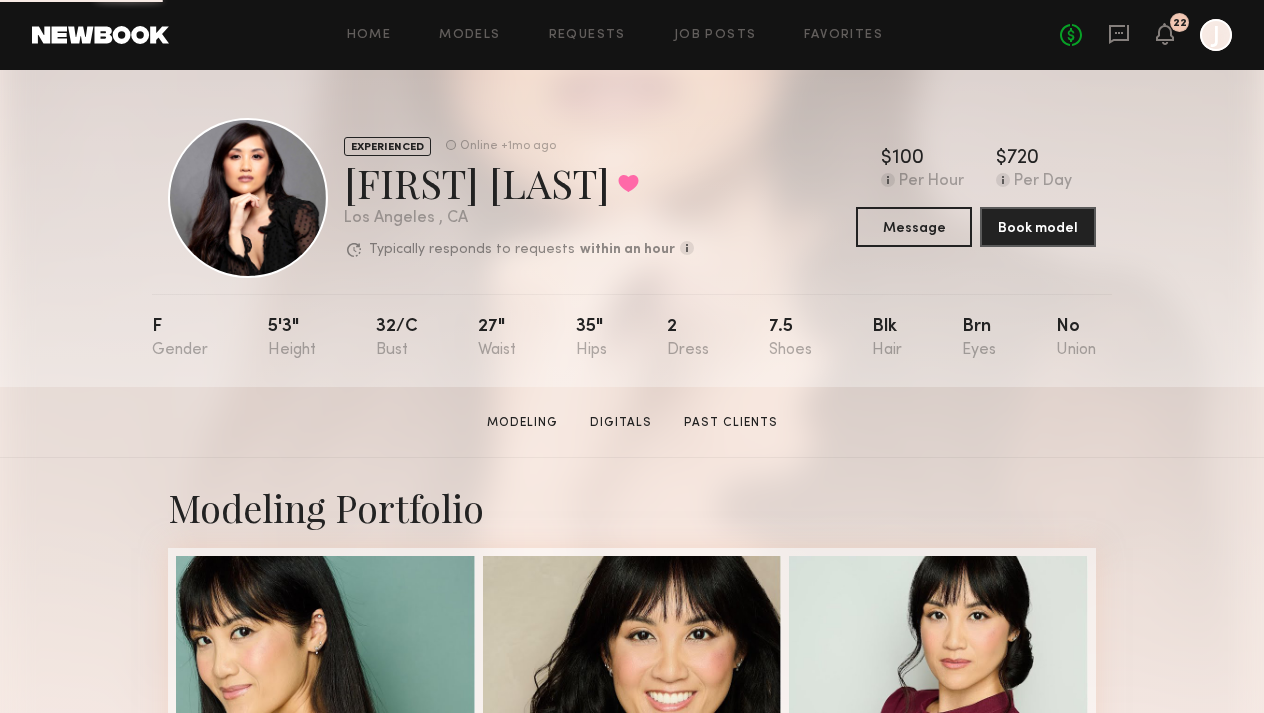 click on "EXPERIENCED Online +1mo ago  Kristina L.  Favorited Los Angeles , CA  Typically responds to requests  within an hour  How quickly the model responds to new   requests, on average. For best results,   start new talent interactions with a   request and use messages to add or   collect additional info.  Typically responds: within an hour Online +1mo ago  $   Typical rate set by model.  Can vary by project & usage.  100 Per Hour  $   Typical rate set by model.  Can vary by project & usage.  720 Per Day  Message  Book model" 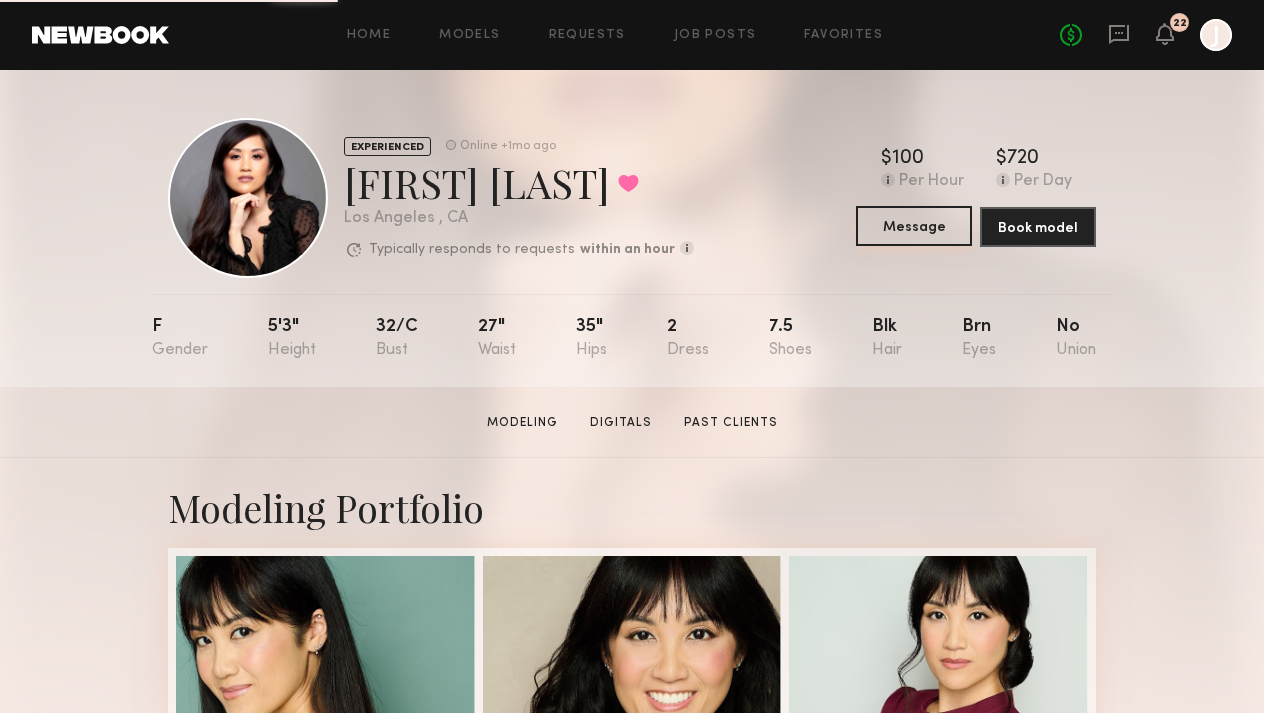 click on "Message" 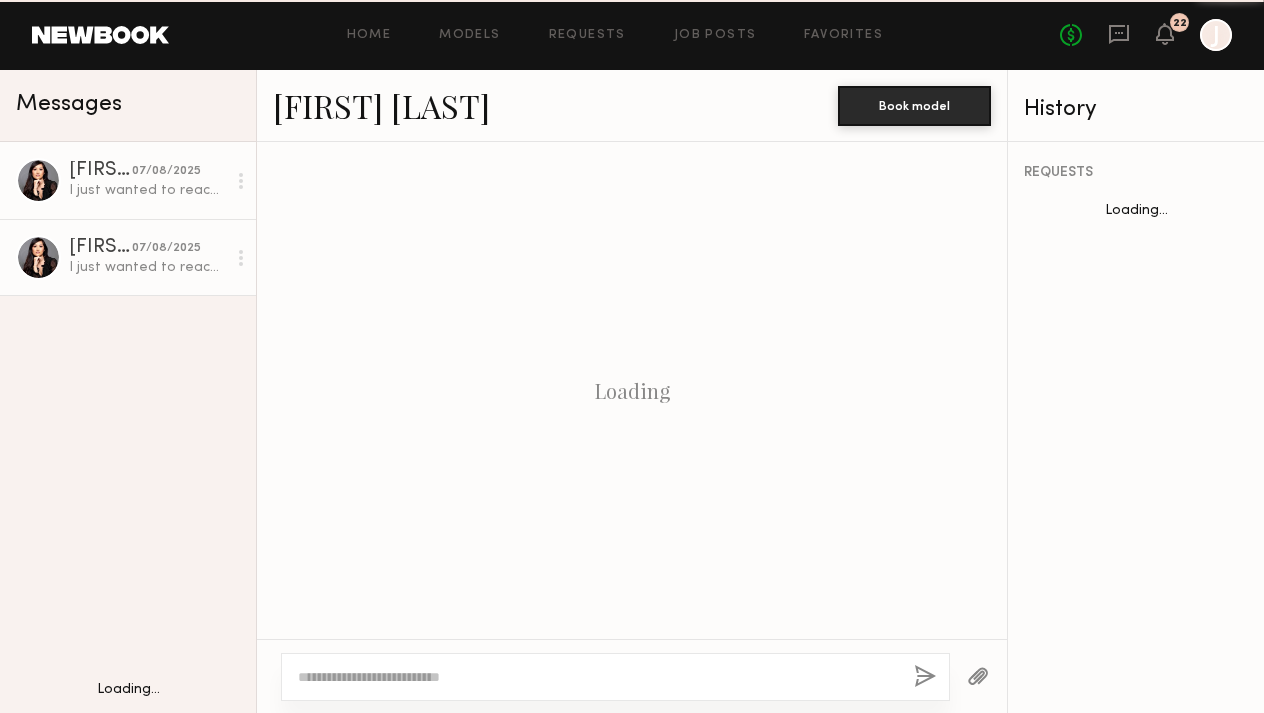 scroll, scrollTop: 3271, scrollLeft: 0, axis: vertical 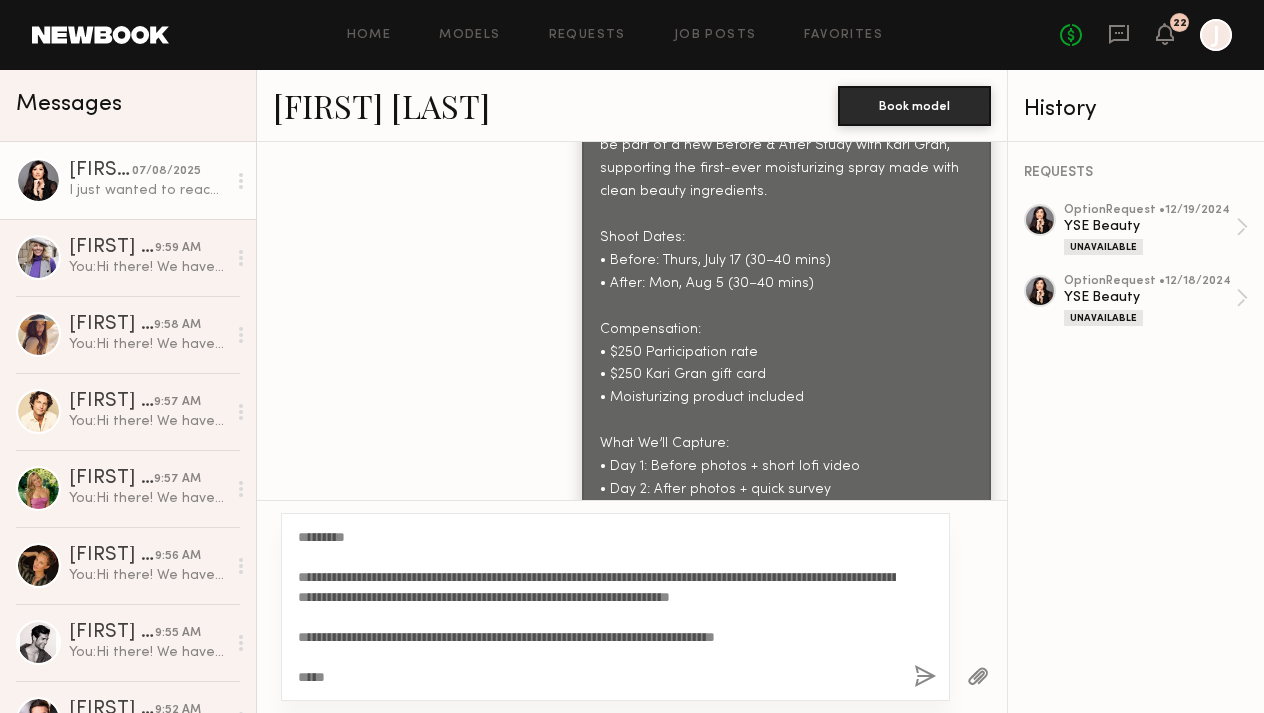 click on "**********" 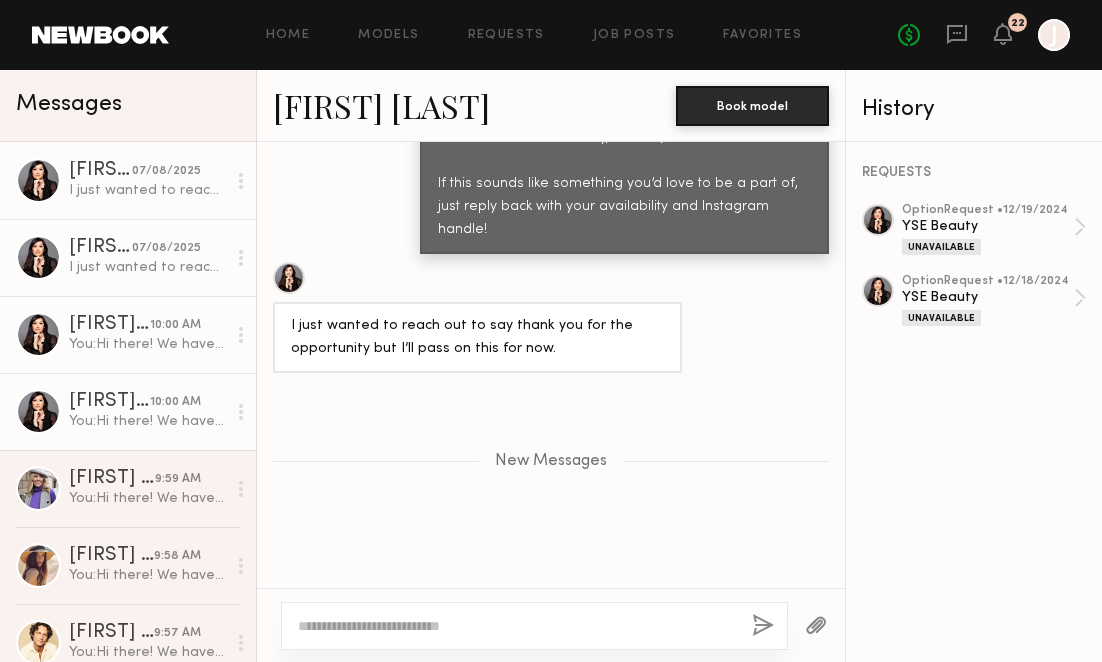 scroll, scrollTop: 3568, scrollLeft: 0, axis: vertical 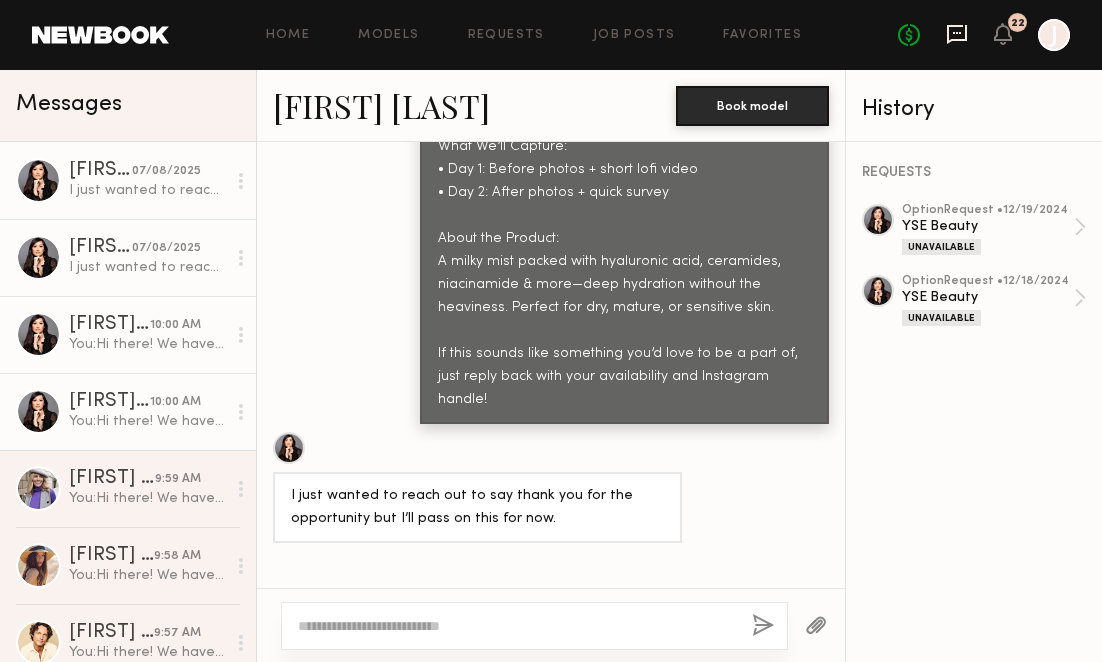 click 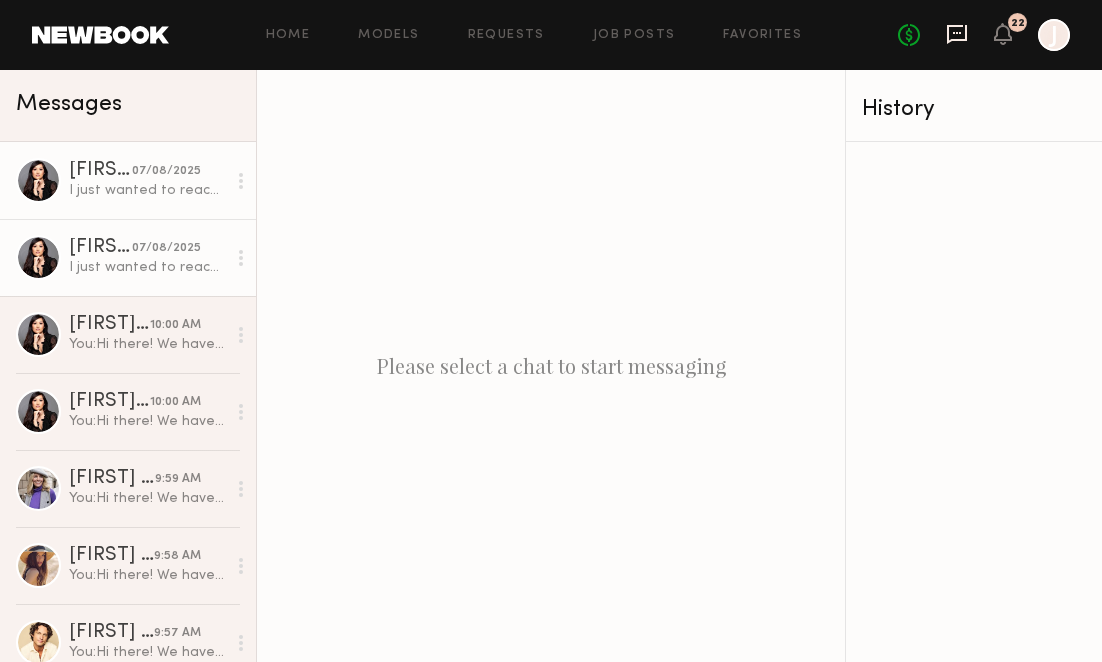 click 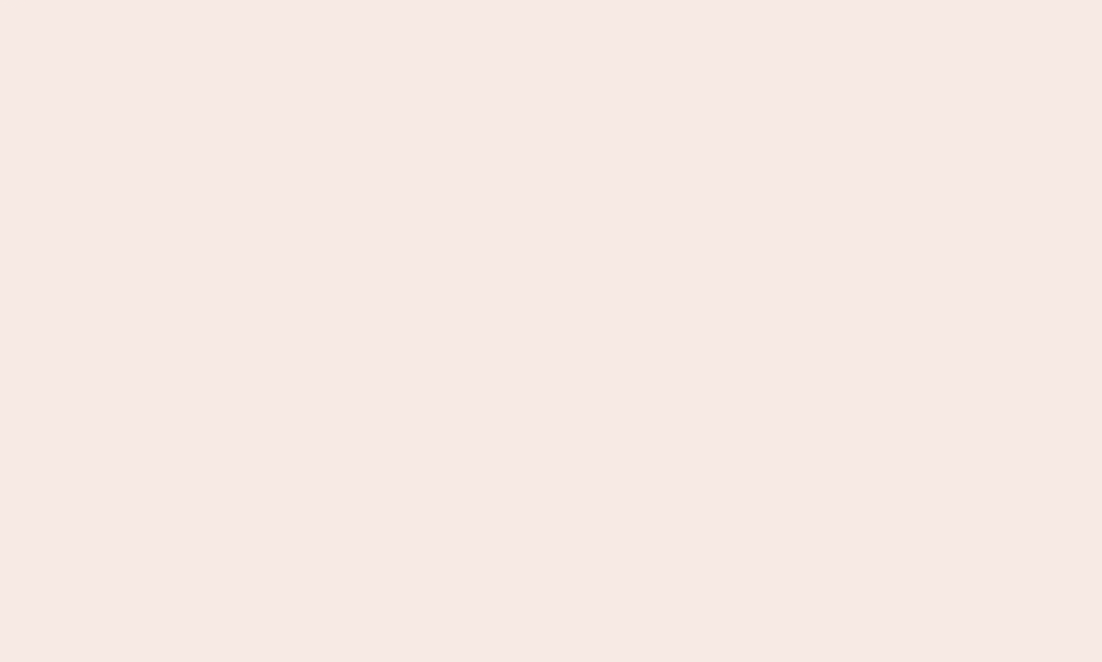 scroll, scrollTop: 0, scrollLeft: 0, axis: both 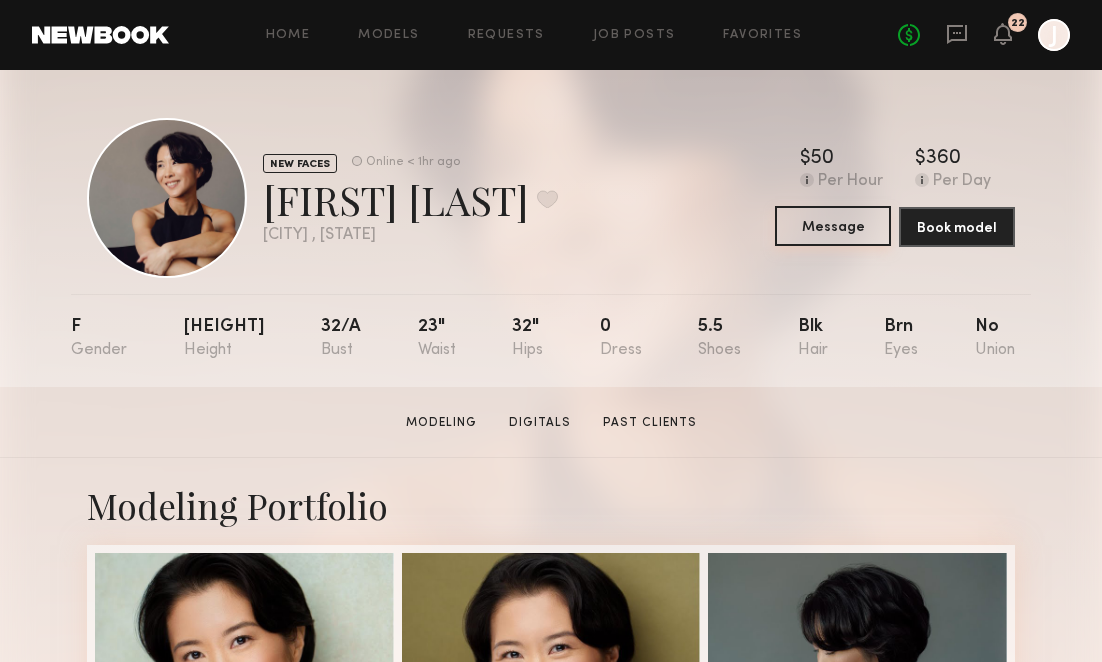 click on "Message" 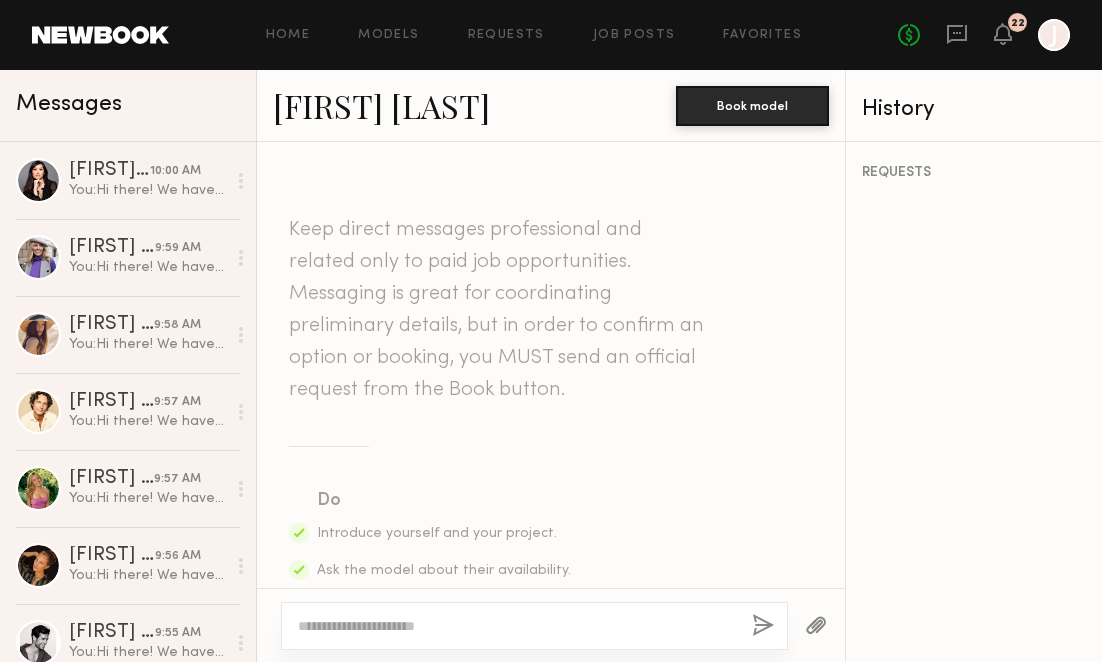 click 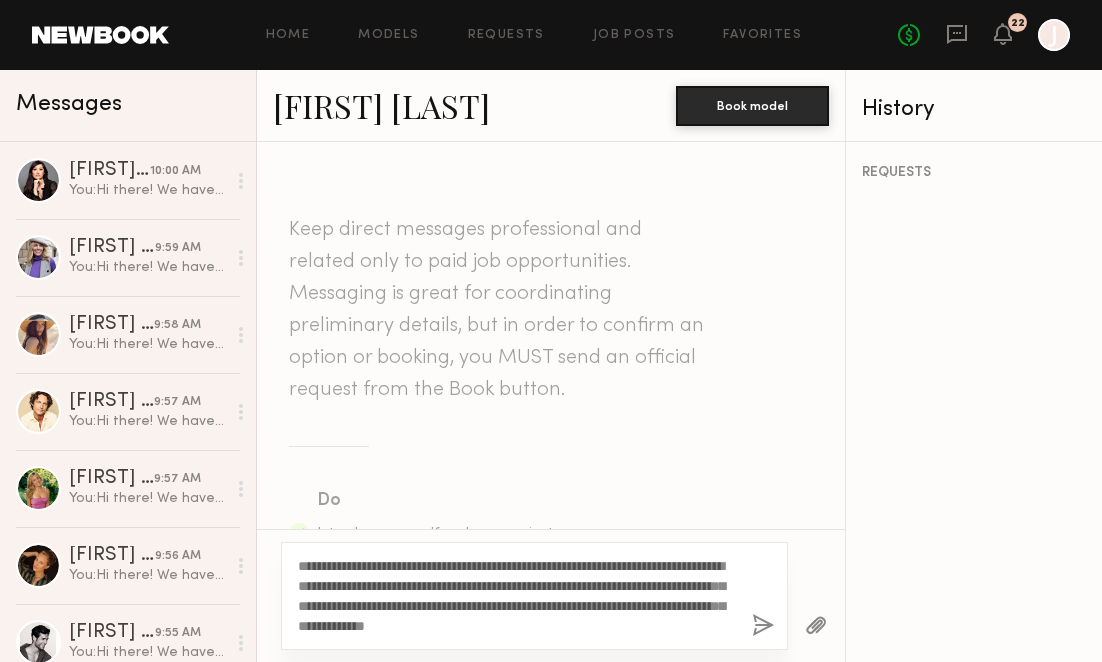 click on "**********" 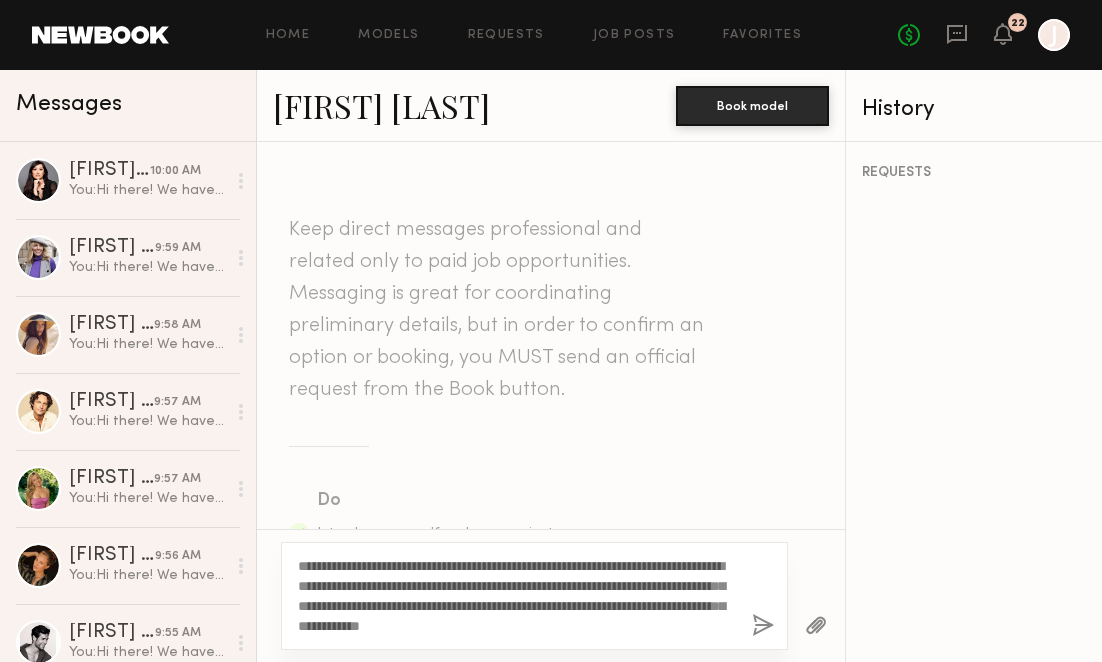 click on "**********" 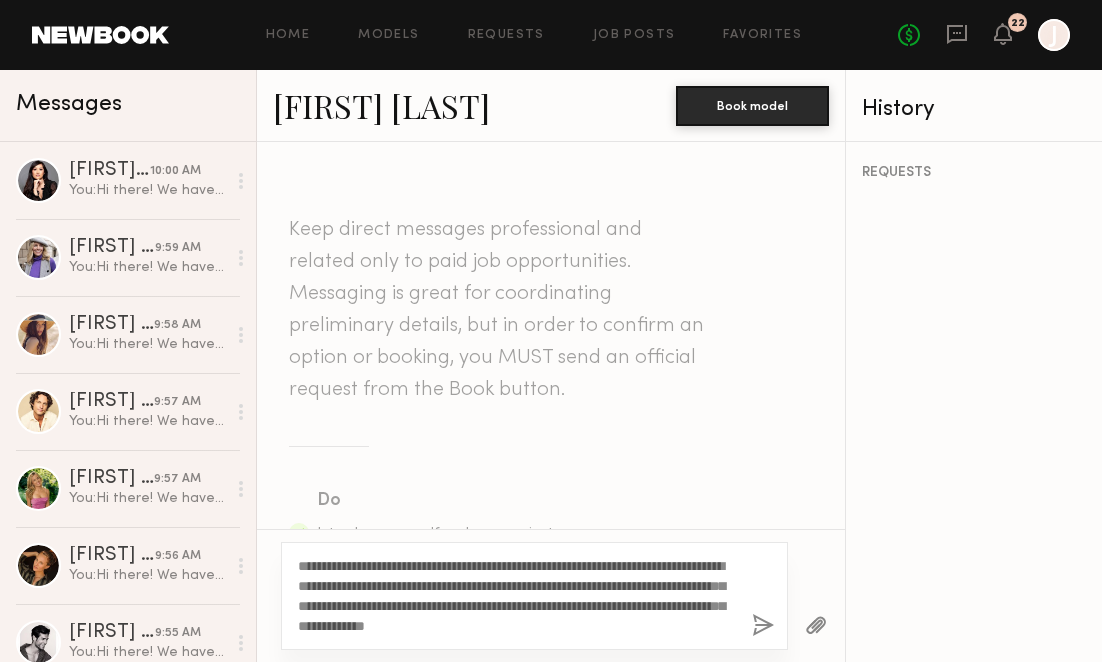 type on "**********" 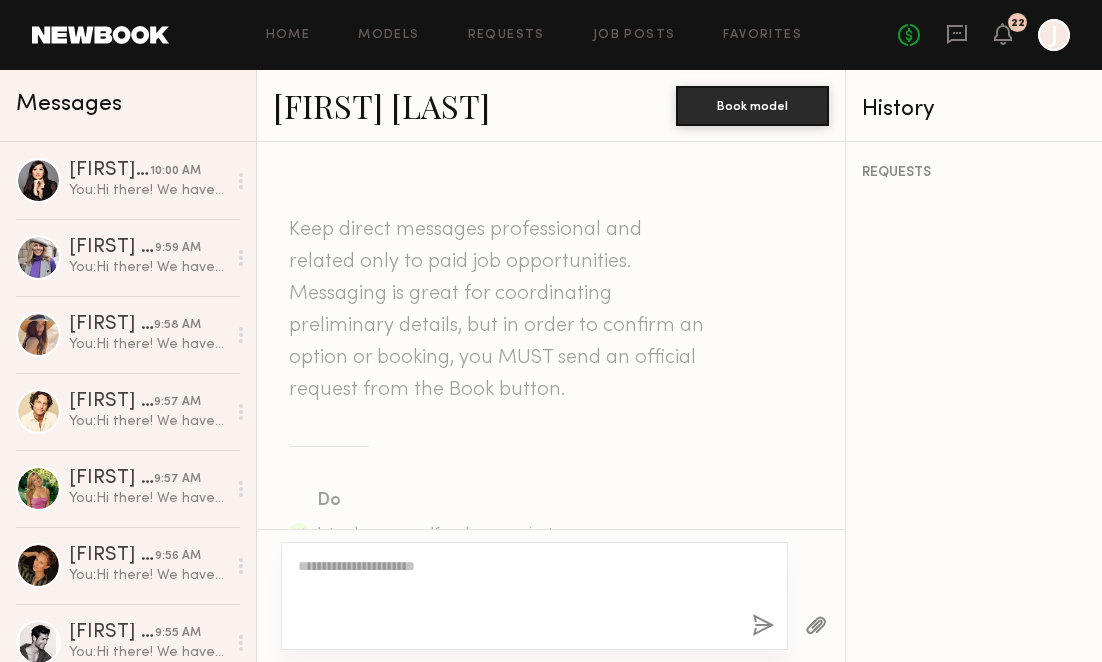 scroll, scrollTop: 684, scrollLeft: 0, axis: vertical 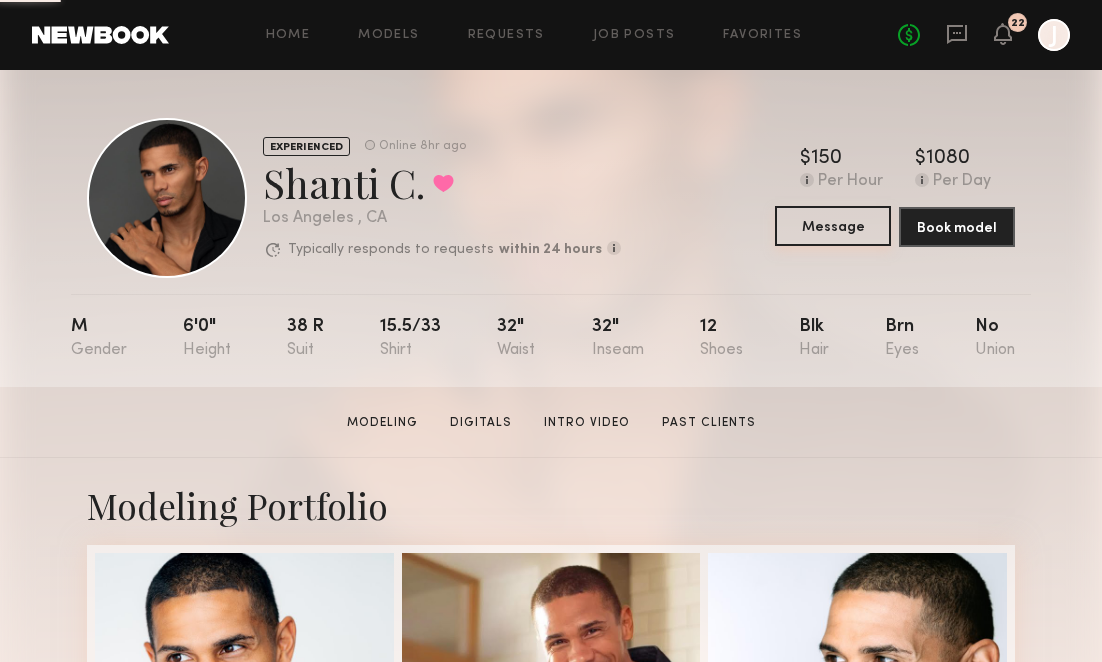 click on "Message" 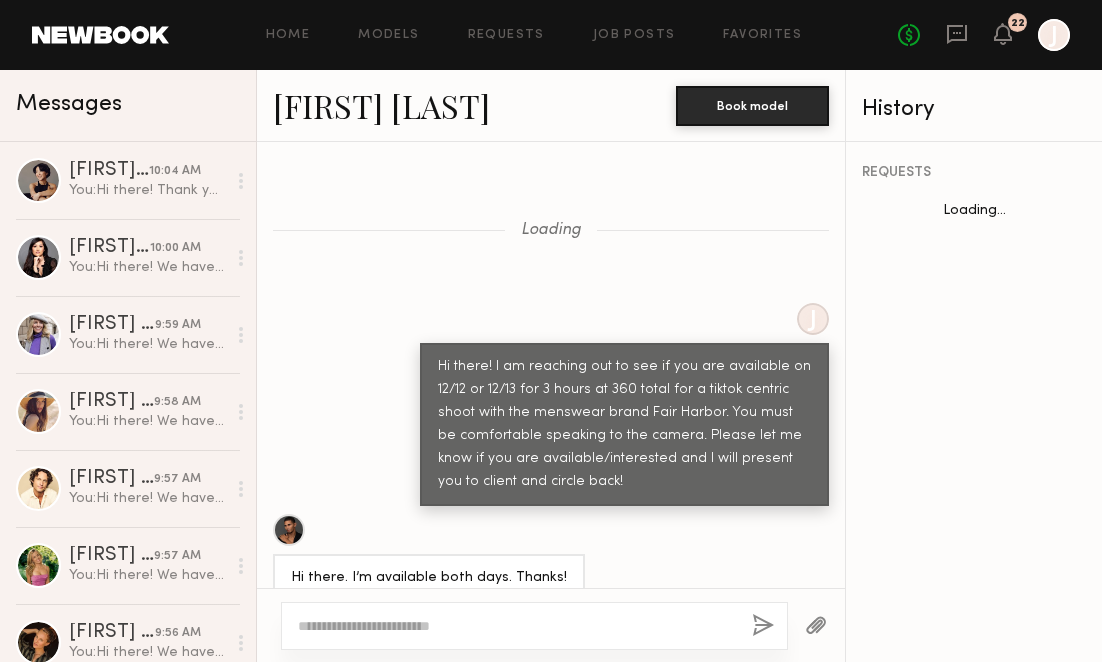 scroll, scrollTop: 2015, scrollLeft: 0, axis: vertical 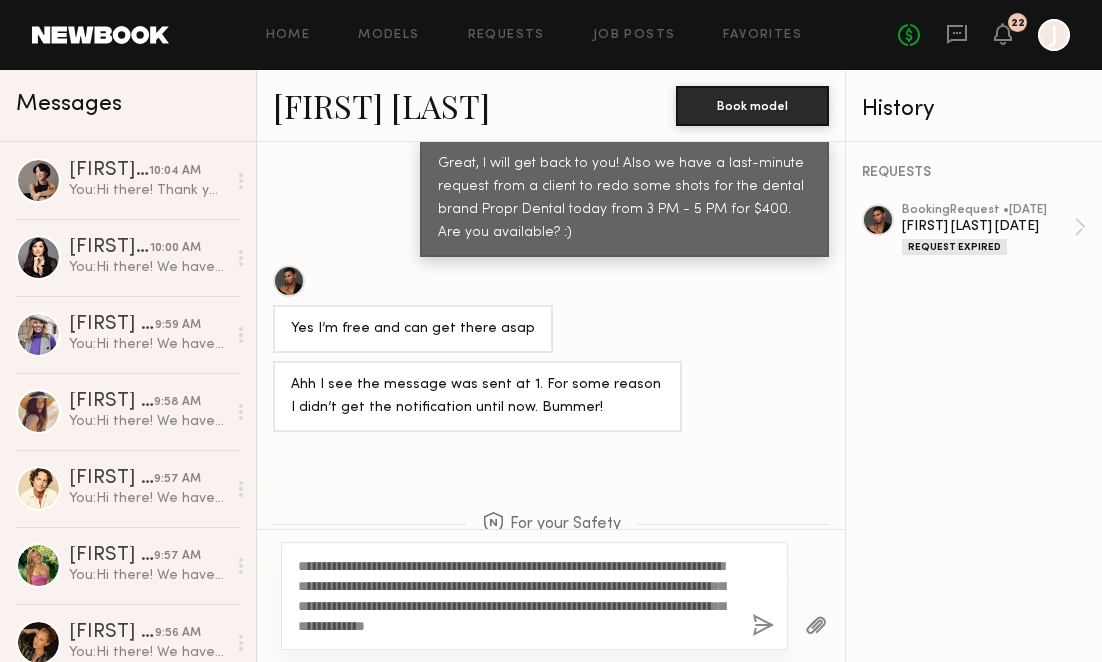 type on "**********" 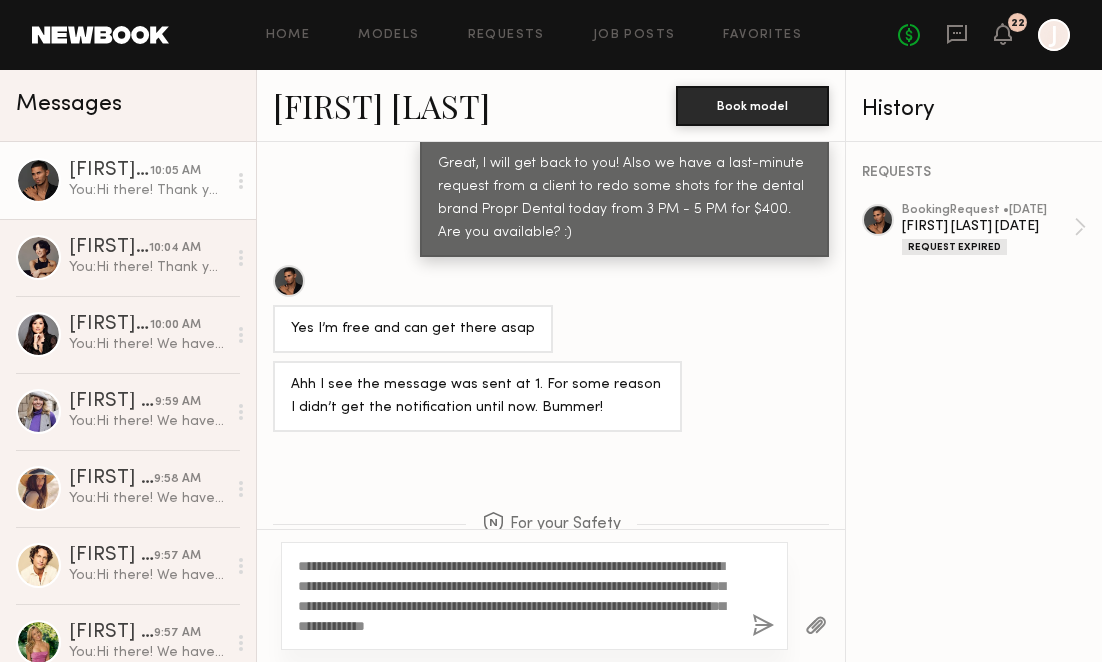 type 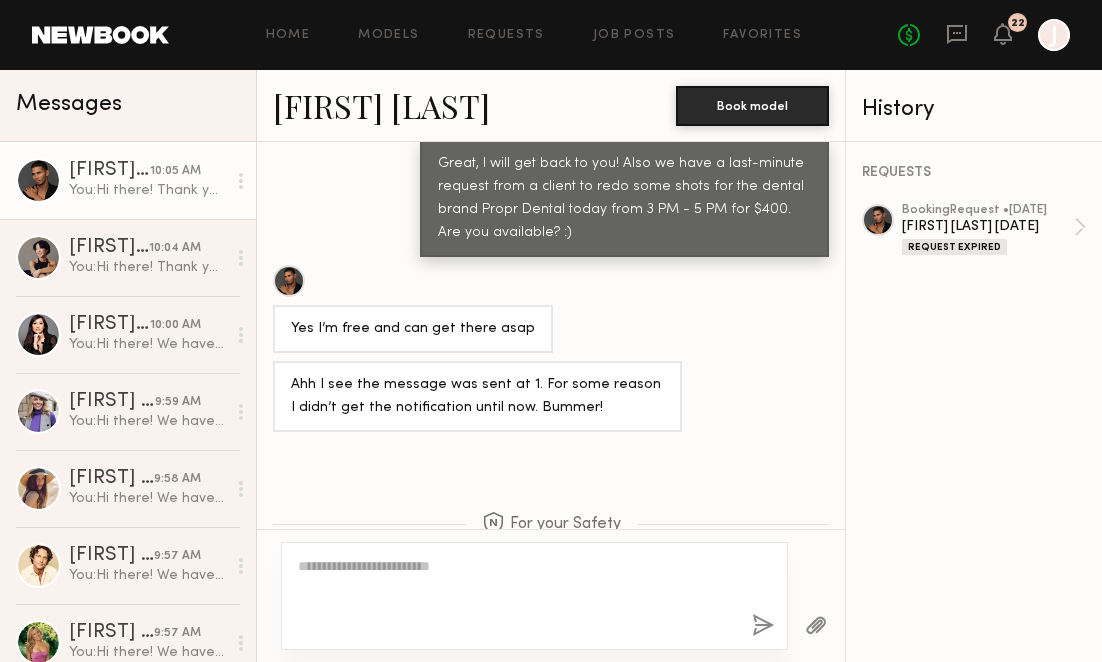 scroll, scrollTop: 2464, scrollLeft: 0, axis: vertical 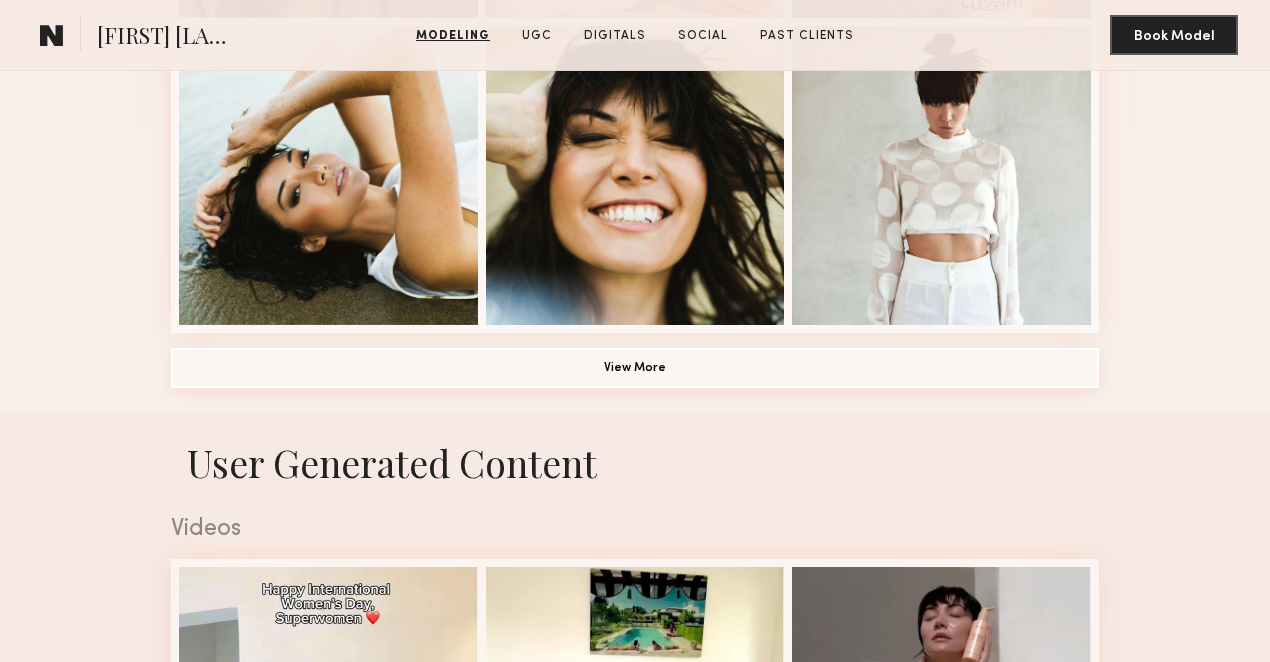 click on "View More" 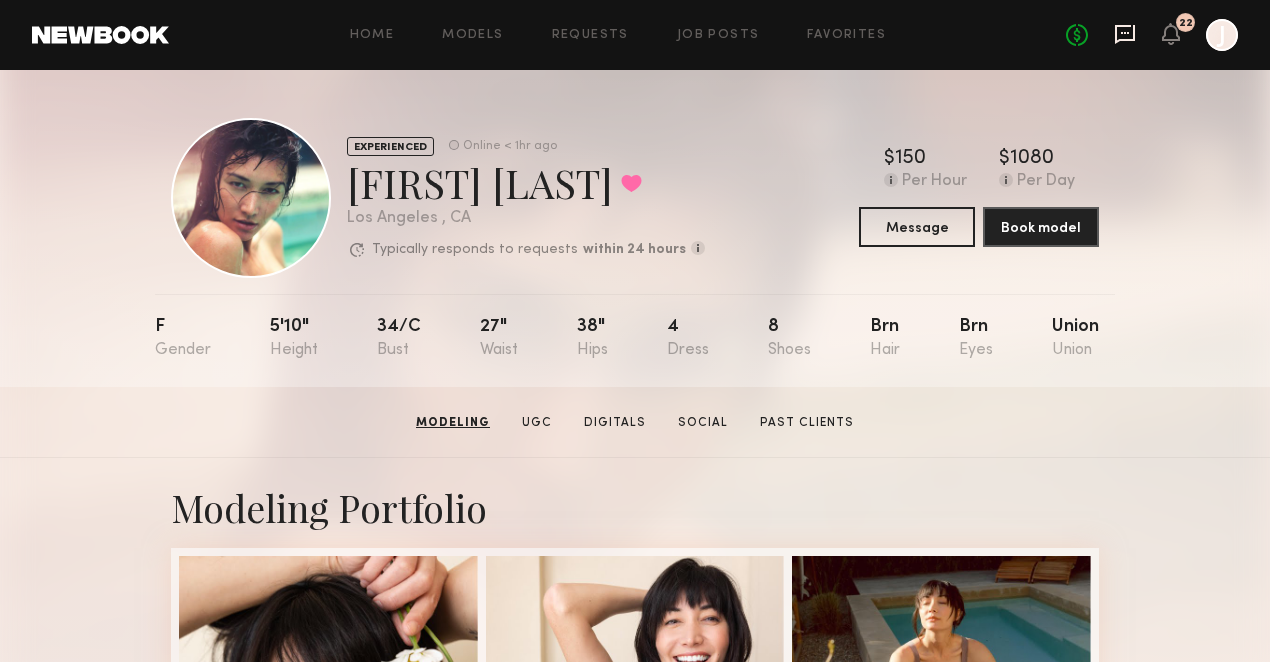 scroll, scrollTop: -1, scrollLeft: 0, axis: vertical 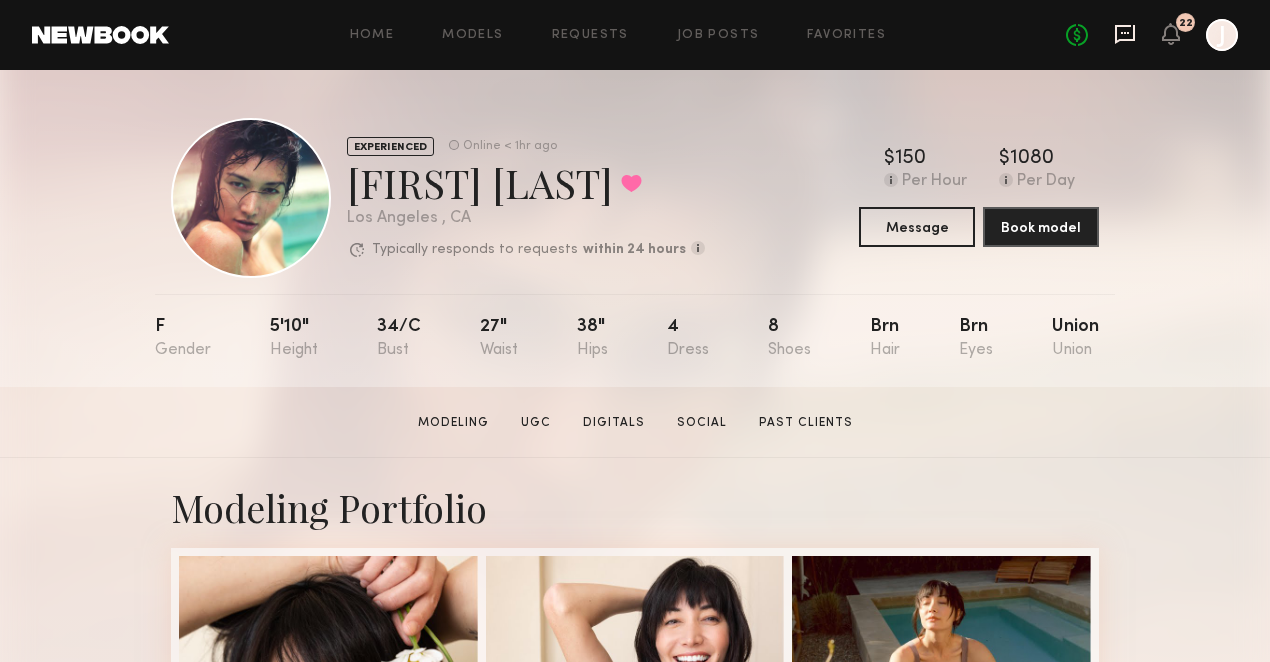 click 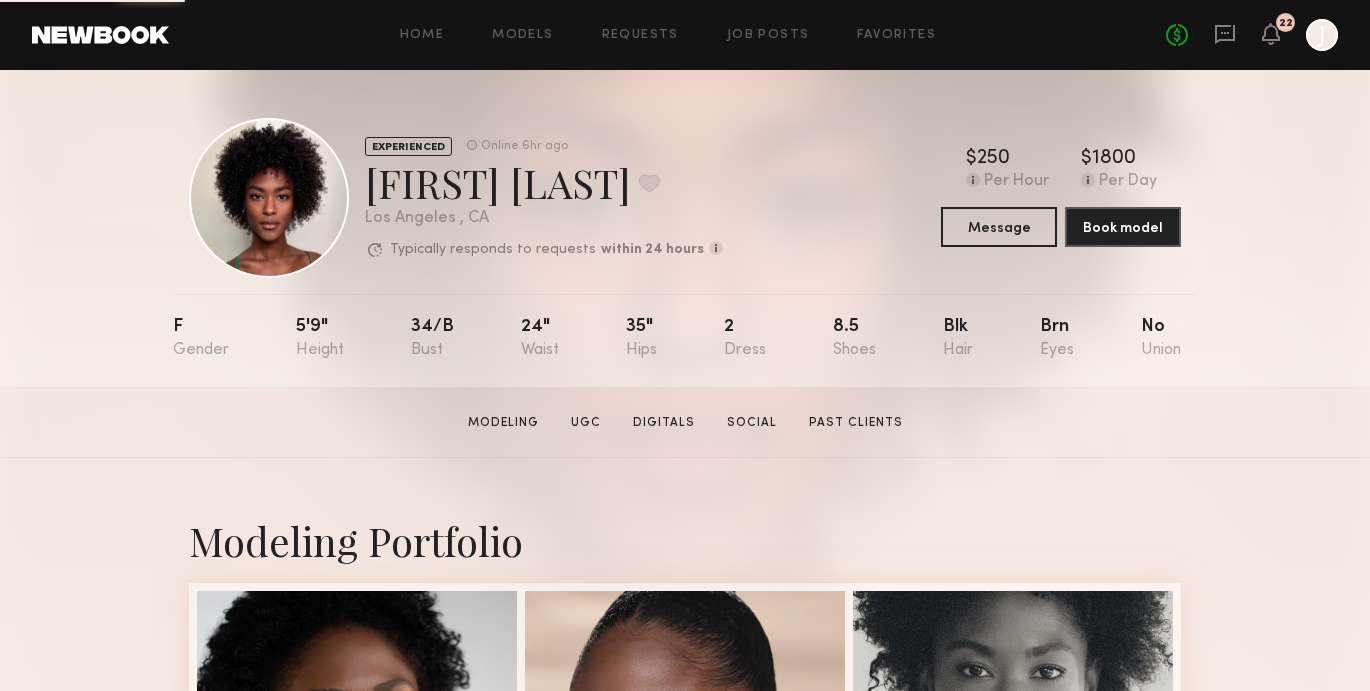 scroll, scrollTop: 0, scrollLeft: 0, axis: both 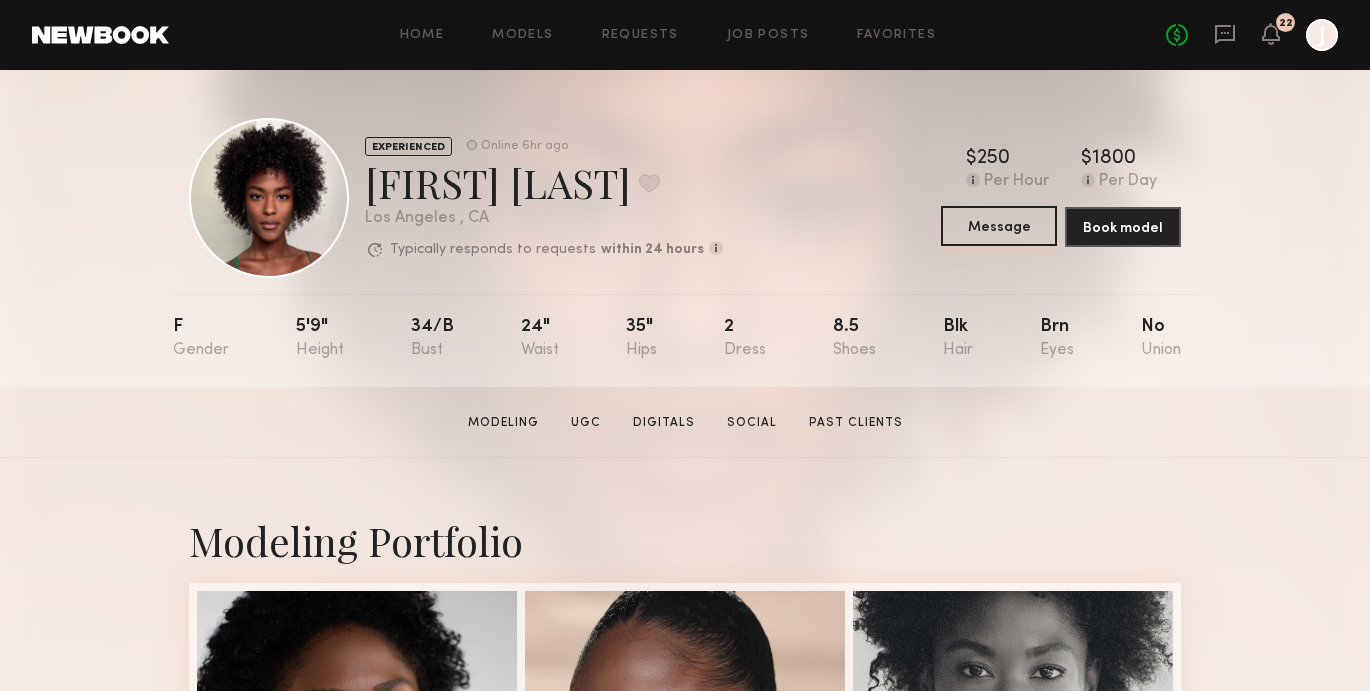 click on "Message" 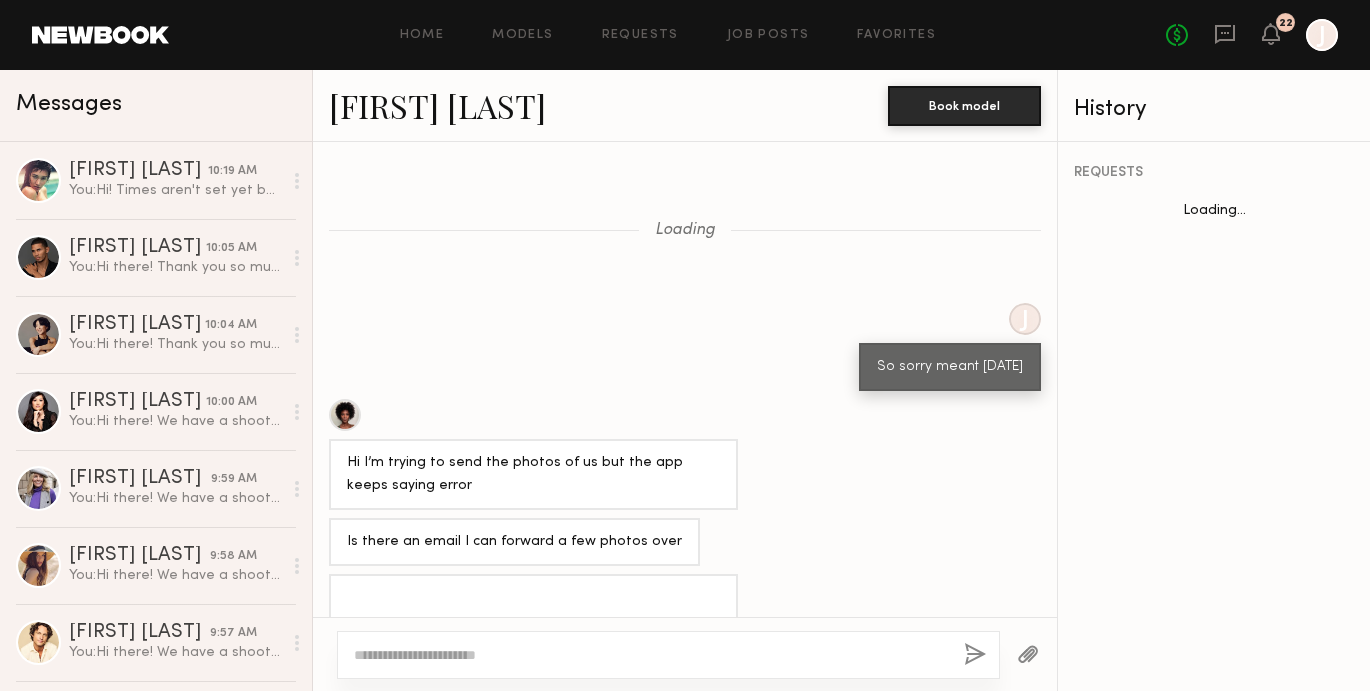scroll, scrollTop: 2085, scrollLeft: 0, axis: vertical 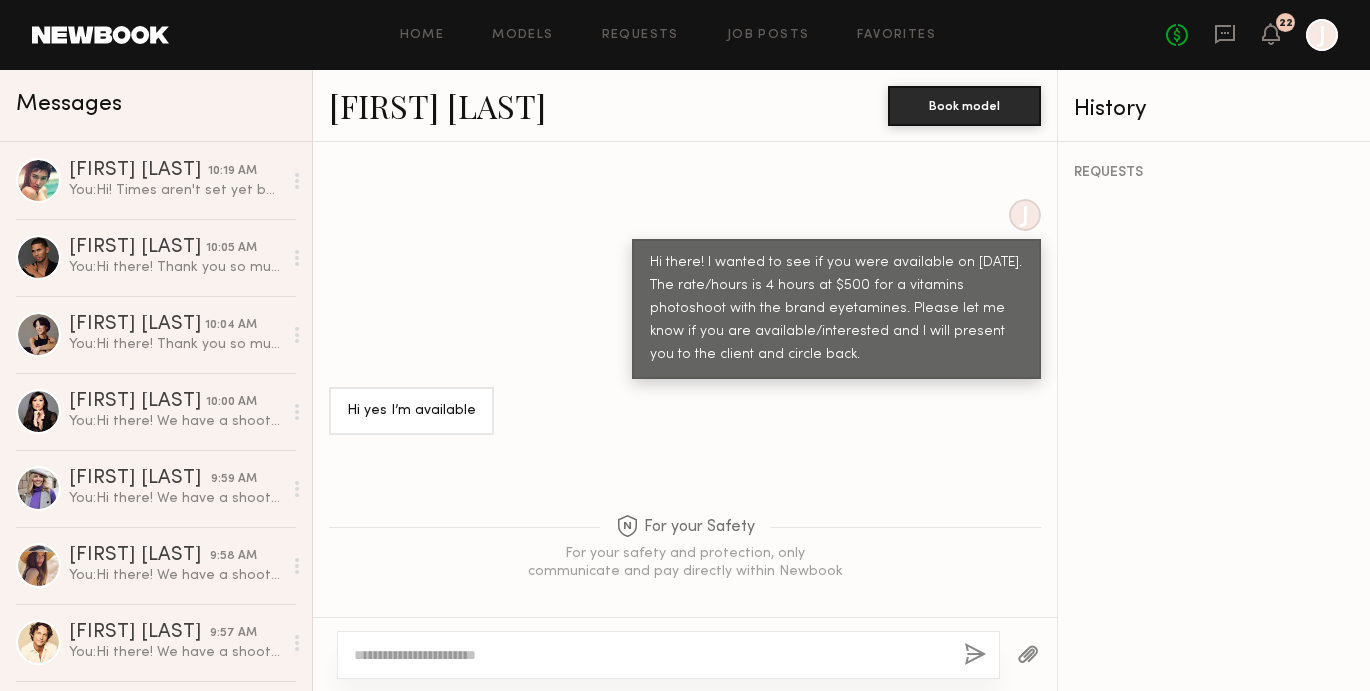 click 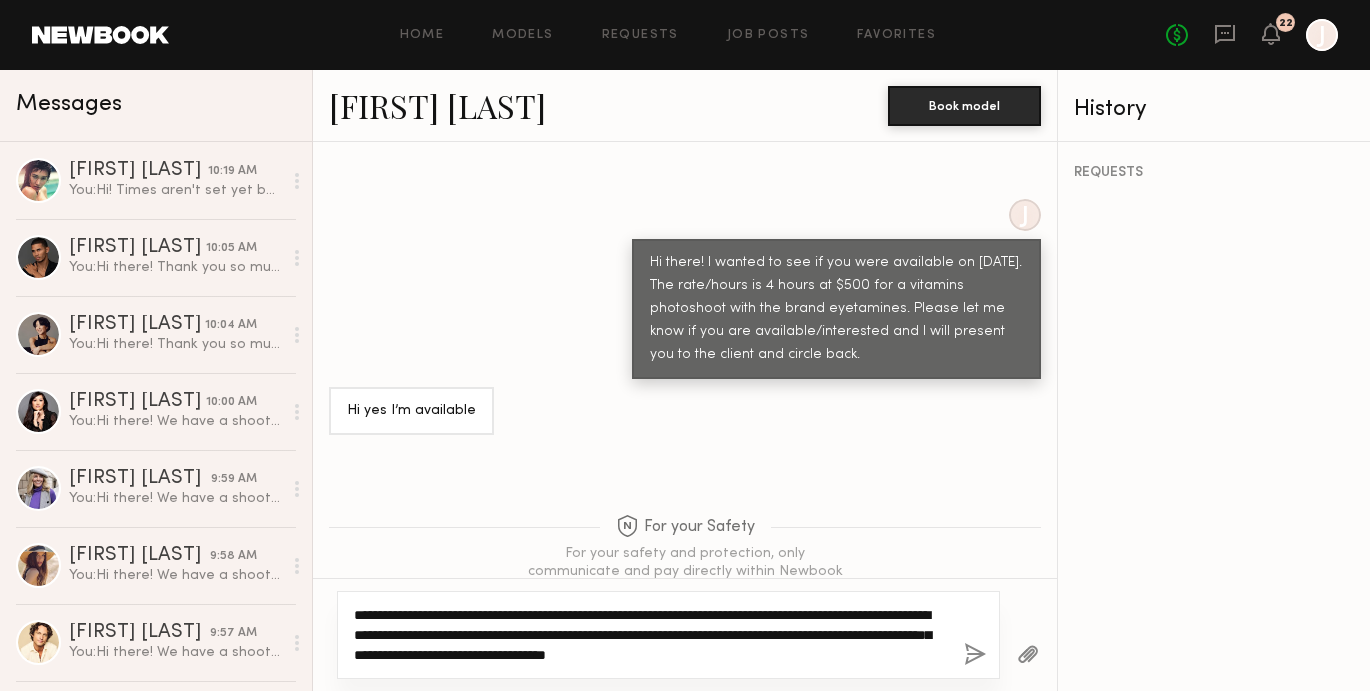 type on "**********" 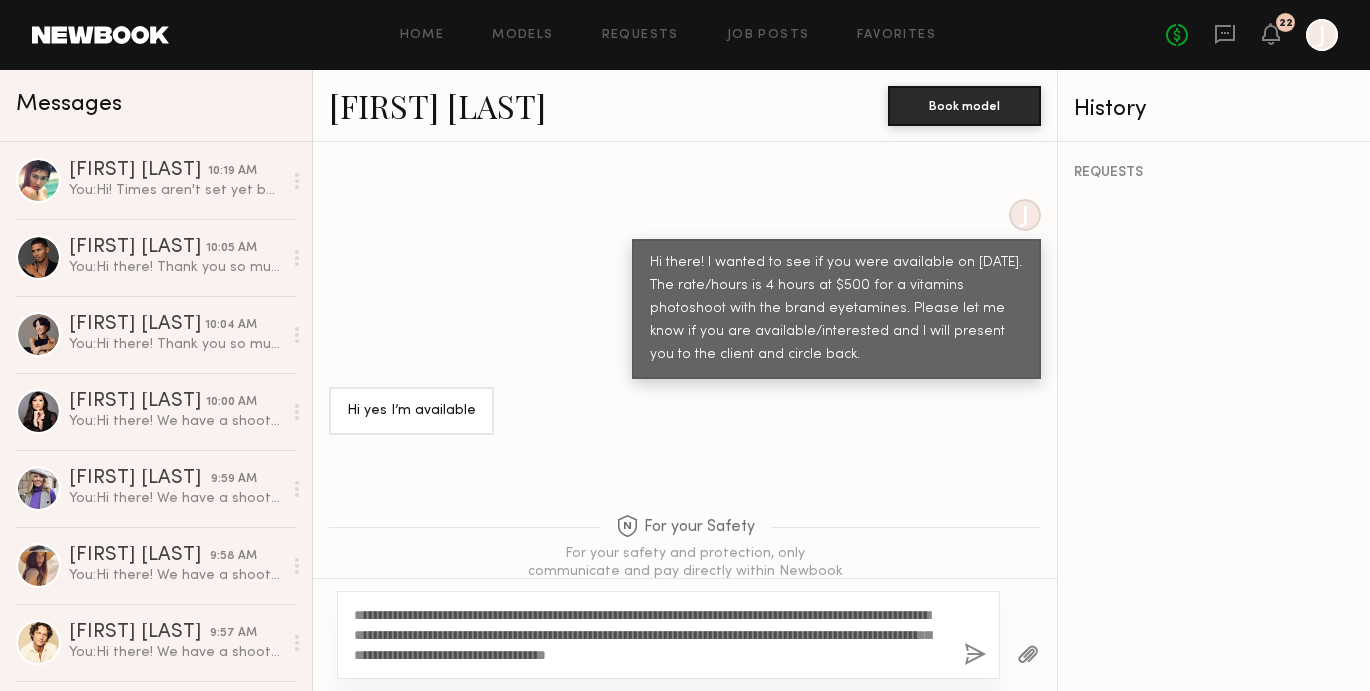 click 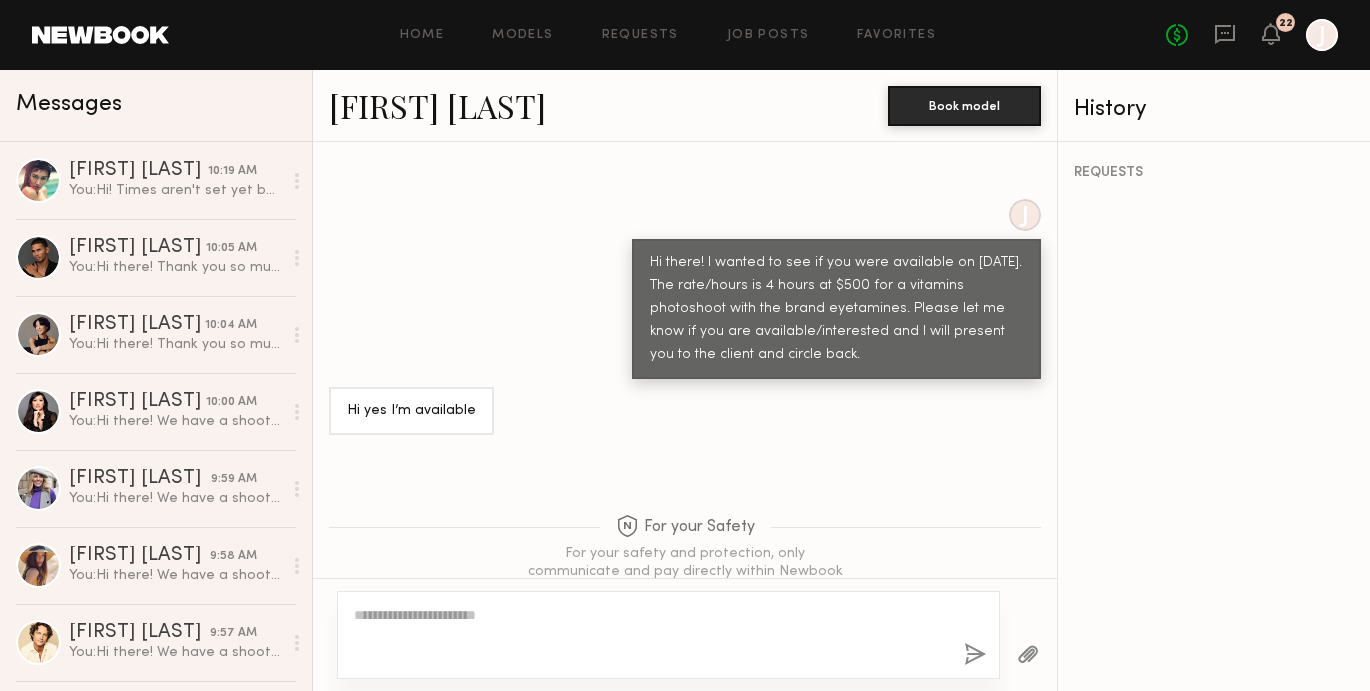 scroll, scrollTop: 2574, scrollLeft: 0, axis: vertical 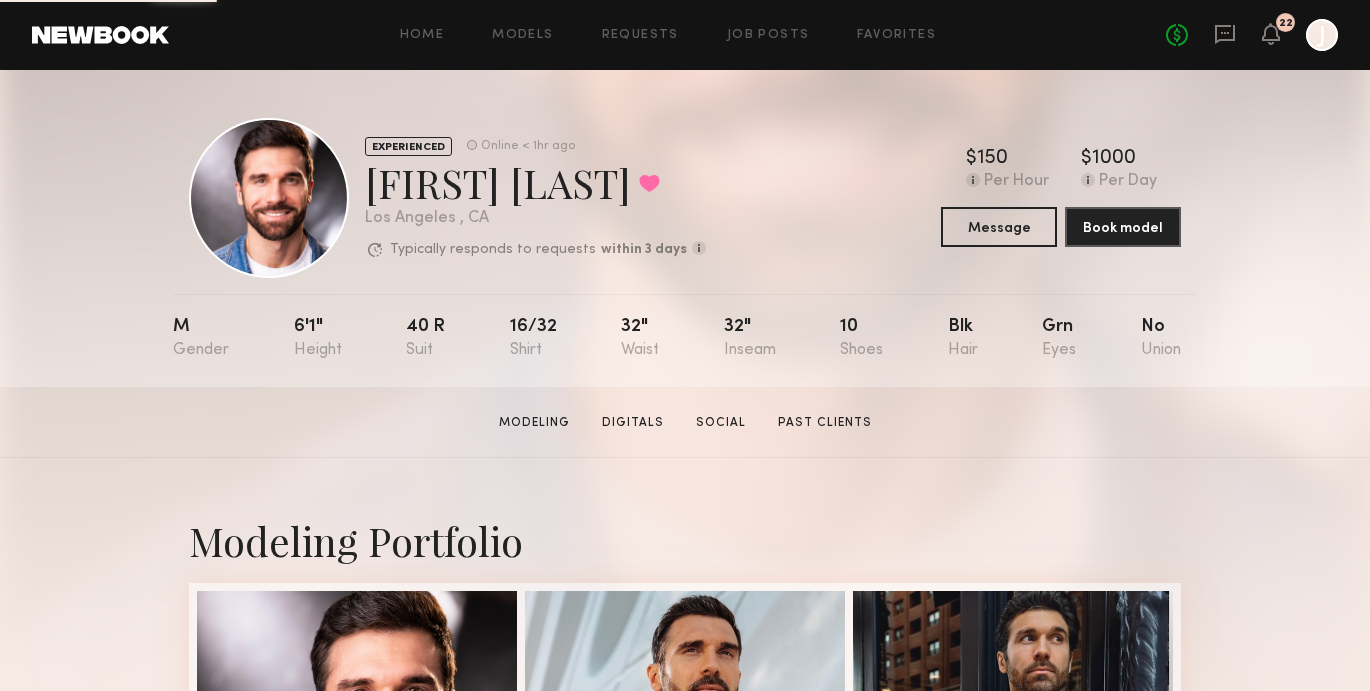 drag, startPoint x: 362, startPoint y: 189, endPoint x: 511, endPoint y: 197, distance: 149.21461 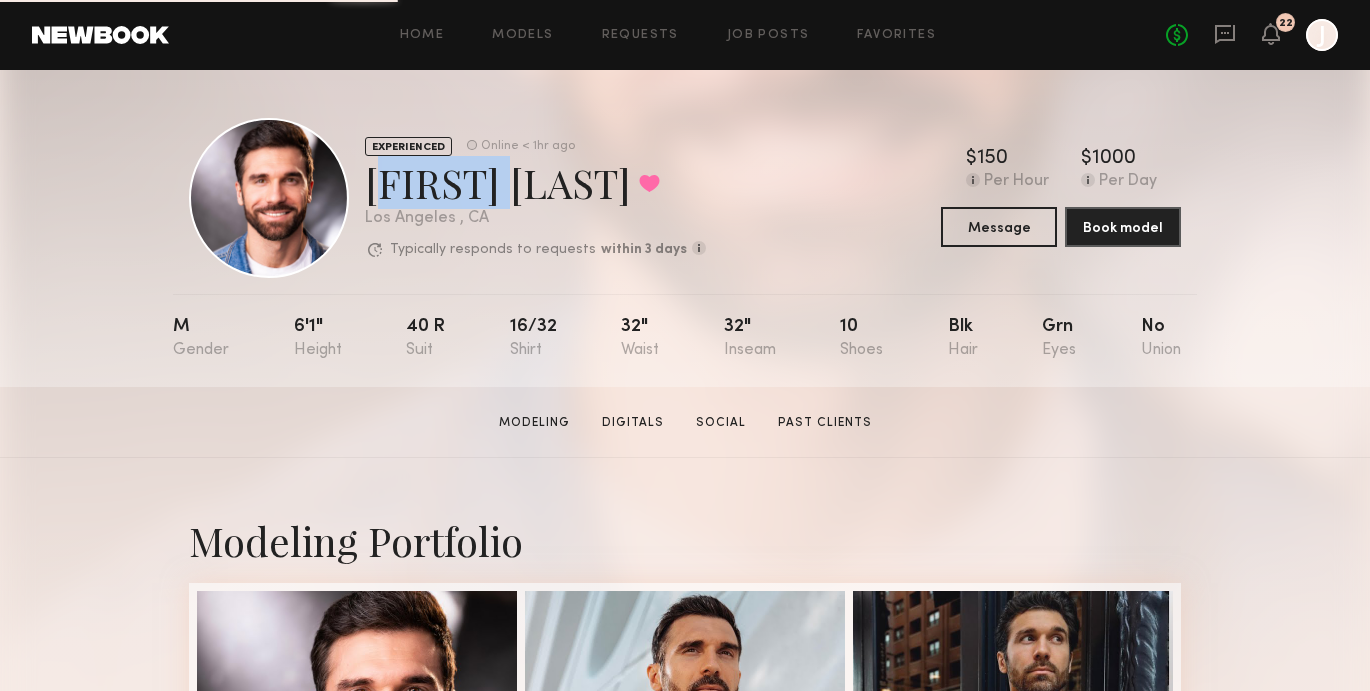 click on "EXPERIENCED Online < 1hr ago  [FIRST] [LAST]  Favorited [CITY], [STATE]  Typically responds to requests  within 3 days  How quickly the model responds to new   requests, on average. For best results,   start new talent interactions with a   request and use messages to add or   collect additional info.  Typically responds: within 3 days Online < 1hr ago" 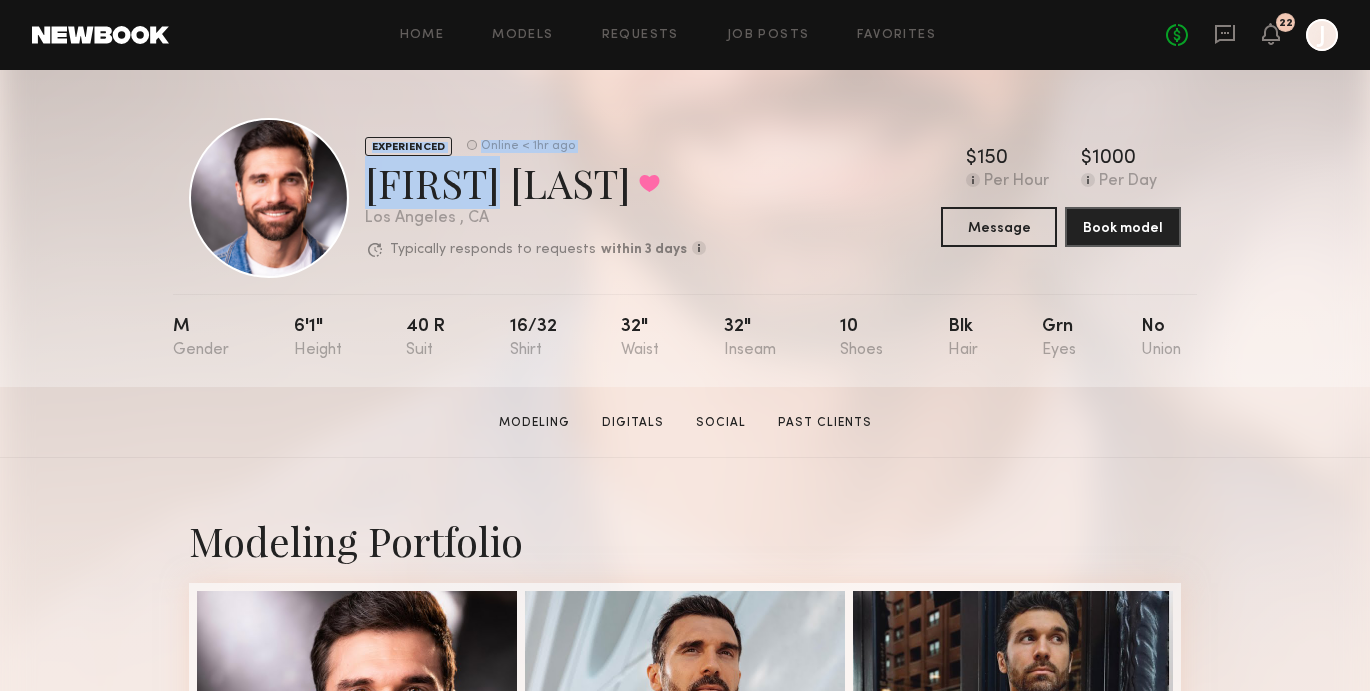 drag, startPoint x: 356, startPoint y: 192, endPoint x: 502, endPoint y: 196, distance: 146.05478 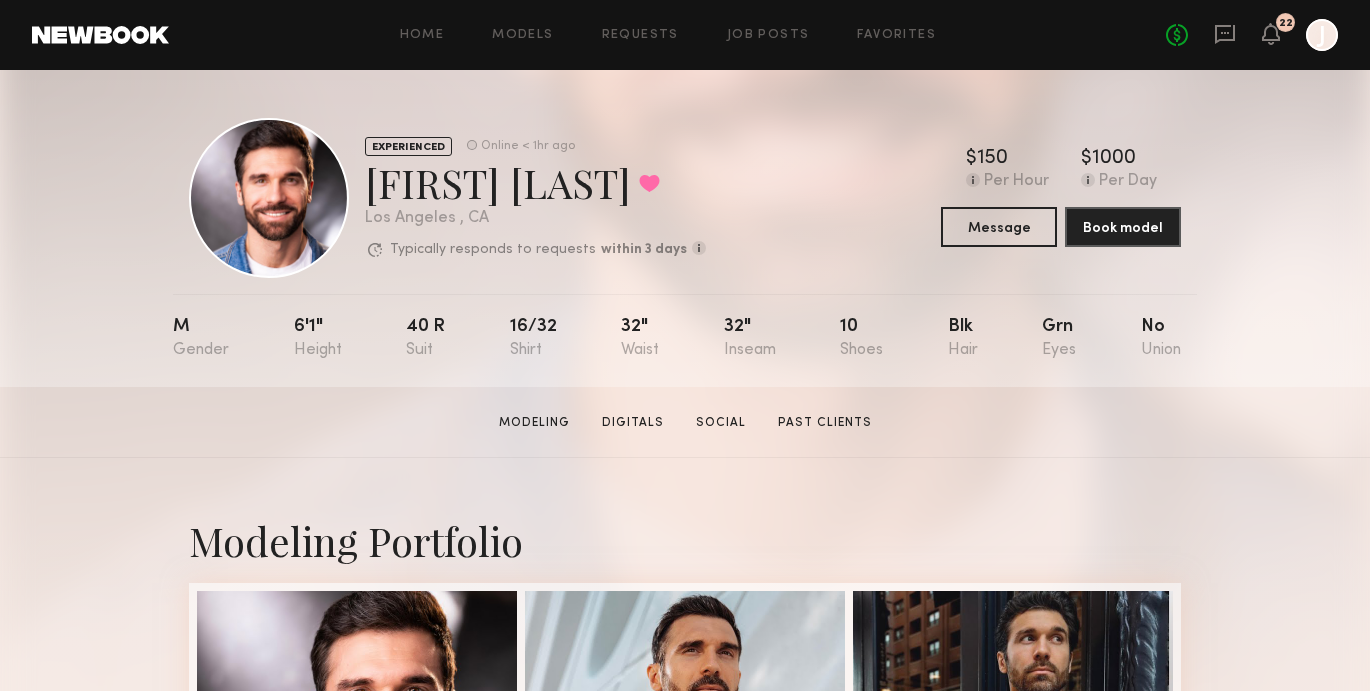 click on "Los Angeles , CA" 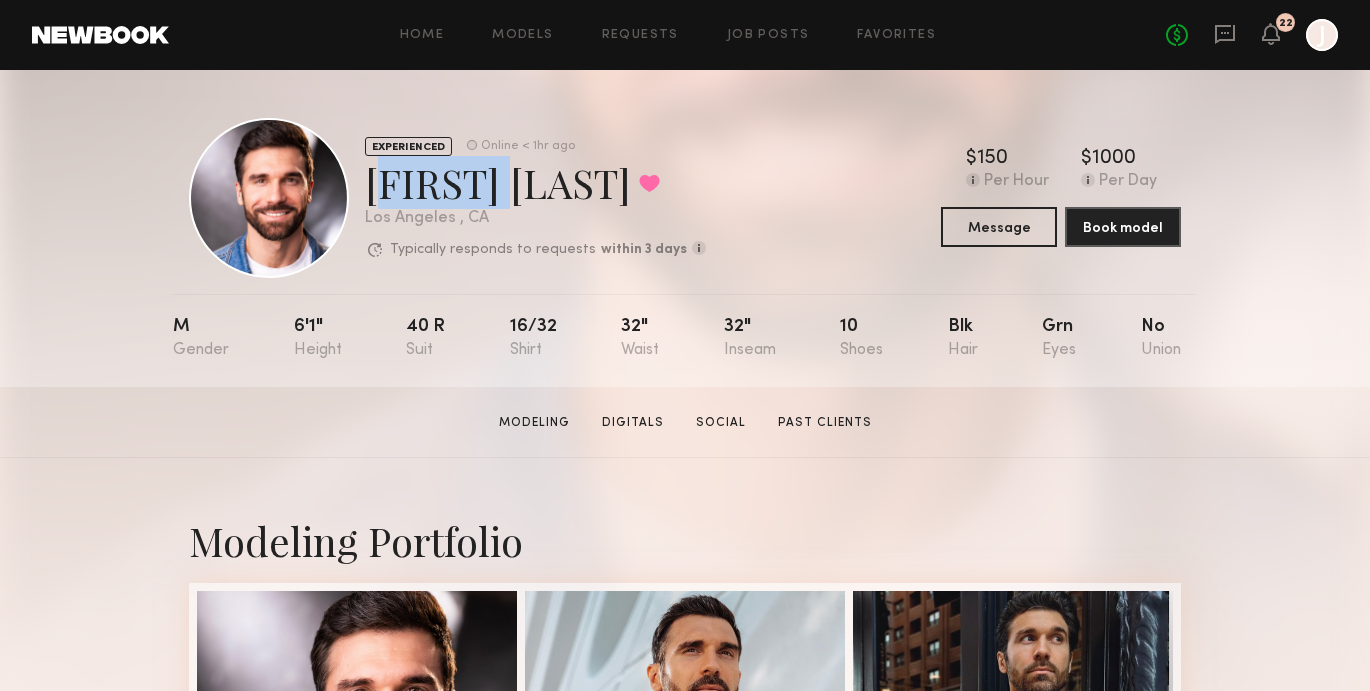 drag, startPoint x: 512, startPoint y: 199, endPoint x: 372, endPoint y: 204, distance: 140.08926 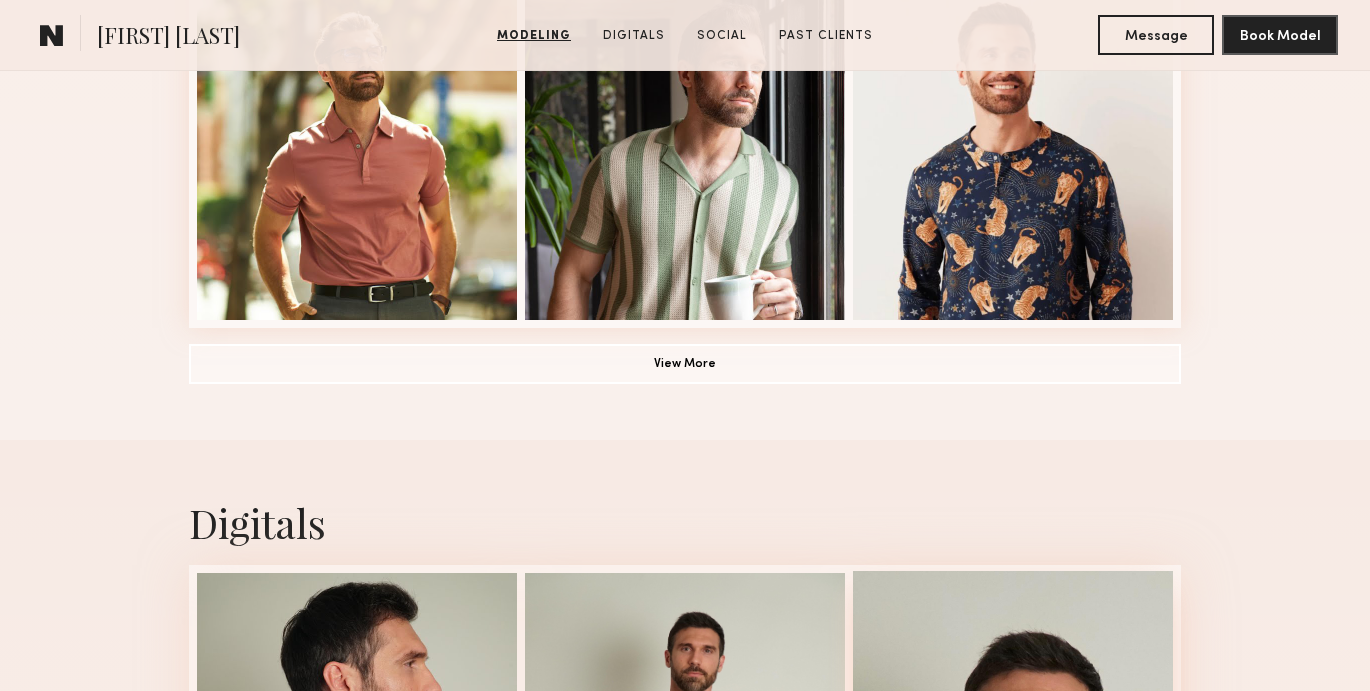 scroll, scrollTop: 1285, scrollLeft: 0, axis: vertical 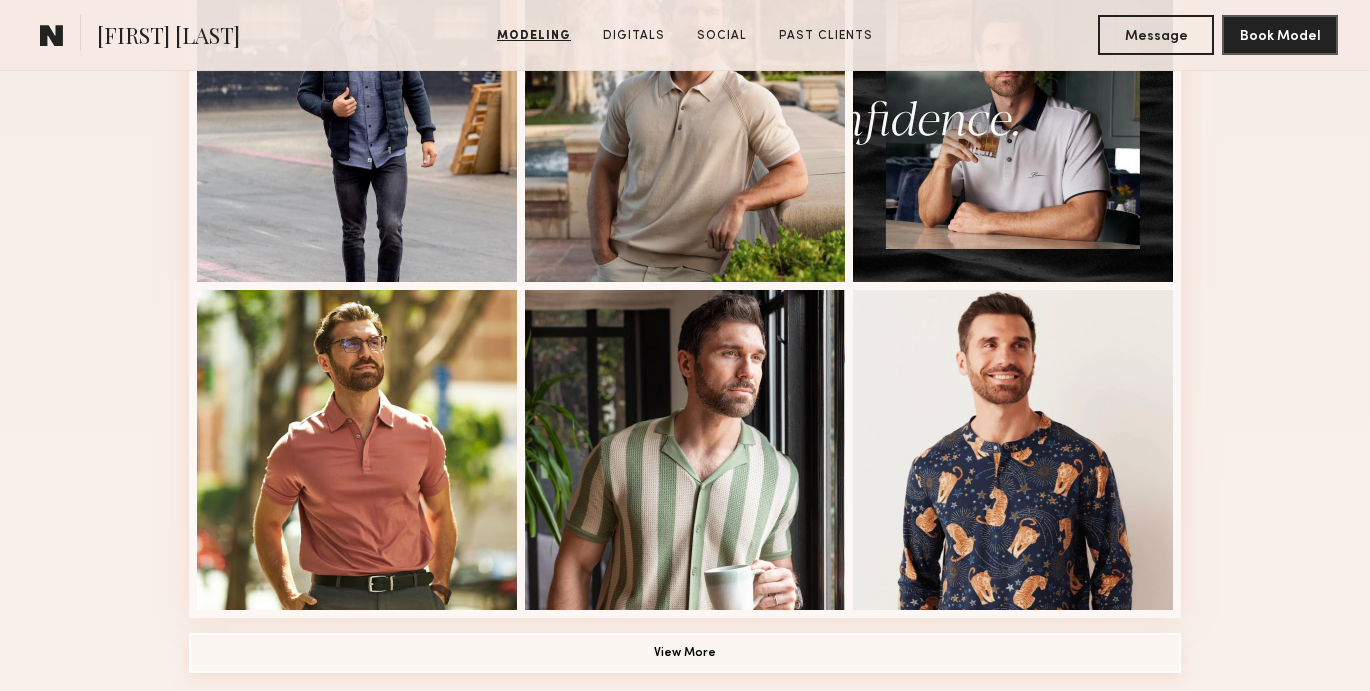 click on "View More" 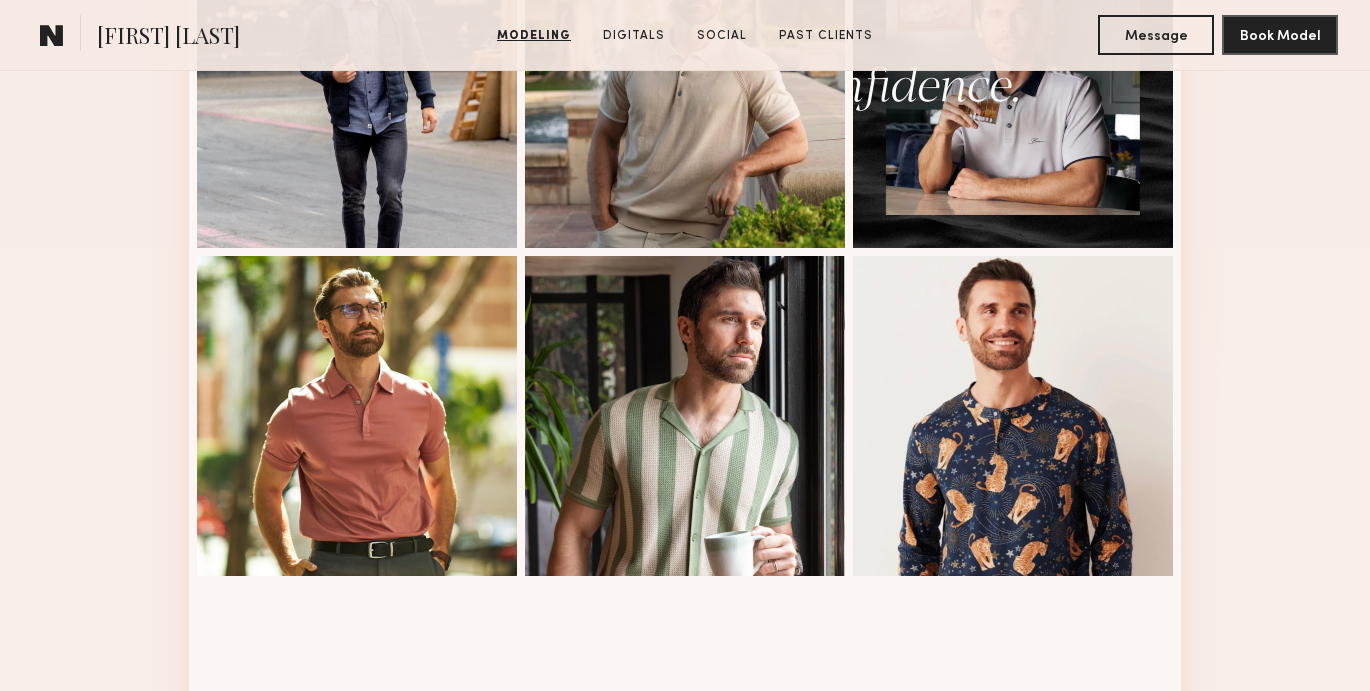 scroll, scrollTop: 1021, scrollLeft: 0, axis: vertical 